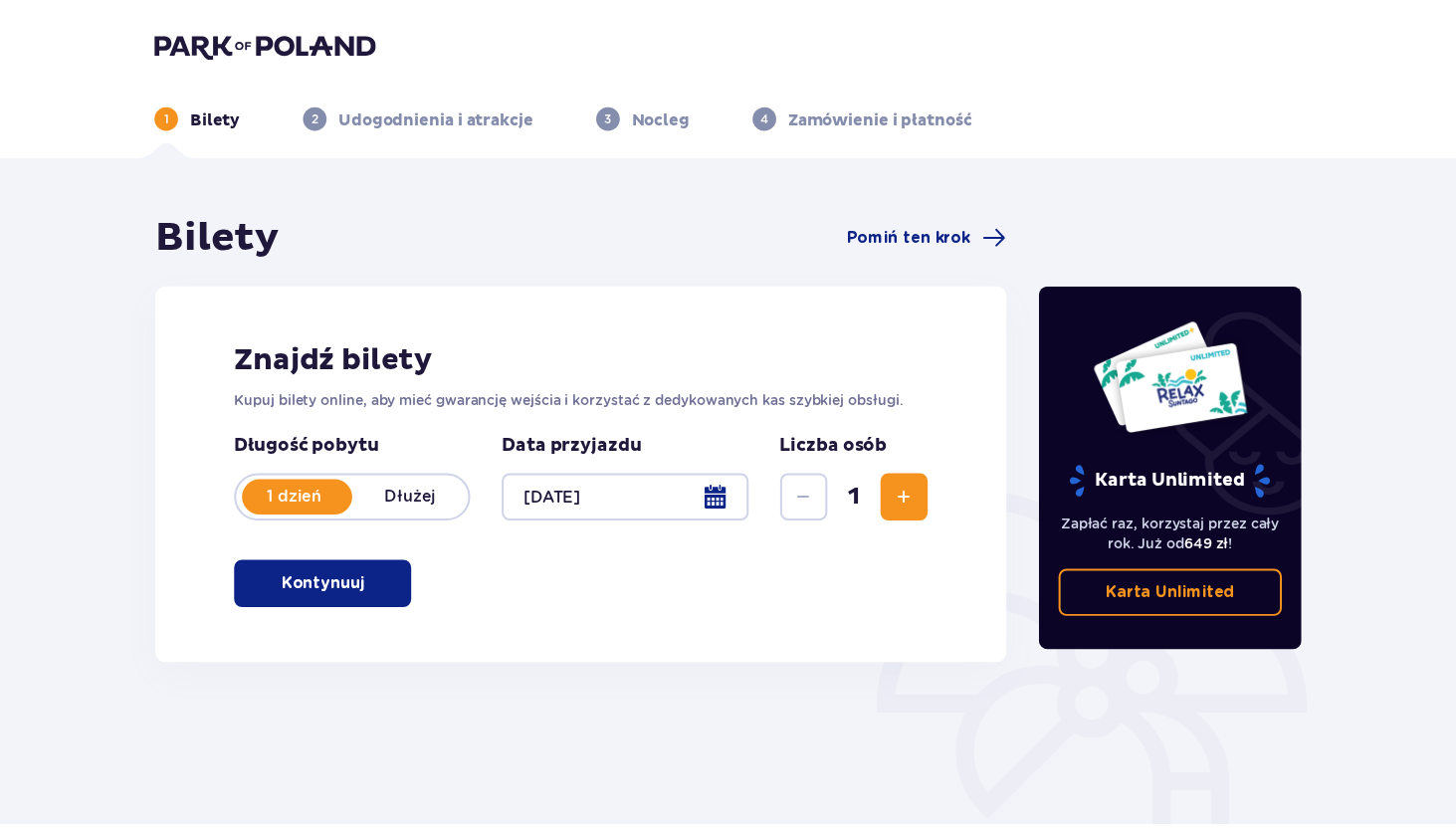 scroll, scrollTop: 0, scrollLeft: 0, axis: both 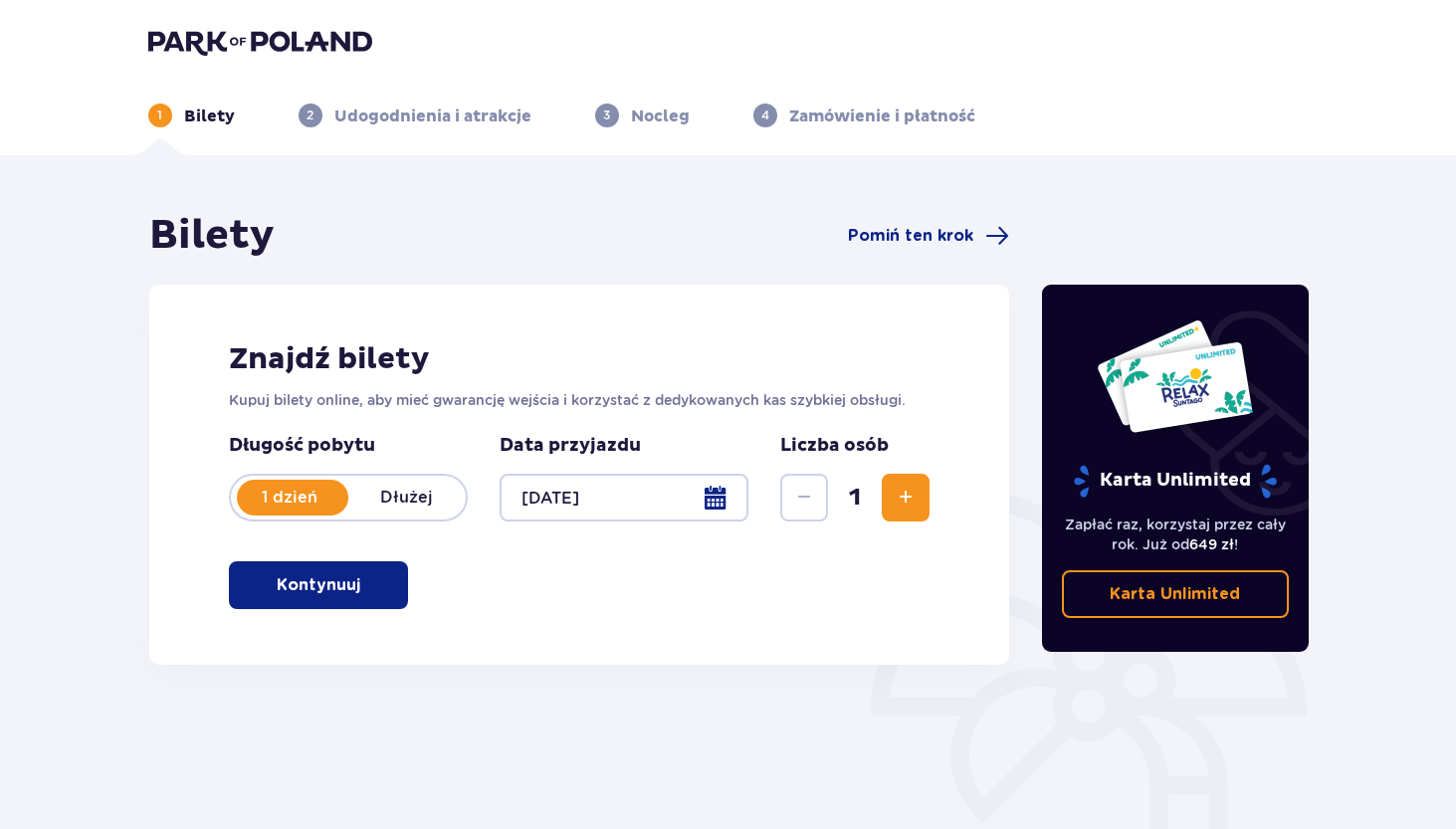 click on "Kontynuuj" at bounding box center (318, 585) 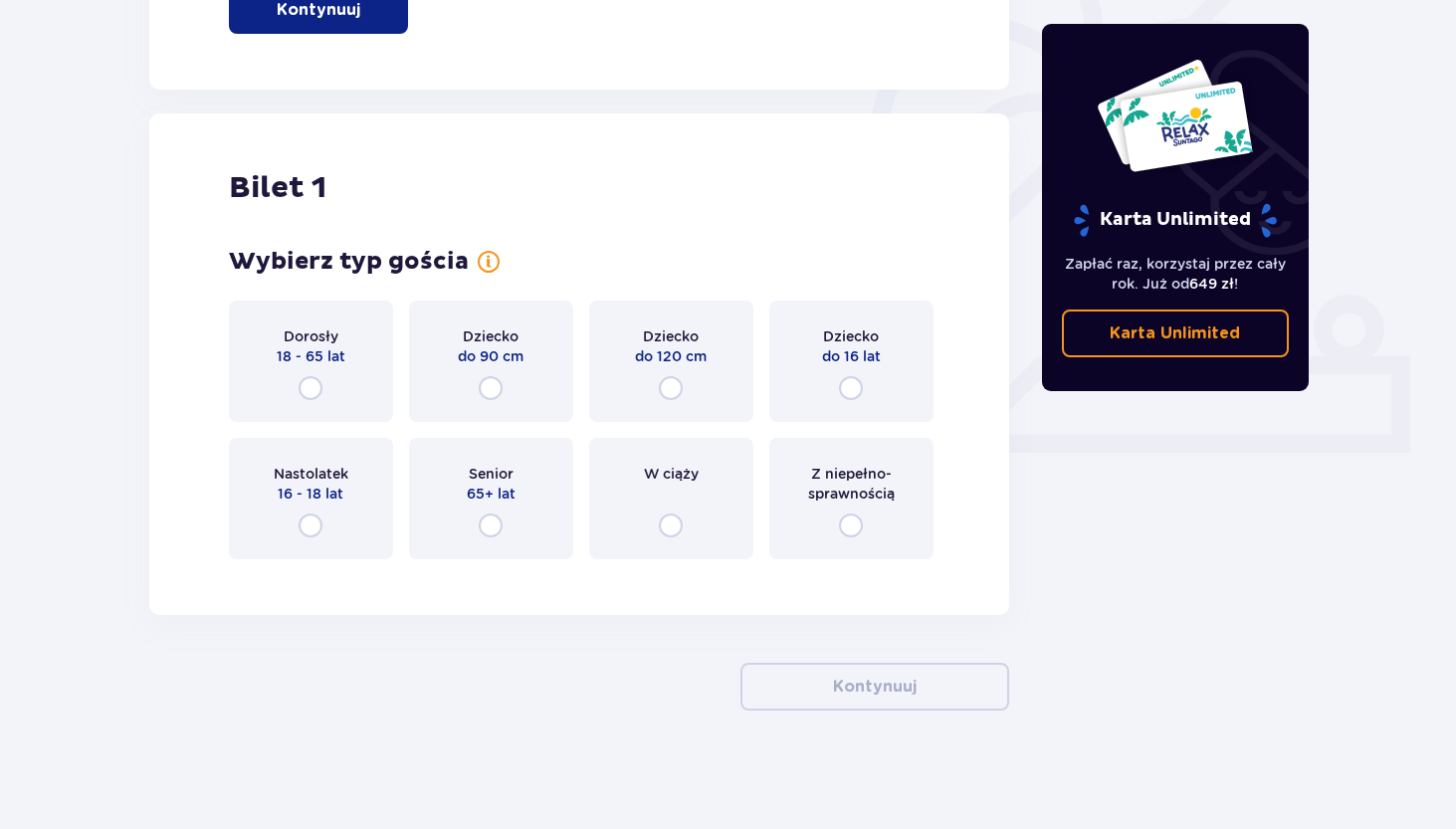 scroll, scrollTop: 576, scrollLeft: 0, axis: vertical 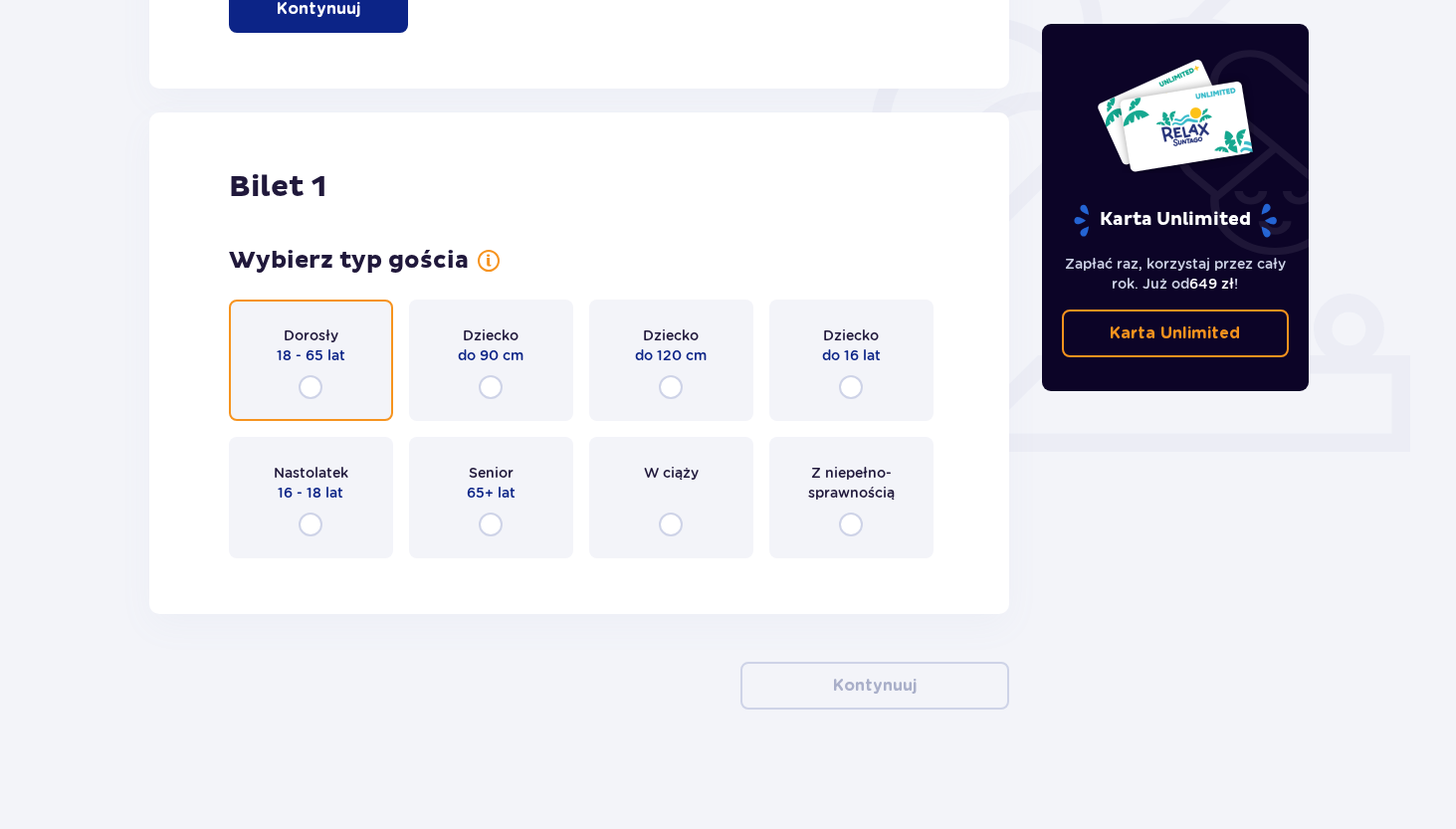 click at bounding box center [311, 387] 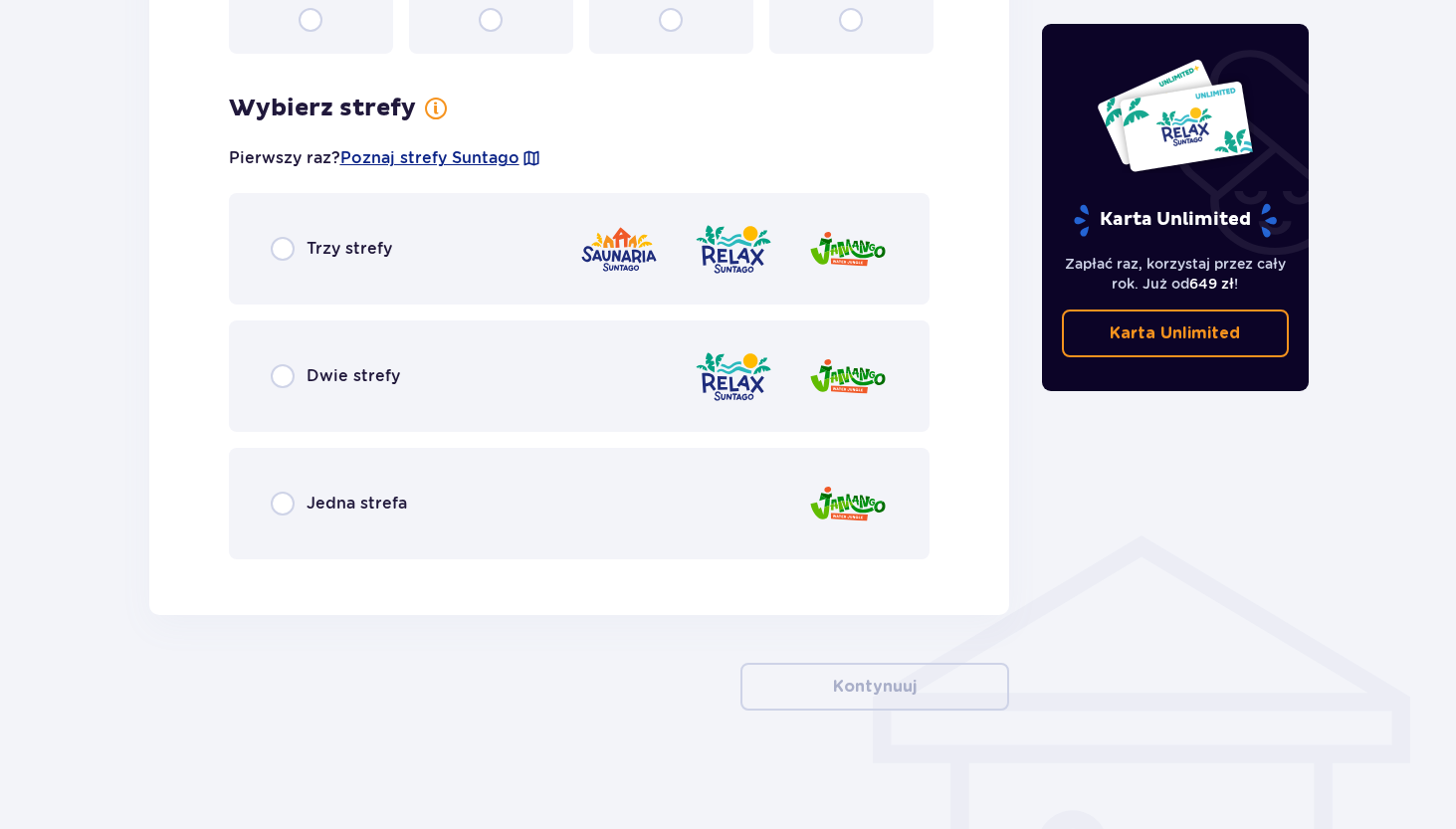scroll, scrollTop: 1082, scrollLeft: 0, axis: vertical 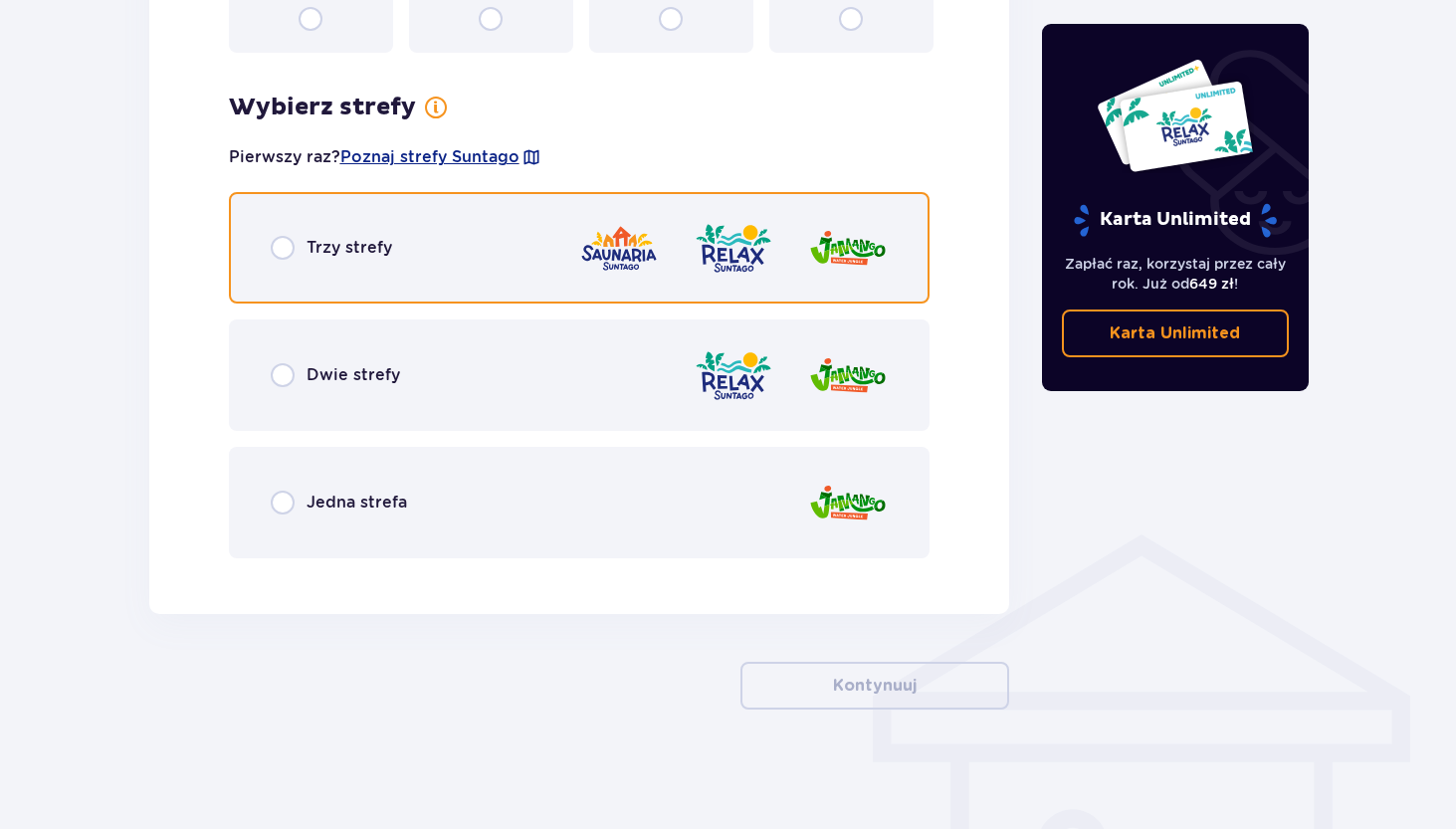 click at bounding box center (283, 248) 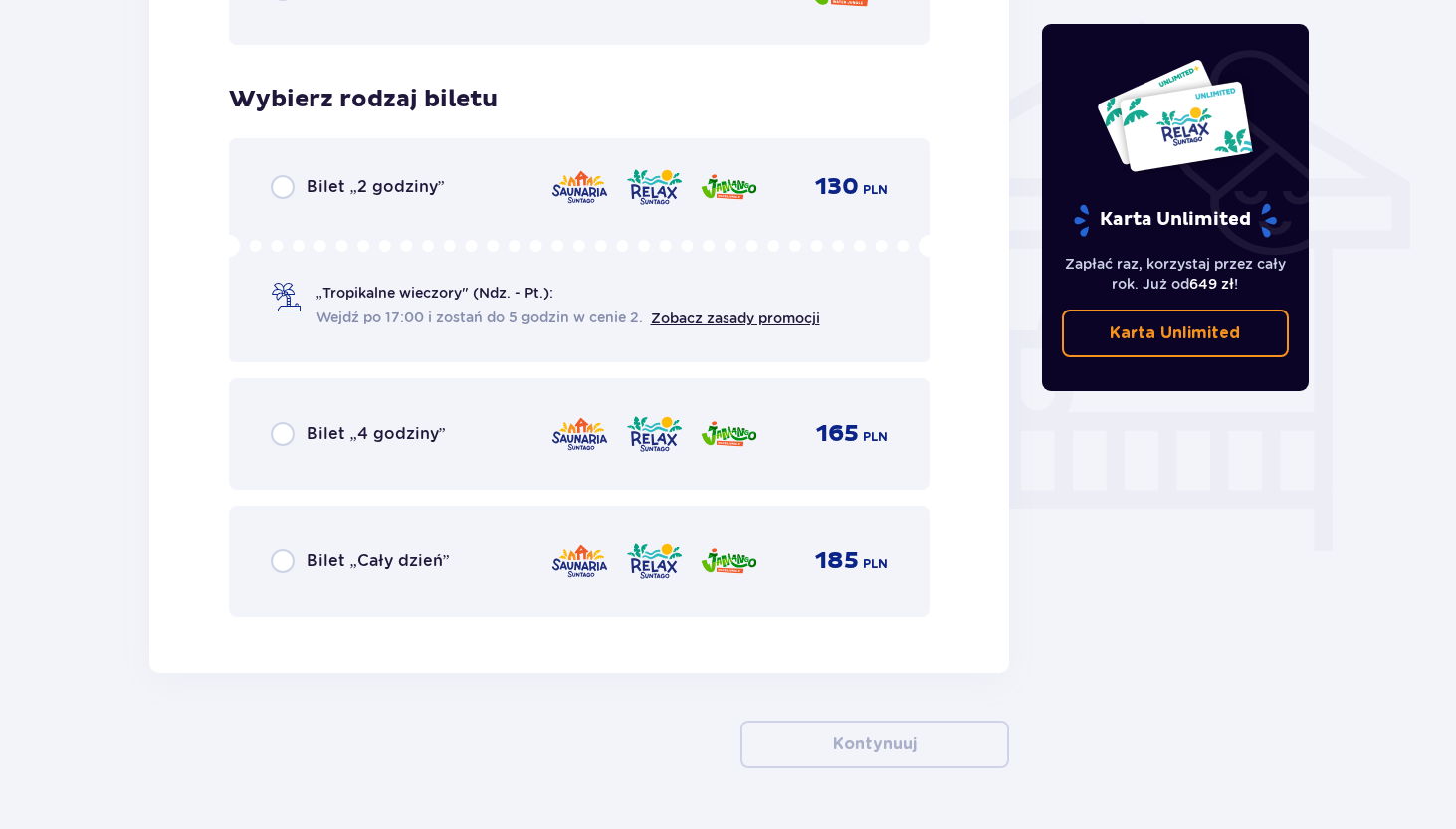 scroll, scrollTop: 1654, scrollLeft: 0, axis: vertical 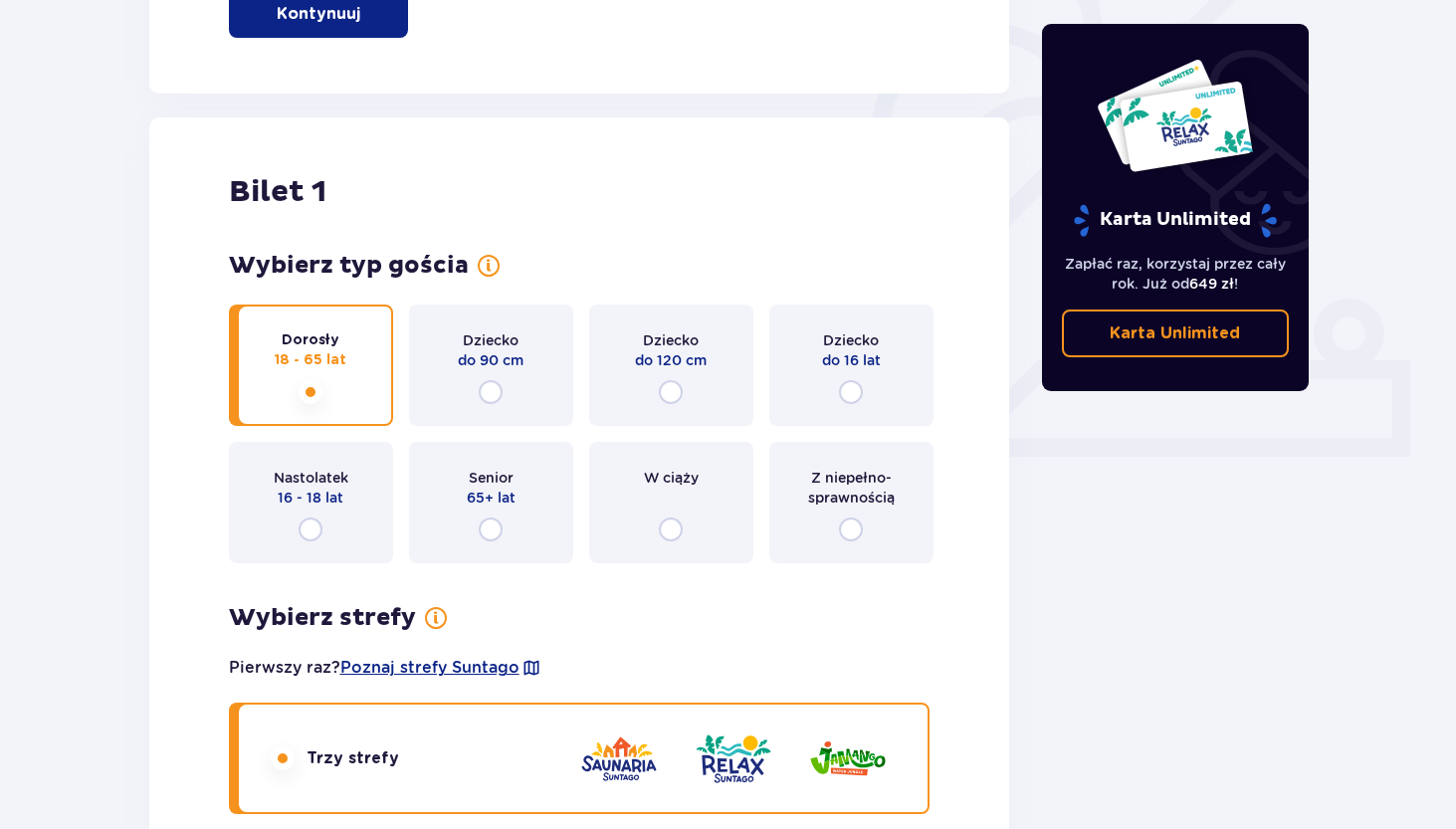 drag, startPoint x: 1463, startPoint y: 8, endPoint x: 1247, endPoint y: 130, distance: 248.07257 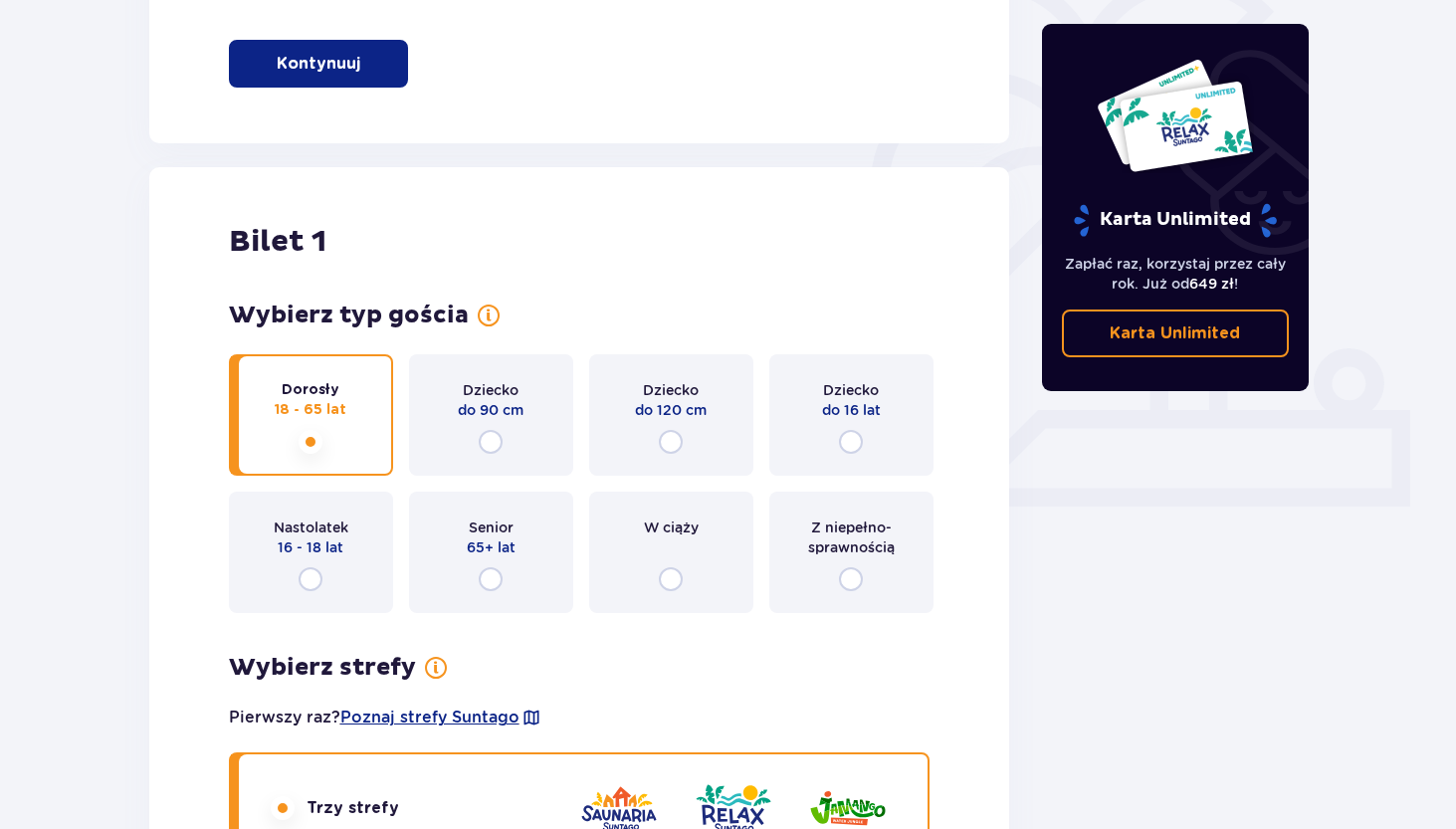 scroll, scrollTop: 520, scrollLeft: 0, axis: vertical 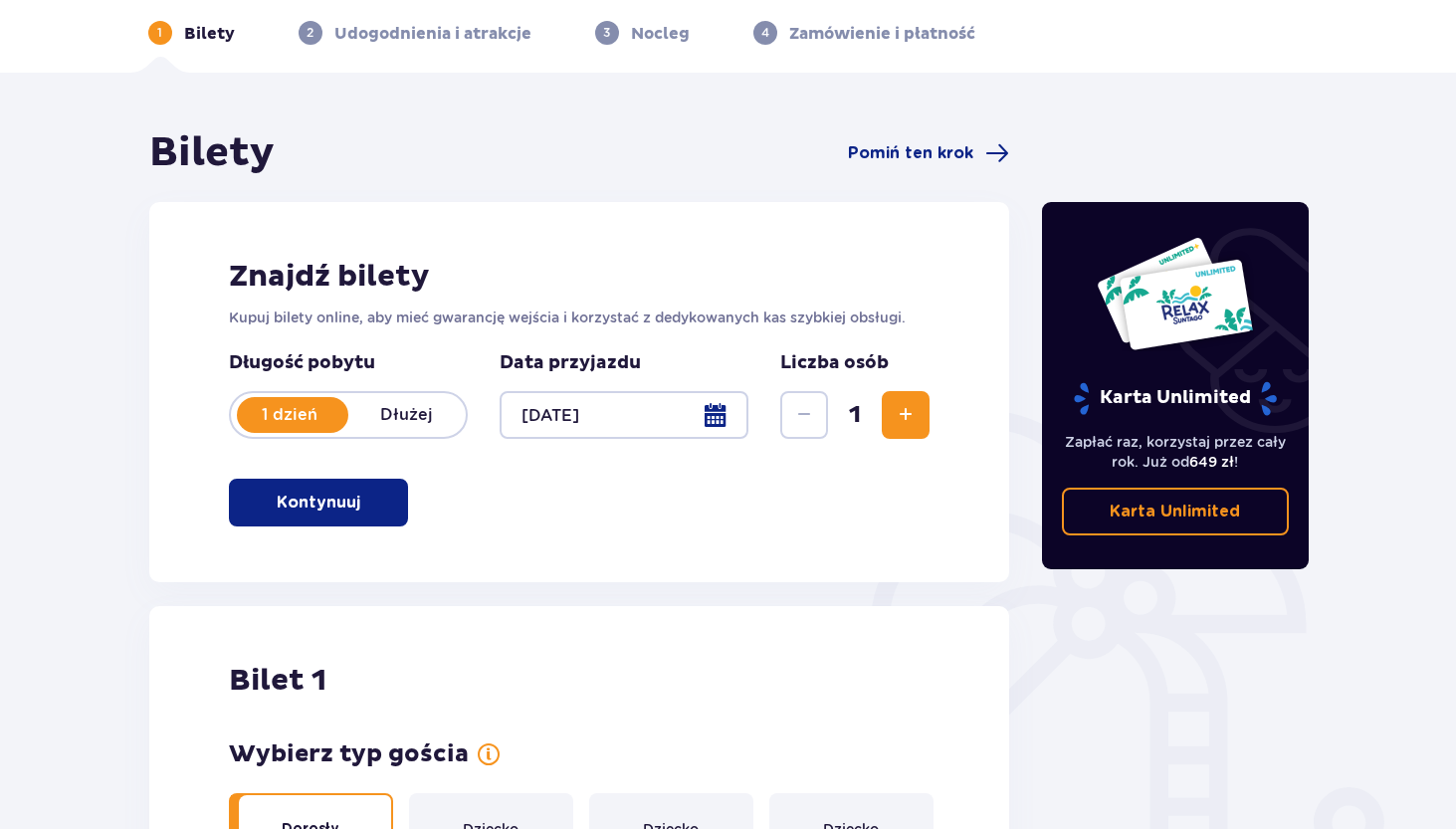 click at bounding box center (906, 415) 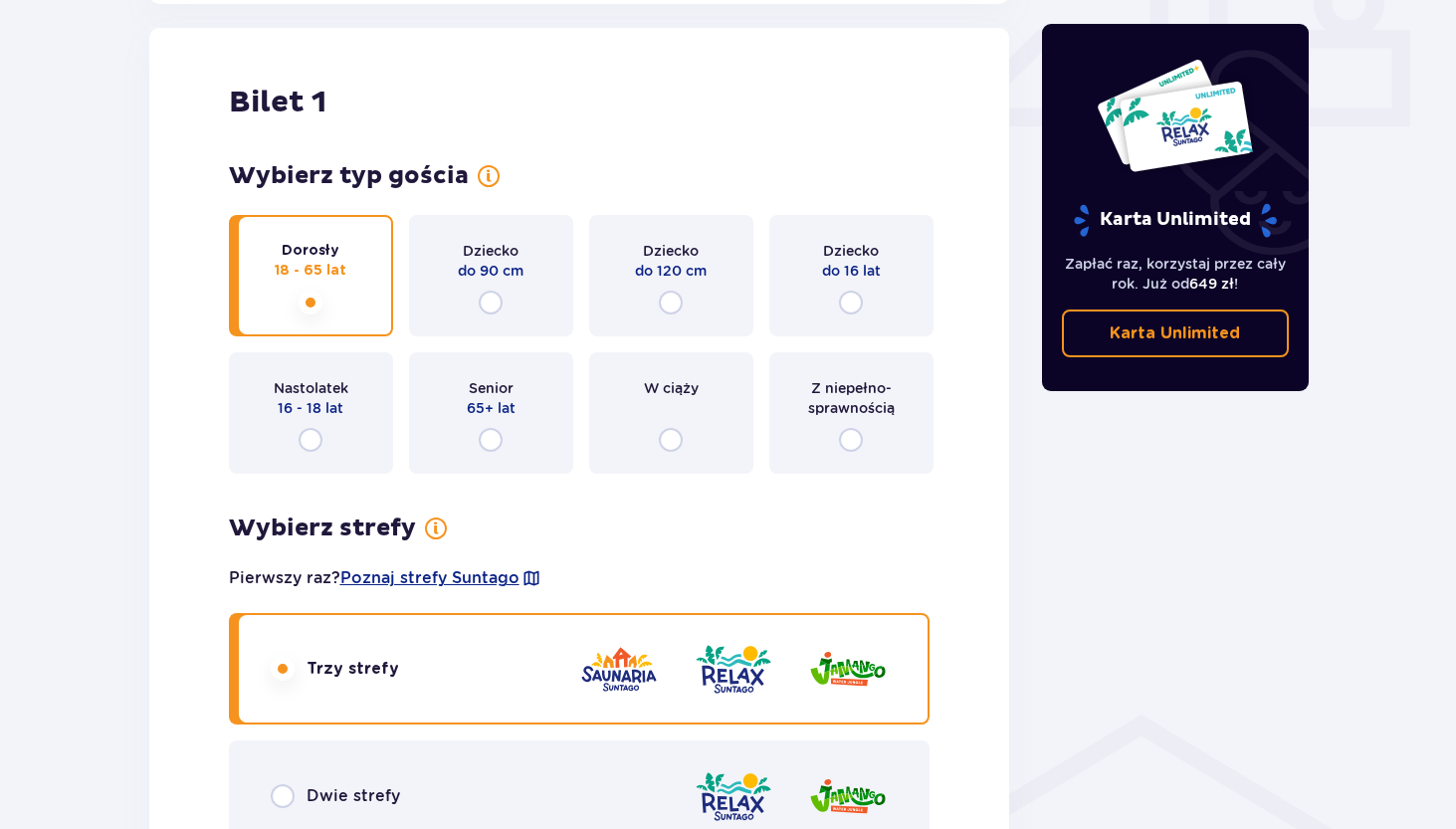 scroll, scrollTop: 904, scrollLeft: 0, axis: vertical 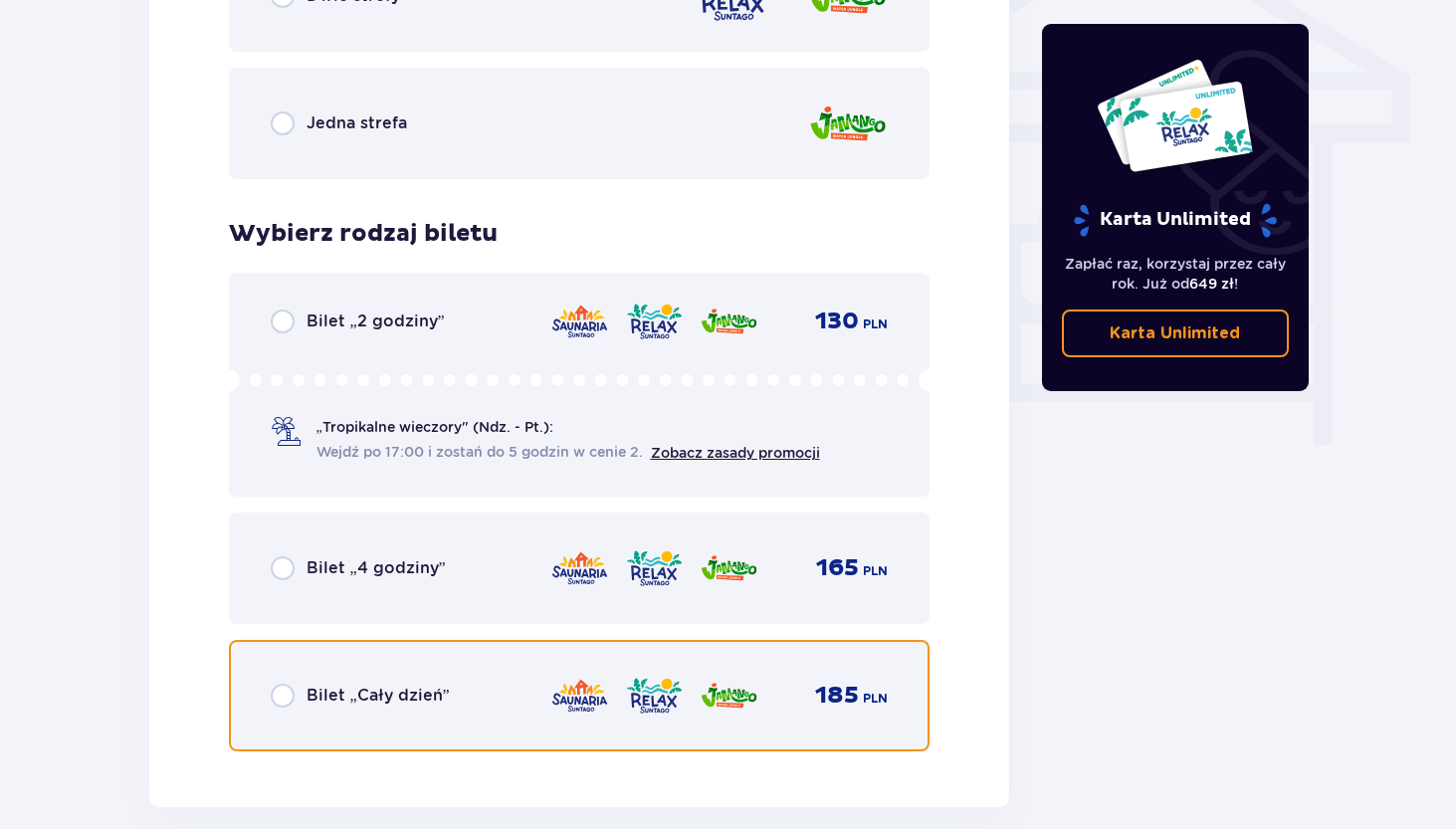 click at bounding box center [283, 696] 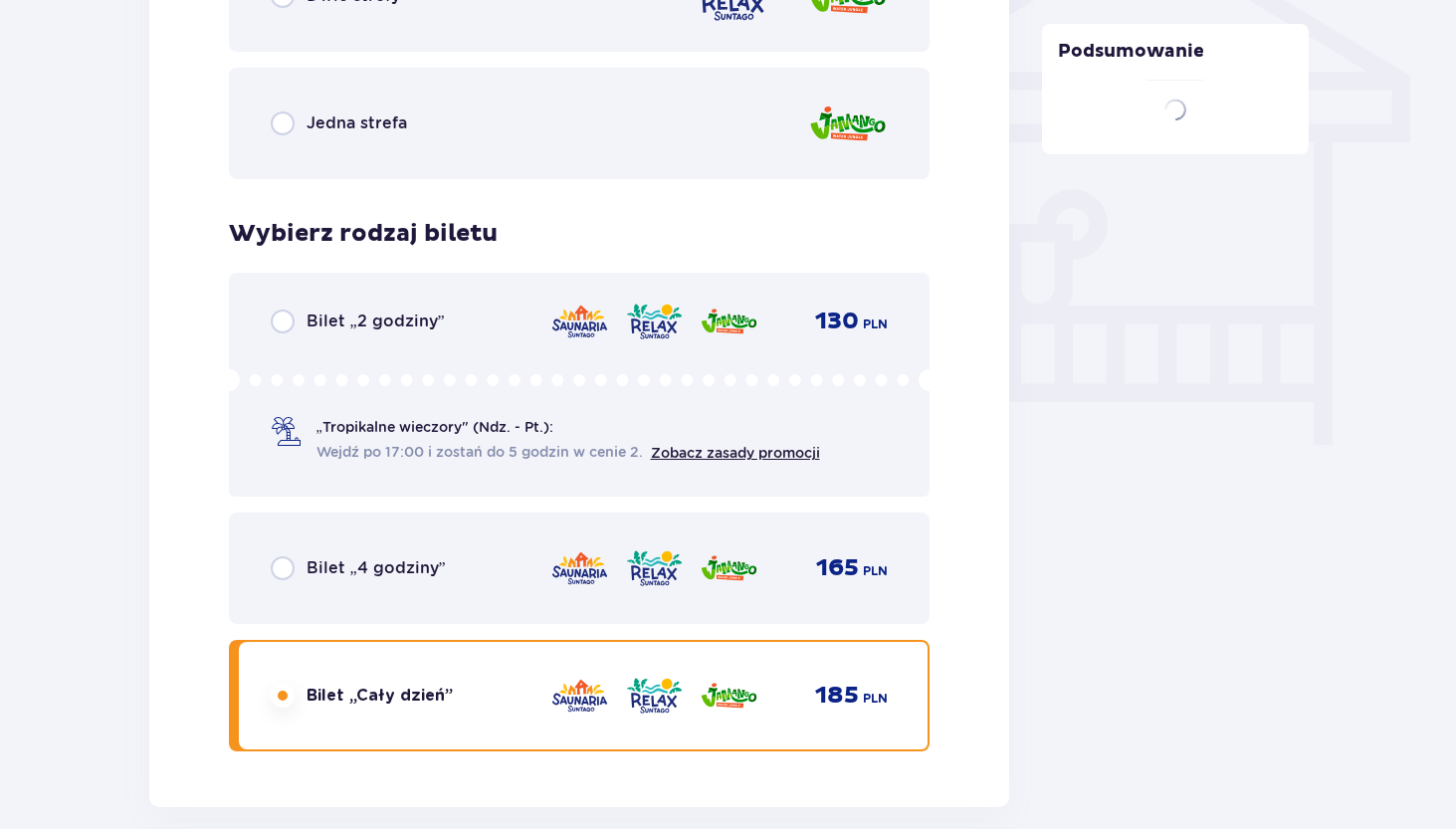 scroll, scrollTop: 2509, scrollLeft: 0, axis: vertical 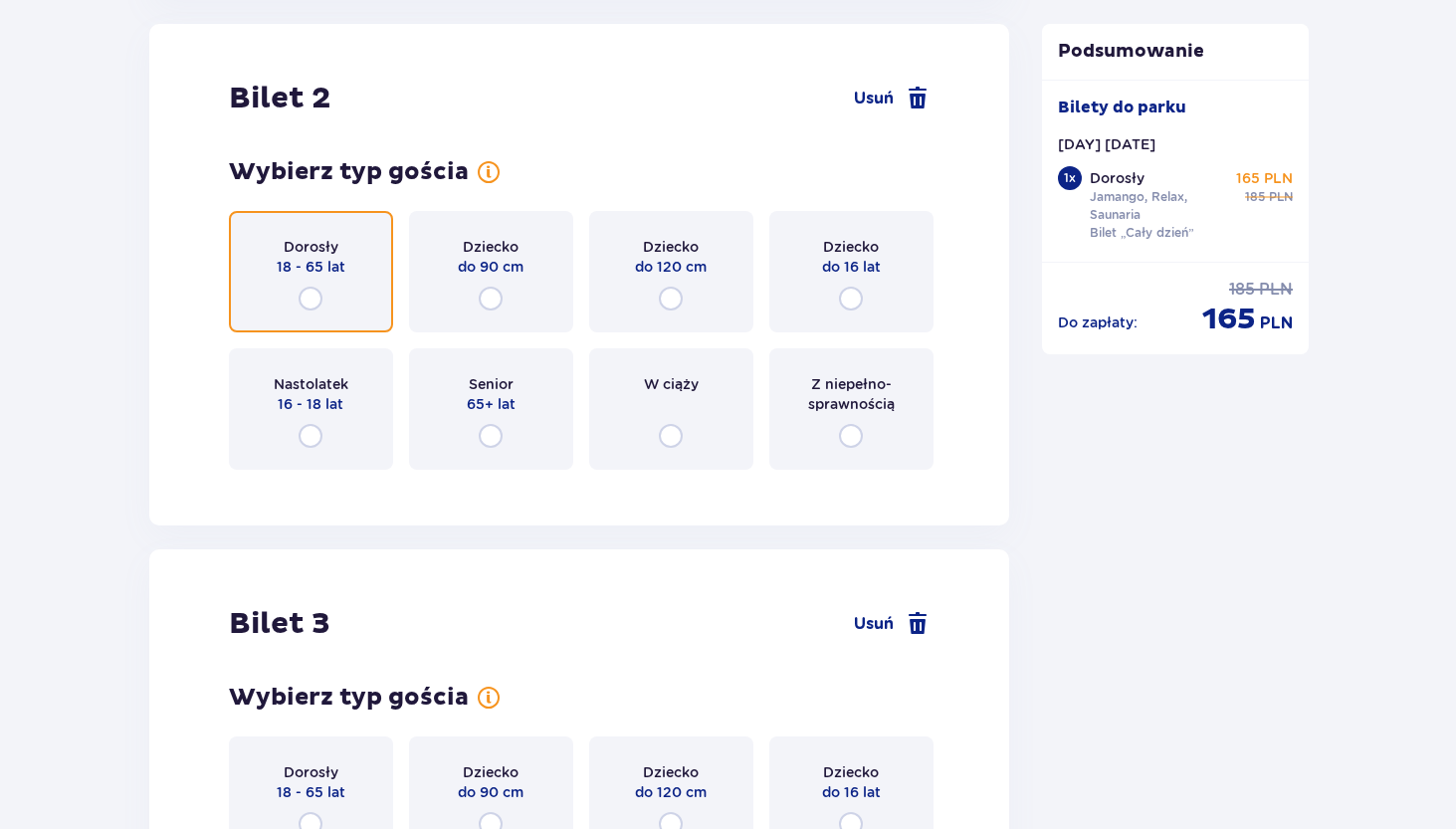 click at bounding box center (311, 299) 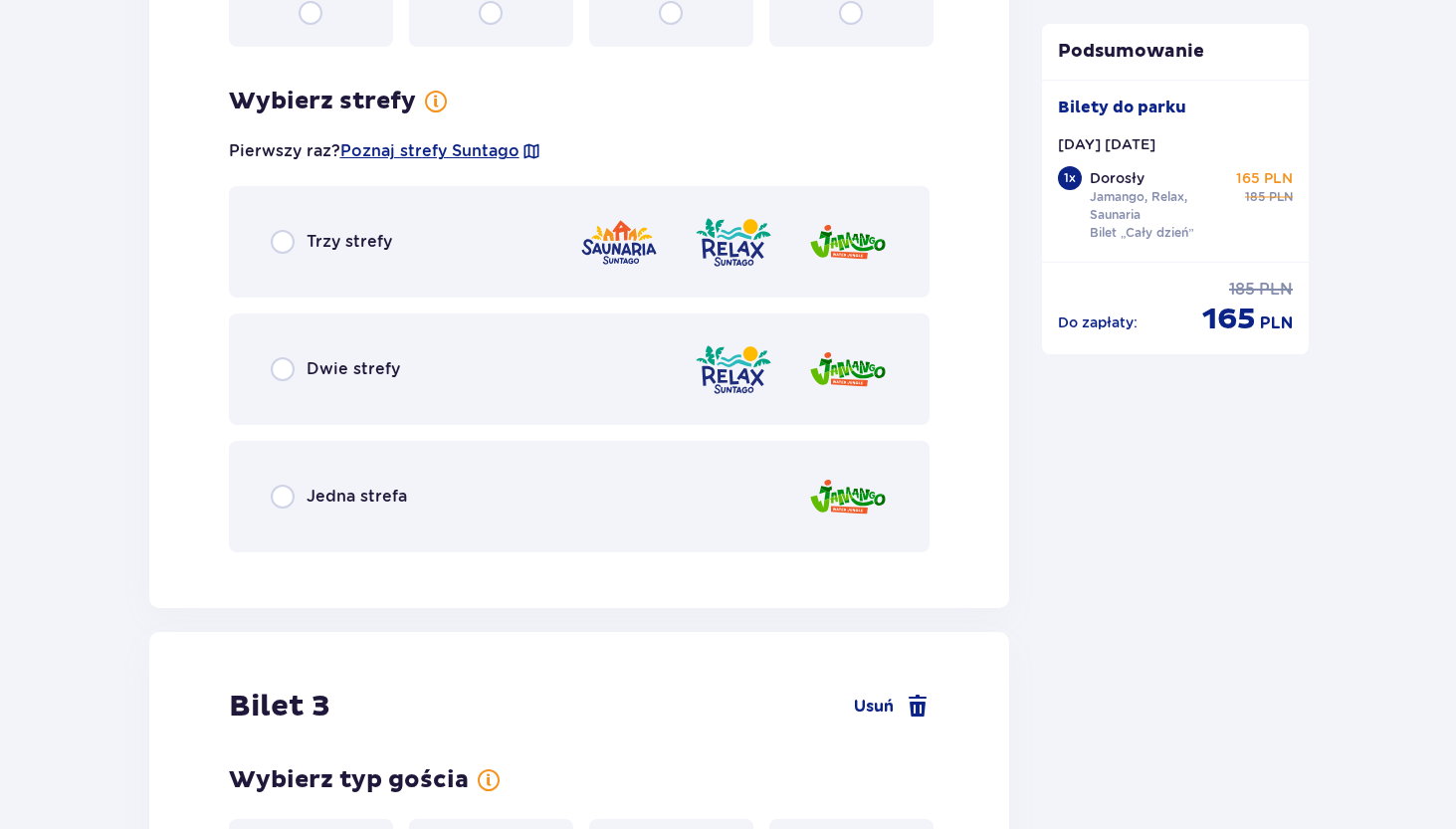 scroll, scrollTop: 2995, scrollLeft: 0, axis: vertical 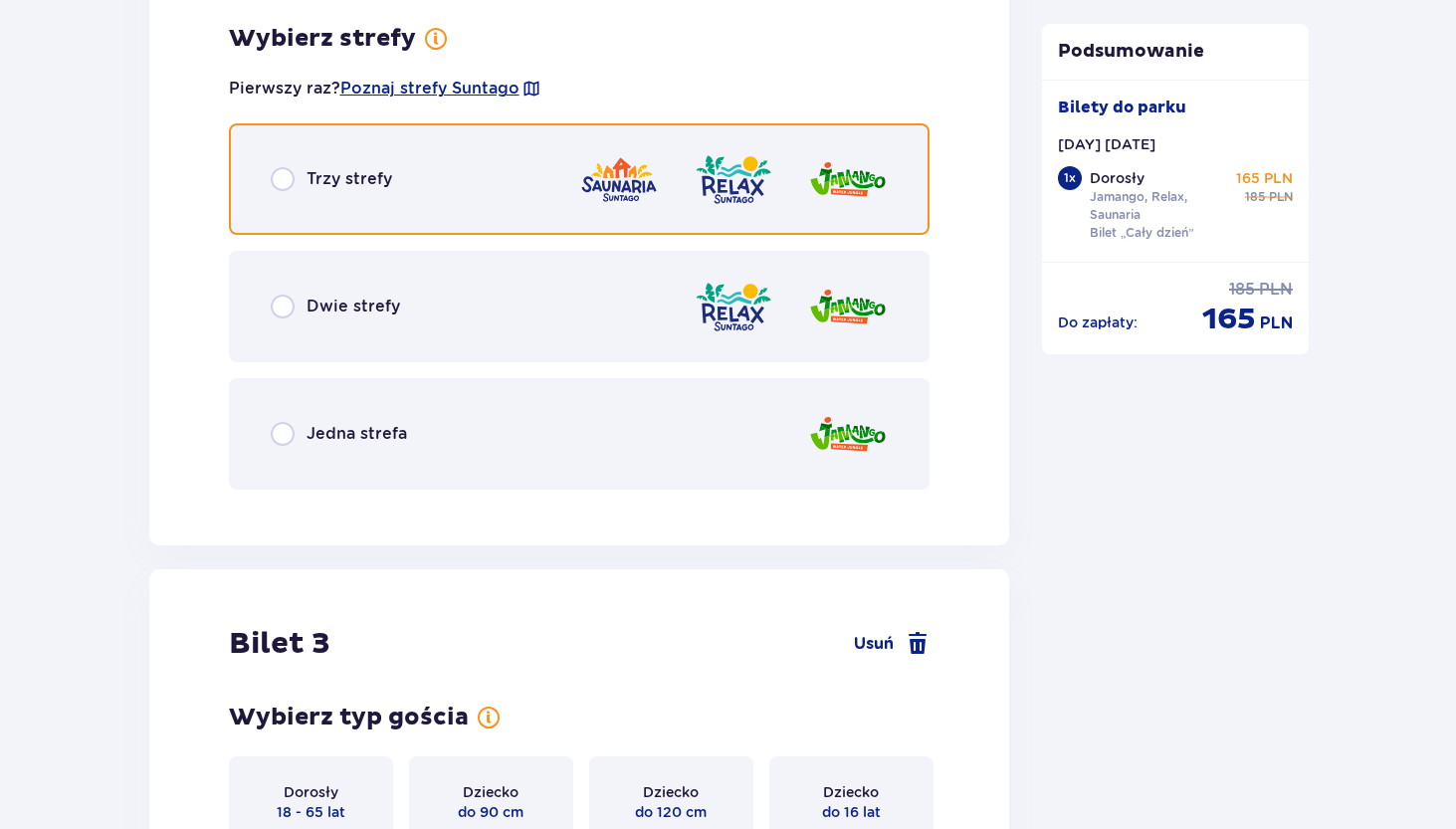 click at bounding box center (283, 179) 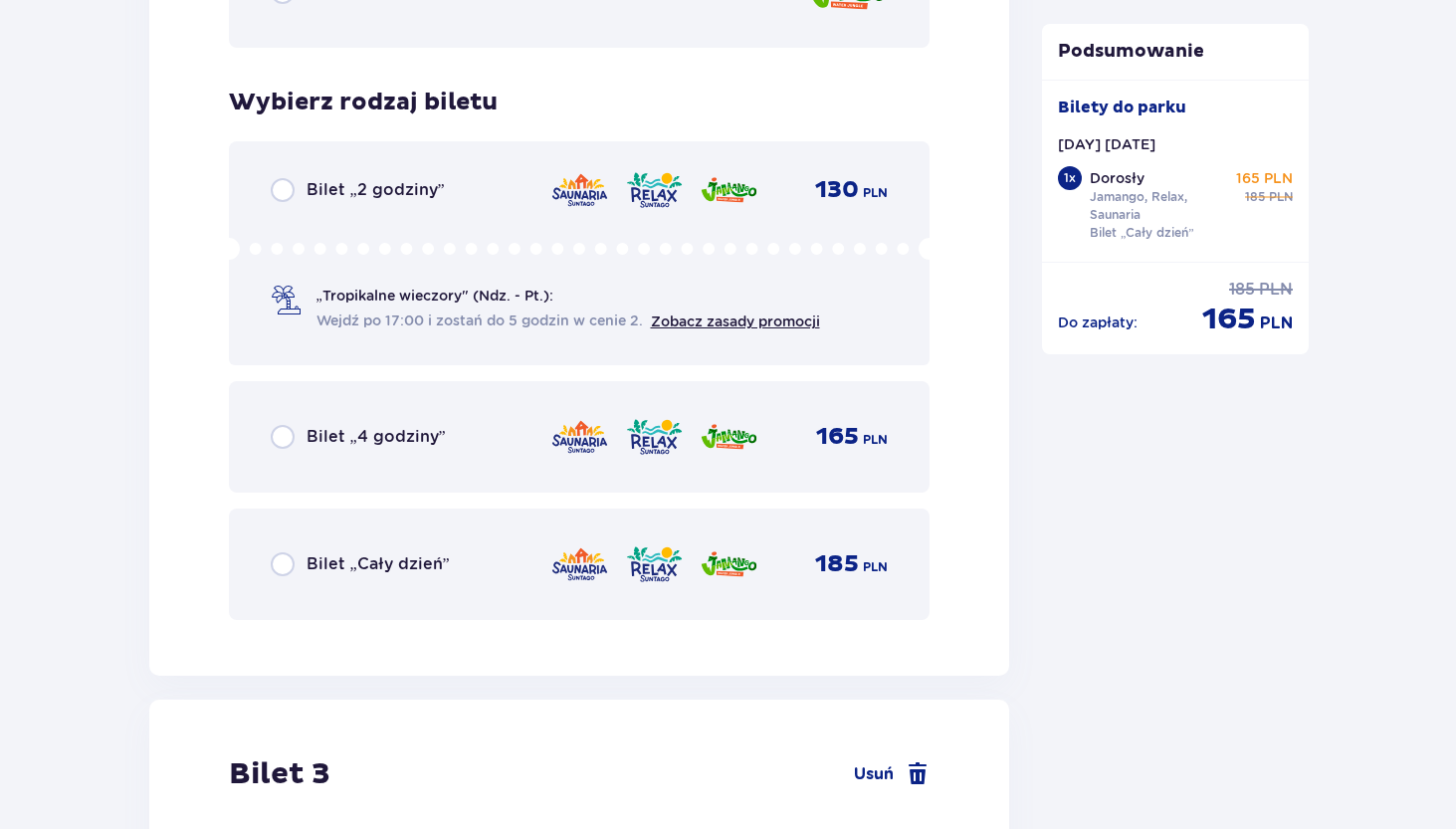 scroll, scrollTop: 3500, scrollLeft: 0, axis: vertical 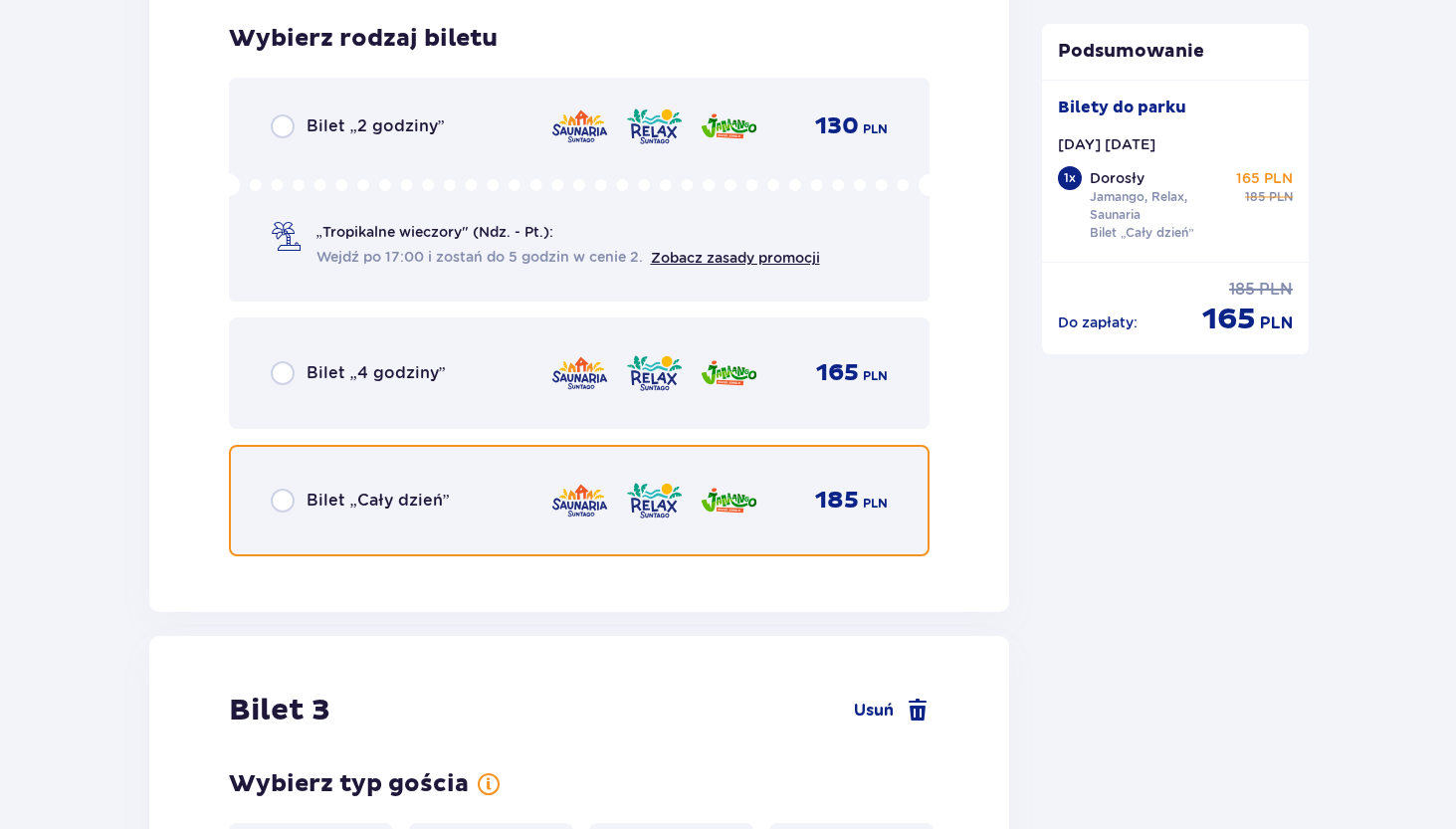 click at bounding box center (283, 501) 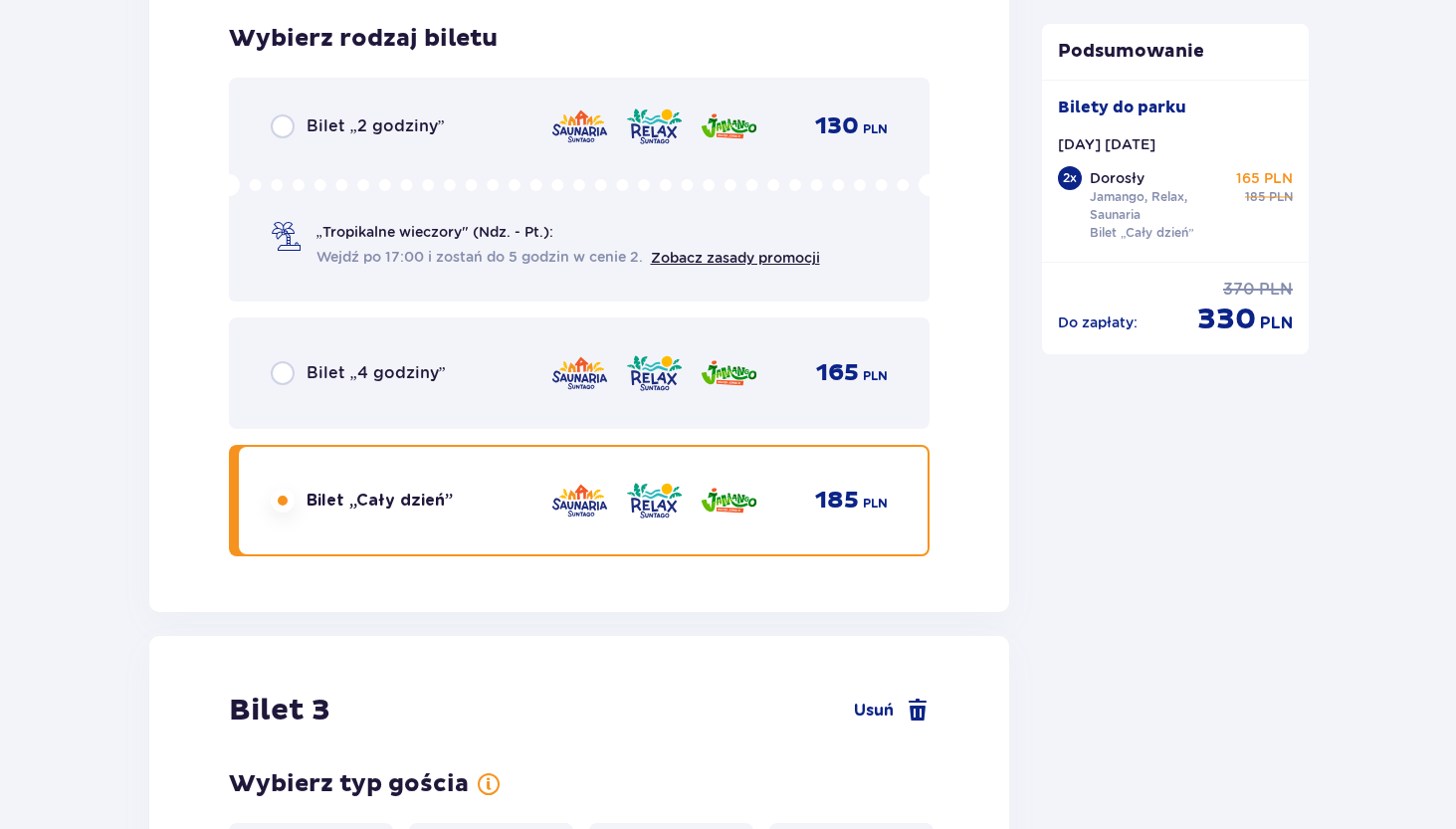 scroll, scrollTop: 4024, scrollLeft: 0, axis: vertical 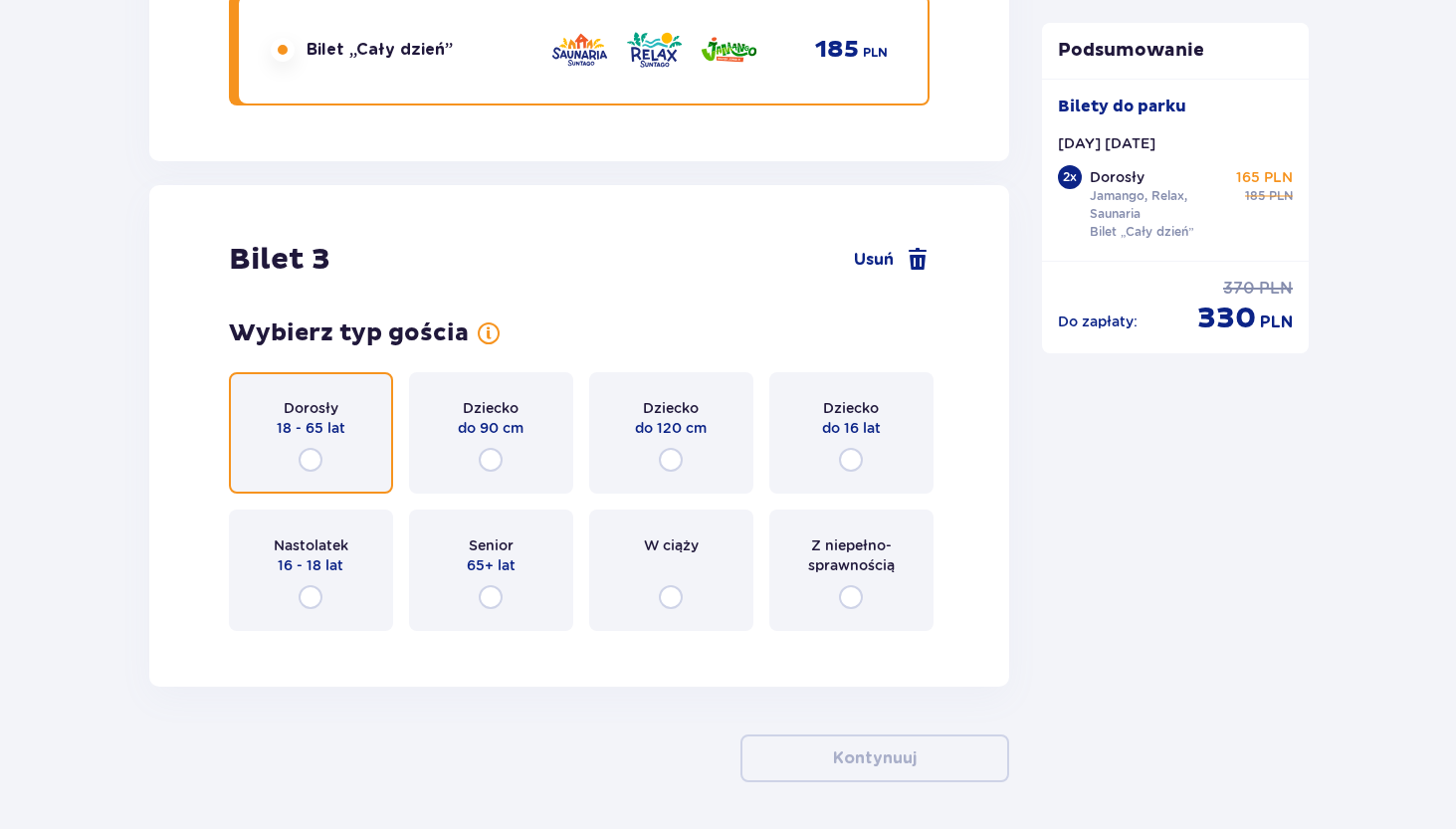 click at bounding box center [311, 460] 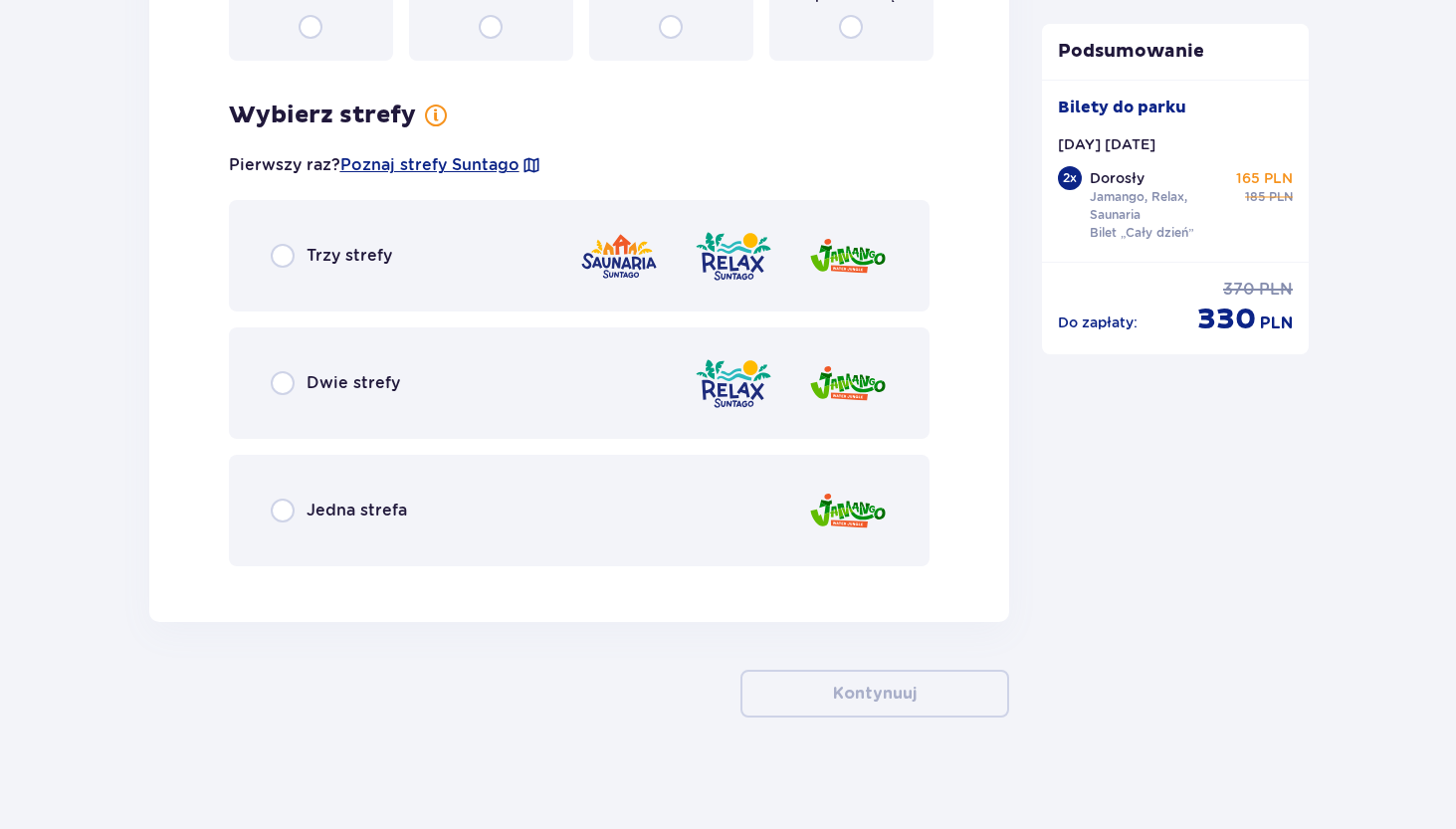 scroll, scrollTop: 4529, scrollLeft: 0, axis: vertical 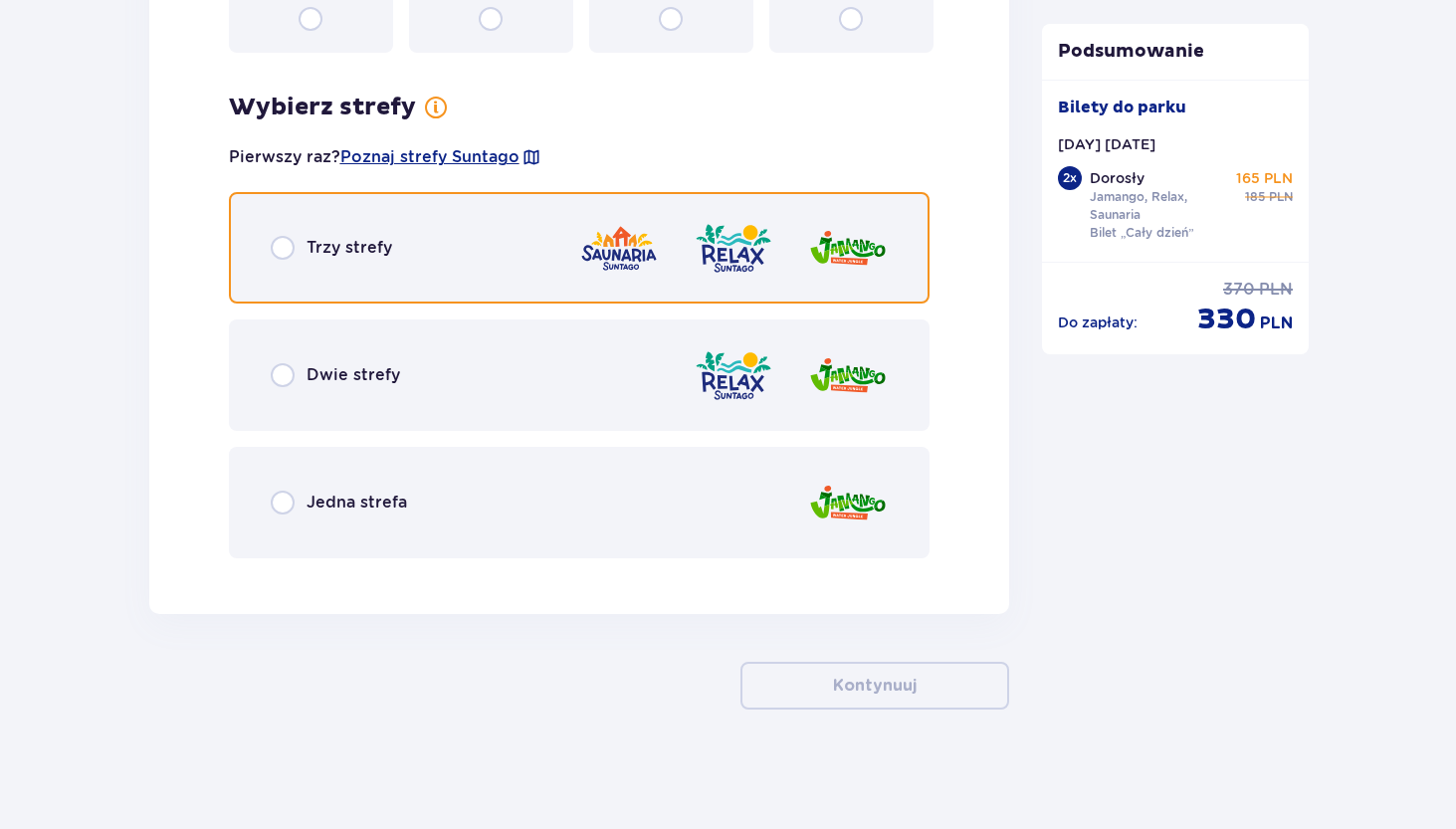 click at bounding box center (283, 248) 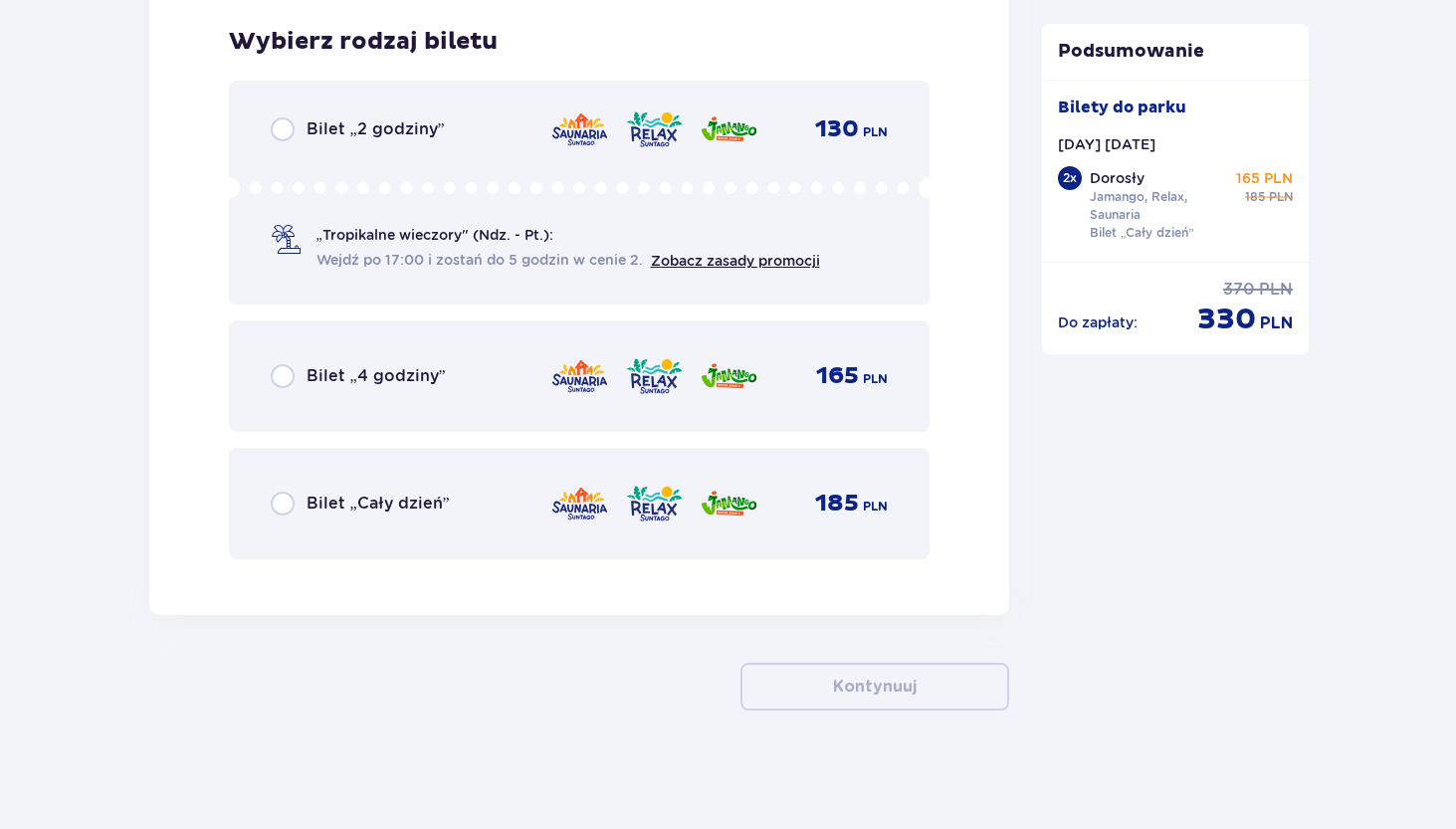 scroll, scrollTop: 5101, scrollLeft: 0, axis: vertical 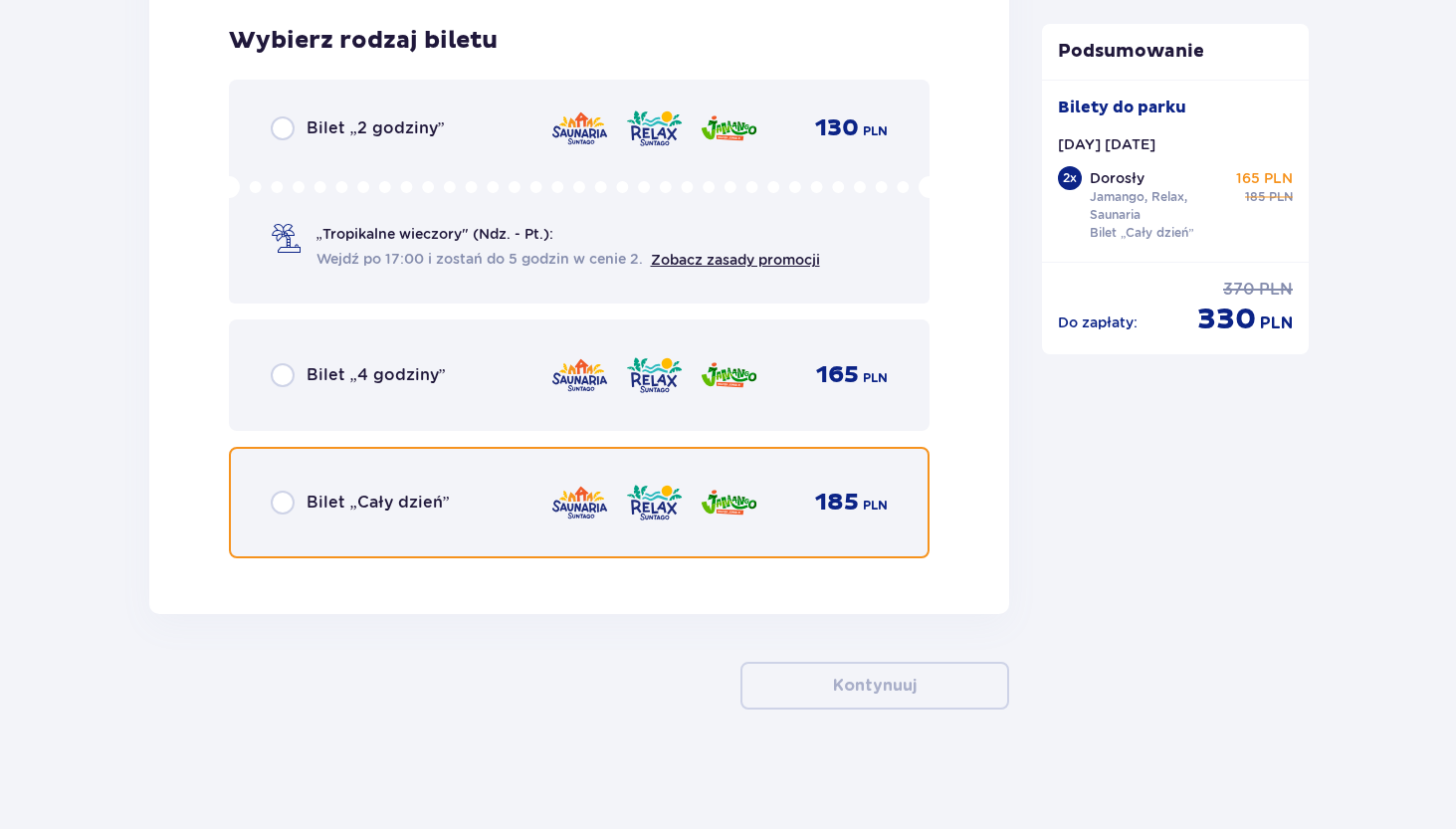 click at bounding box center (283, 503) 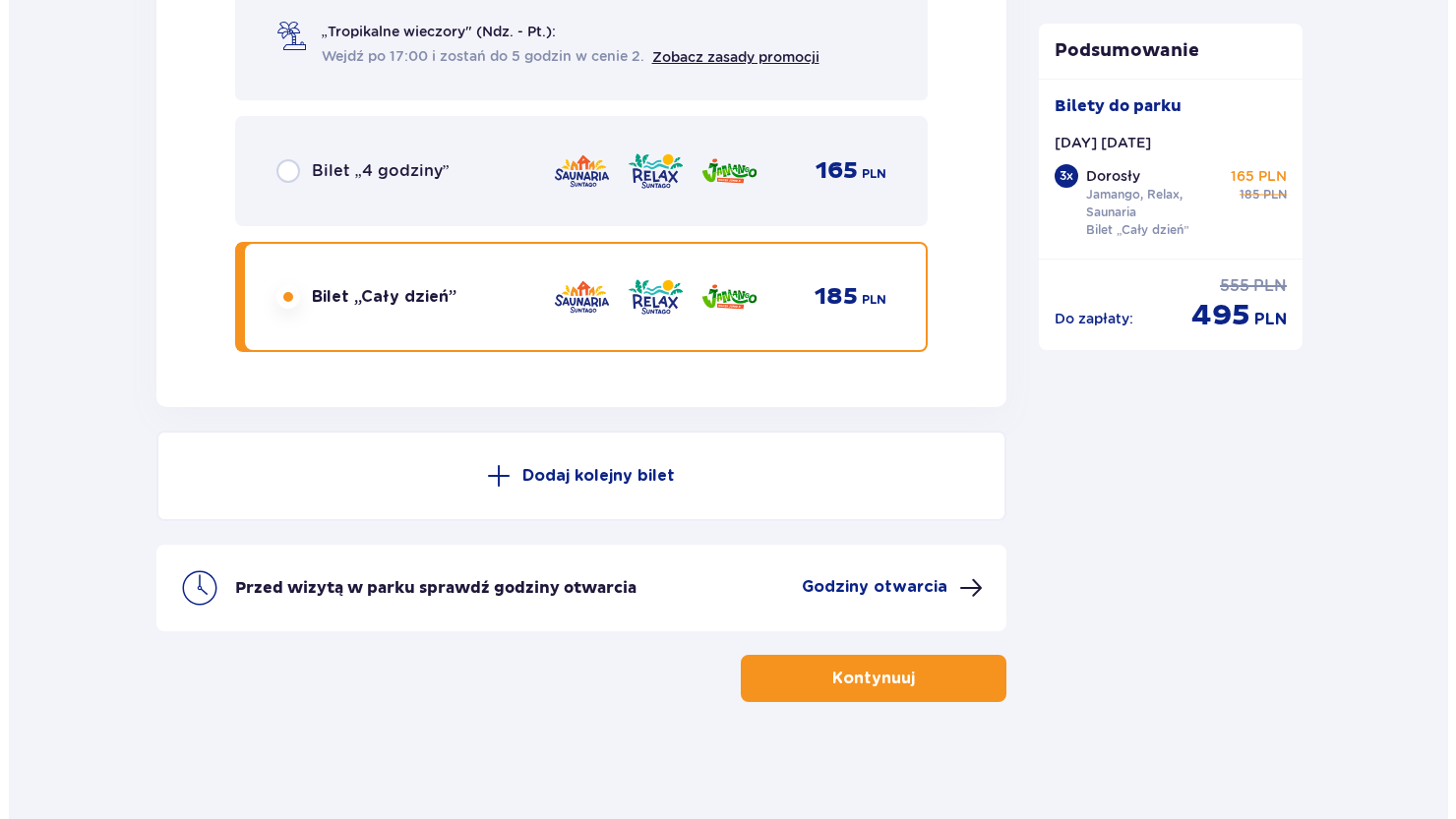 scroll, scrollTop: 5240, scrollLeft: 0, axis: vertical 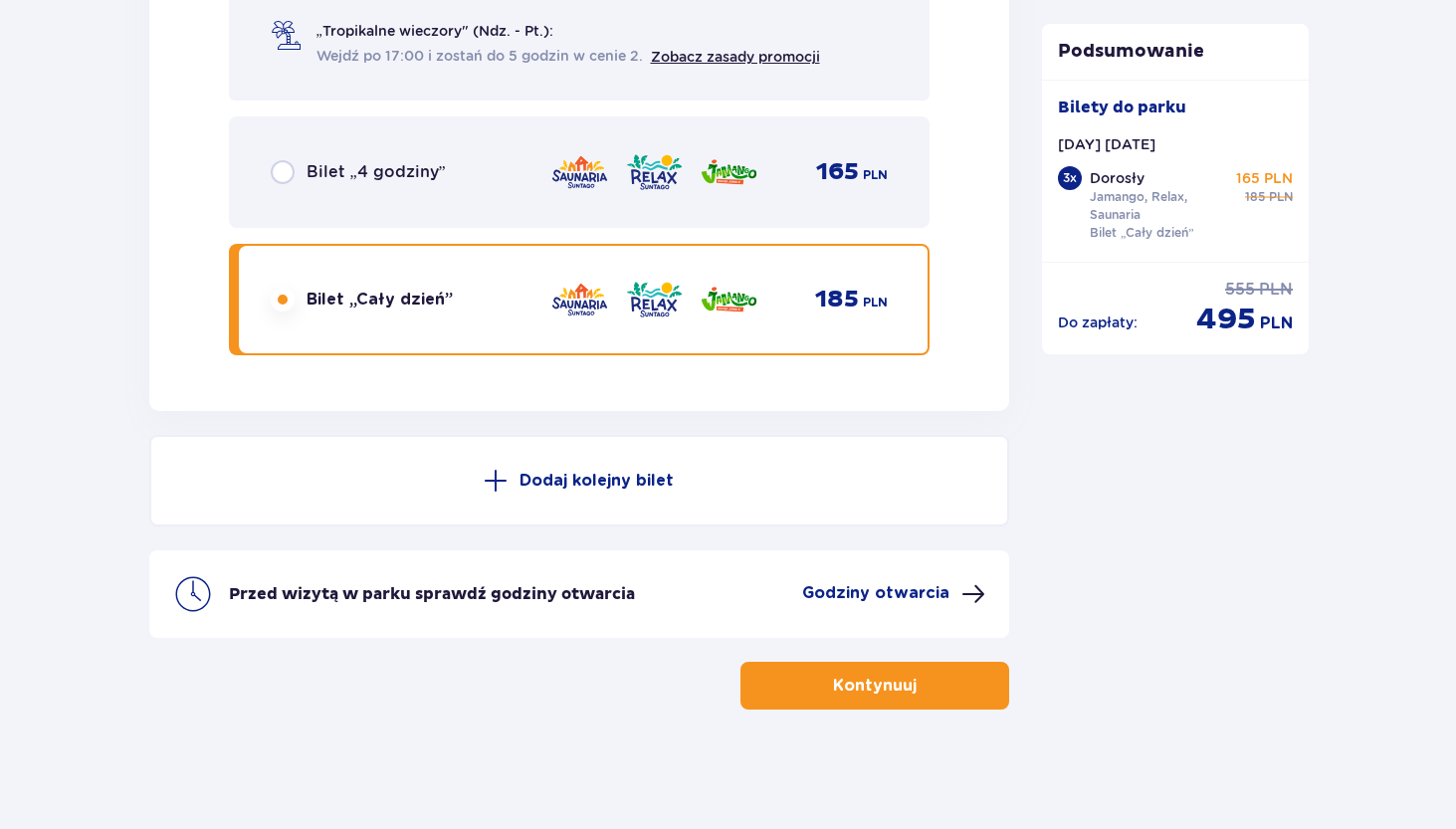 click on "Godziny otwarcia" at bounding box center (876, 593) 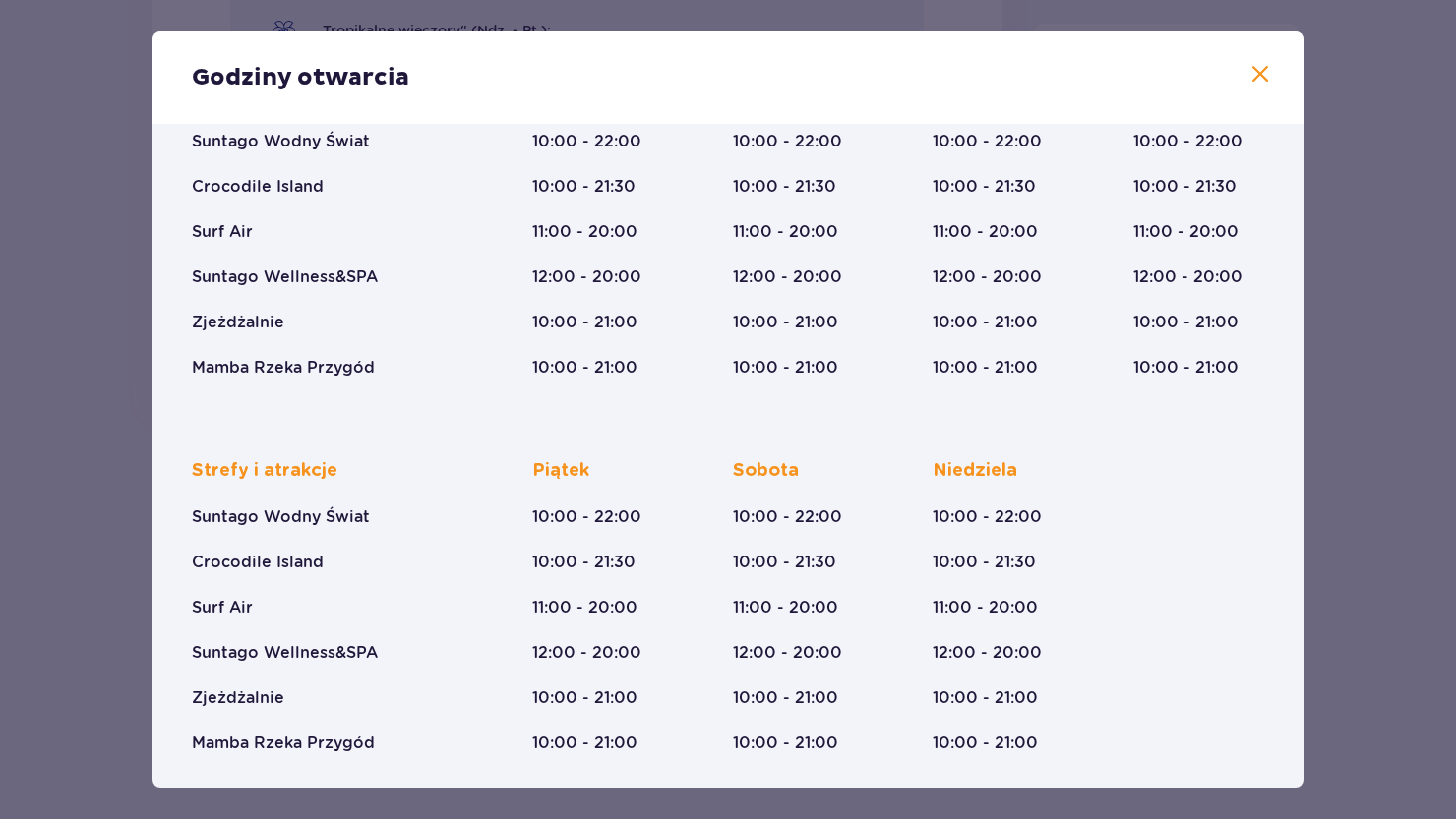 scroll, scrollTop: 202, scrollLeft: 0, axis: vertical 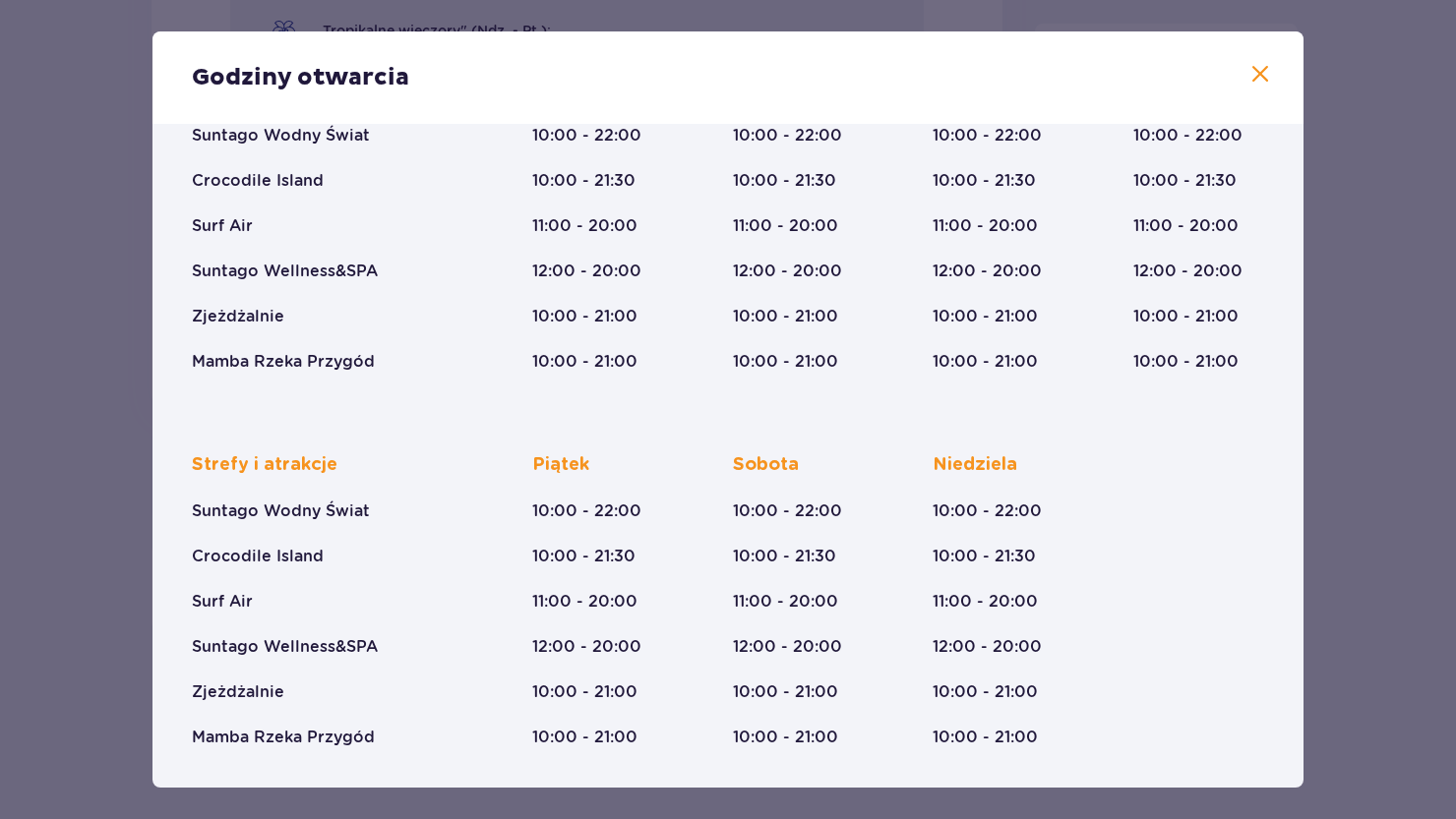 click on "Godziny otwarcia" at bounding box center (300, 78) 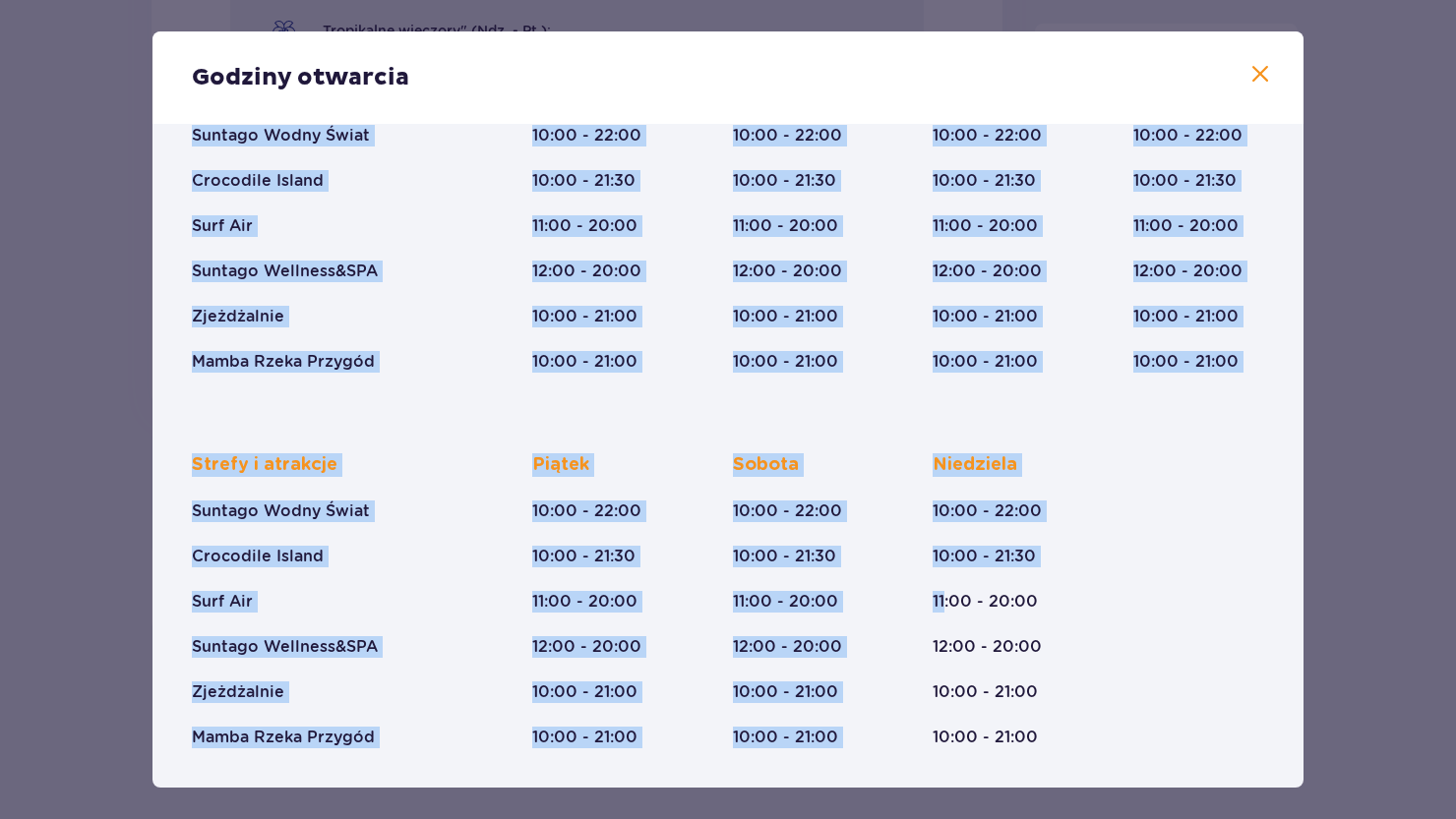 drag, startPoint x: 192, startPoint y: 71, endPoint x: 940, endPoint y: 582, distance: 905.88355 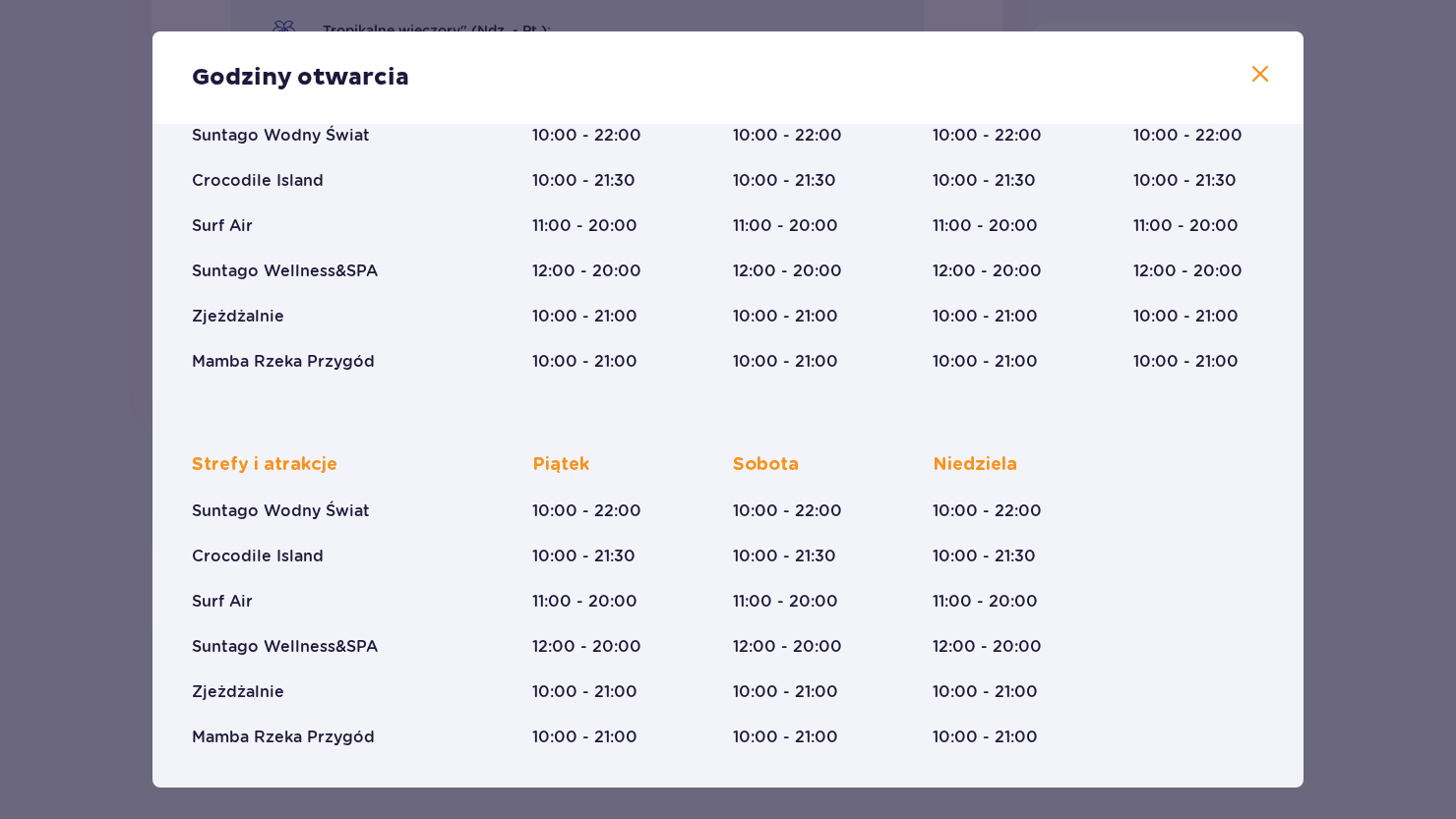 click on "Godziny otwarcia" at bounding box center (728, 78) 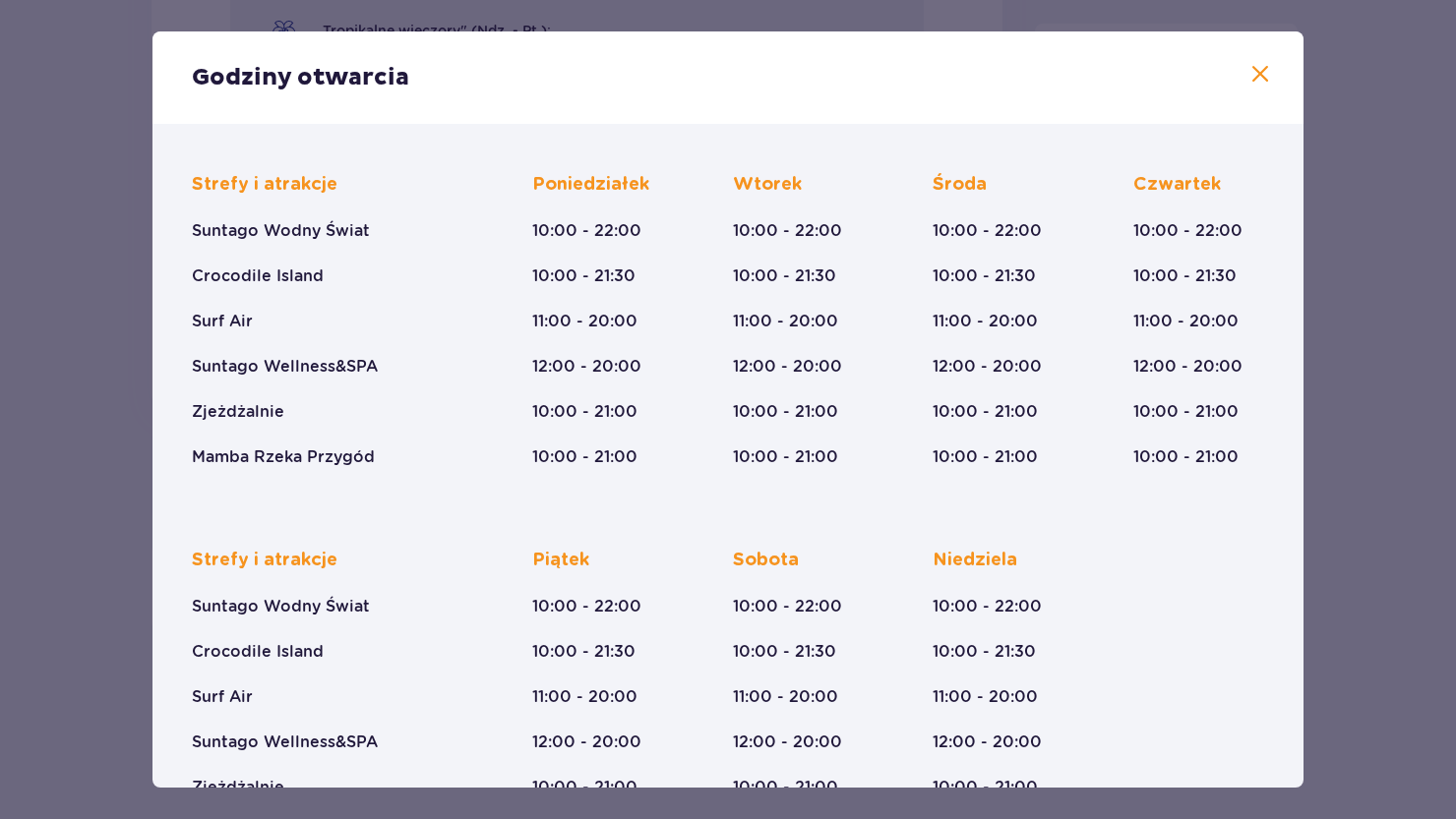 scroll, scrollTop: 114, scrollLeft: 0, axis: vertical 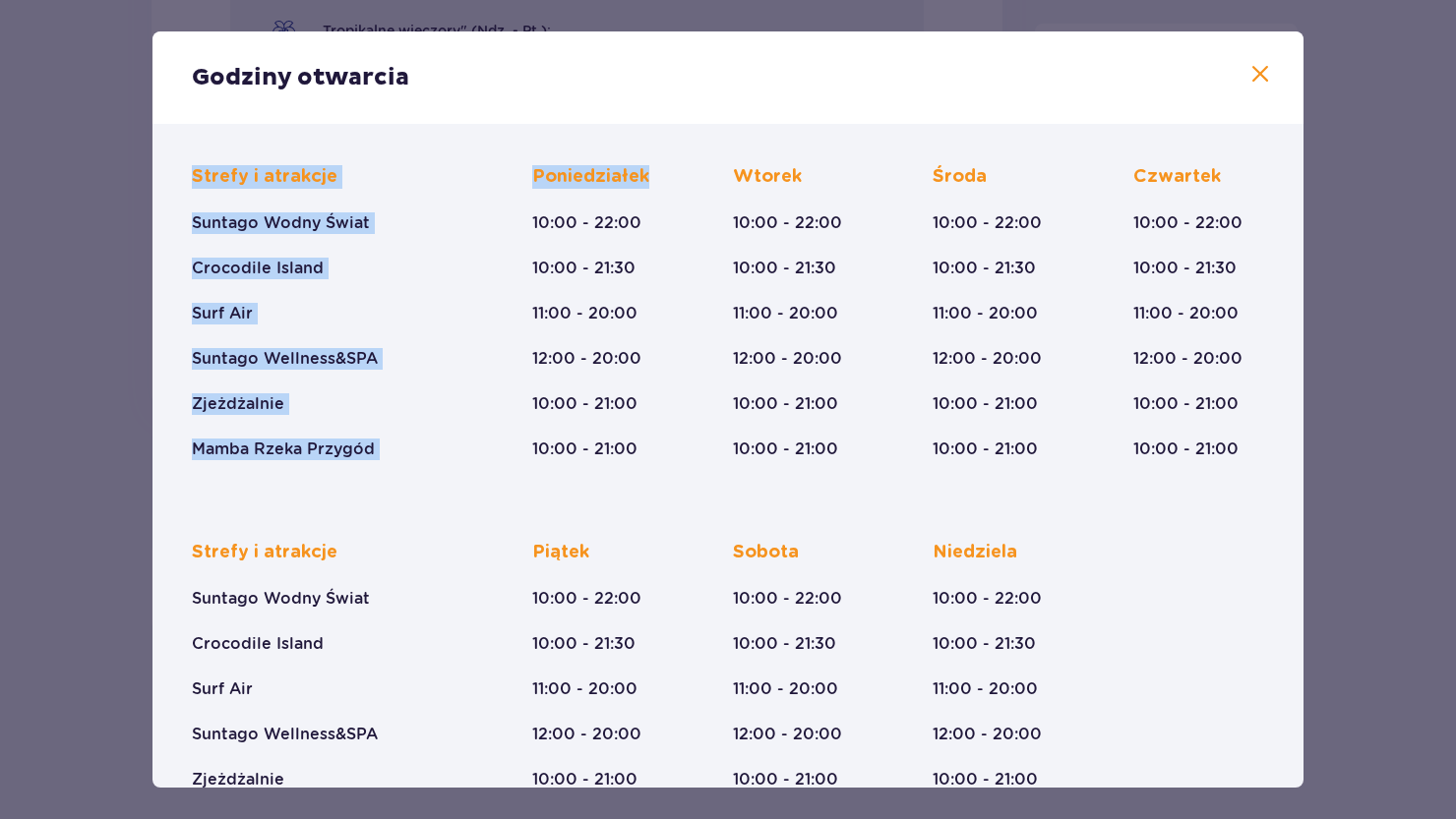 drag, startPoint x: 187, startPoint y: 160, endPoint x: 615, endPoint y: 353, distance: 469.5029 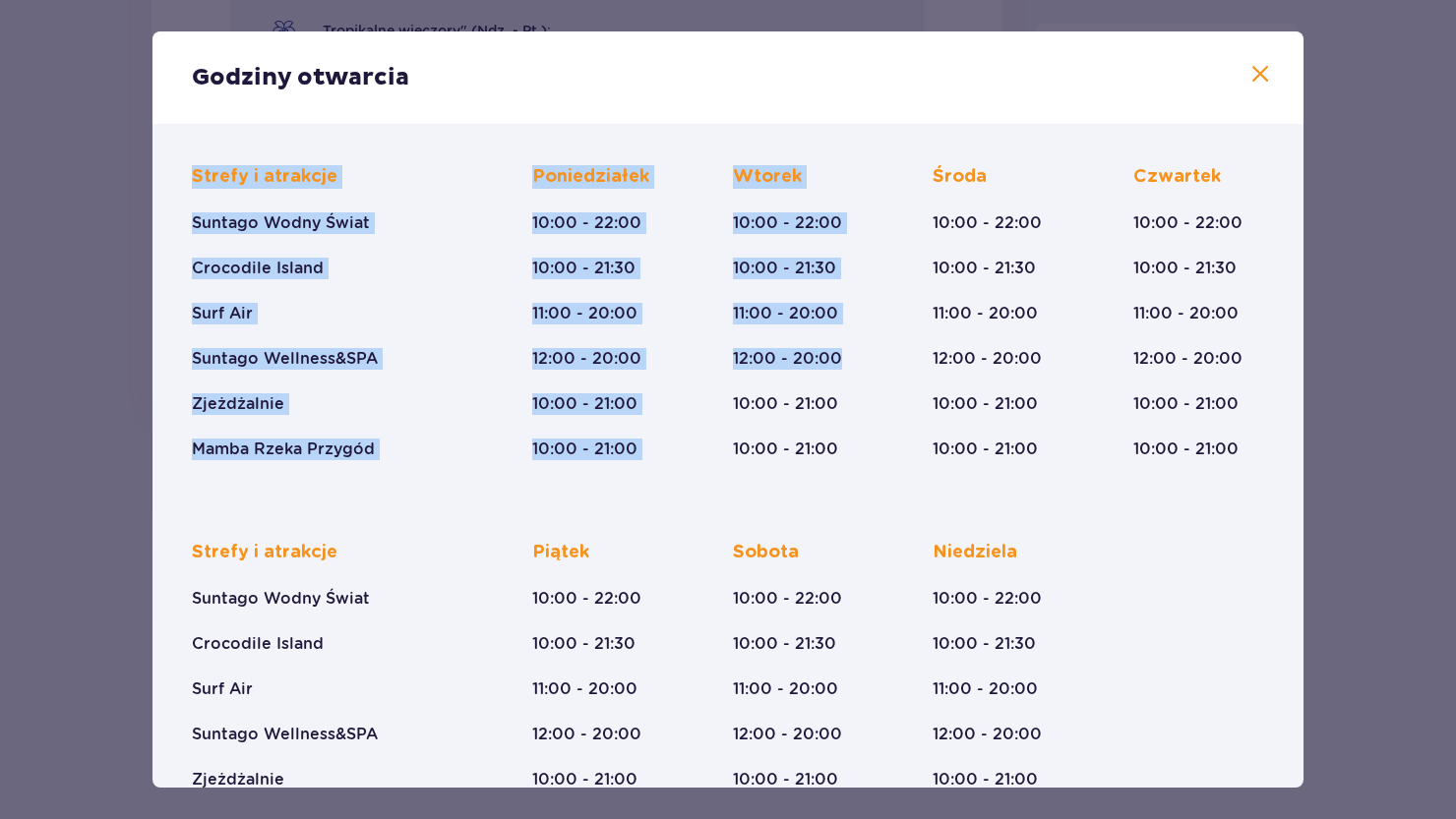 drag, startPoint x: 193, startPoint y: 178, endPoint x: 831, endPoint y: 498, distance: 713.7535 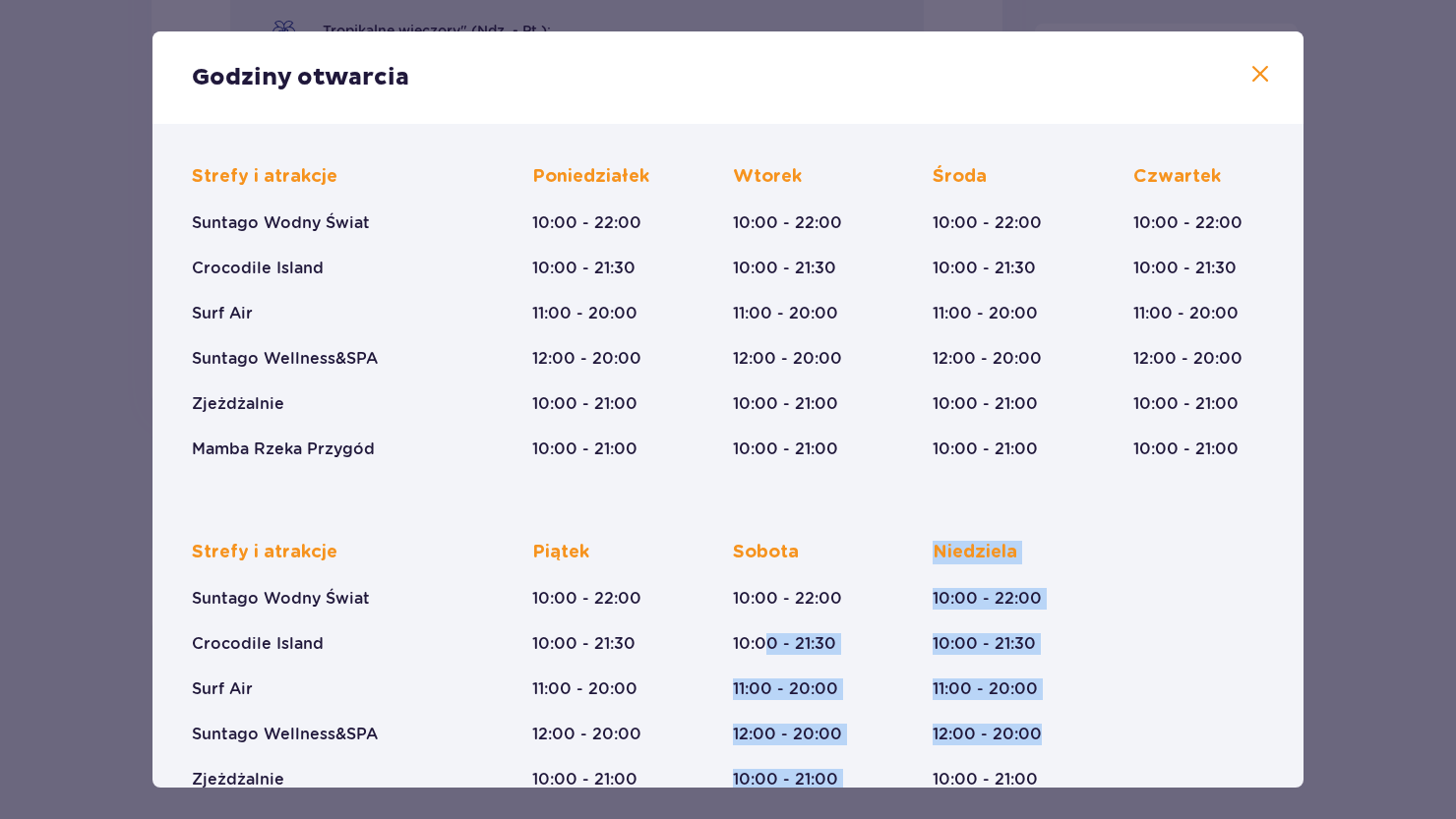 drag, startPoint x: 1035, startPoint y: 768, endPoint x: 863, endPoint y: 201, distance: 592.5141 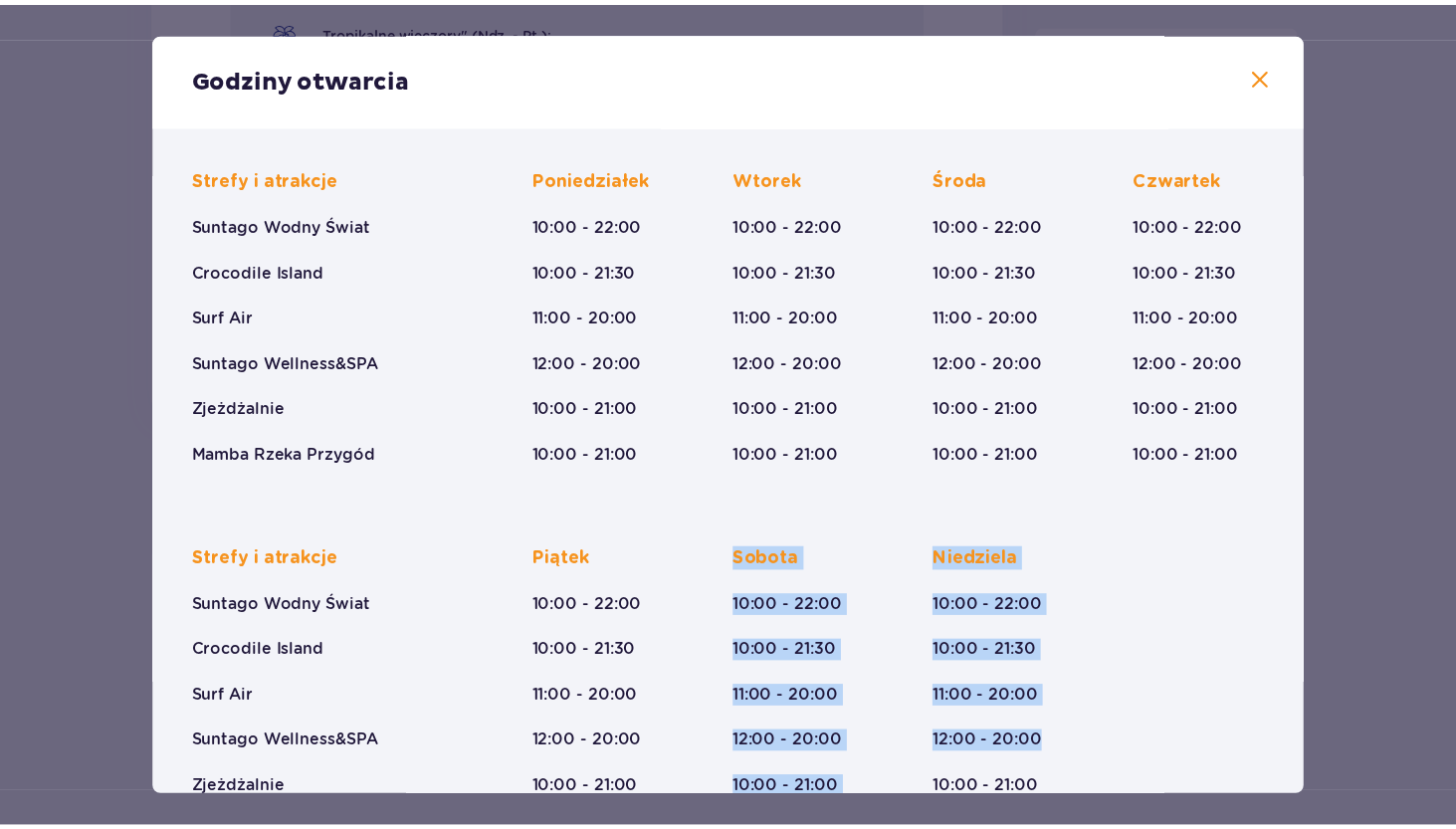 scroll, scrollTop: 204, scrollLeft: 0, axis: vertical 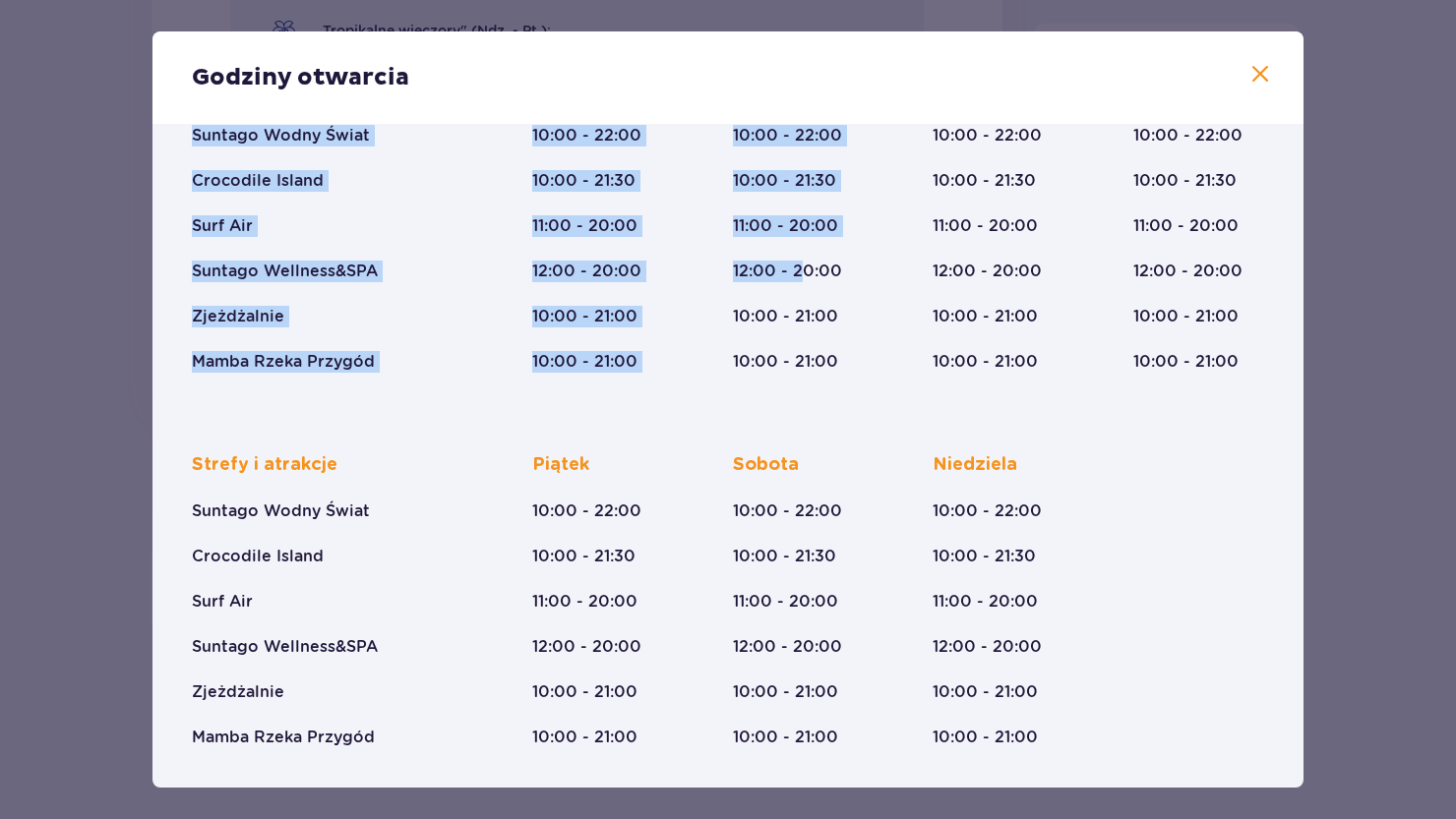 drag, startPoint x: 198, startPoint y: 73, endPoint x: 913, endPoint y: 228, distance: 731.6078 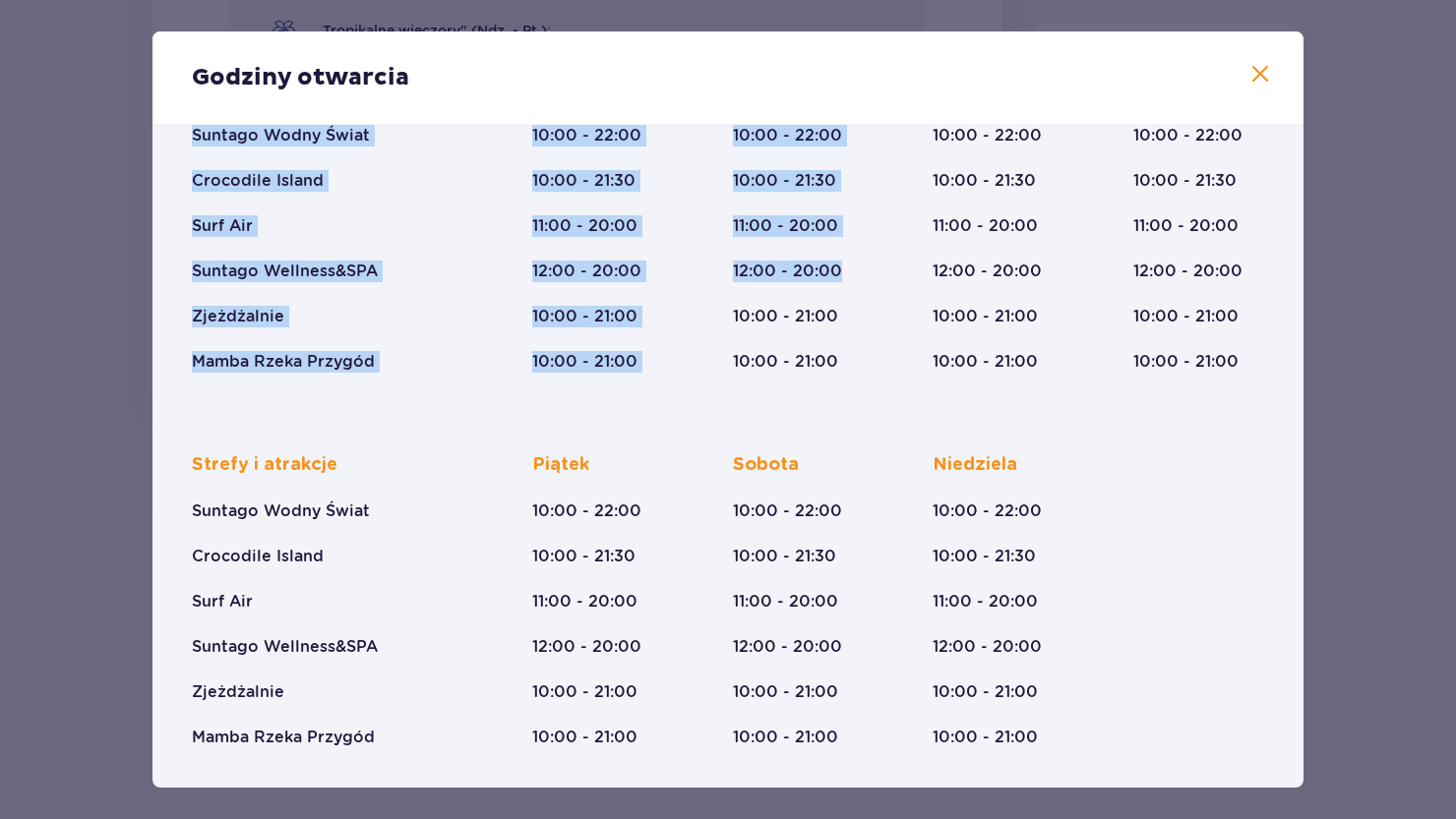 click at bounding box center [1260, 75] 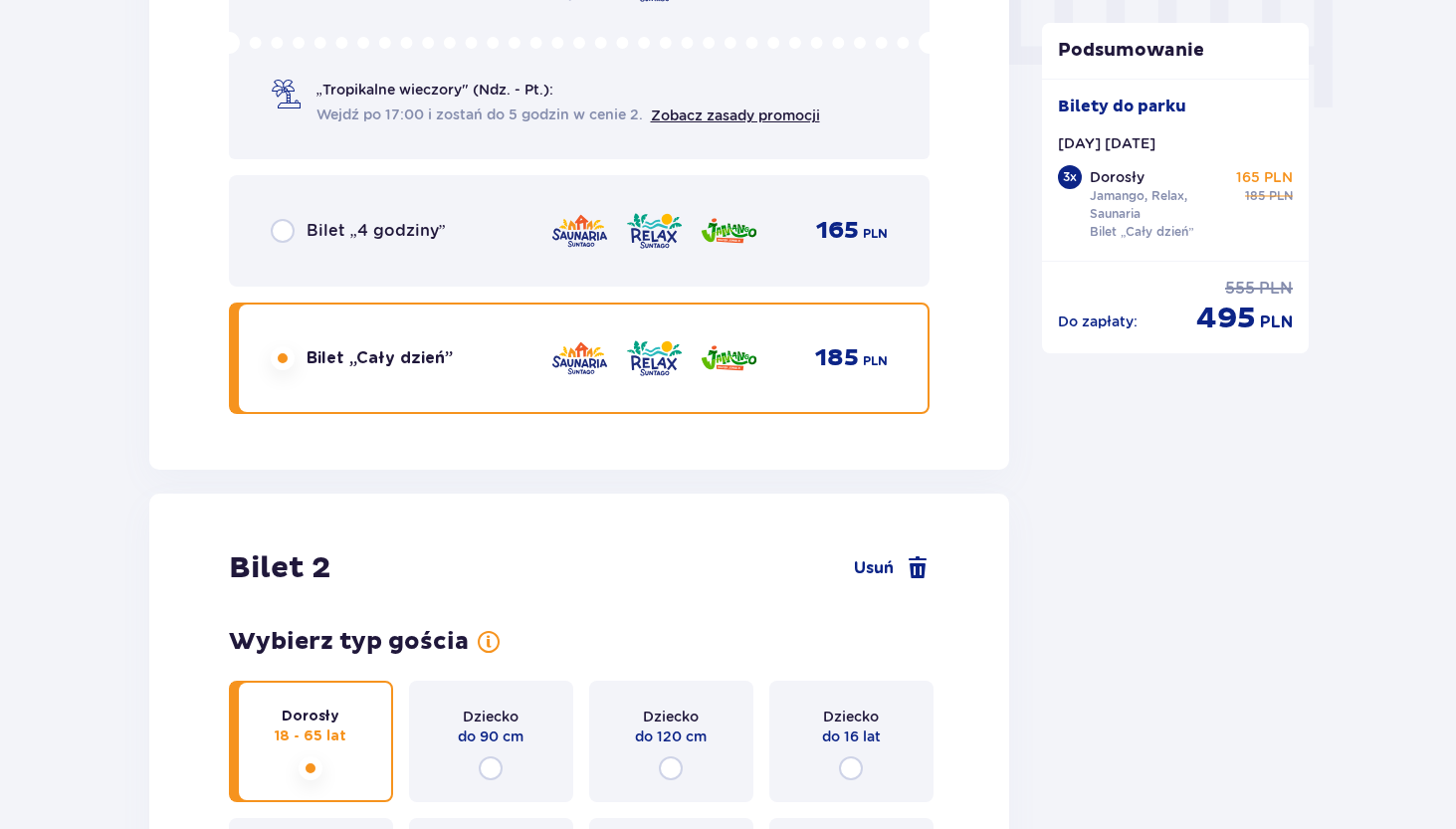 scroll, scrollTop: 5304, scrollLeft: 0, axis: vertical 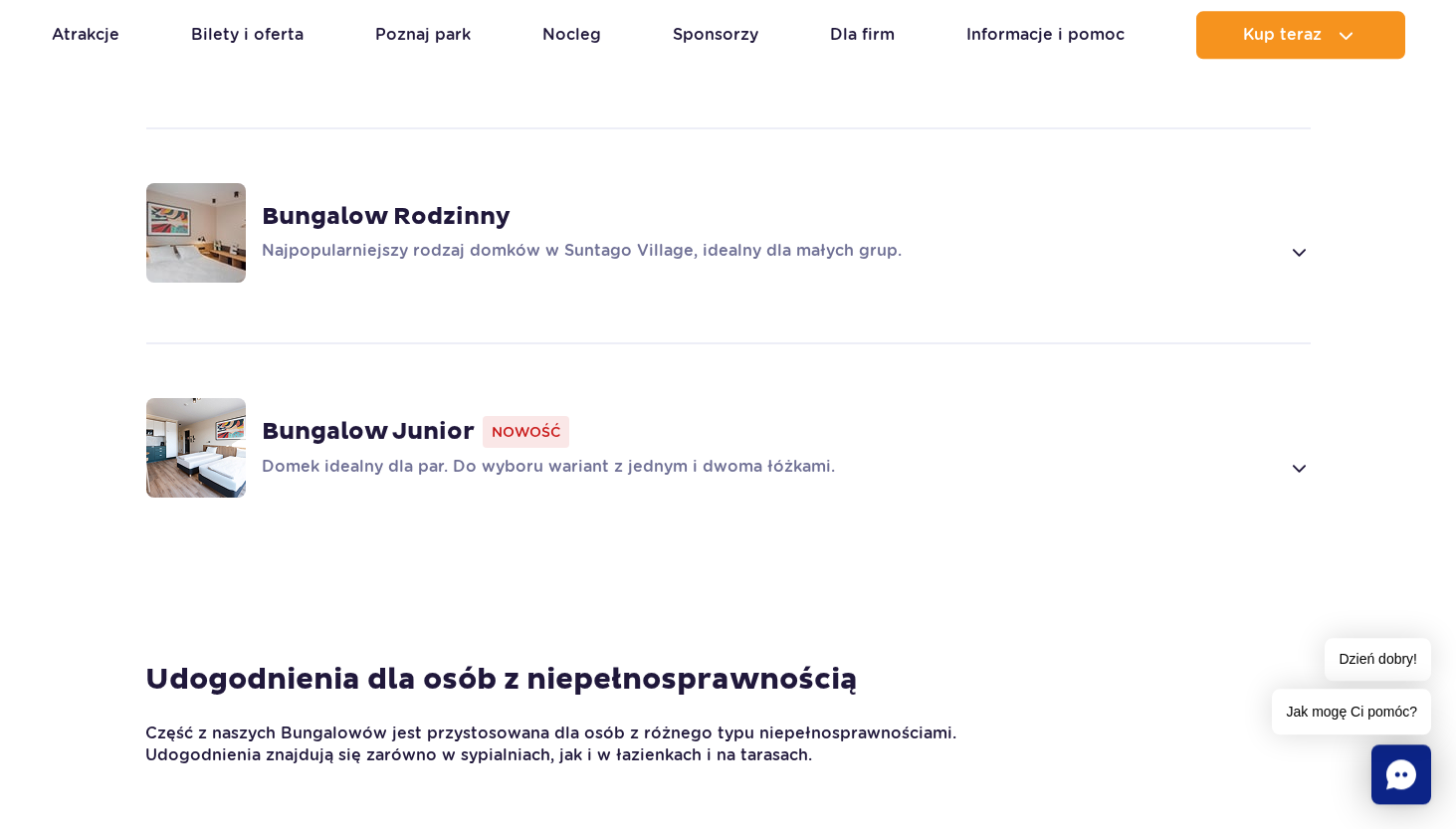 click on "Bungalow Rodzinny" at bounding box center [386, 217] 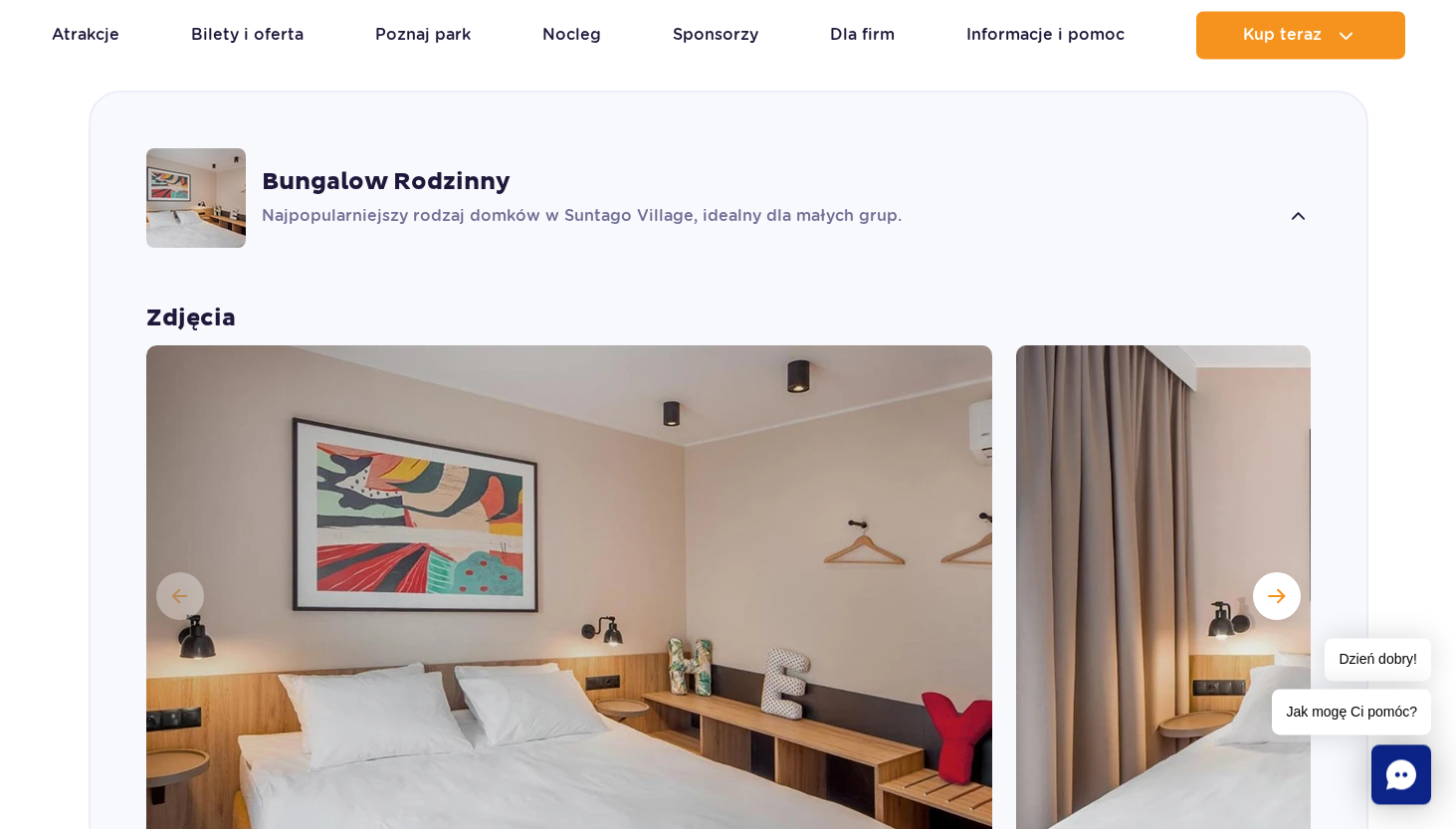 scroll, scrollTop: 1609, scrollLeft: 0, axis: vertical 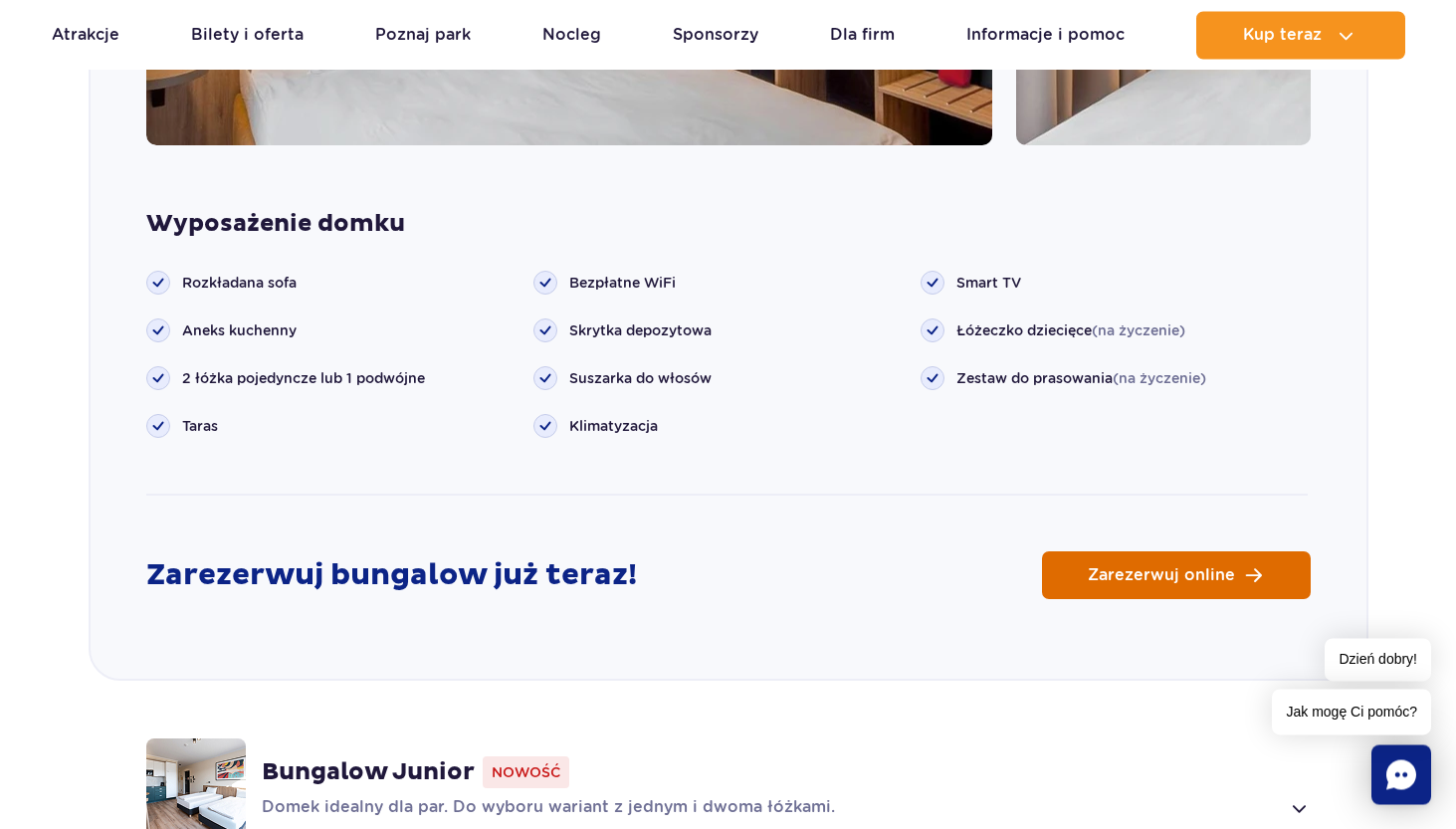 click on "Zarezerwuj online" at bounding box center [1176, 575] 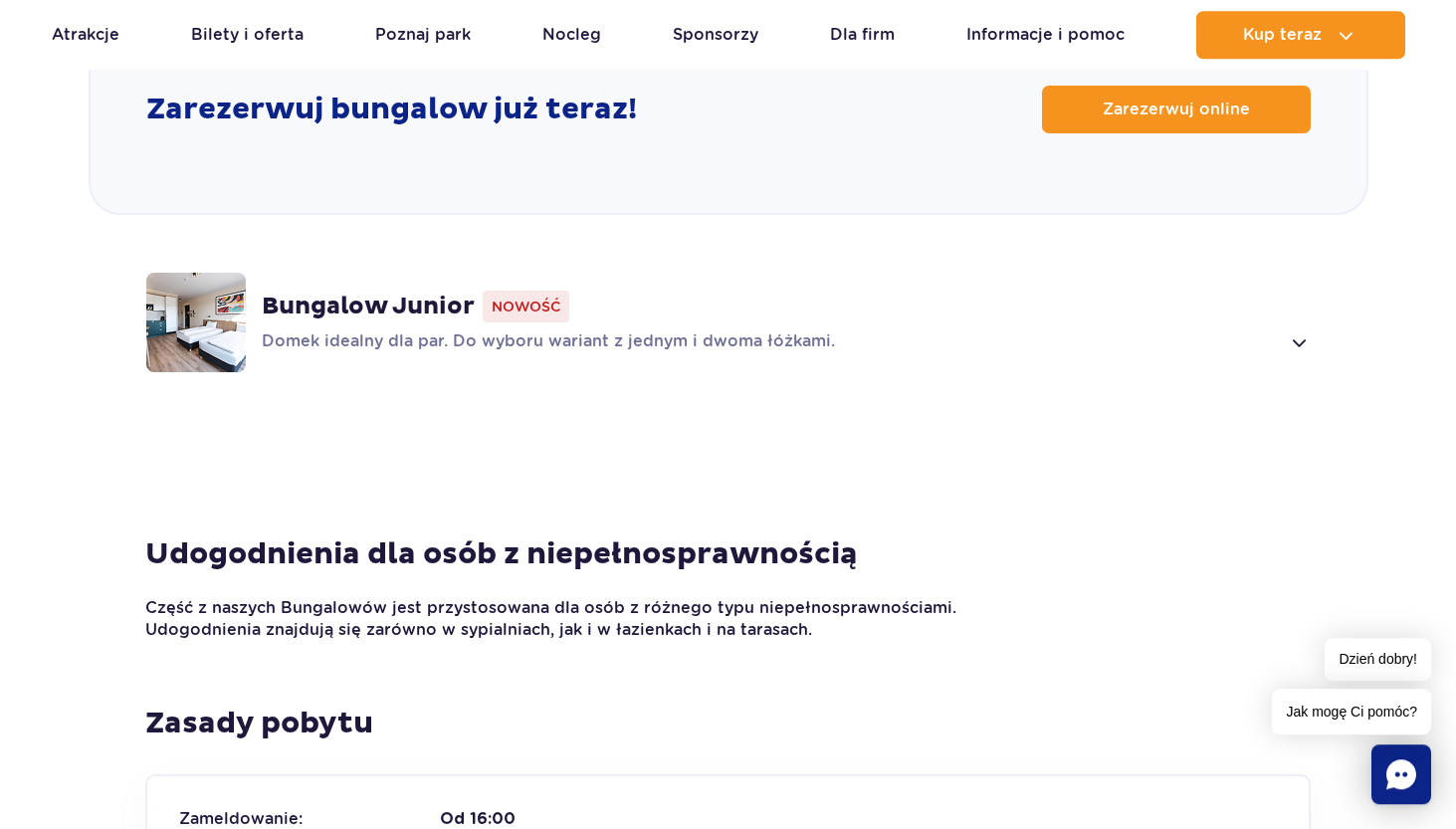 scroll, scrollTop: 2599, scrollLeft: 0, axis: vertical 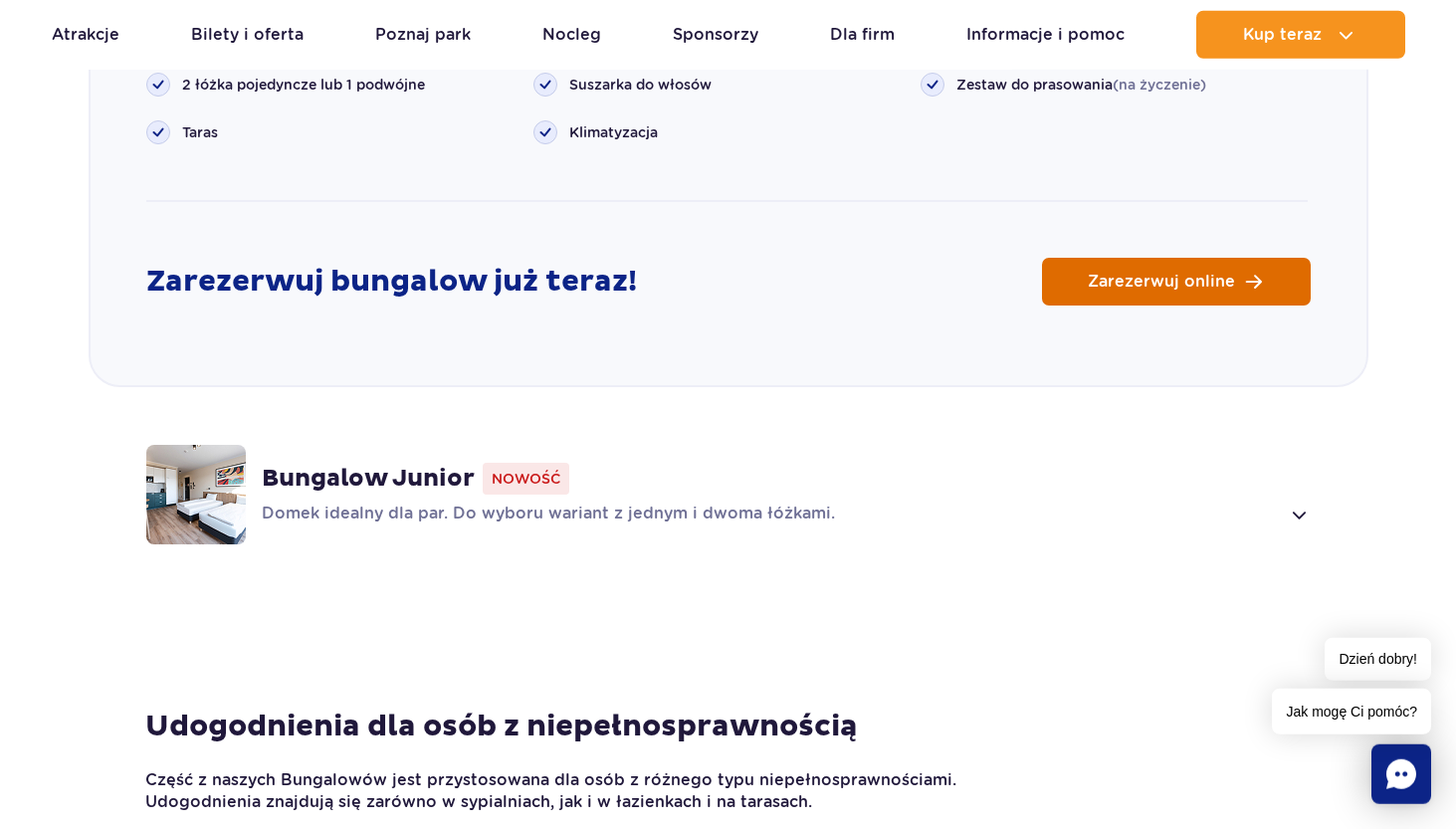 click on "Zarezerwuj online" at bounding box center [1161, 282] 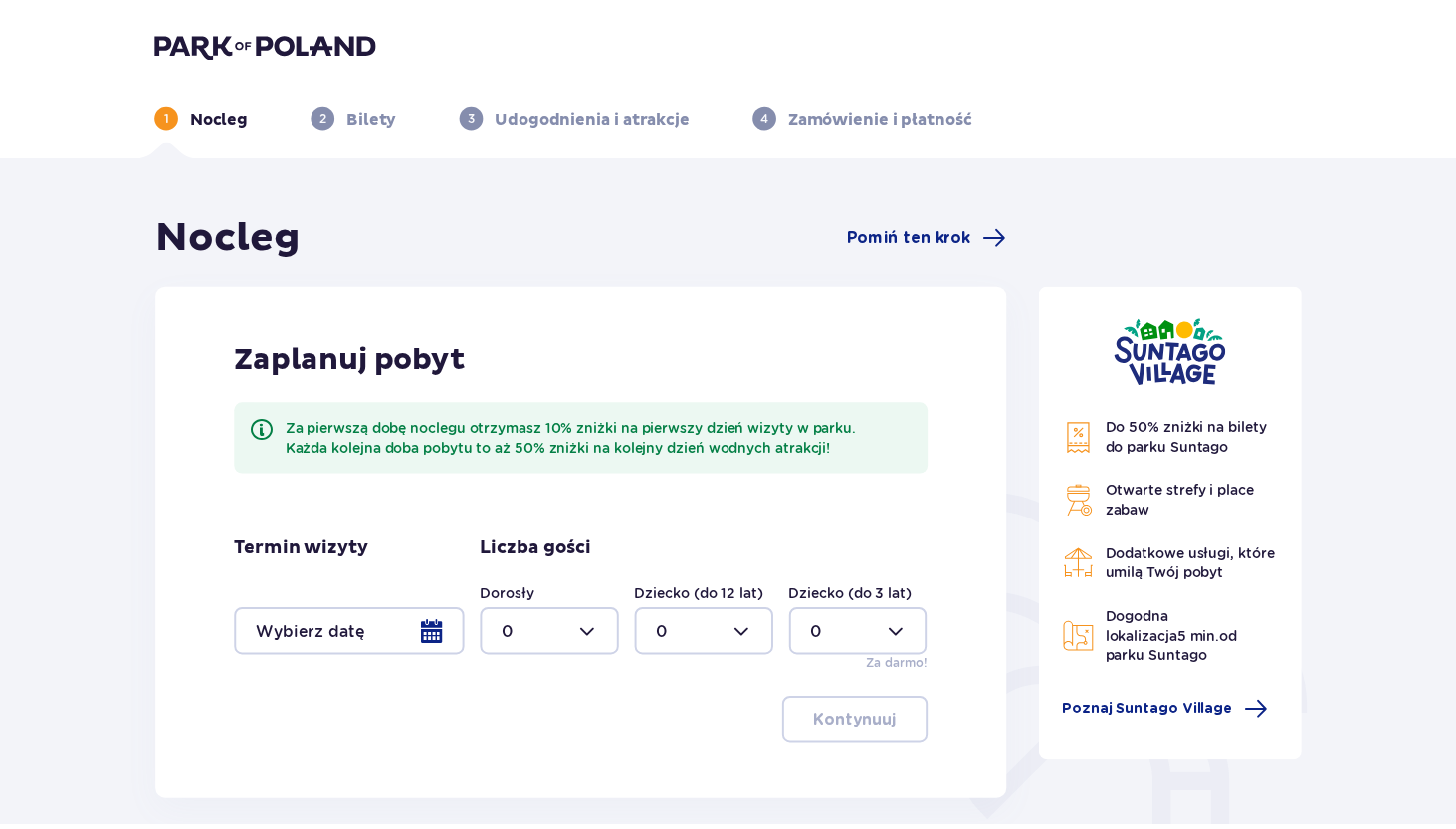 scroll, scrollTop: 0, scrollLeft: 0, axis: both 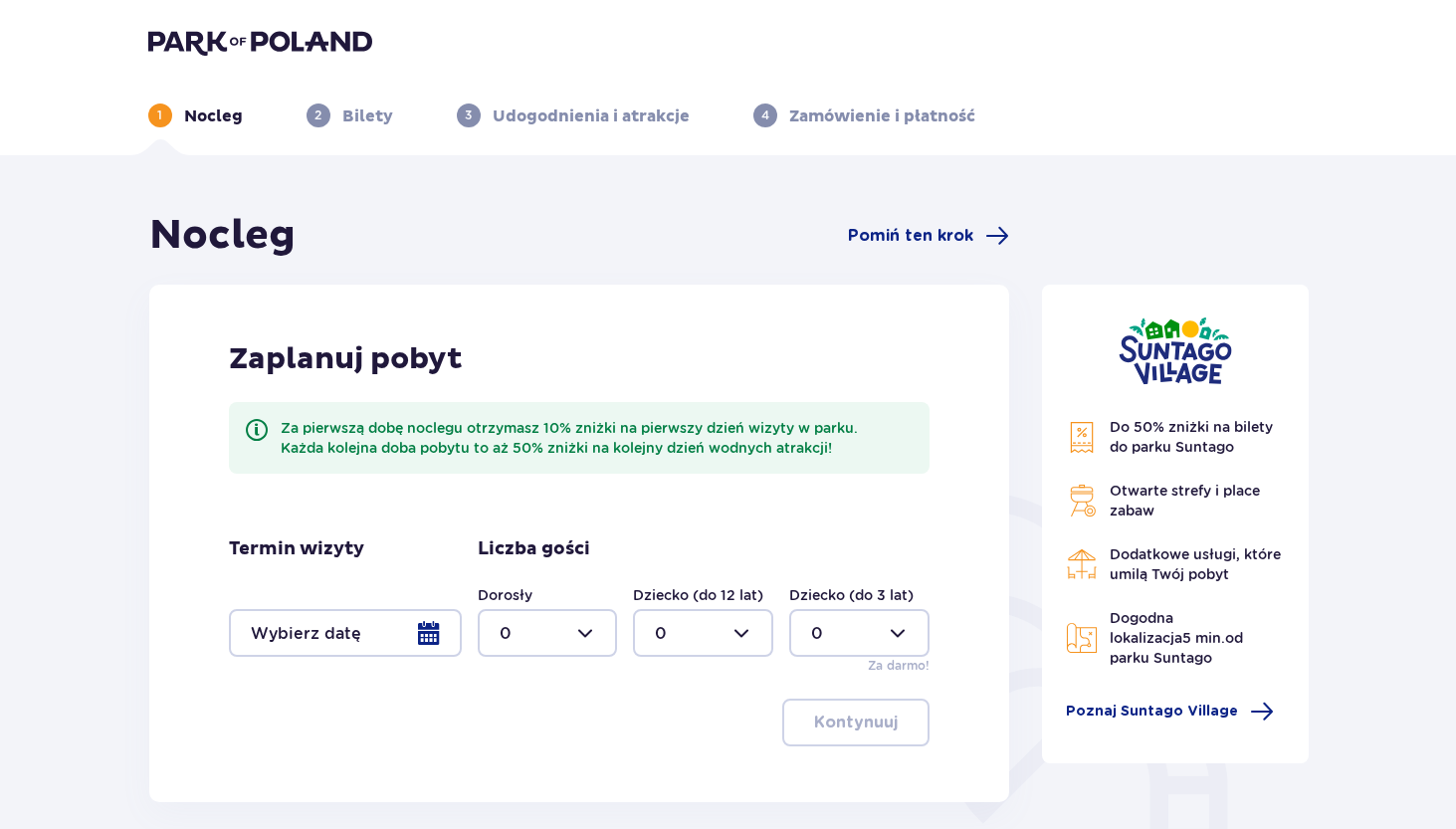 click at bounding box center [345, 633] 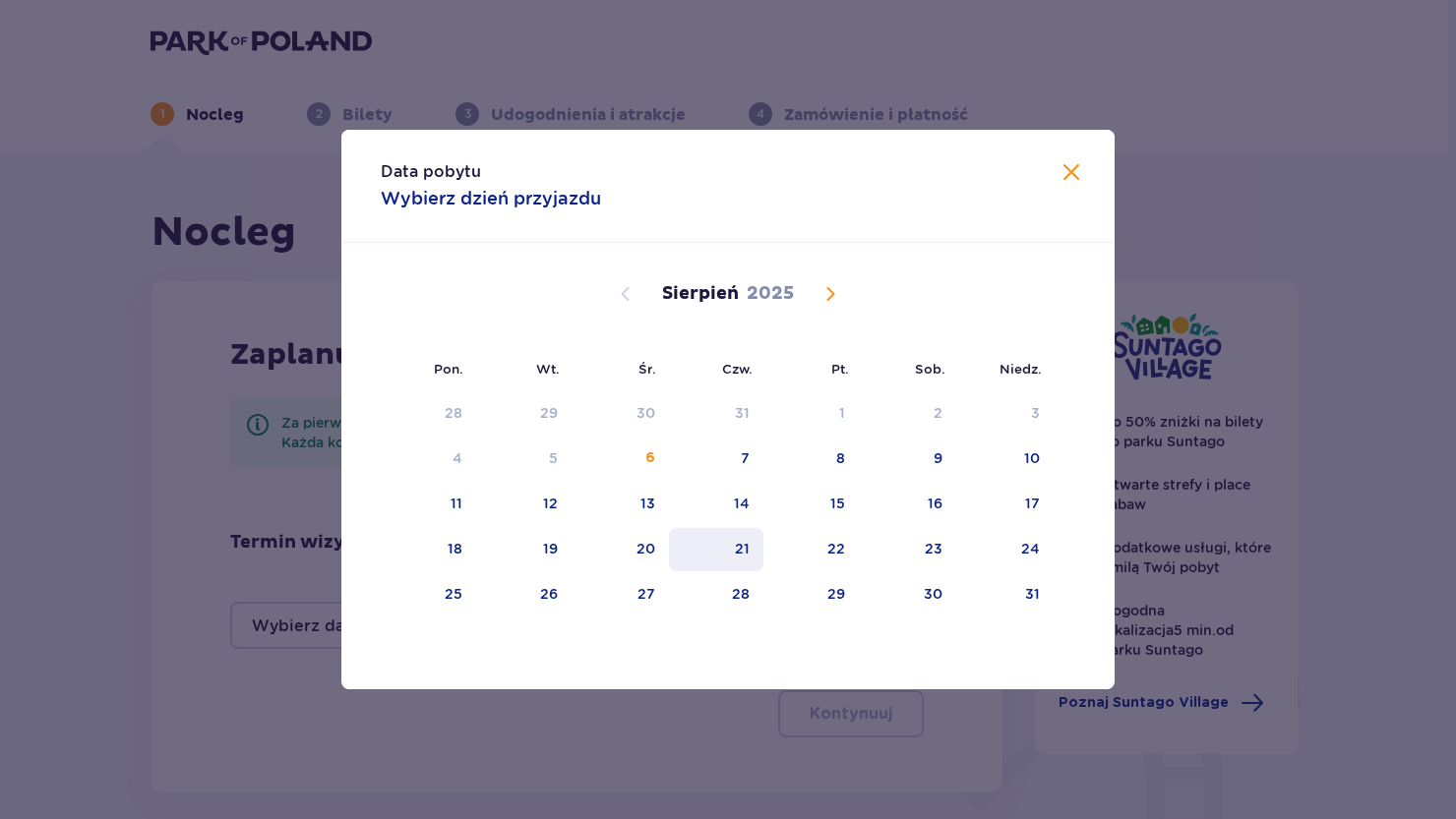 click on "21" at bounding box center [742, 549] 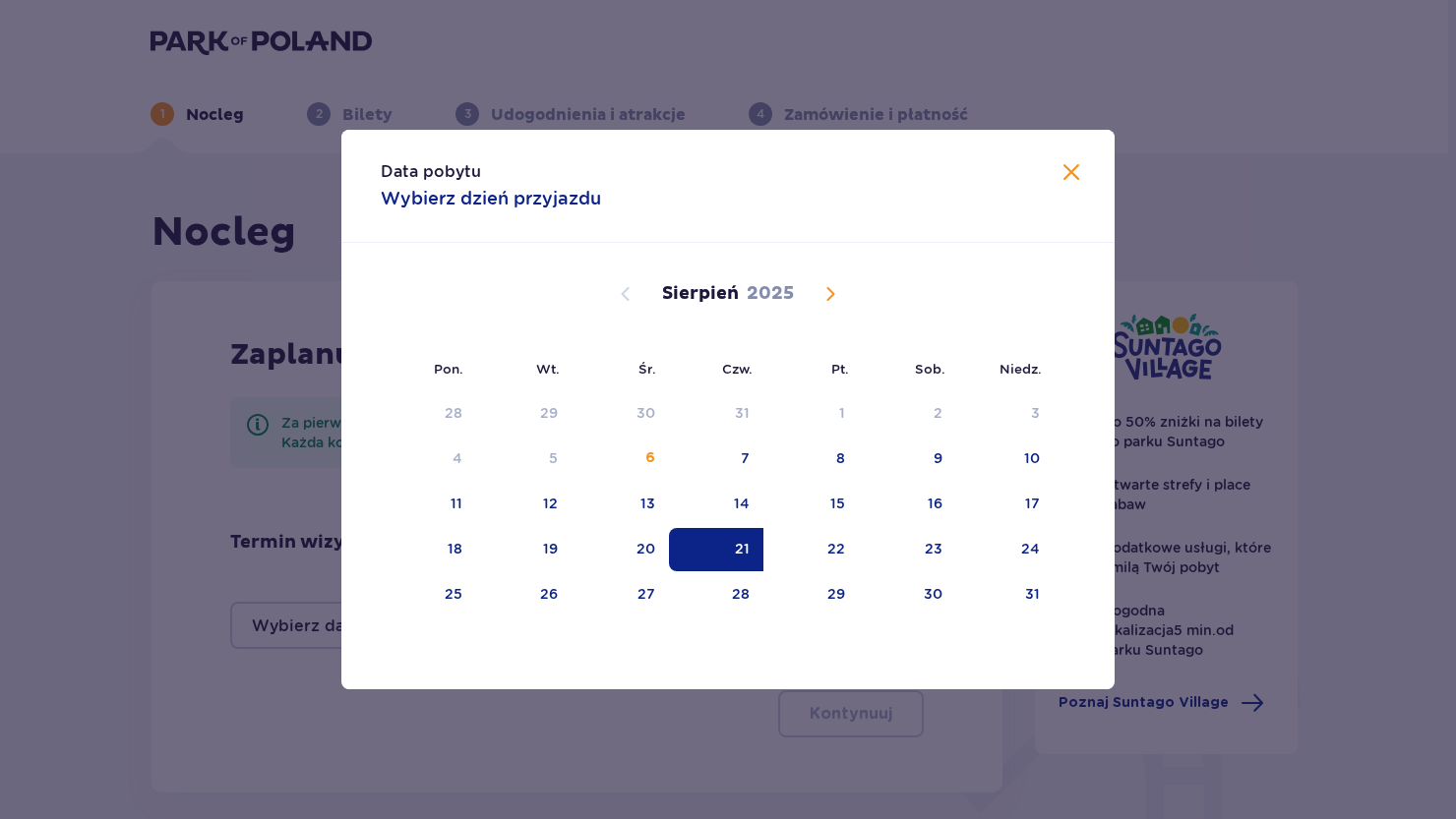 click at bounding box center [830, 294] 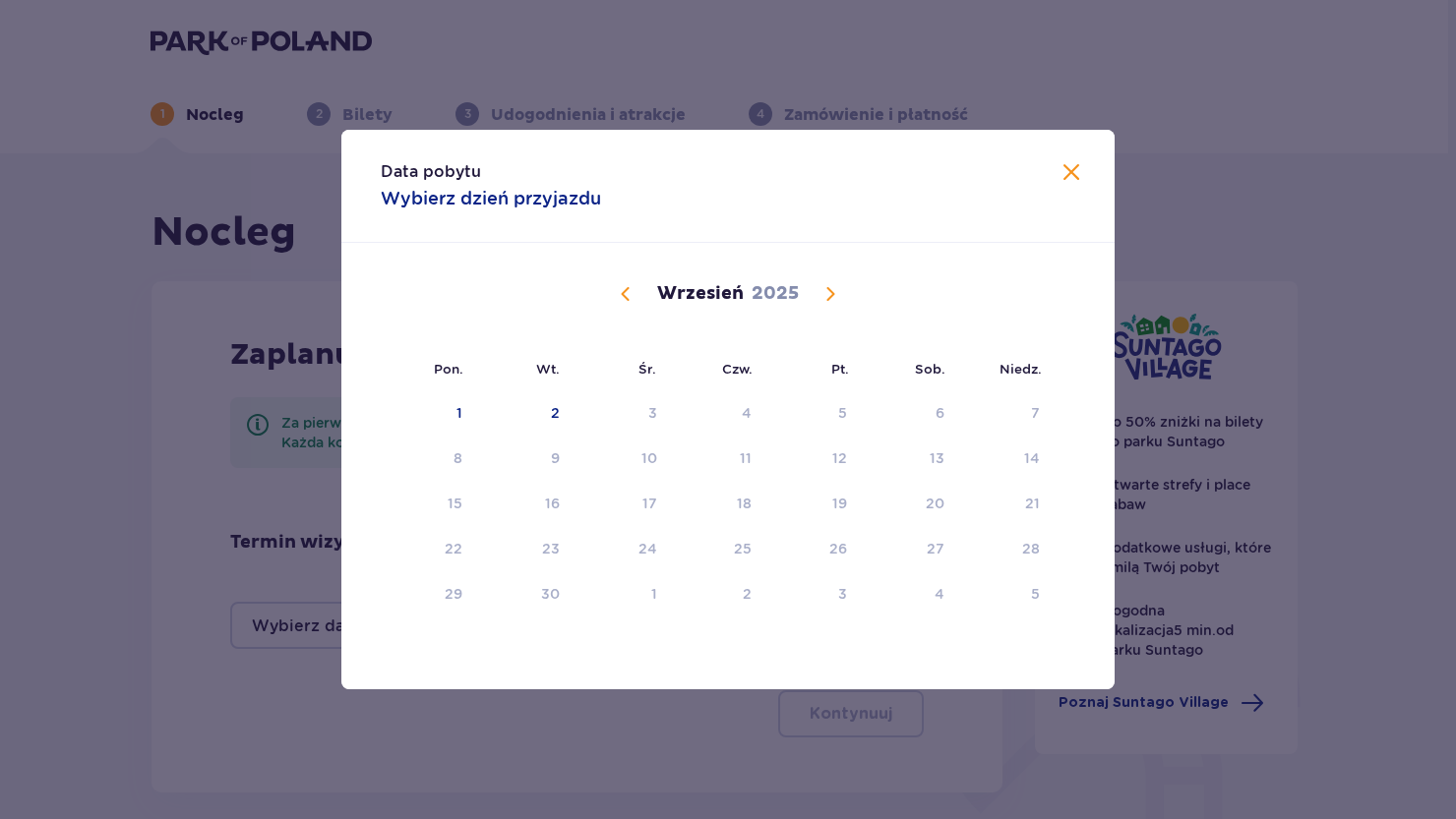 click at bounding box center [626, 294] 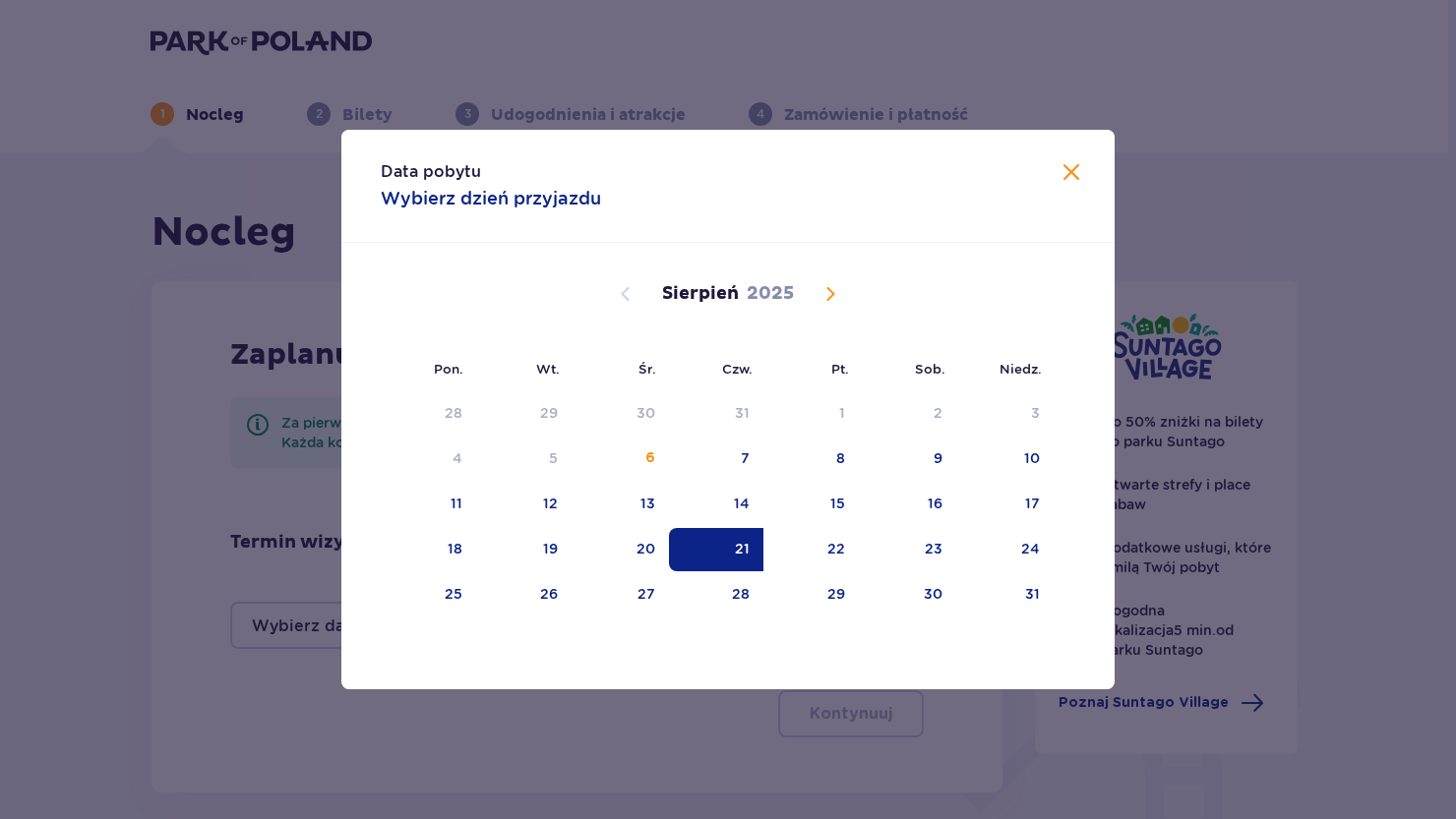 click at bounding box center [830, 294] 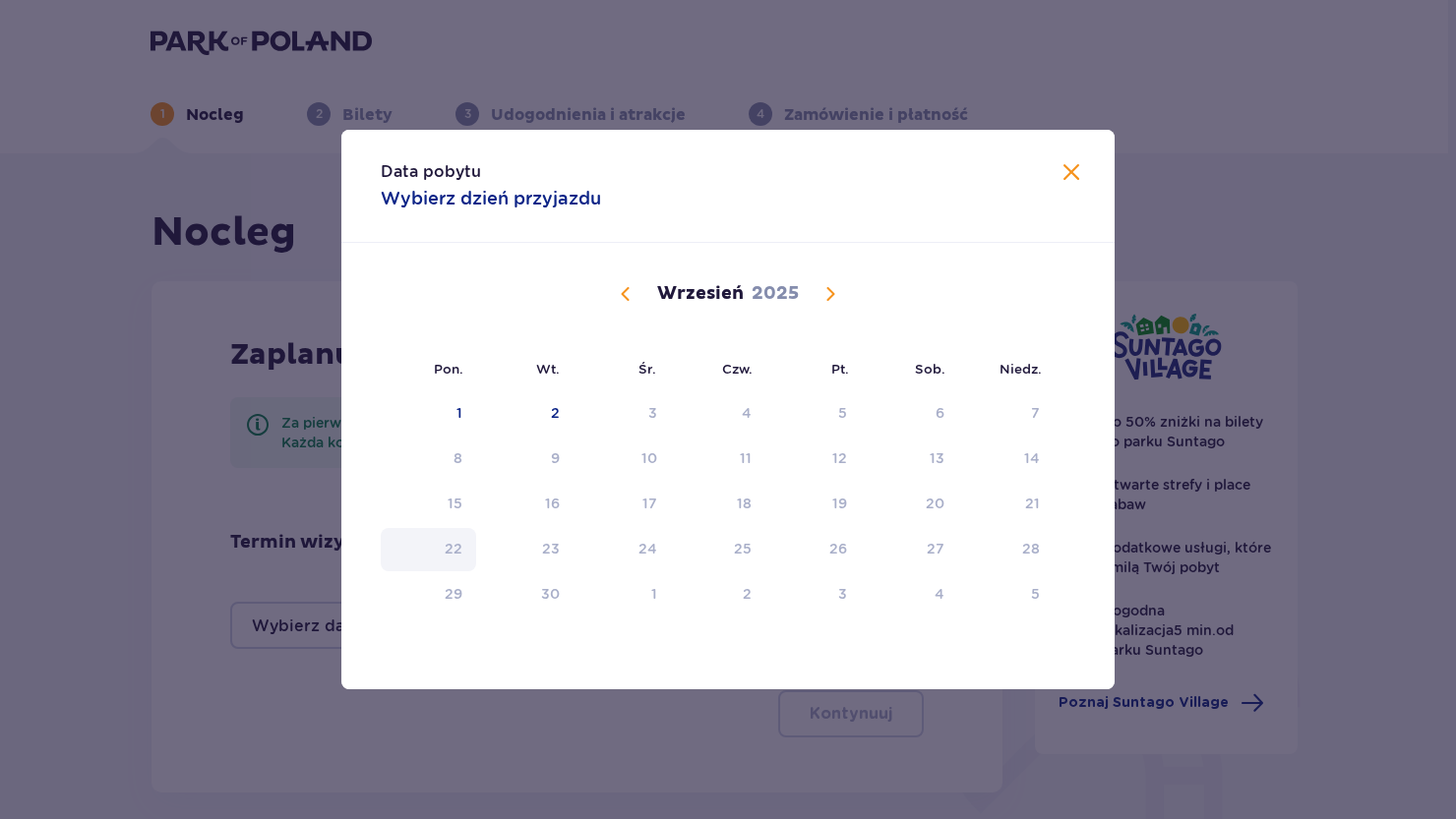 click on "22" at bounding box center (454, 549) 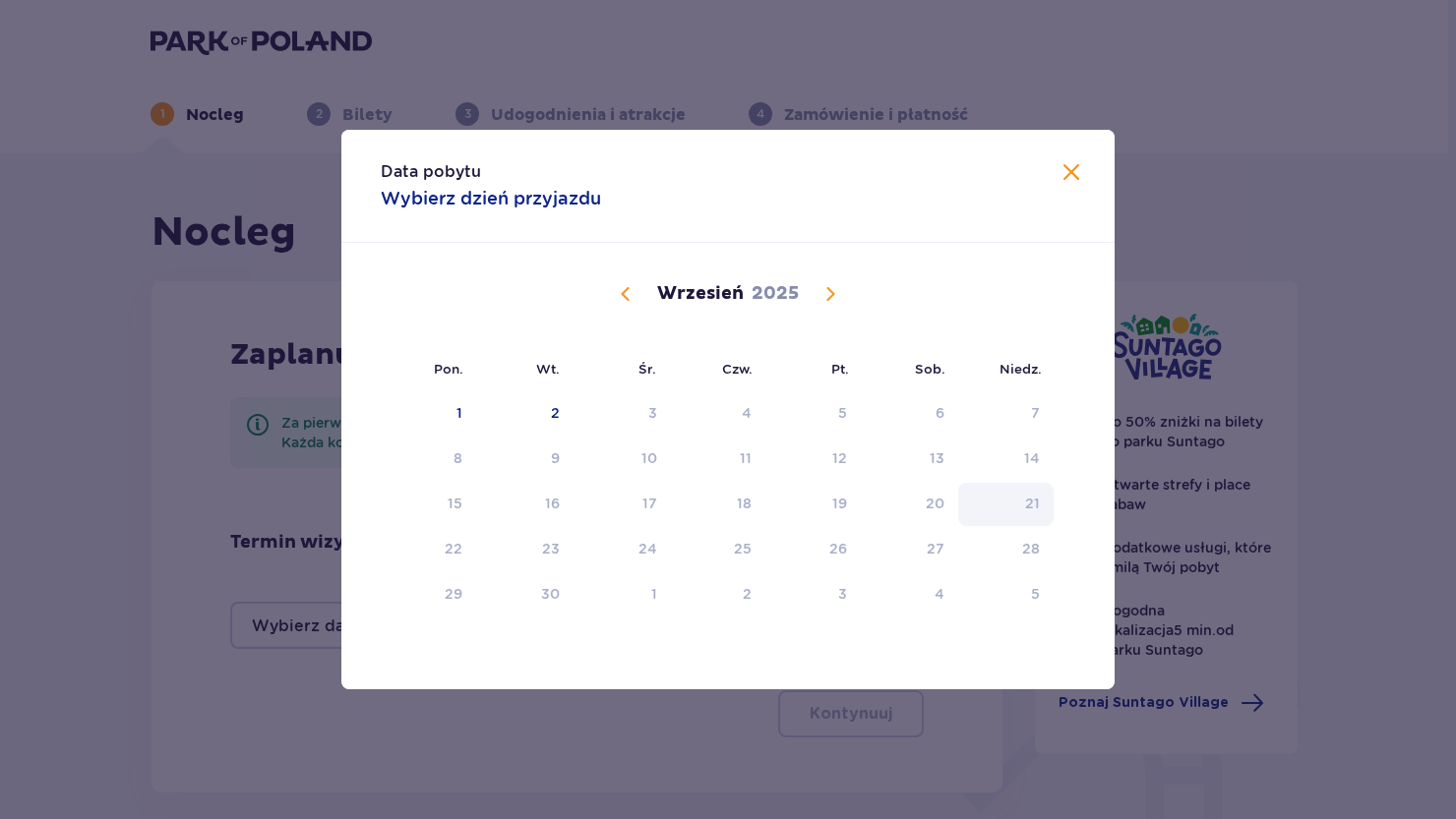 drag, startPoint x: 1035, startPoint y: 506, endPoint x: 996, endPoint y: 504, distance: 39.05125 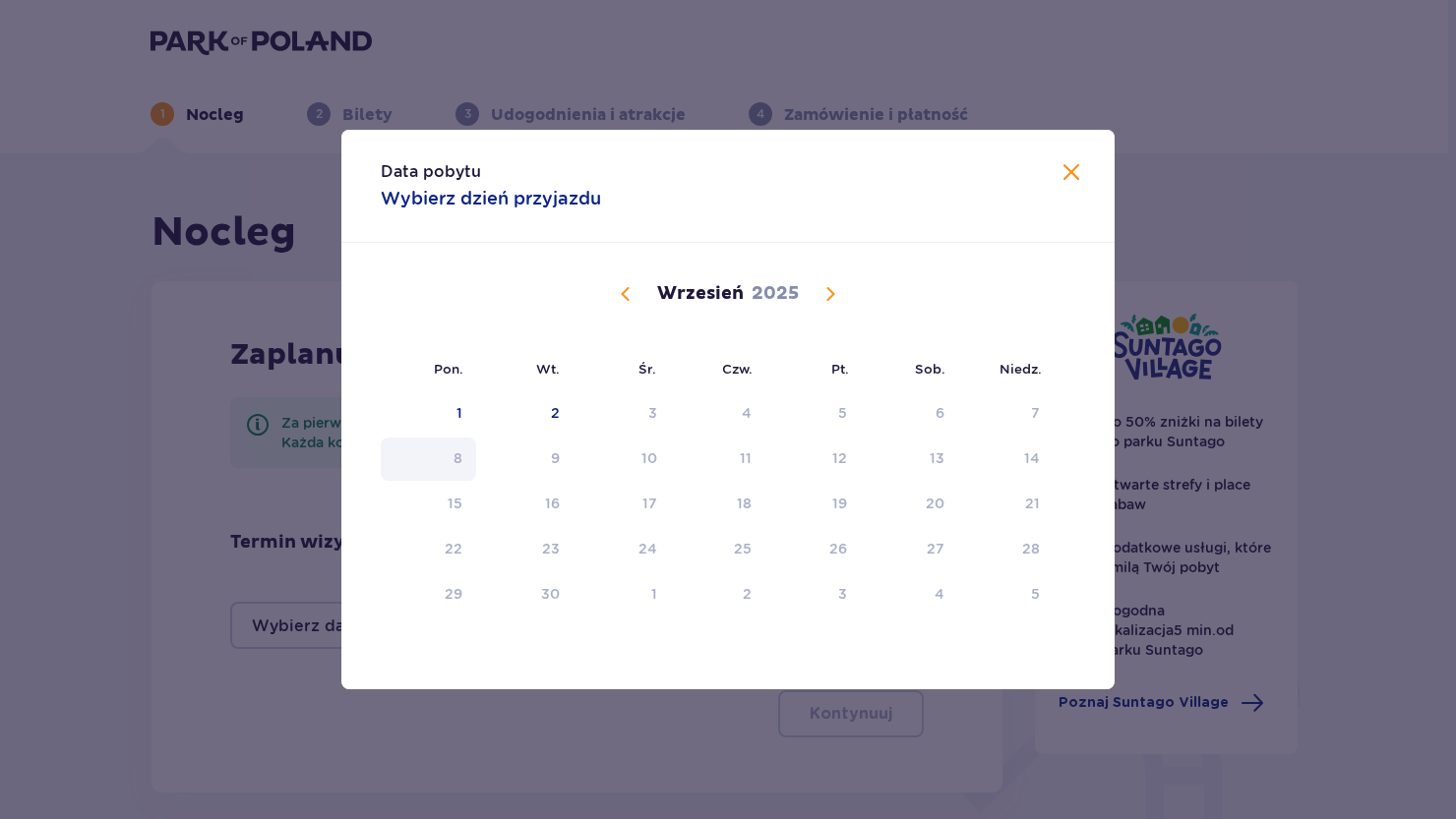 drag, startPoint x: 465, startPoint y: 510, endPoint x: 473, endPoint y: 441, distance: 69.46222 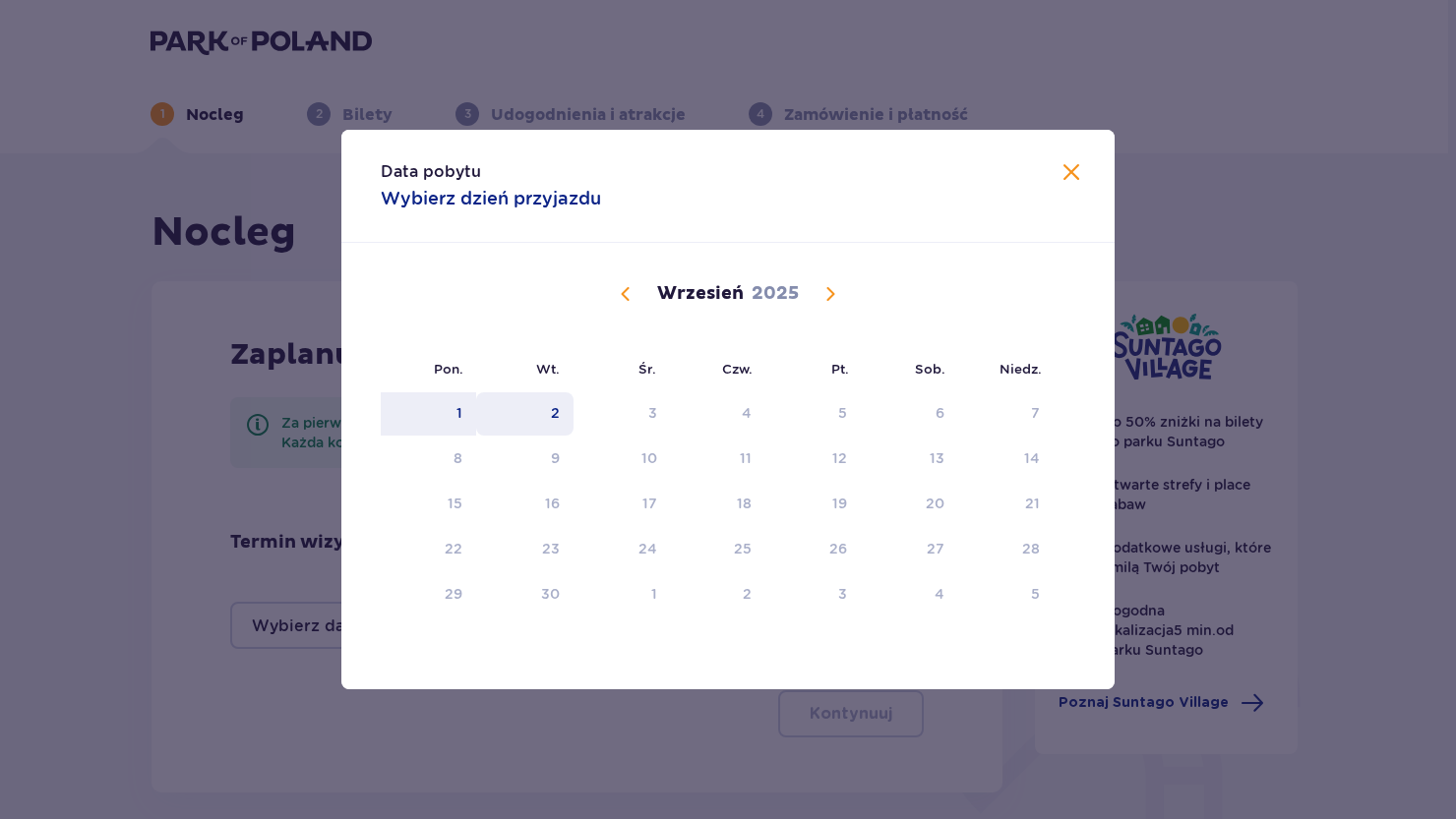 drag, startPoint x: 462, startPoint y: 417, endPoint x: 480, endPoint y: 420, distance: 18.248288 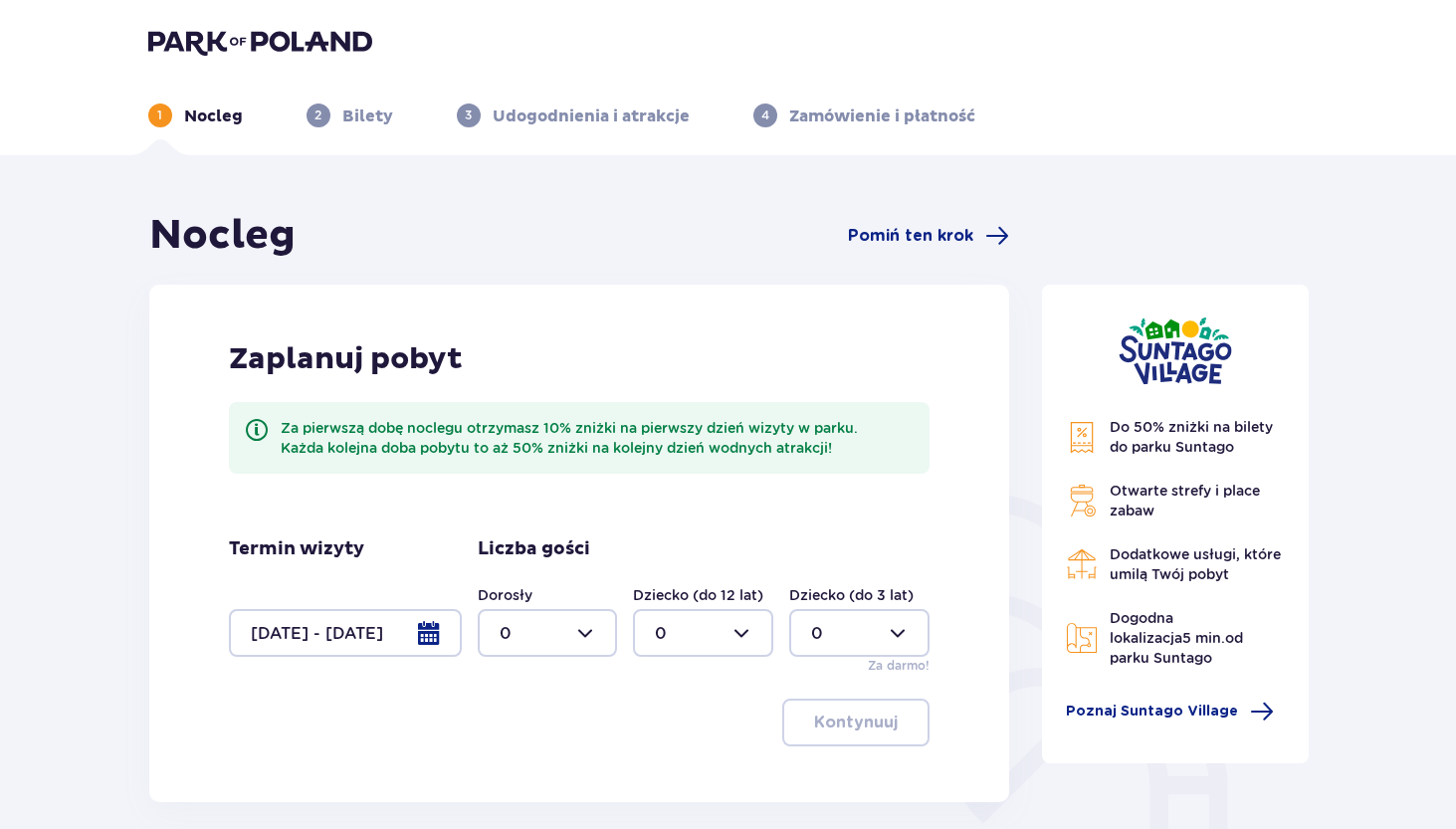 click at bounding box center (345, 633) 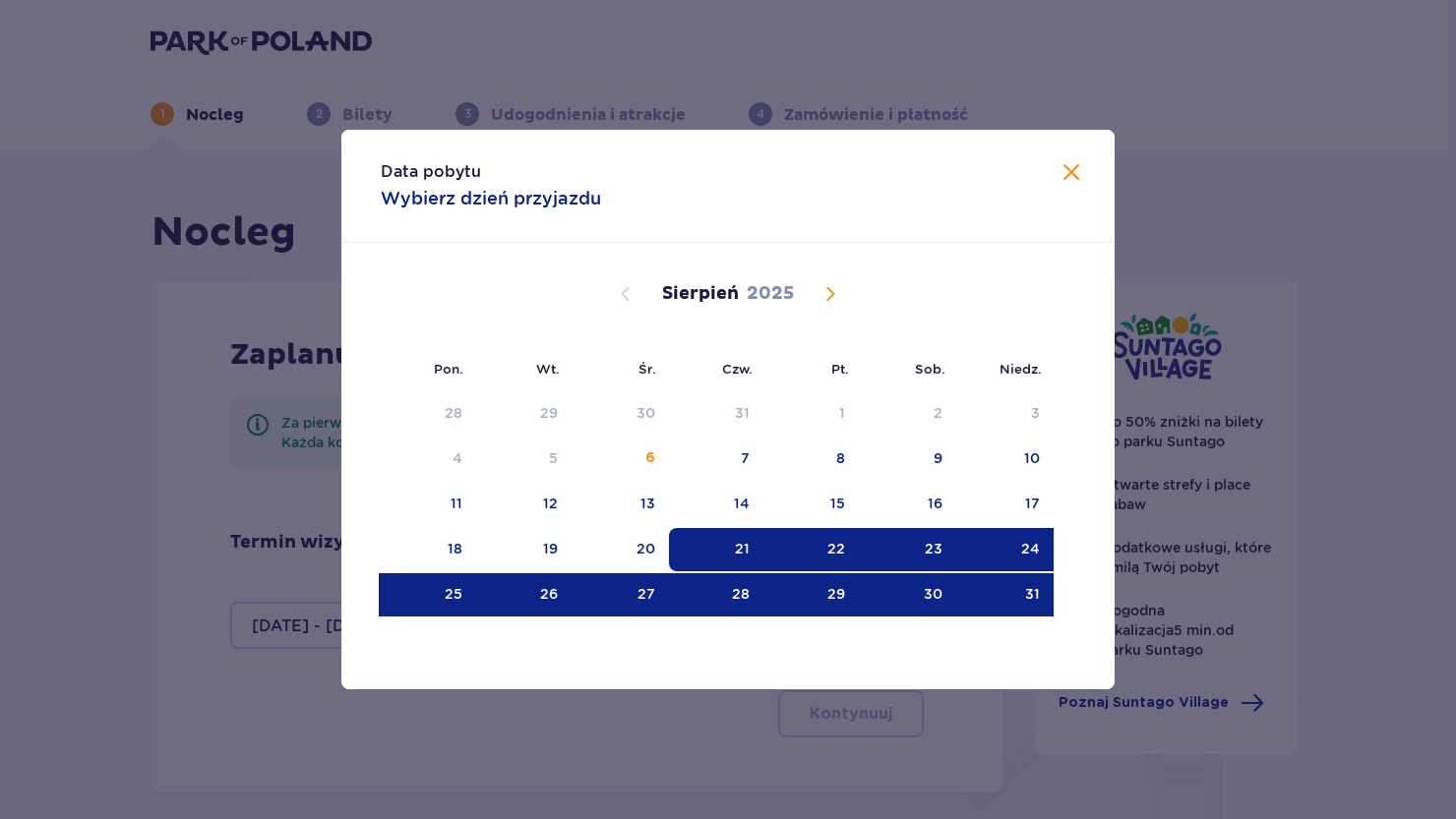 click on "21" at bounding box center [742, 549] 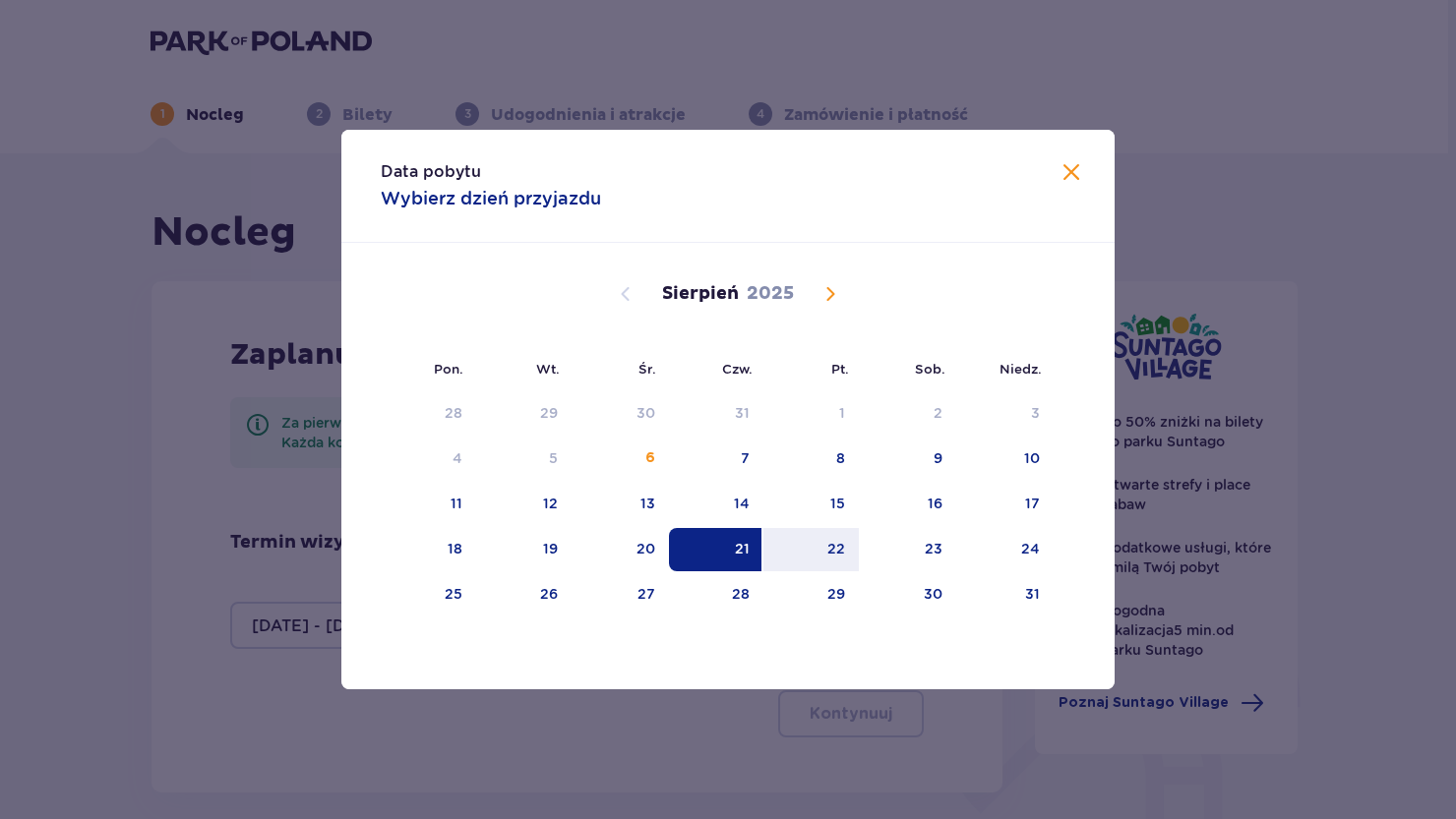 drag, startPoint x: 739, startPoint y: 543, endPoint x: 721, endPoint y: 564, distance: 27.65863 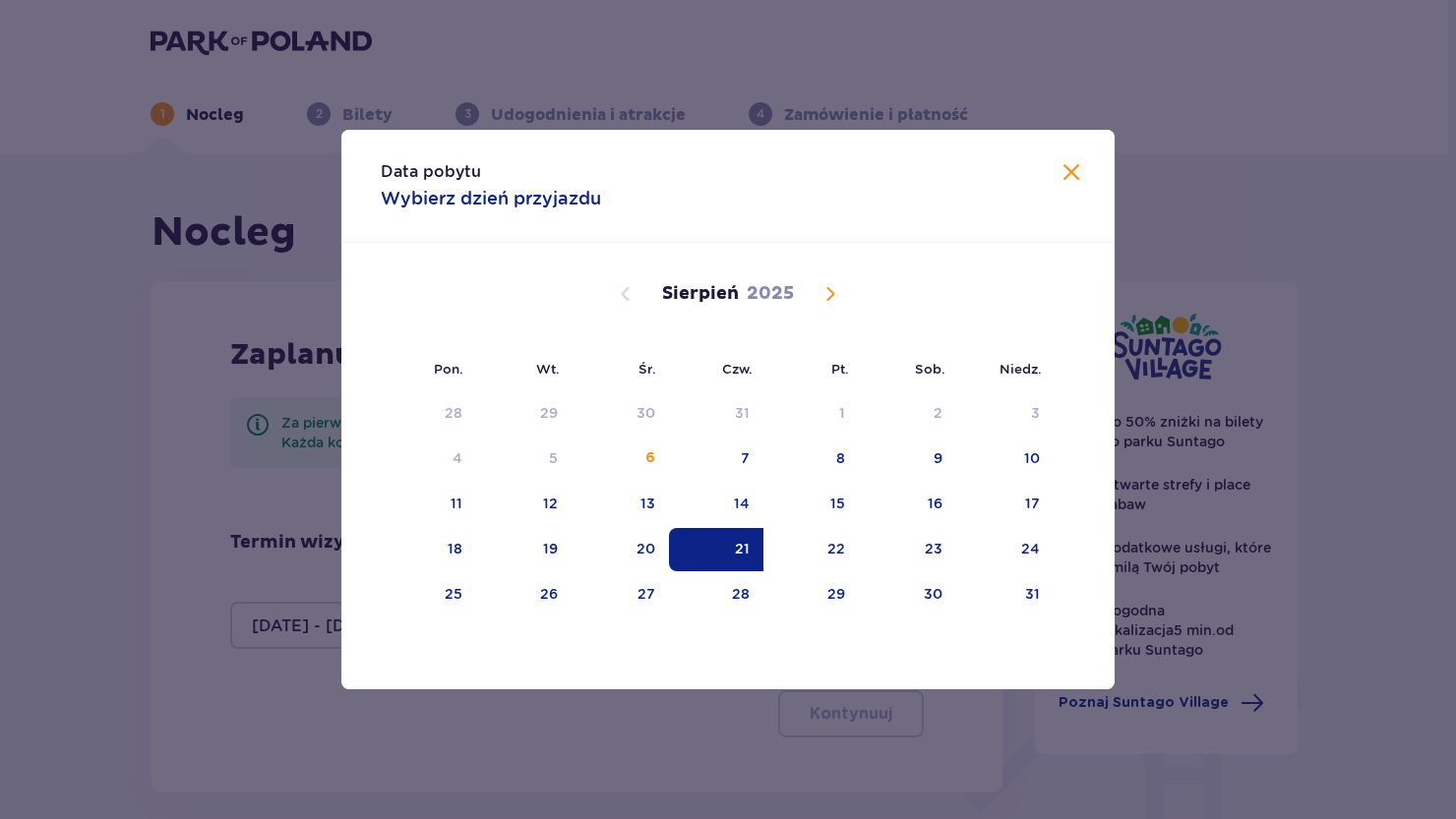 drag, startPoint x: 1061, startPoint y: 171, endPoint x: 996, endPoint y: 229, distance: 87.11487 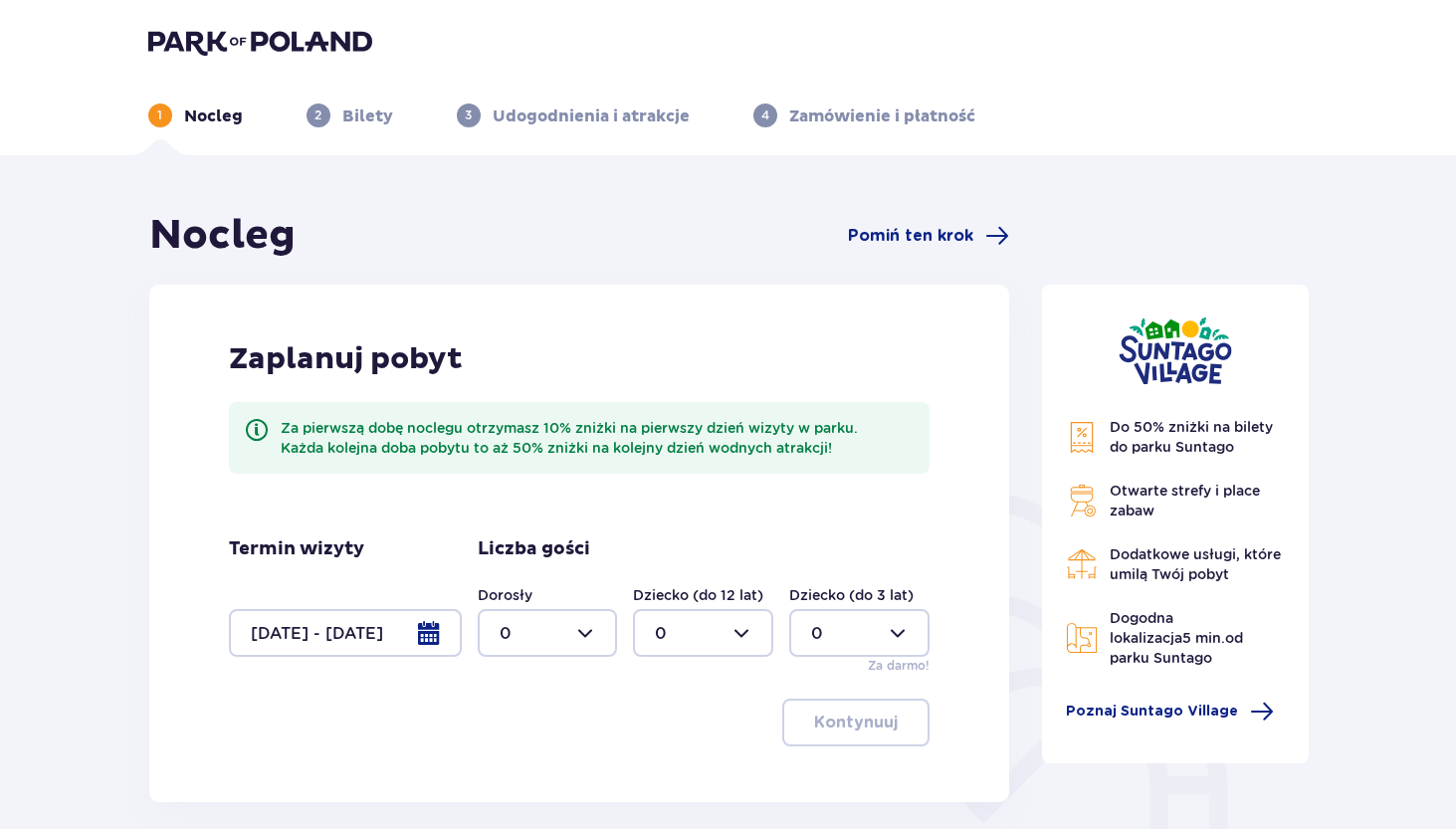 click at bounding box center [345, 633] 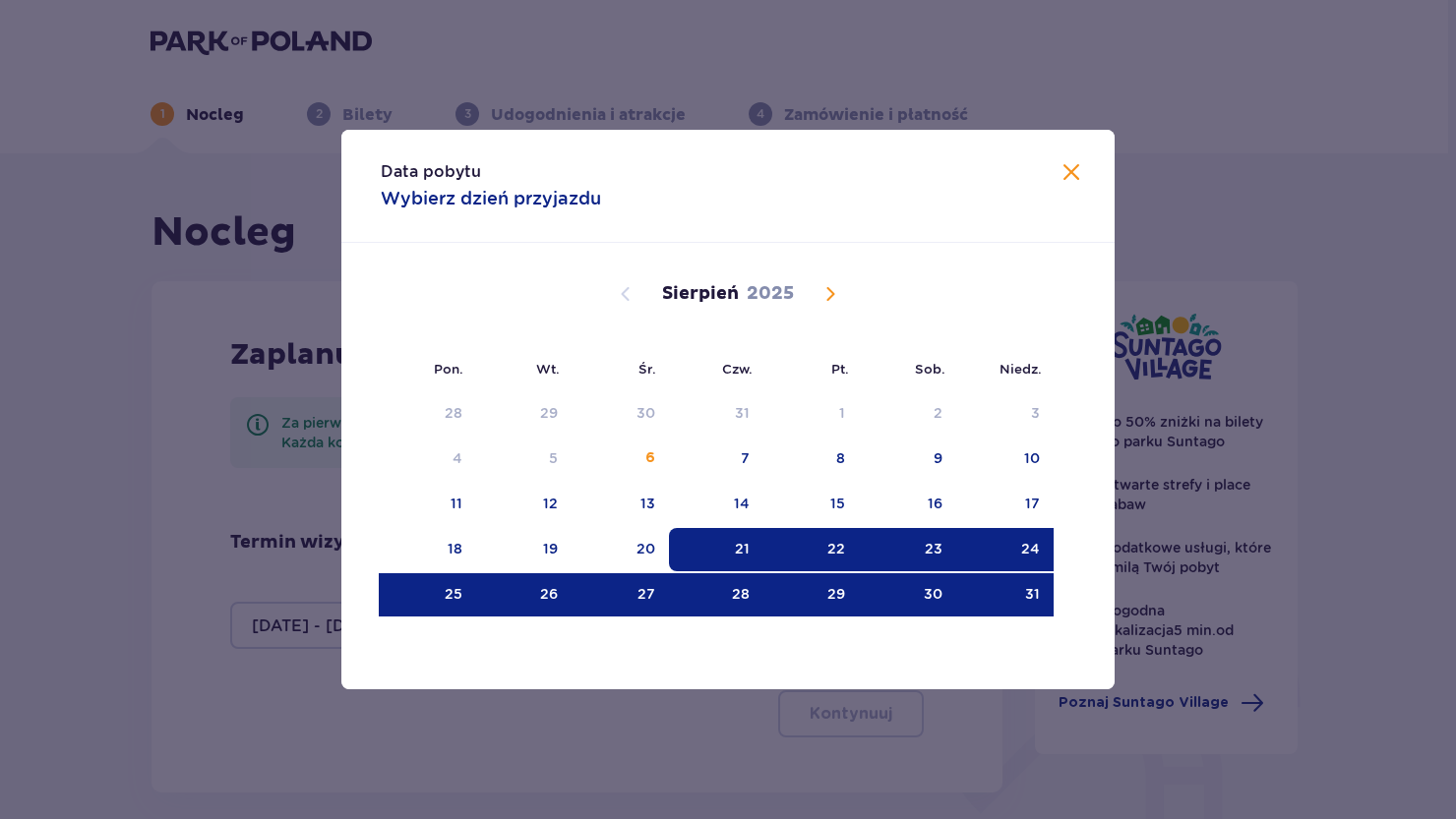 click on "21" at bounding box center (716, 550) 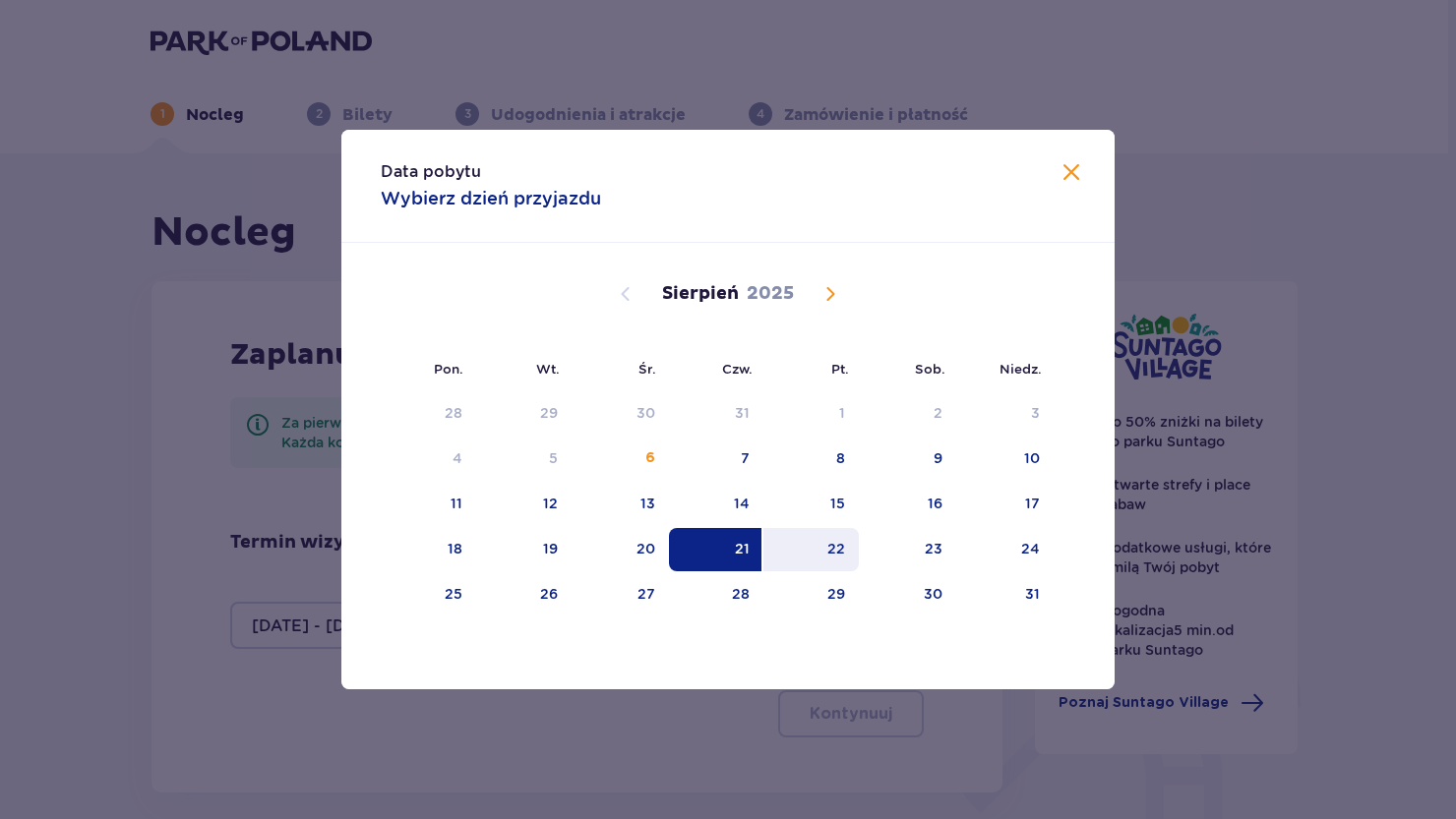 click on "22" at bounding box center (811, 550) 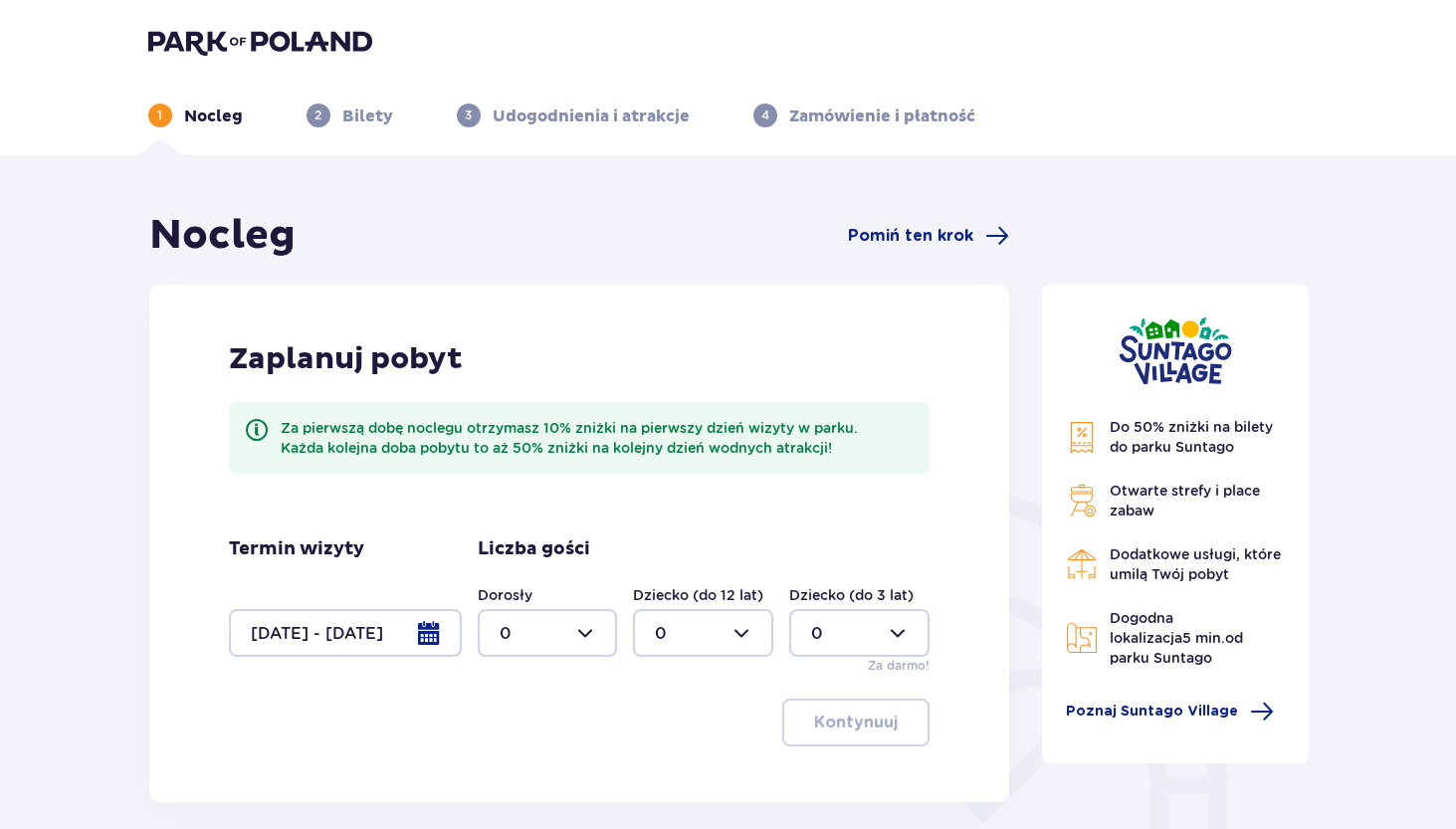 click at bounding box center [345, 633] 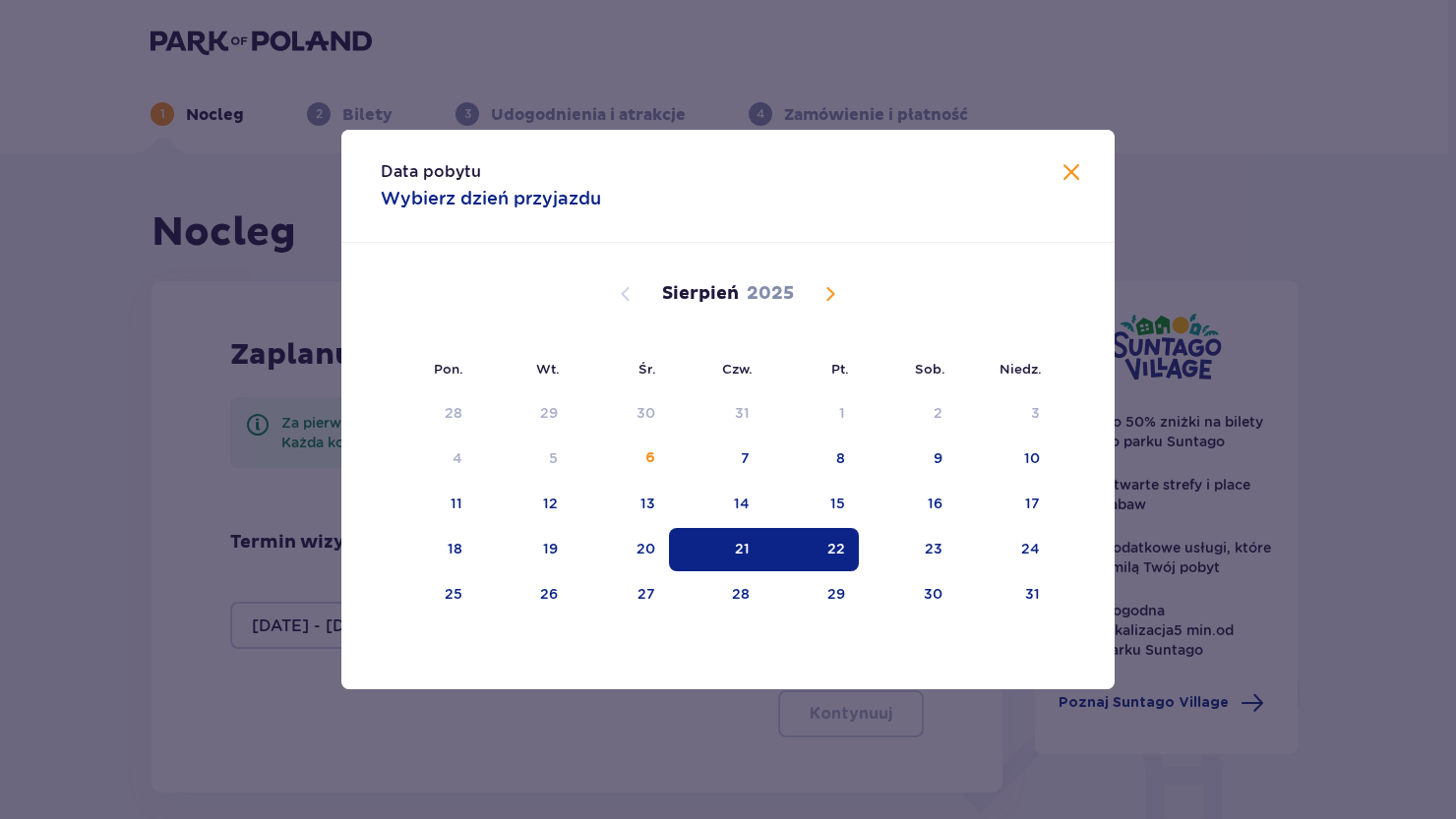 click at bounding box center (830, 294) 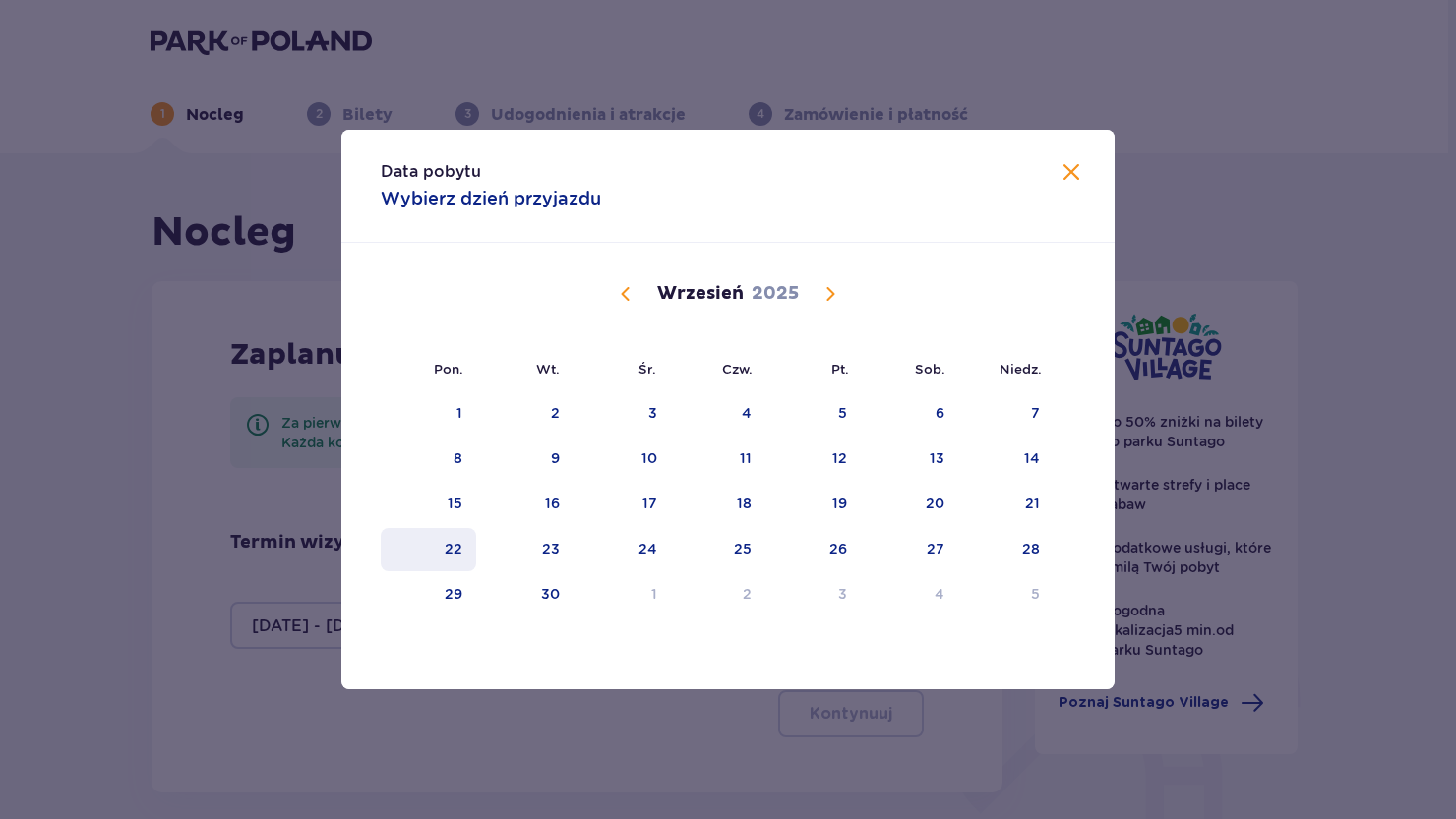click on "22" at bounding box center (454, 549) 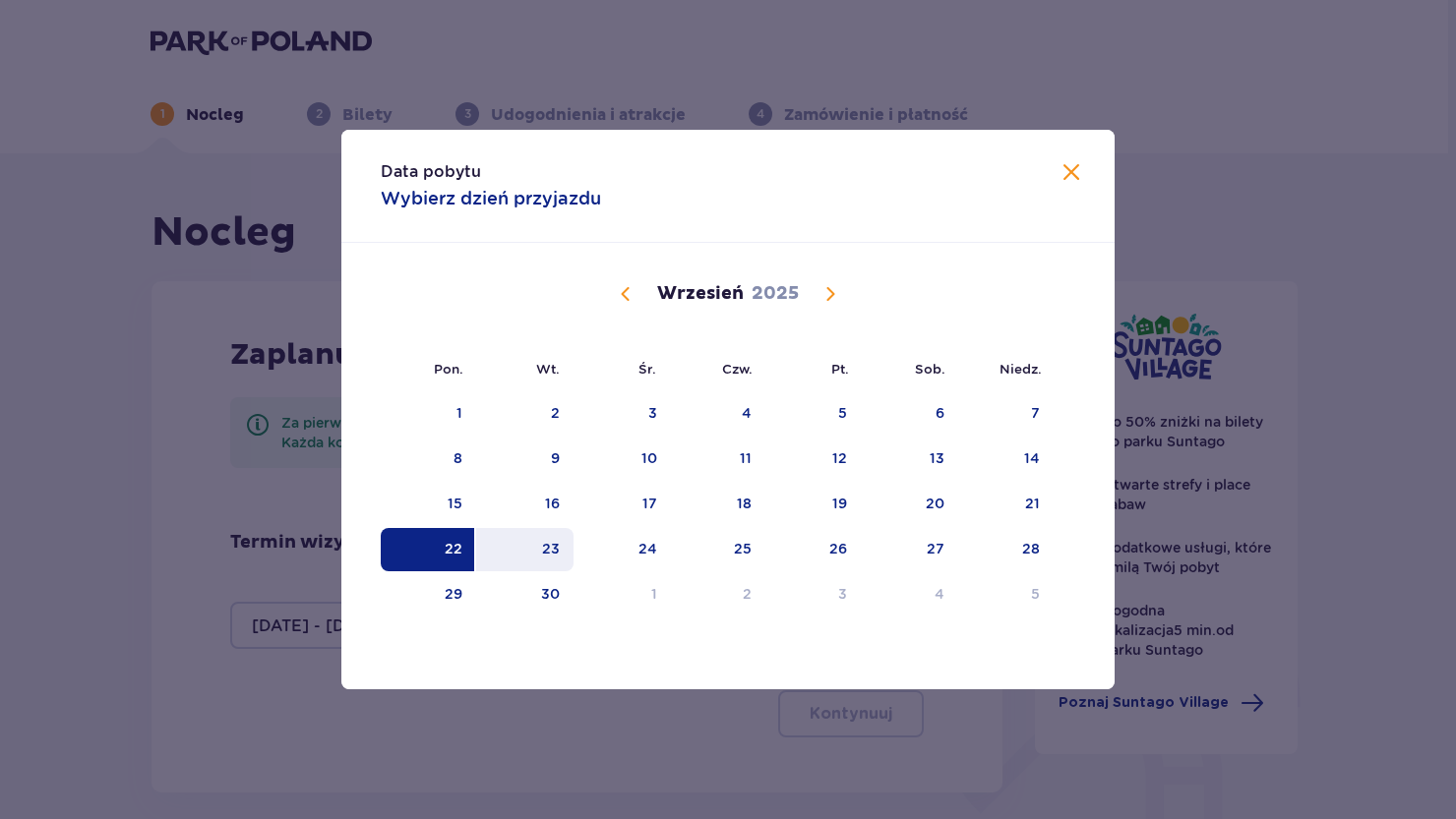 click on "23" at bounding box center (551, 549) 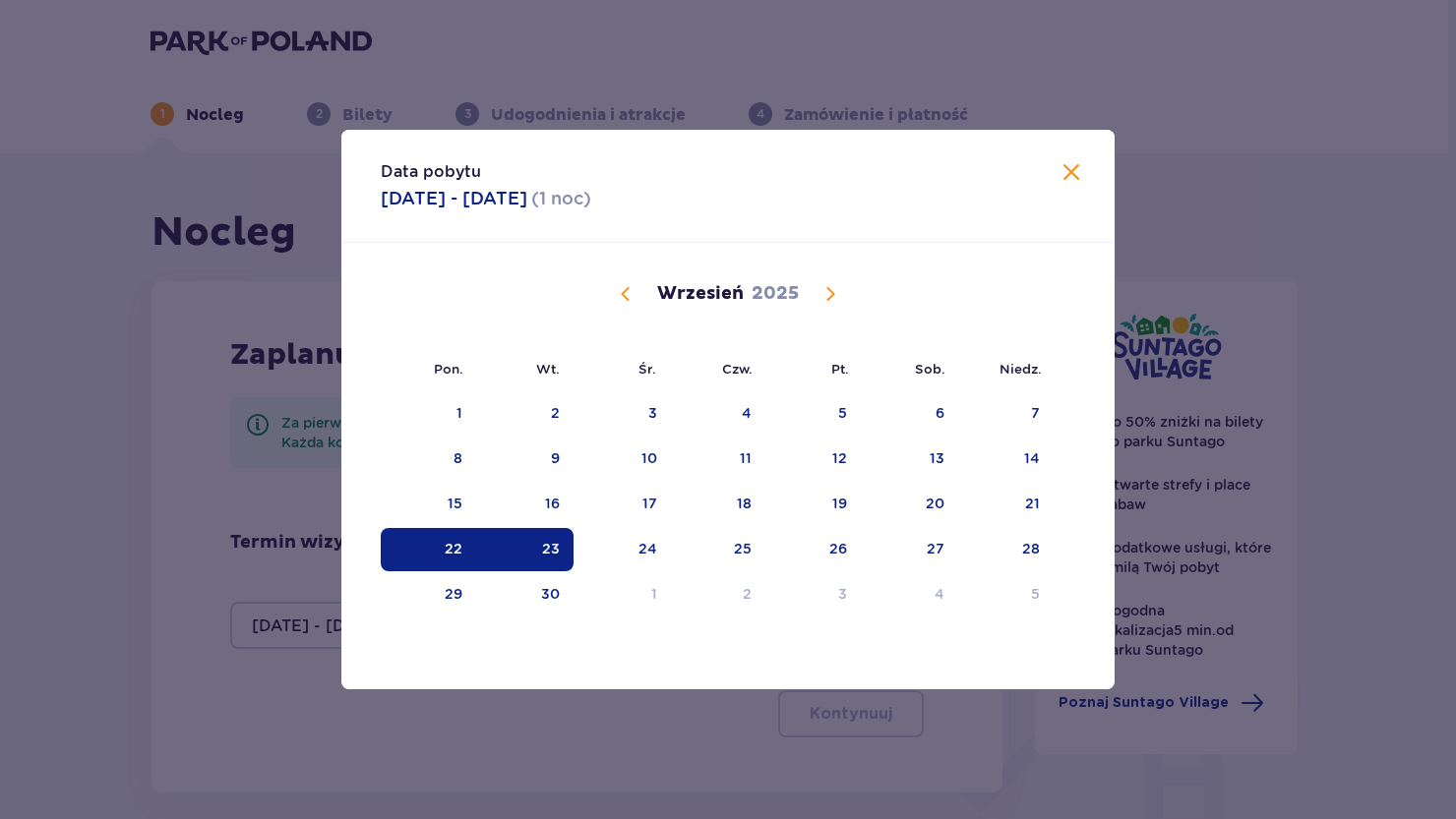 type on "22.09.25 - 23.09.25" 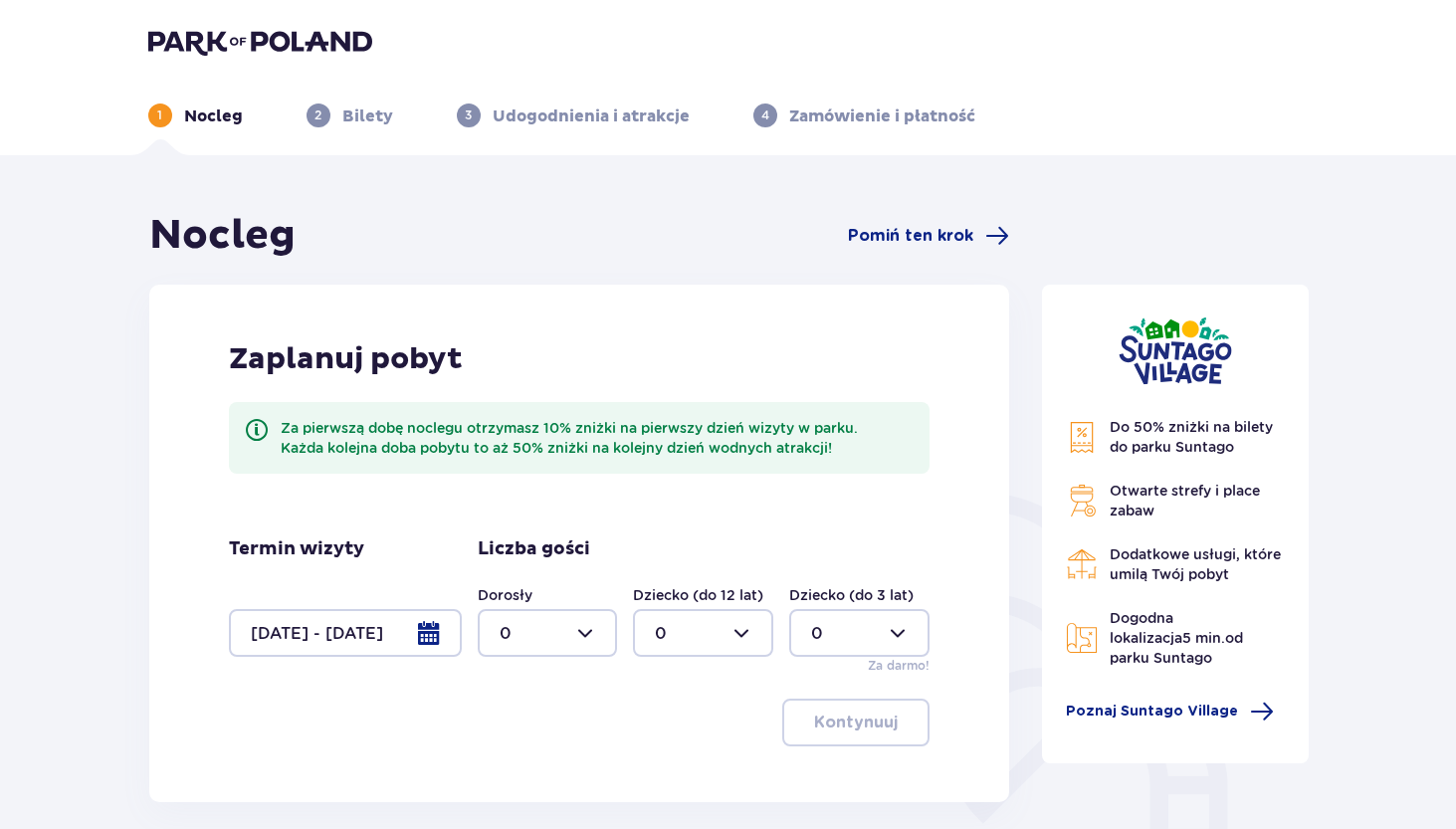 click at bounding box center (547, 633) 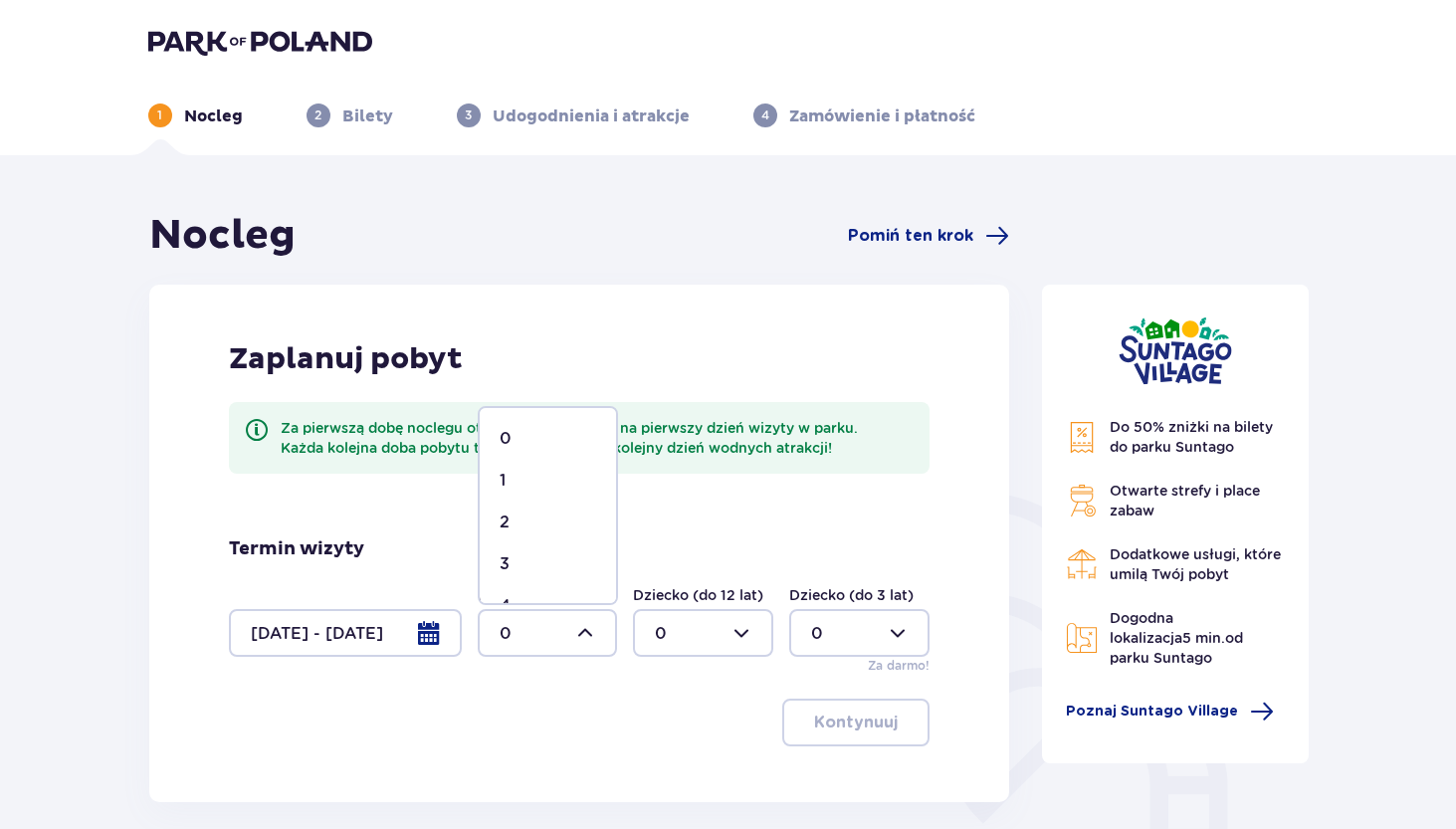 click on "3" at bounding box center [547, 564] 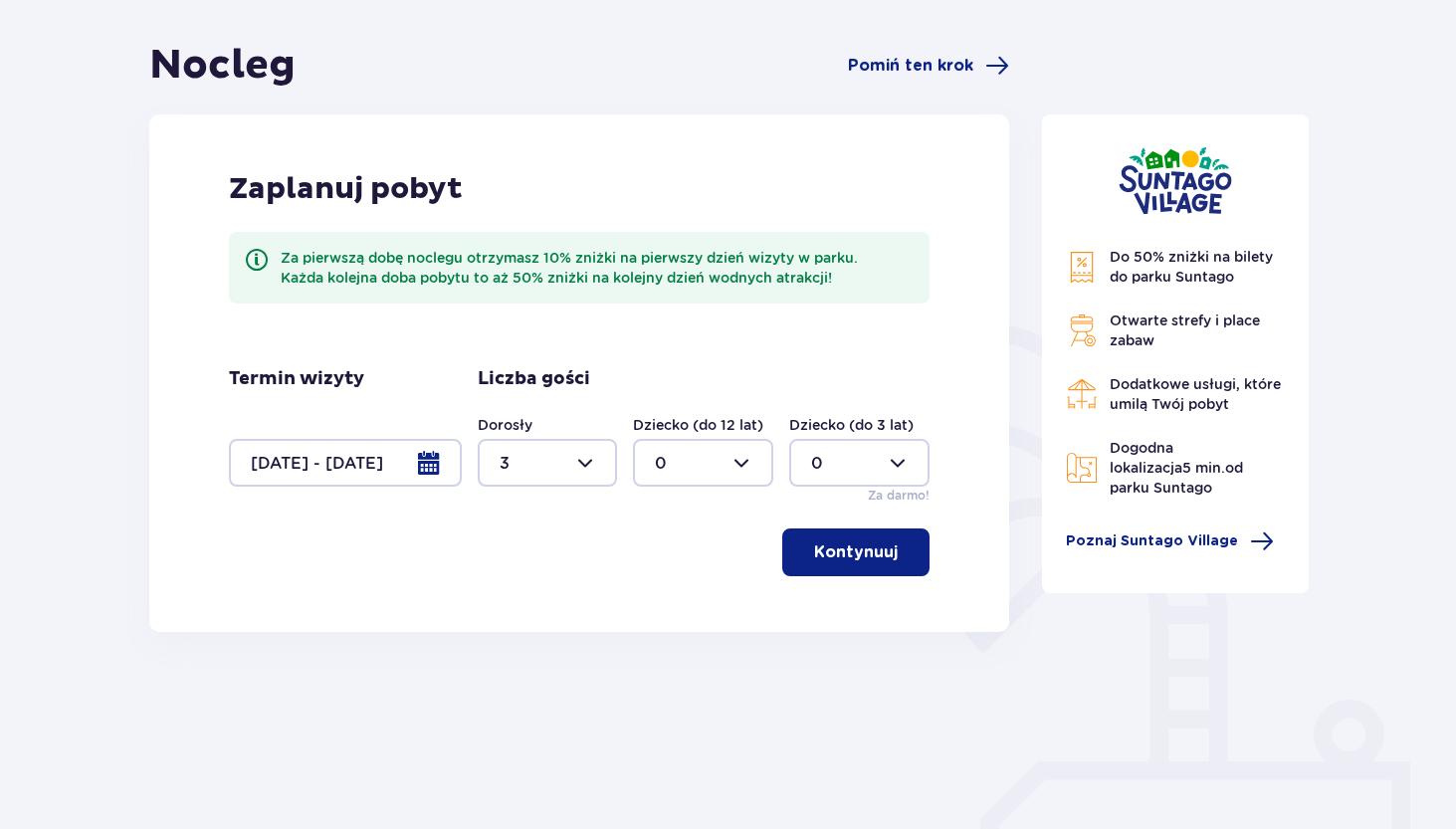 scroll, scrollTop: 151, scrollLeft: 0, axis: vertical 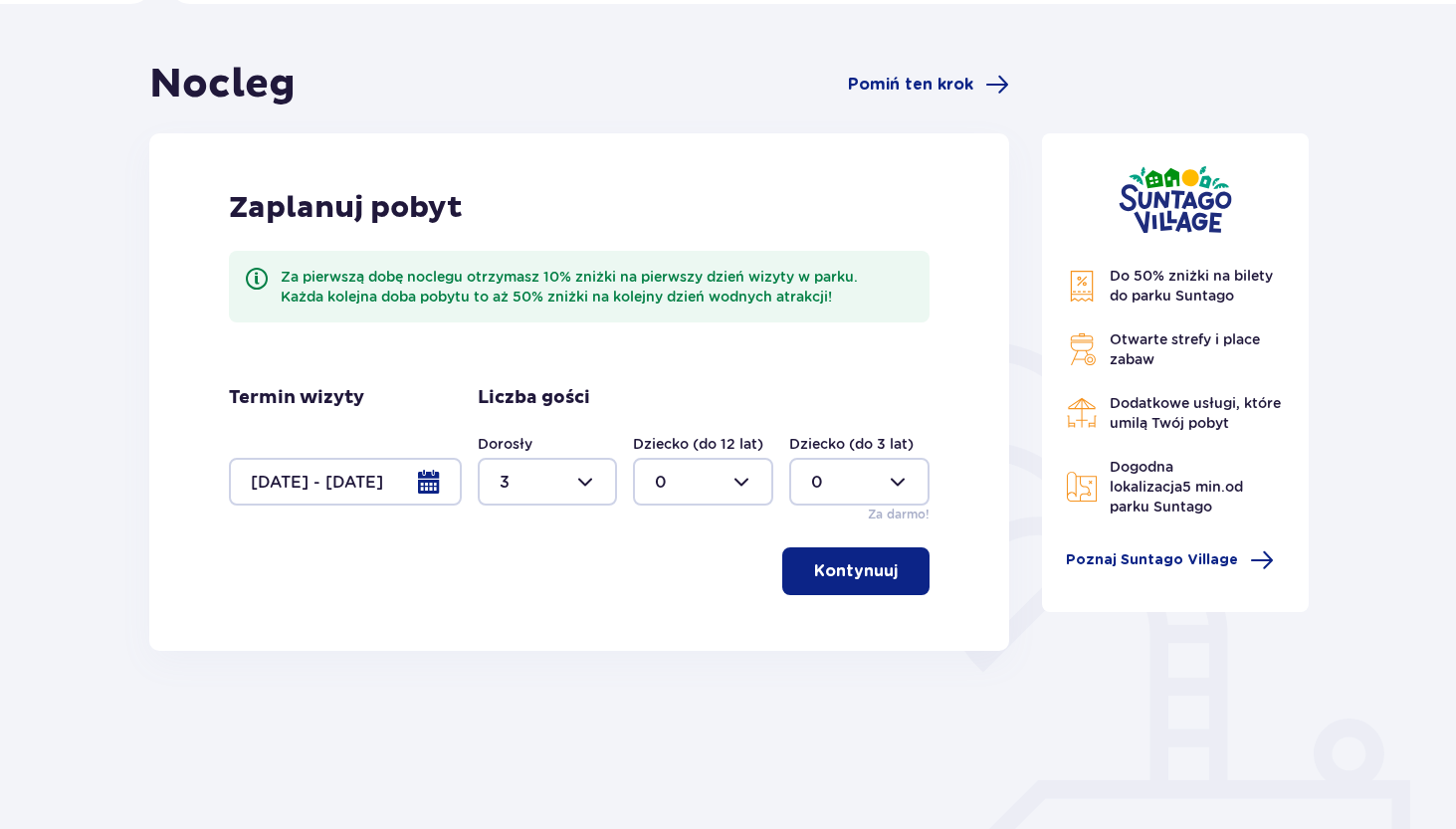 click on "Kontynuuj" at bounding box center (856, 571) 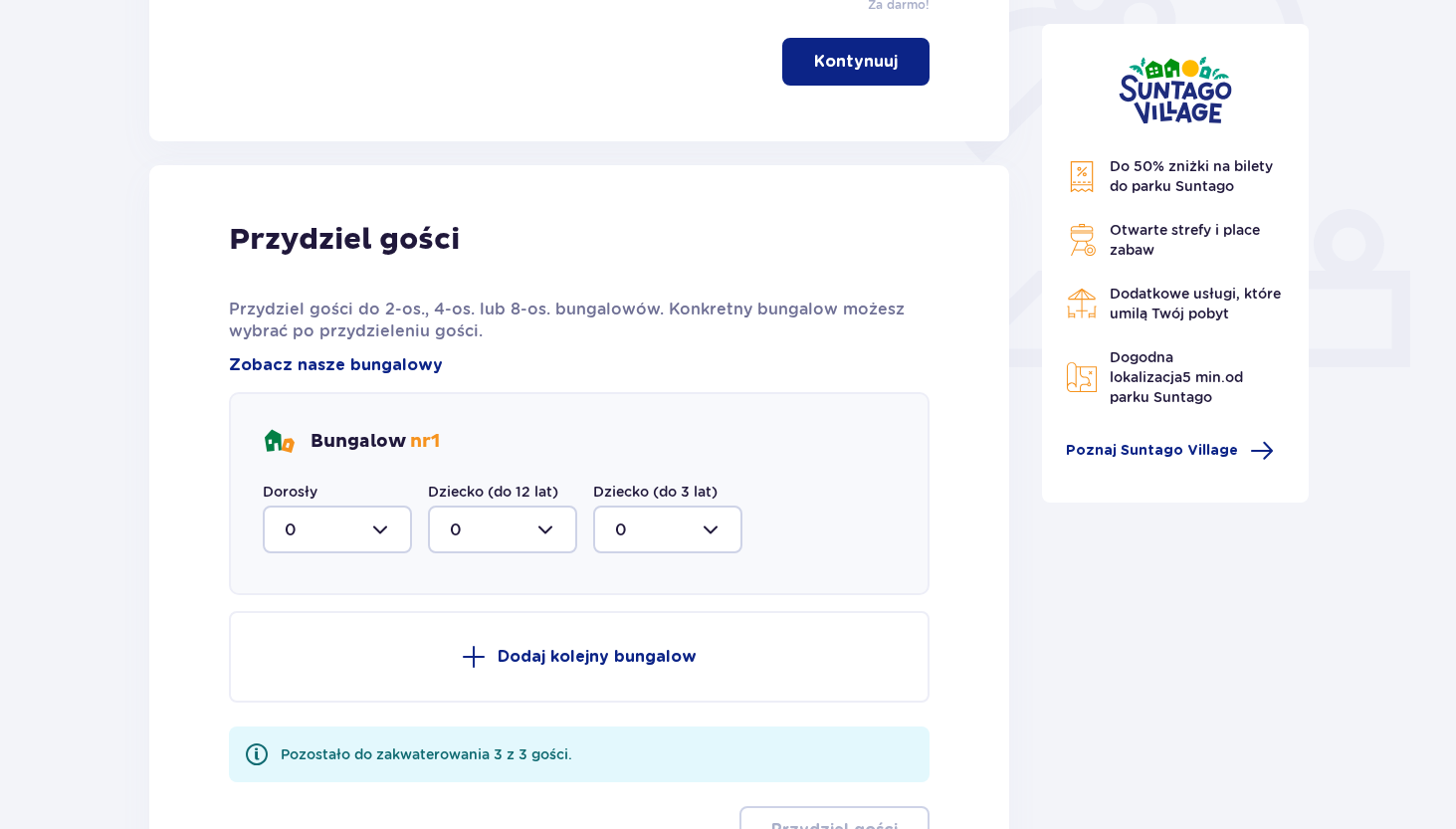 scroll, scrollTop: 697, scrollLeft: 0, axis: vertical 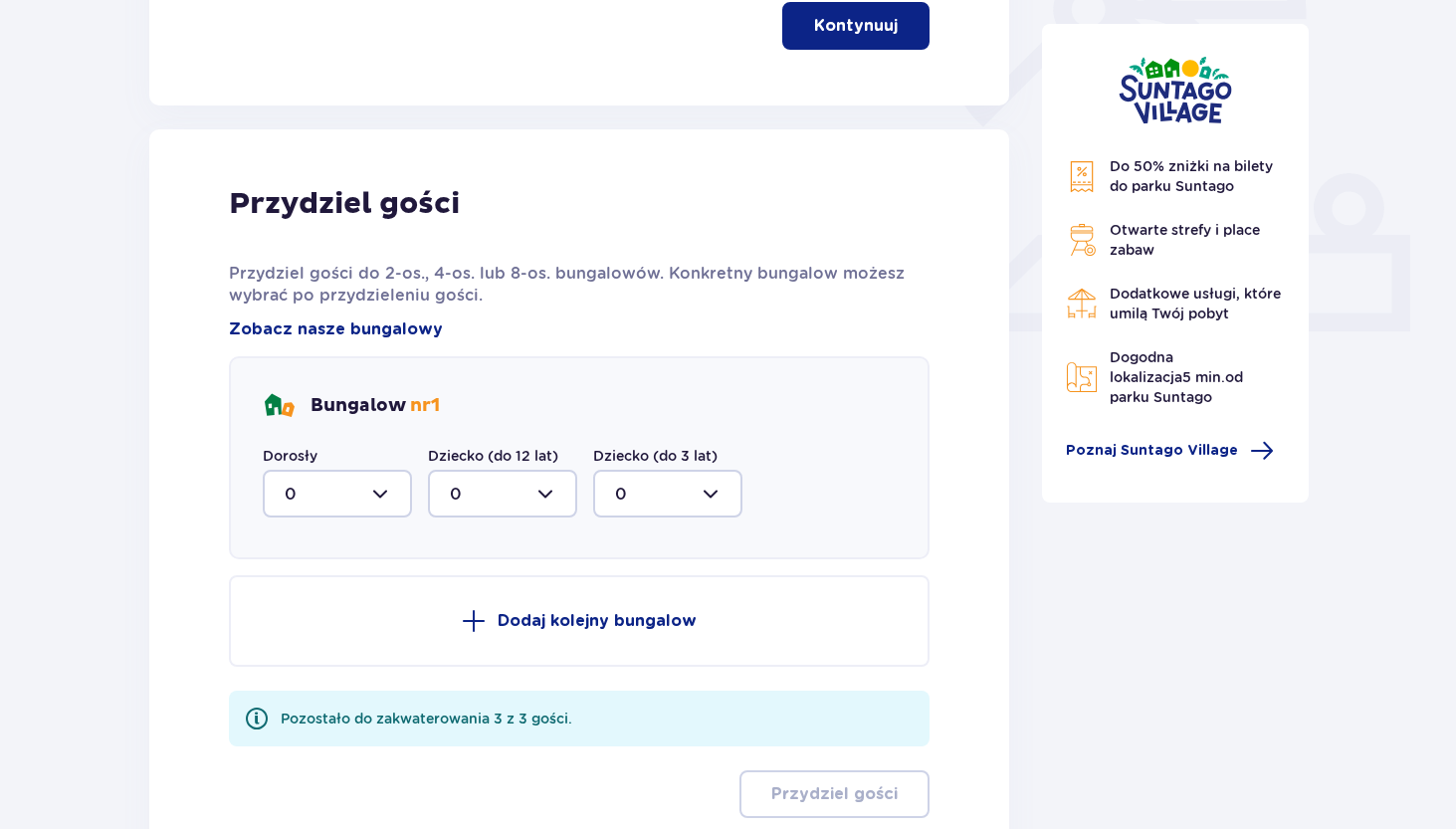 click at bounding box center (337, 494) 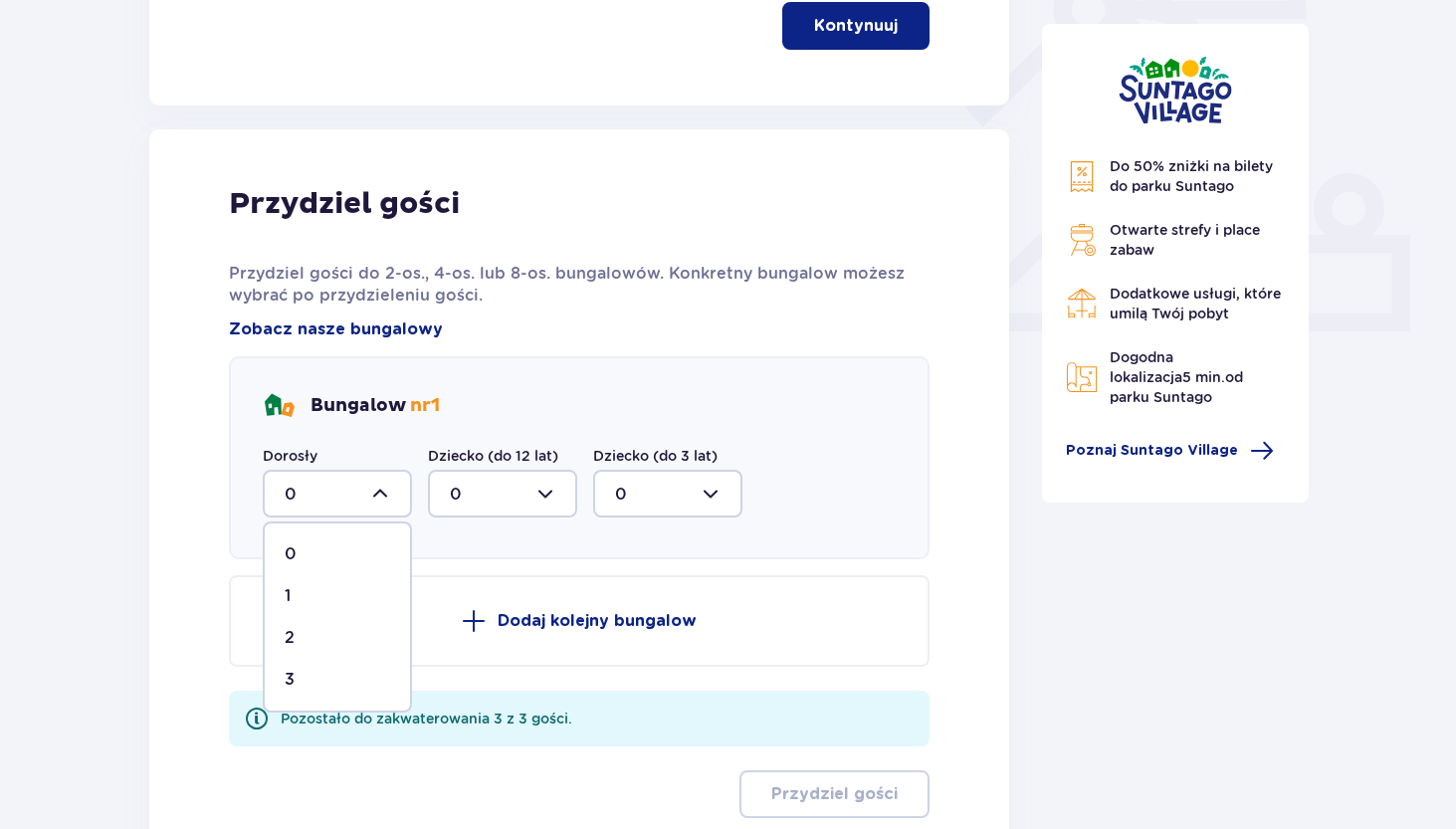 click on "3" at bounding box center (290, 680) 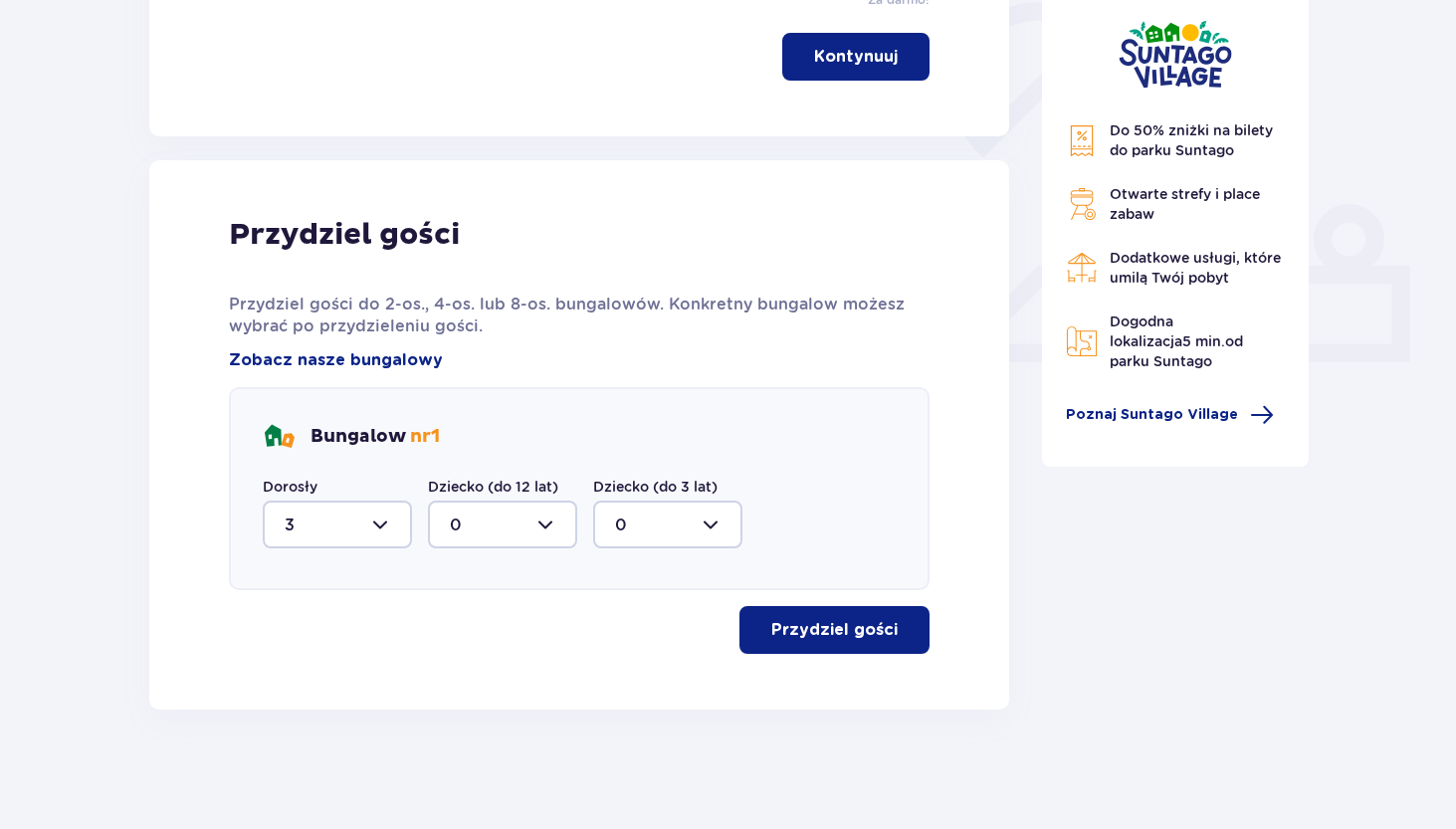 scroll, scrollTop: 666, scrollLeft: 0, axis: vertical 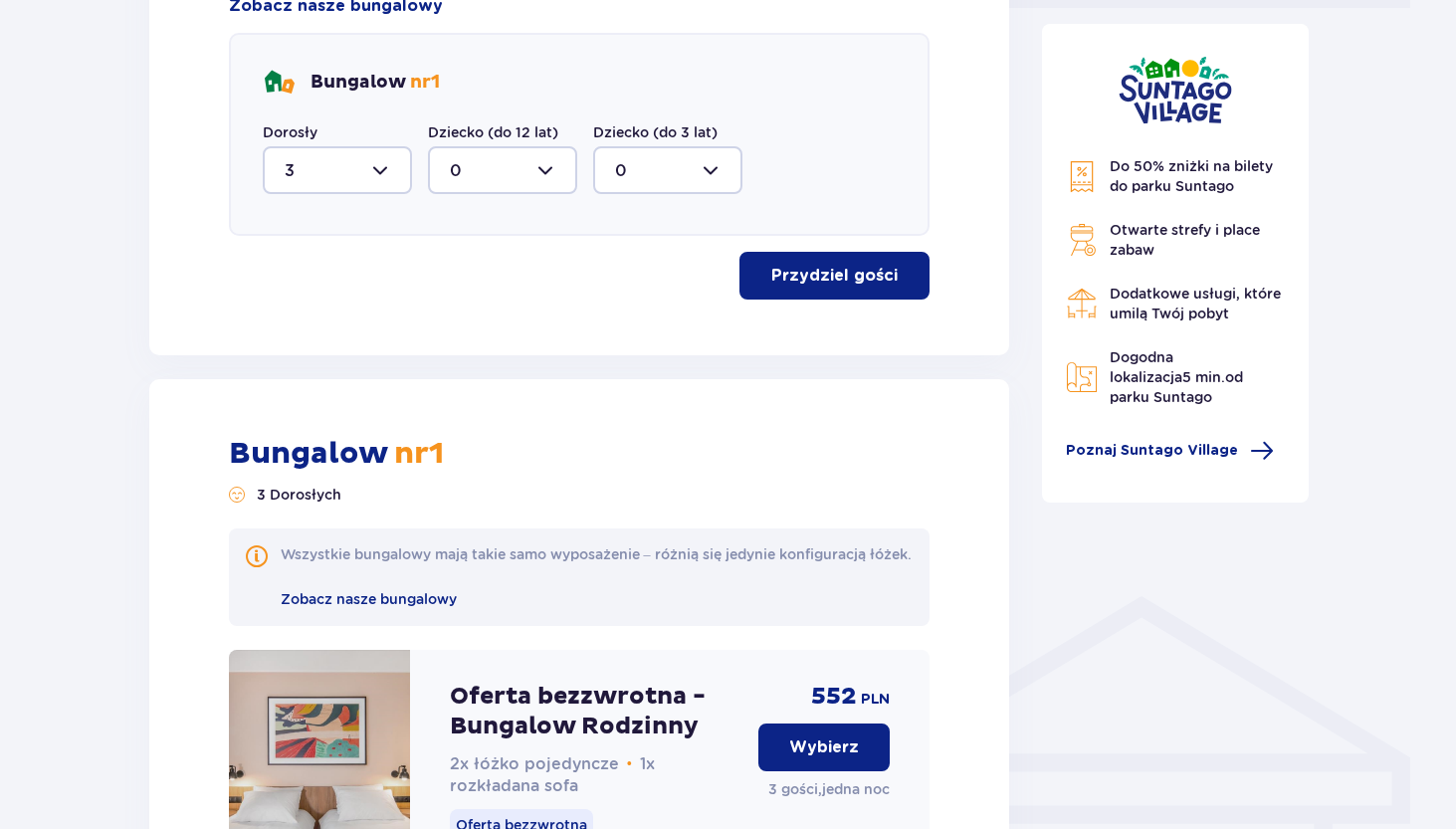 click on "Bungalow   nr  1" at bounding box center (375, 83) 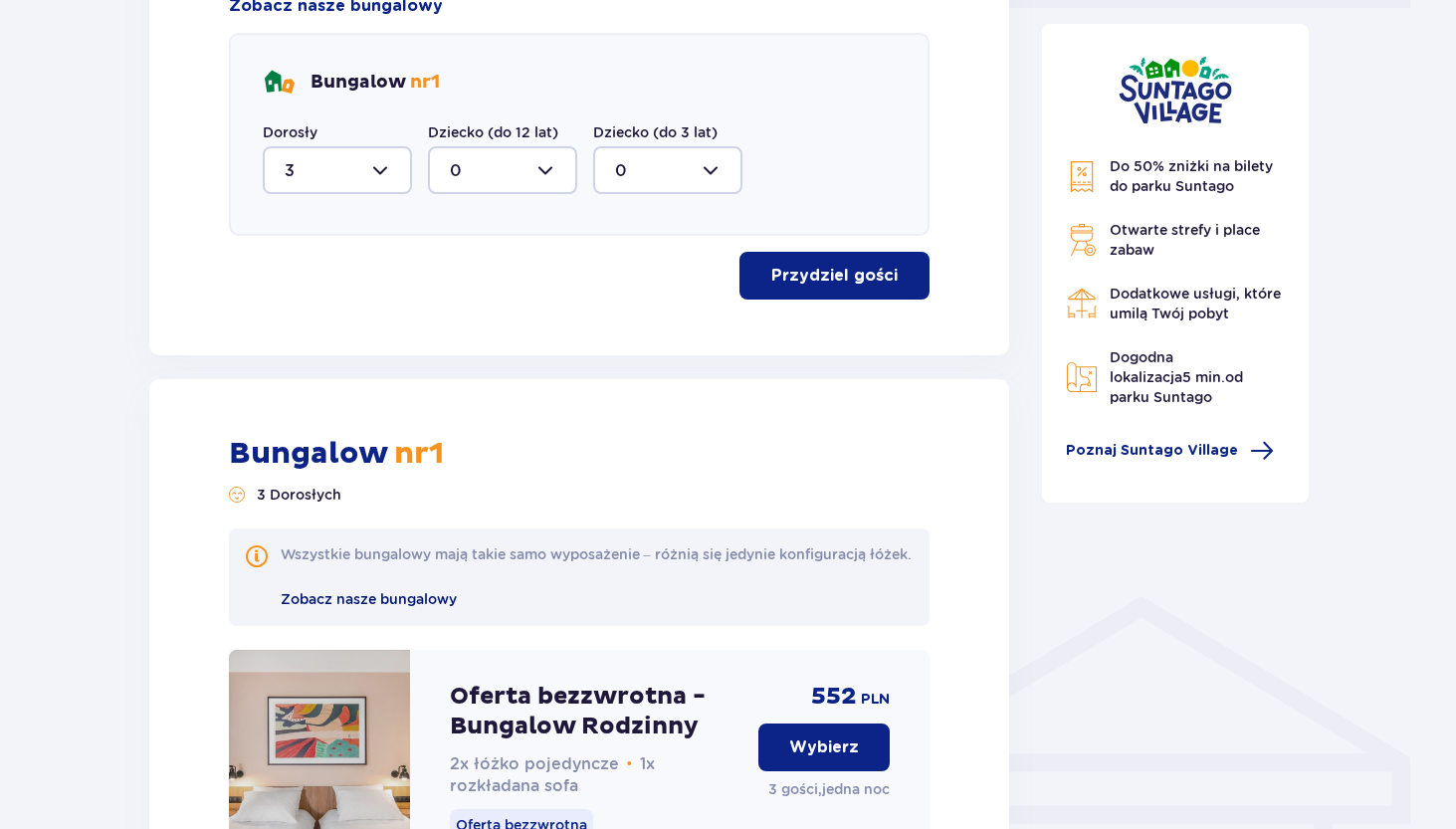 click on "Zobacz nasze bungalowy" at bounding box center (368, 599) 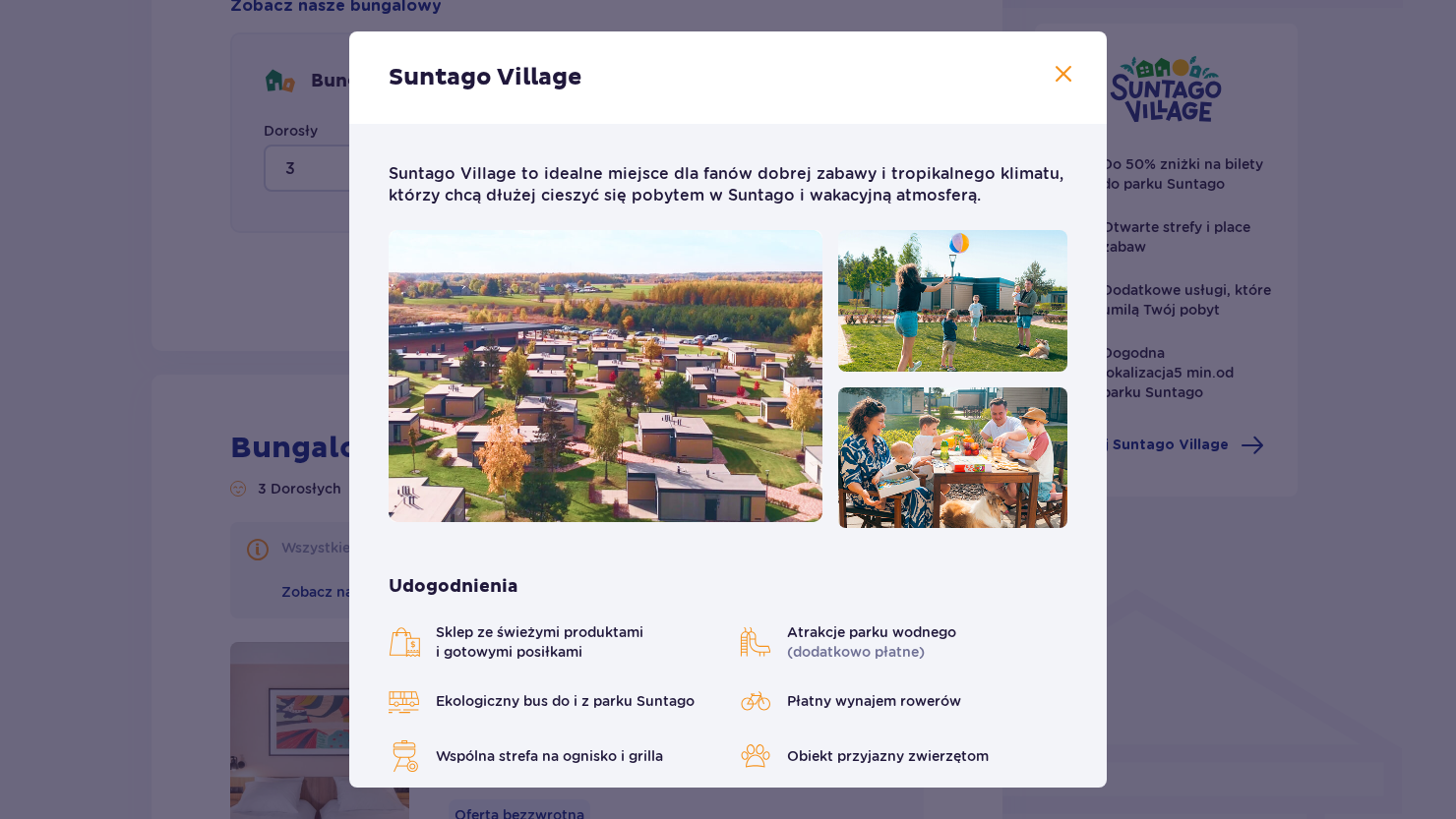 drag, startPoint x: 1037, startPoint y: 85, endPoint x: 1102, endPoint y: 231, distance: 159.81552 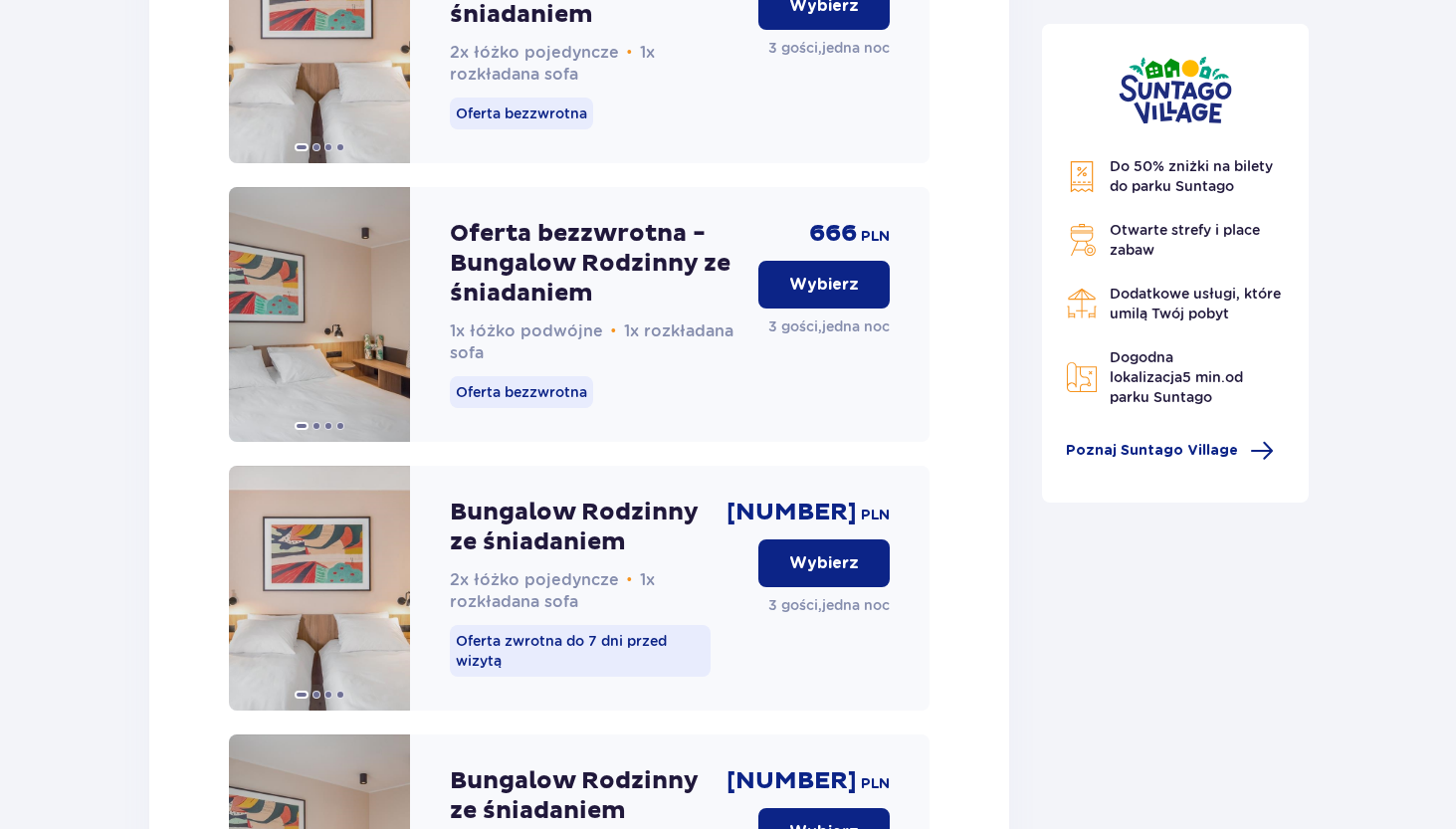scroll, scrollTop: 1020, scrollLeft: 0, axis: vertical 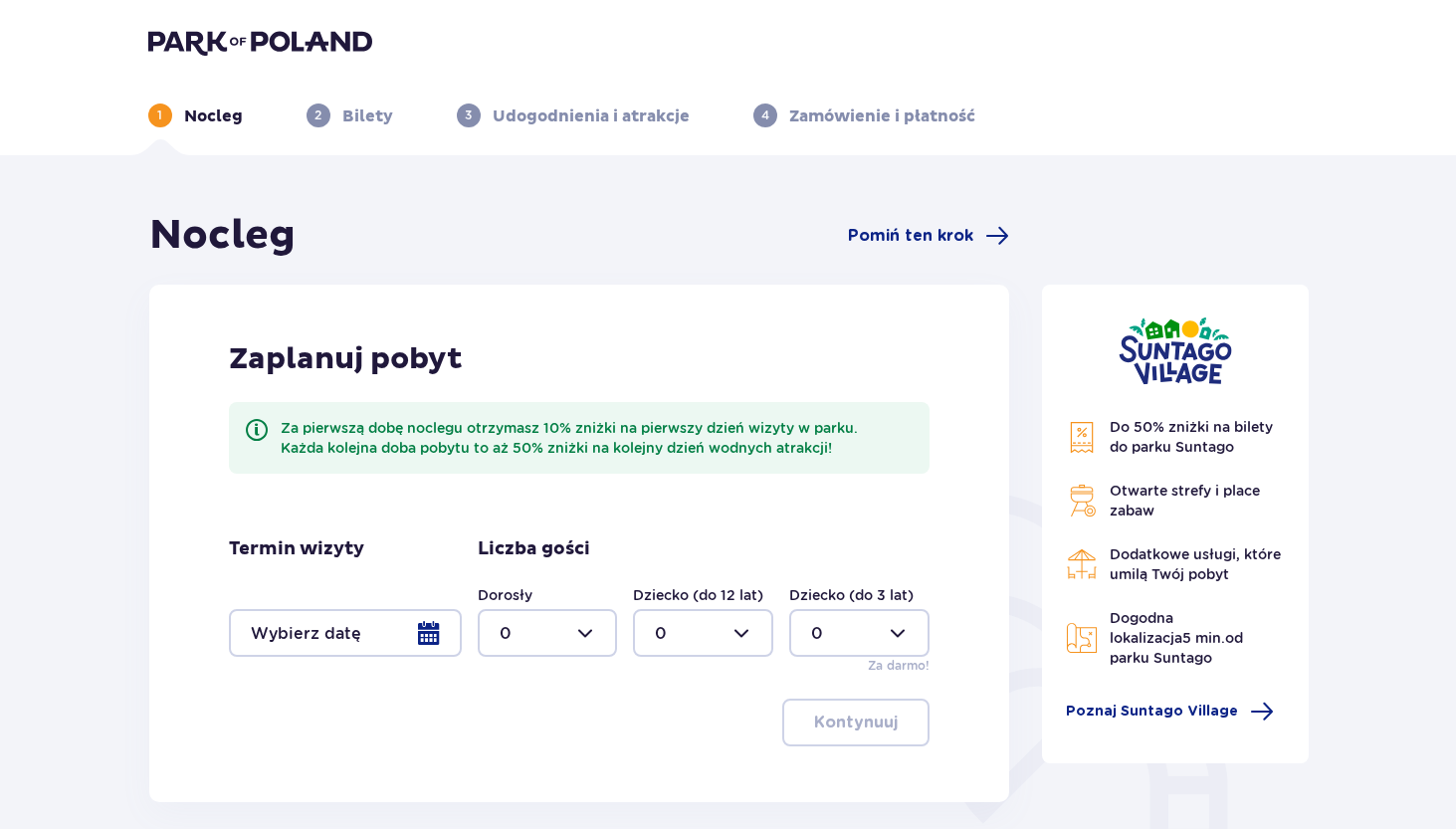 click on "Zaplanuj pobyt Za pierwszą dobę noclegu otrzymasz 10% zniżki na pierwszy dzień wizyty w parku. Każda kolejna doba pobytu to aż 50% zniżki na kolejny dzień wodnych atrakcji! Termin wizyty Liczba gości Dorosły   0 Dziecko (do 12 lat)   0 Dziecko (do 3 lat)   0 Za darmo! Kontynuuj" at bounding box center (579, 543) 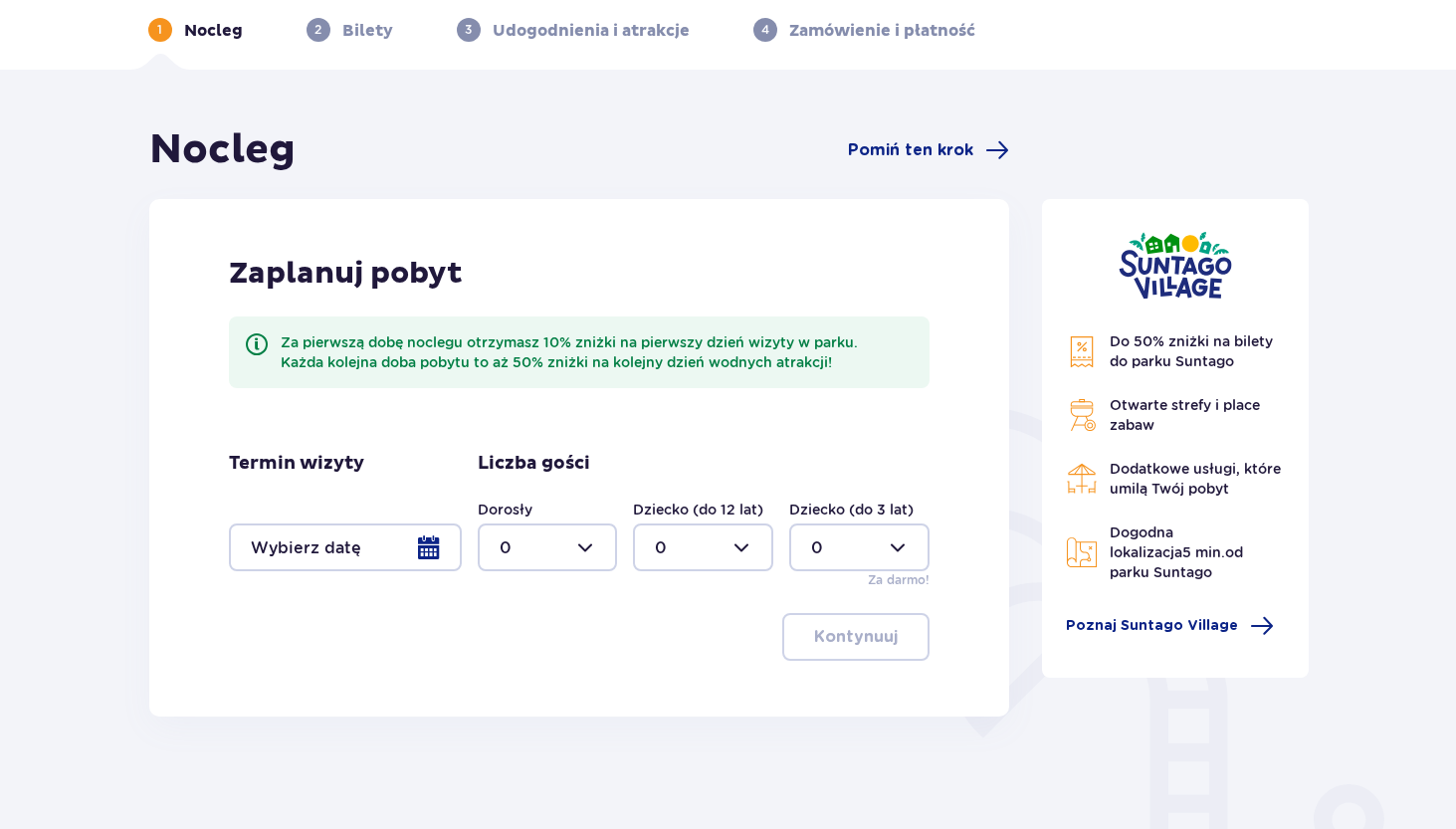scroll, scrollTop: 74, scrollLeft: 0, axis: vertical 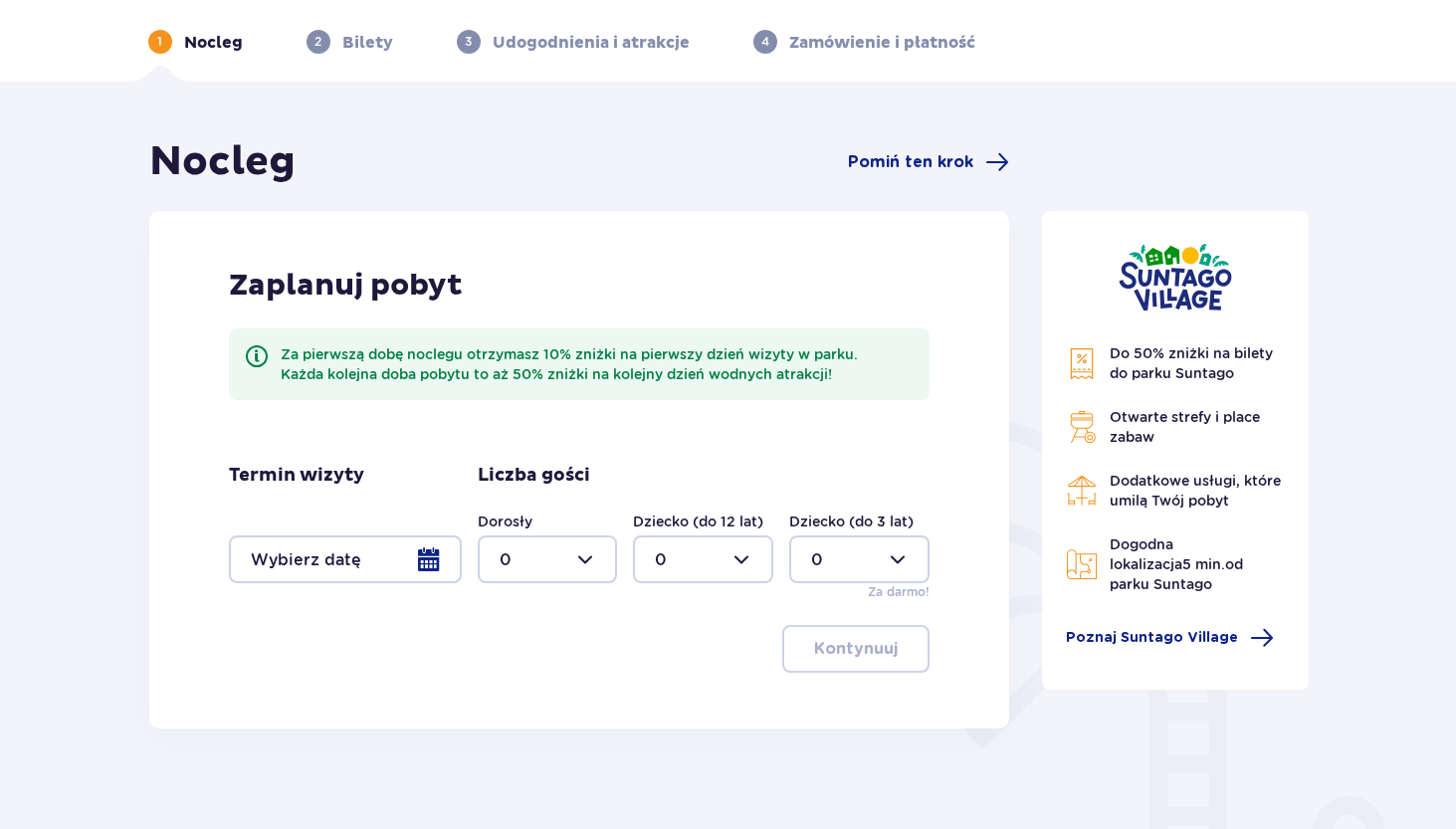 click at bounding box center [345, 559] 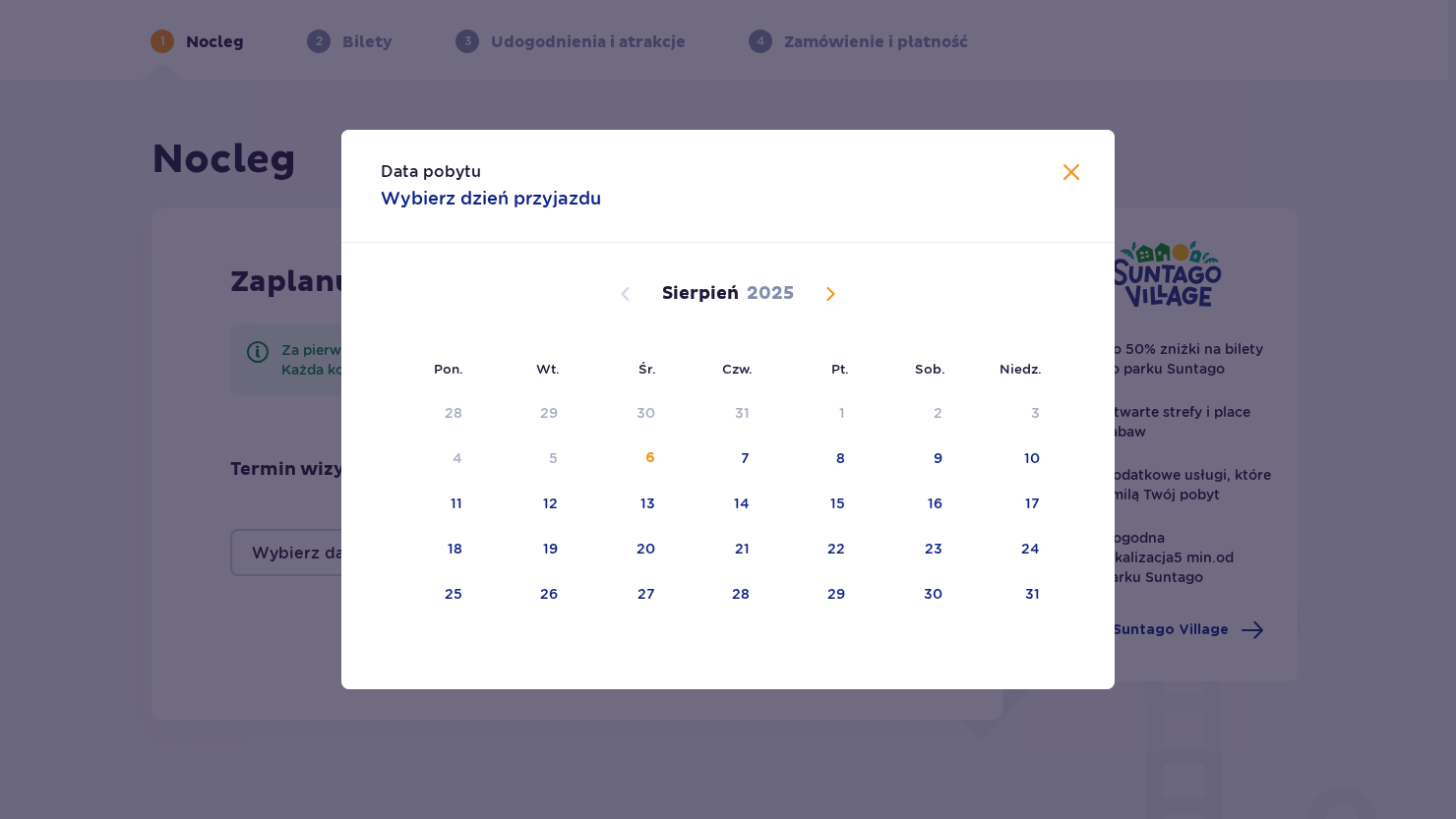 click at bounding box center (830, 294) 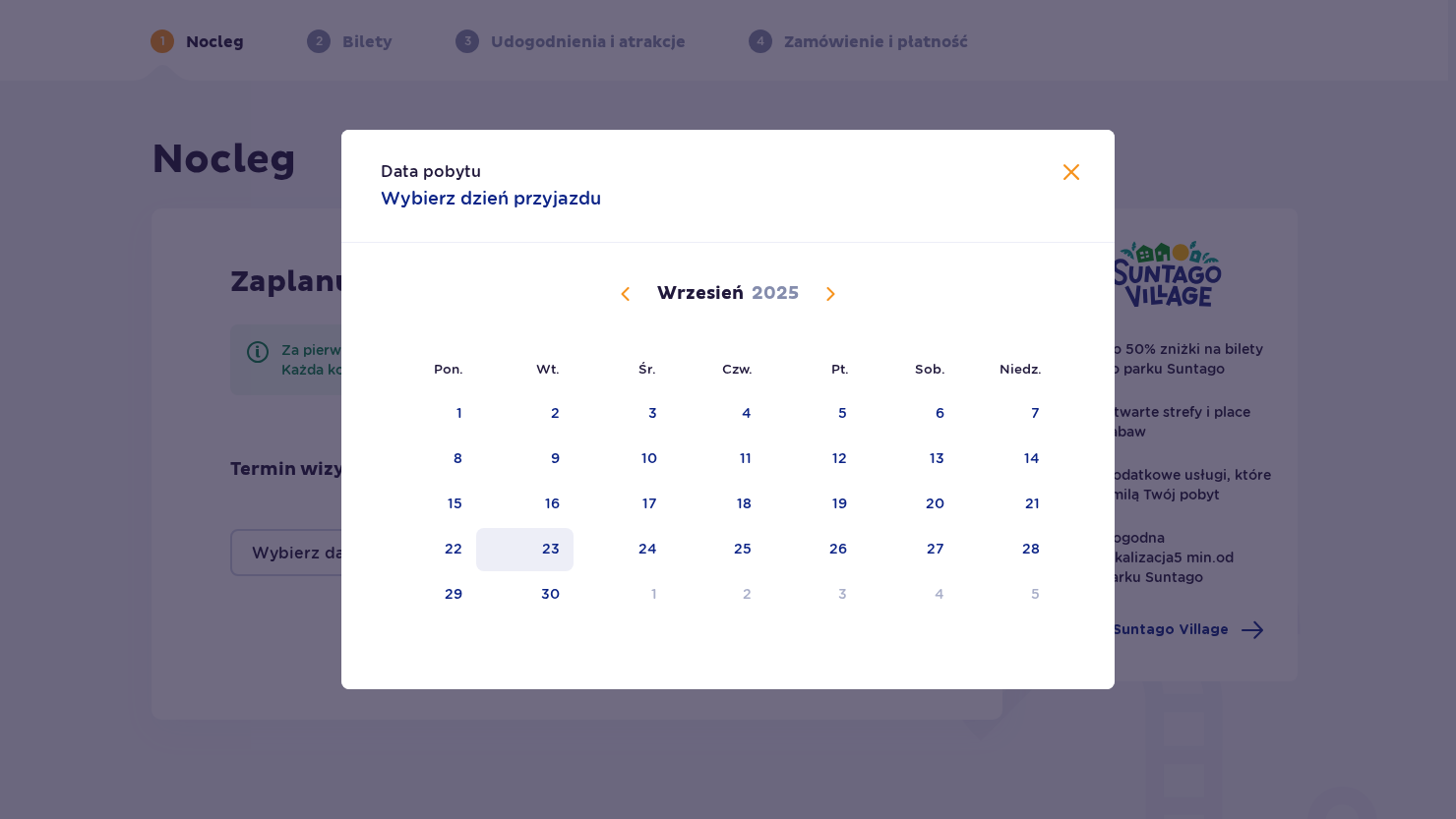 drag, startPoint x: 447, startPoint y: 544, endPoint x: 481, endPoint y: 532, distance: 36 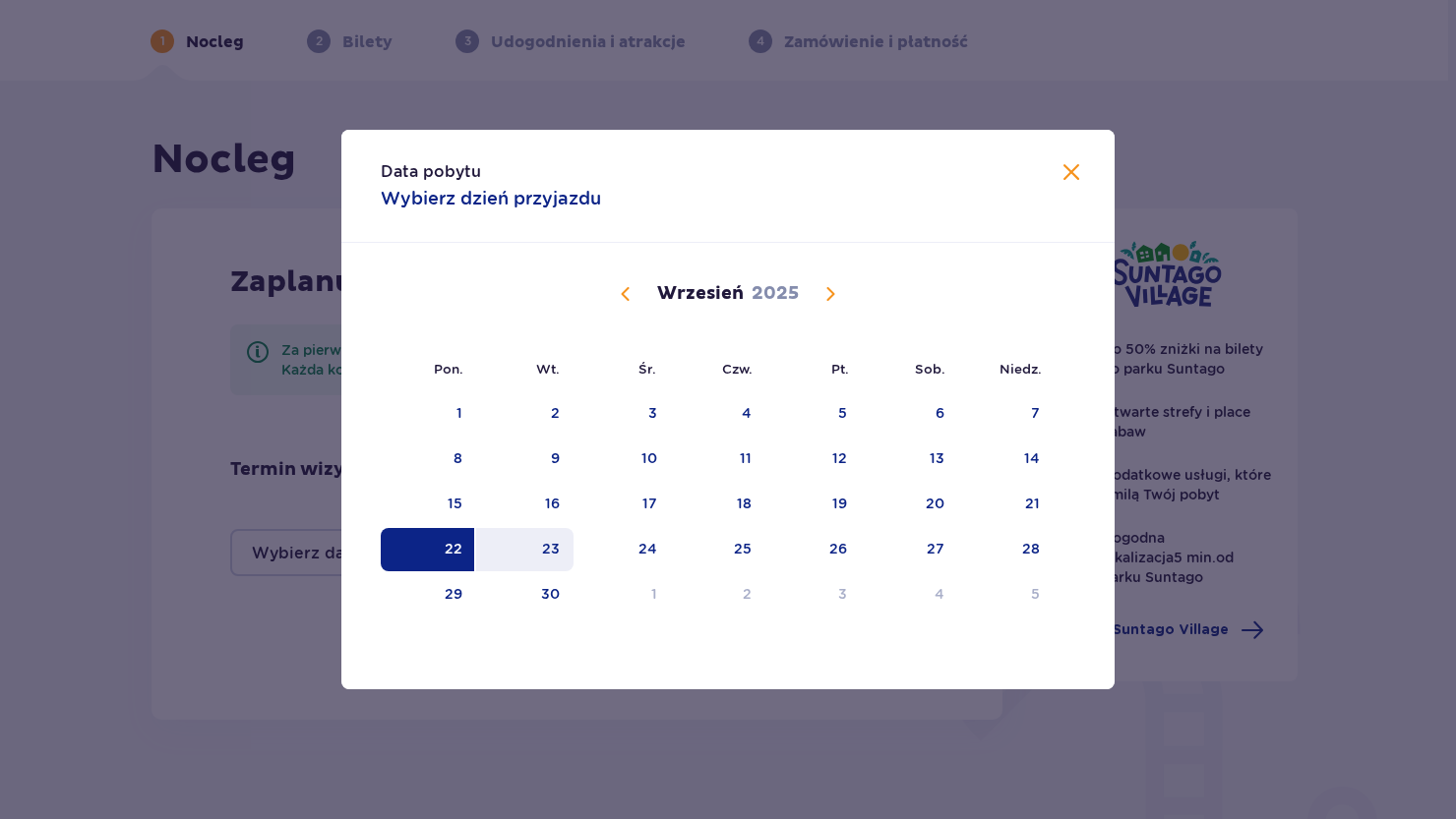 click on "23" at bounding box center [524, 550] 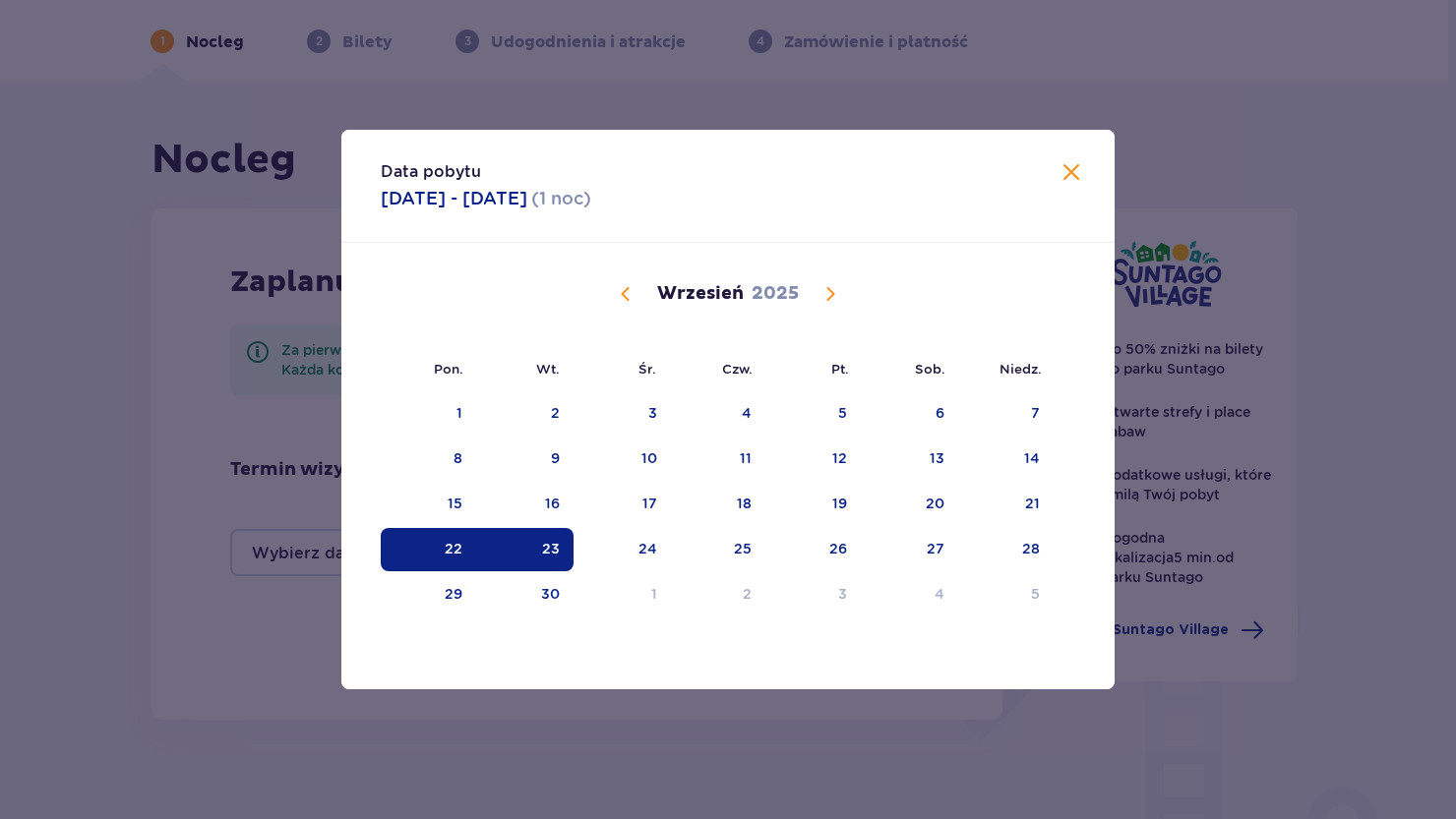 type on "22.09.25 - 23.09.25" 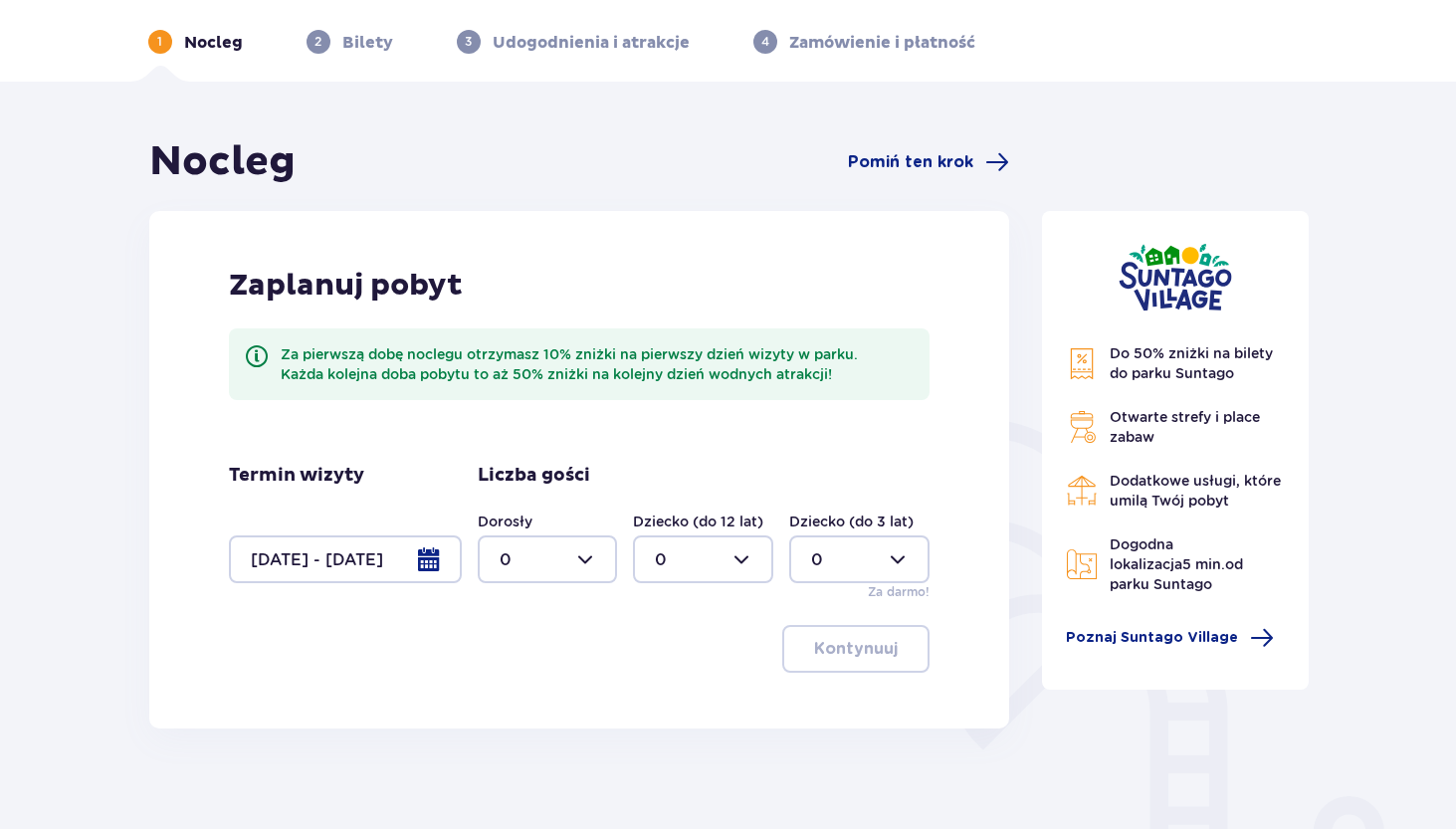 click at bounding box center (547, 559) 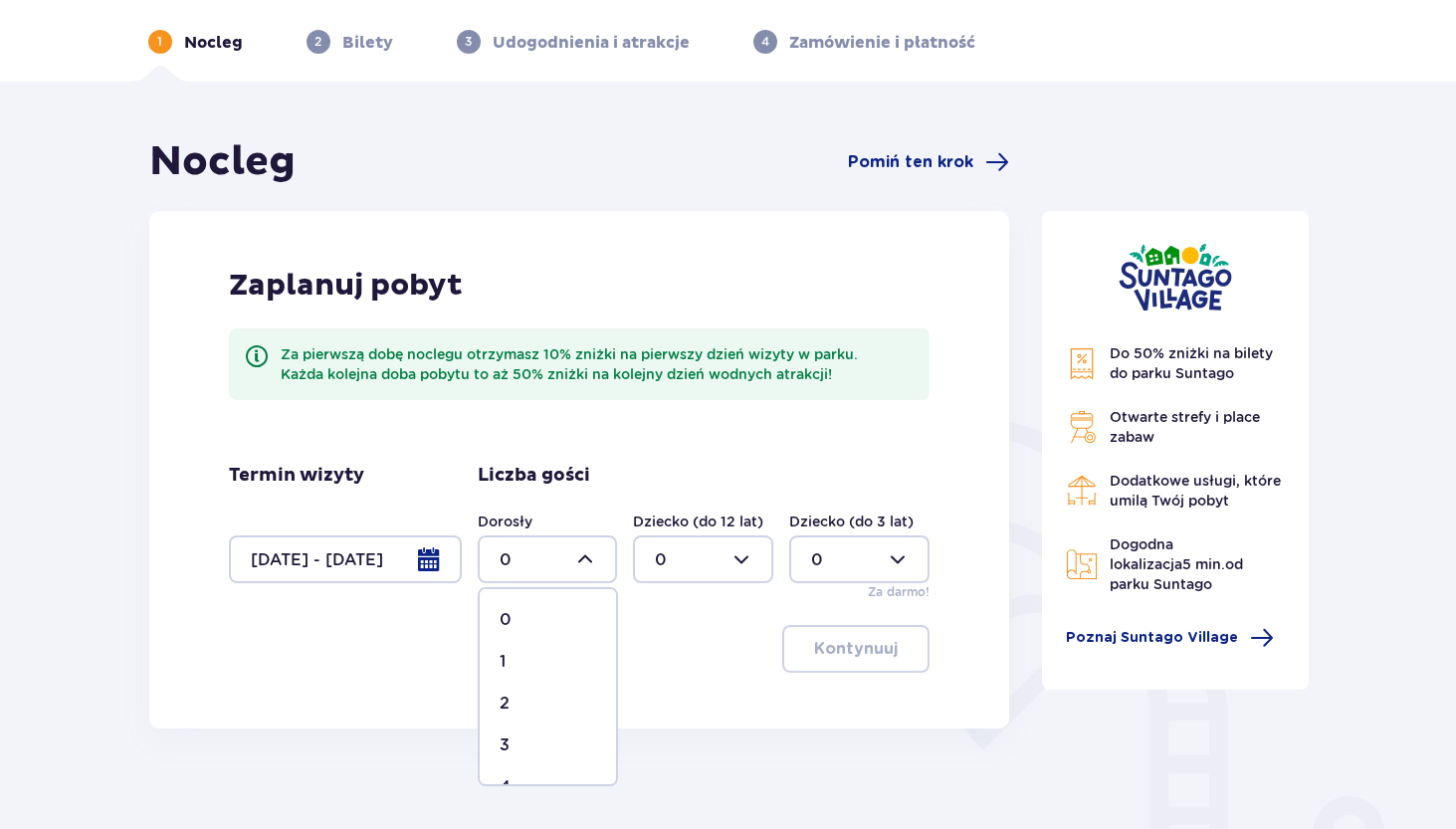 click on "3" at bounding box center (505, 745) 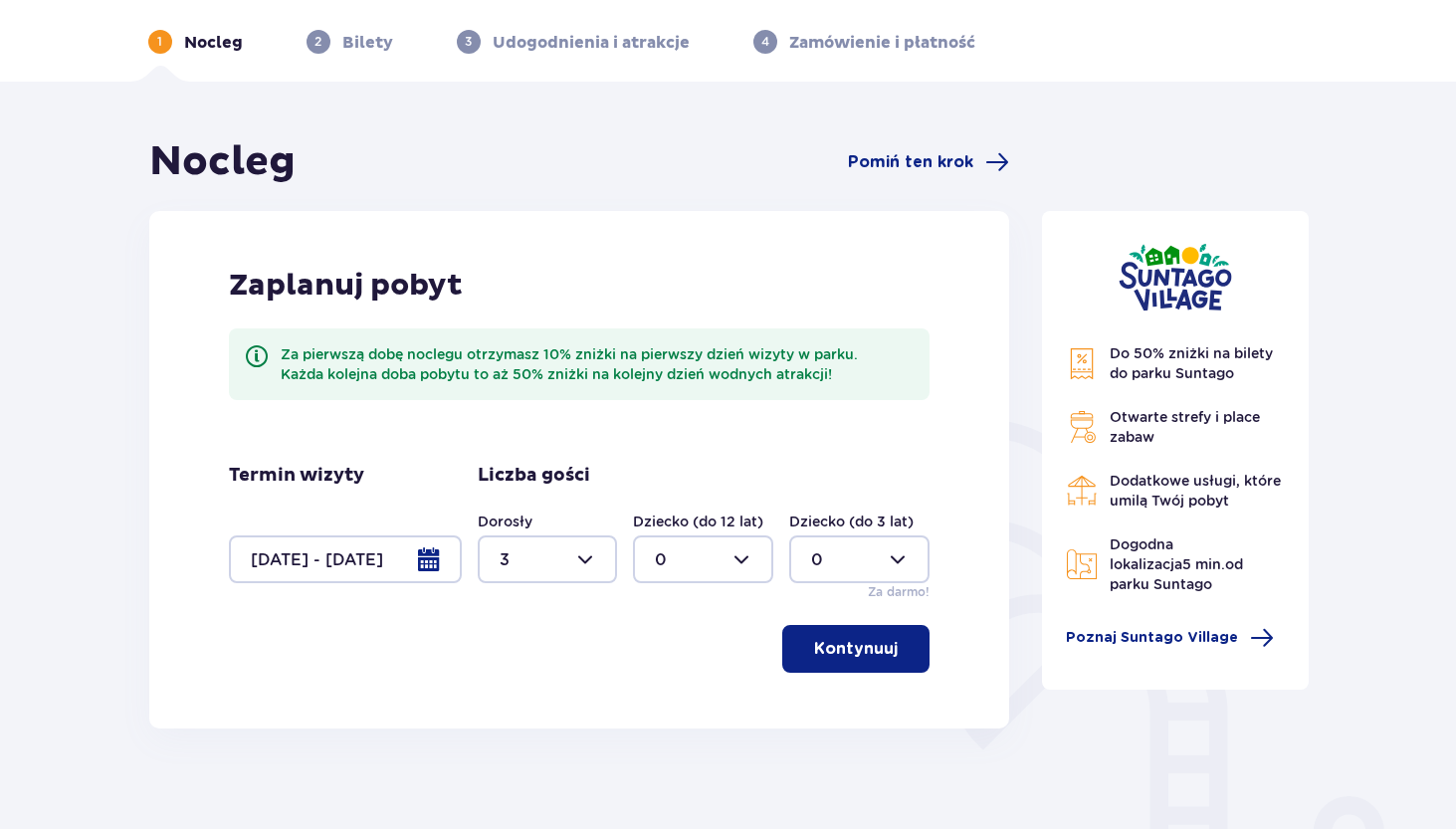 click on "Kontynuuj" at bounding box center (856, 649) 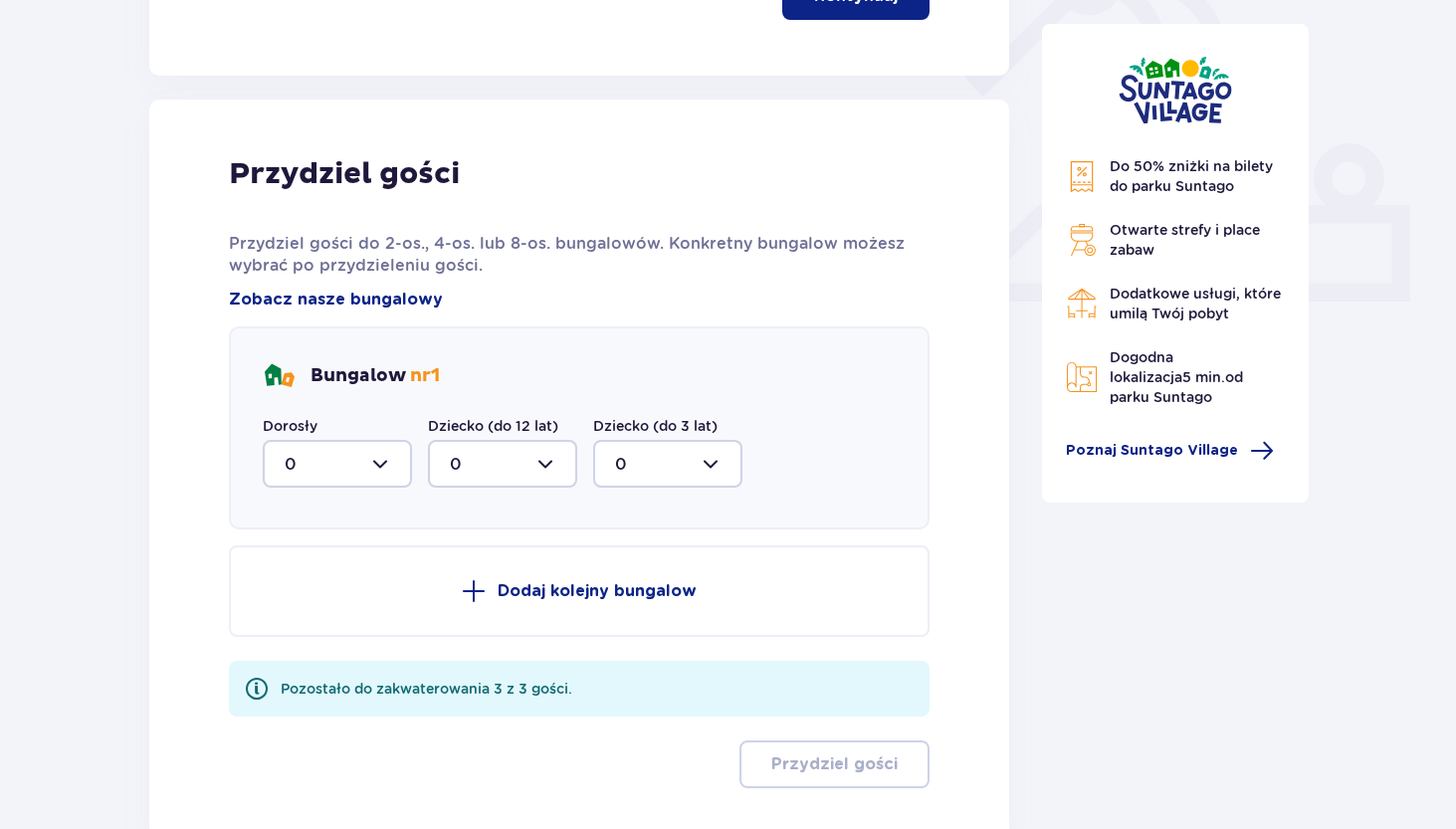 scroll, scrollTop: 802, scrollLeft: 0, axis: vertical 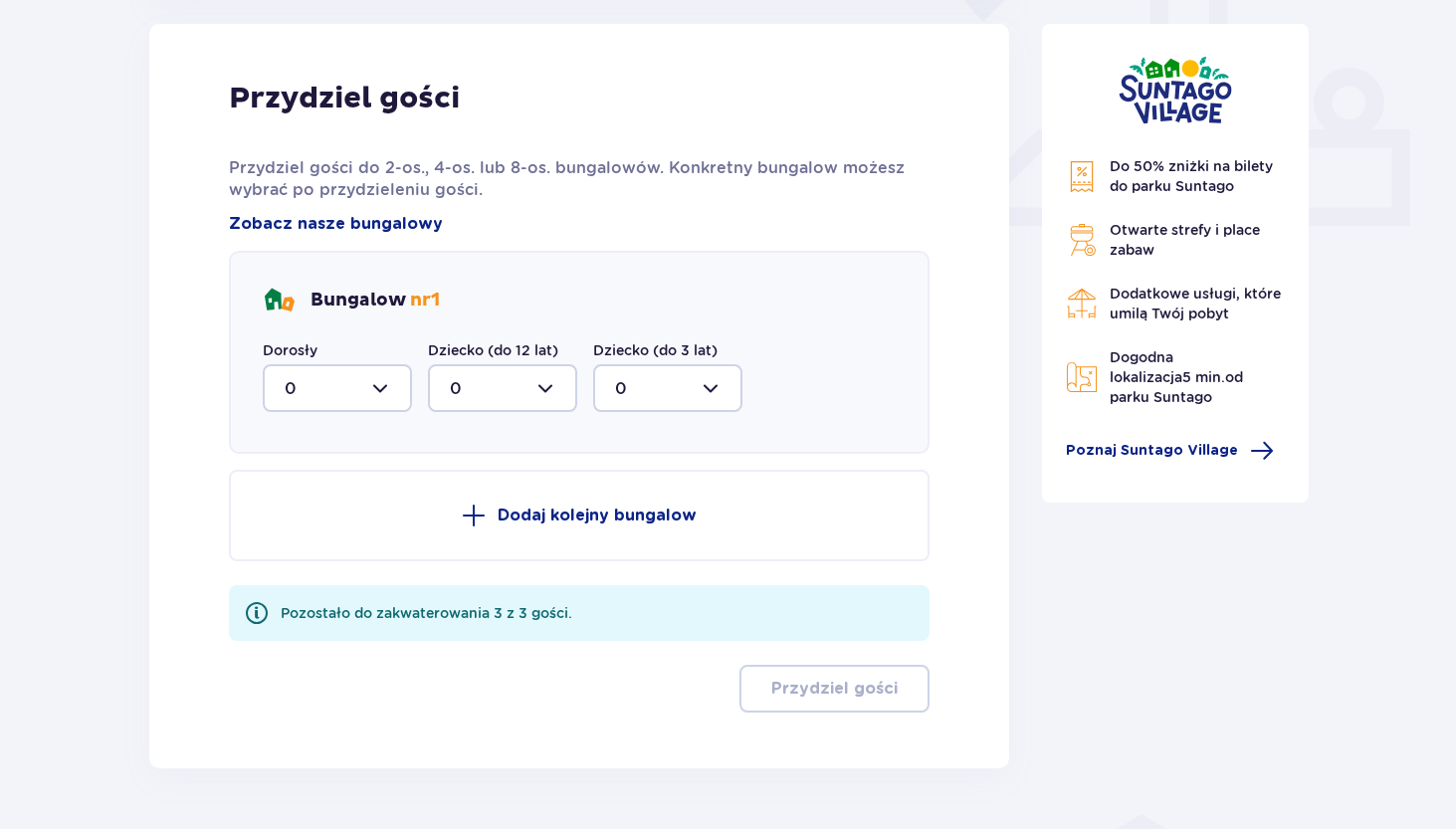 click at bounding box center (337, 388) 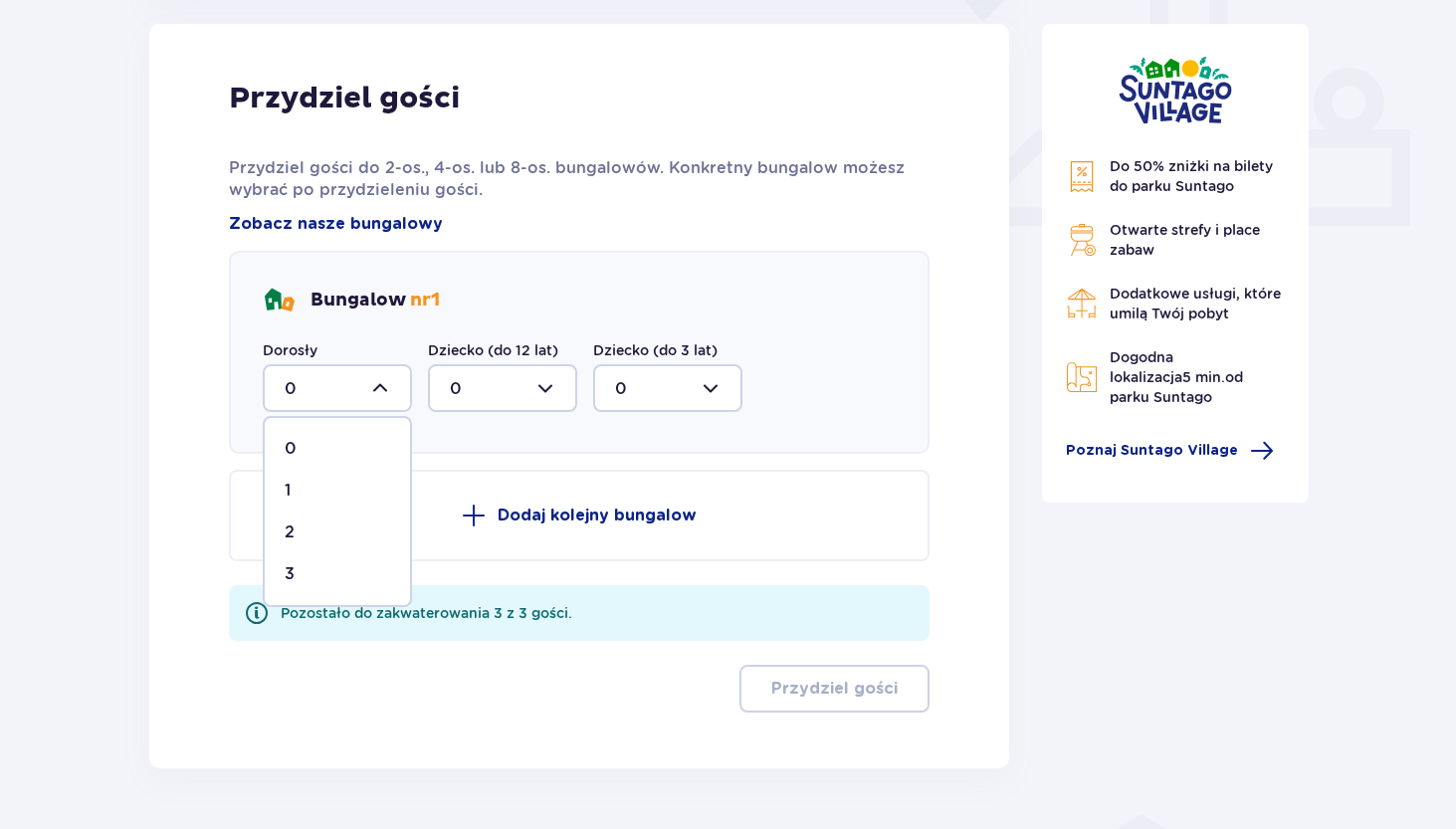 click on "3" at bounding box center (337, 574) 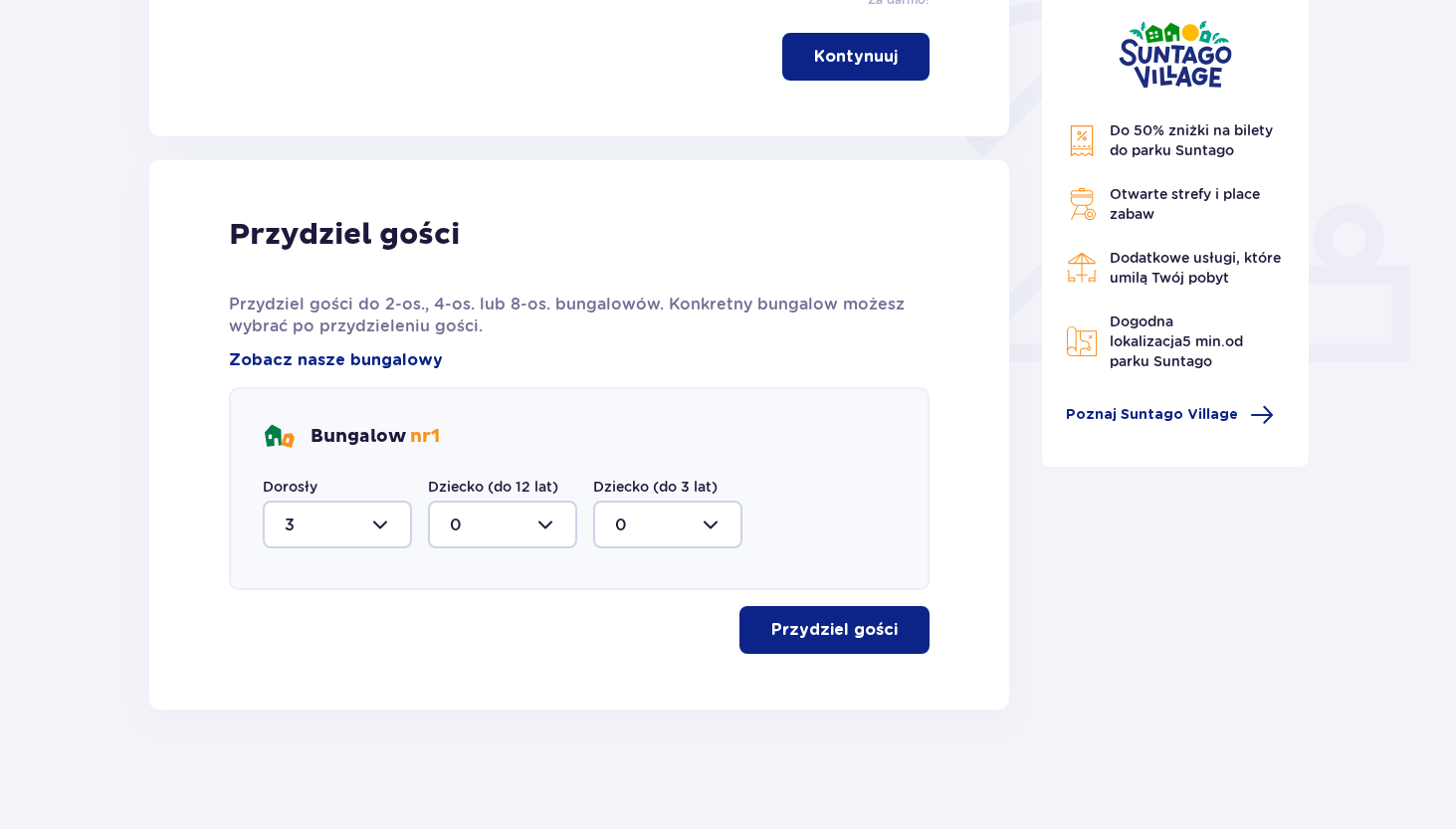scroll, scrollTop: 666, scrollLeft: 0, axis: vertical 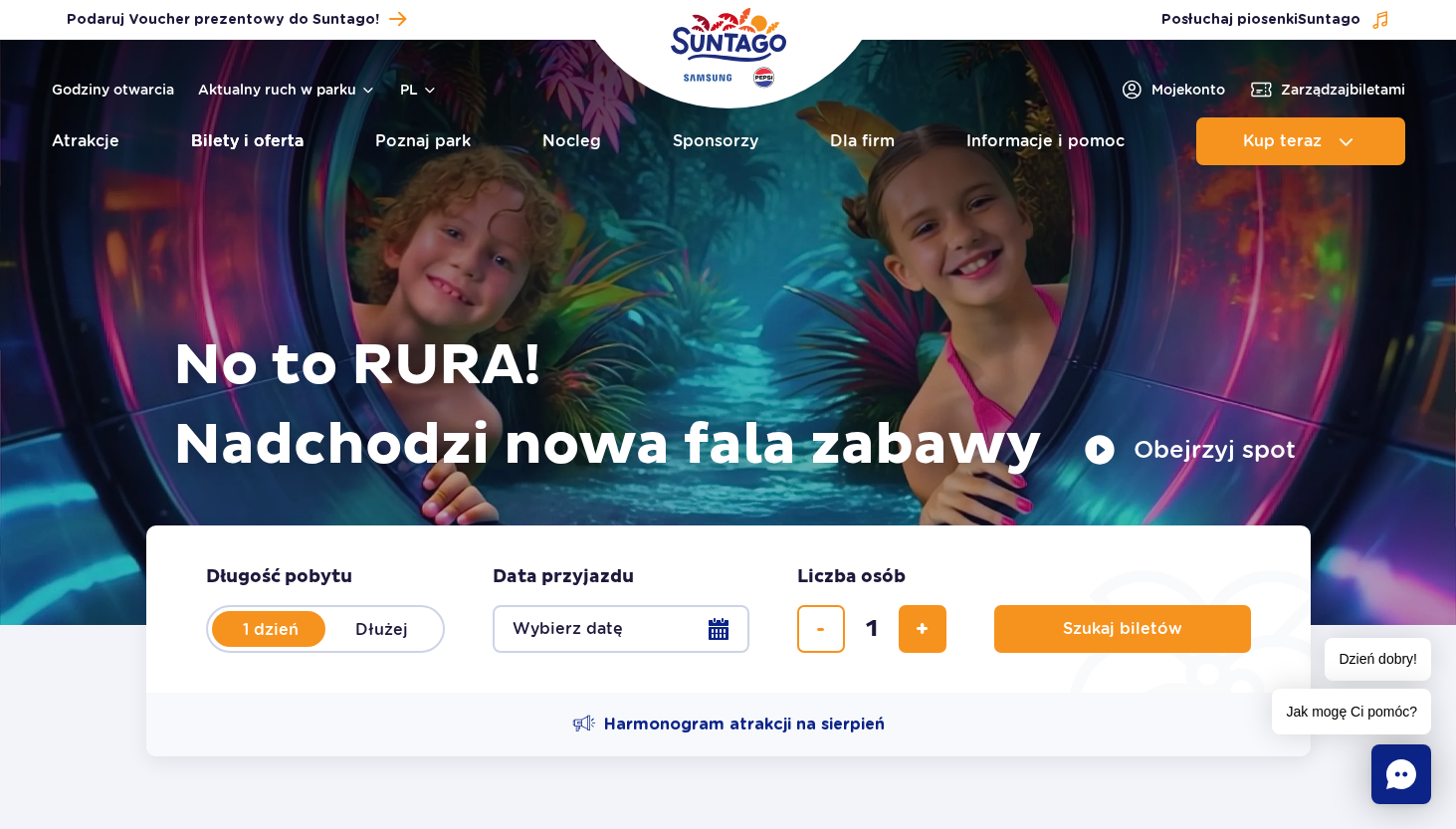 click on "Bilety i oferta" at bounding box center (247, 141) 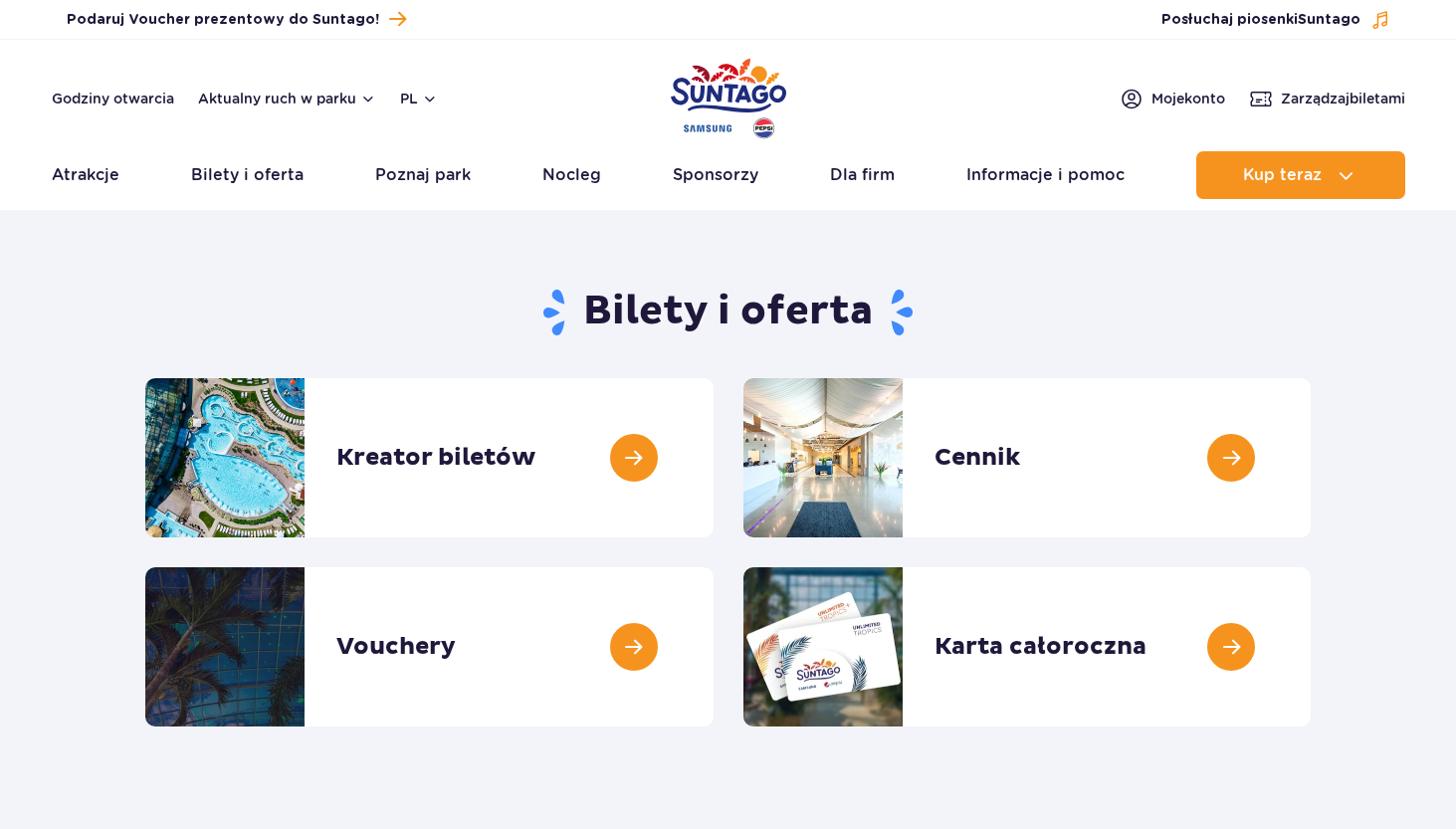 scroll, scrollTop: 0, scrollLeft: 0, axis: both 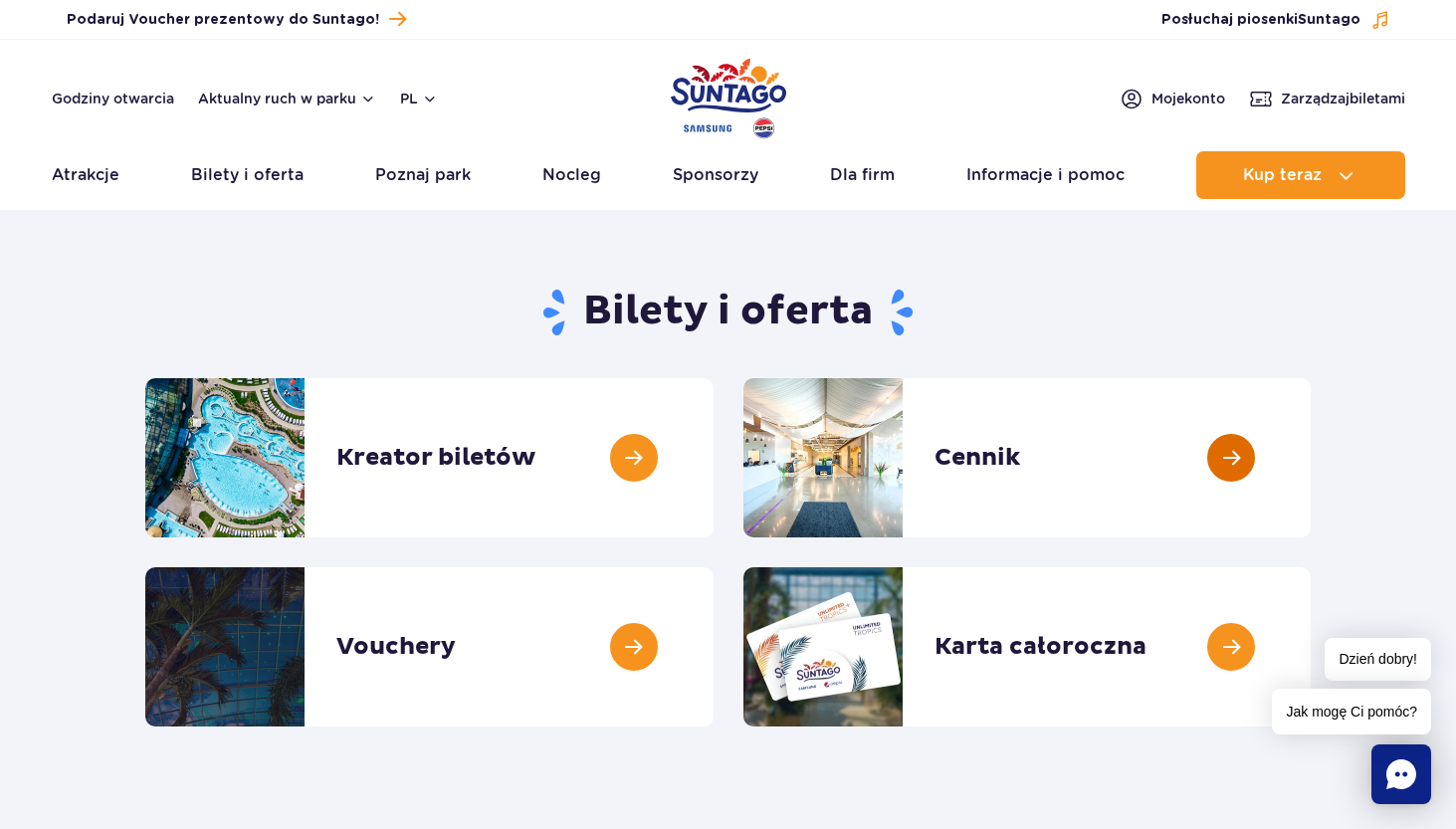 click at bounding box center (1311, 458) 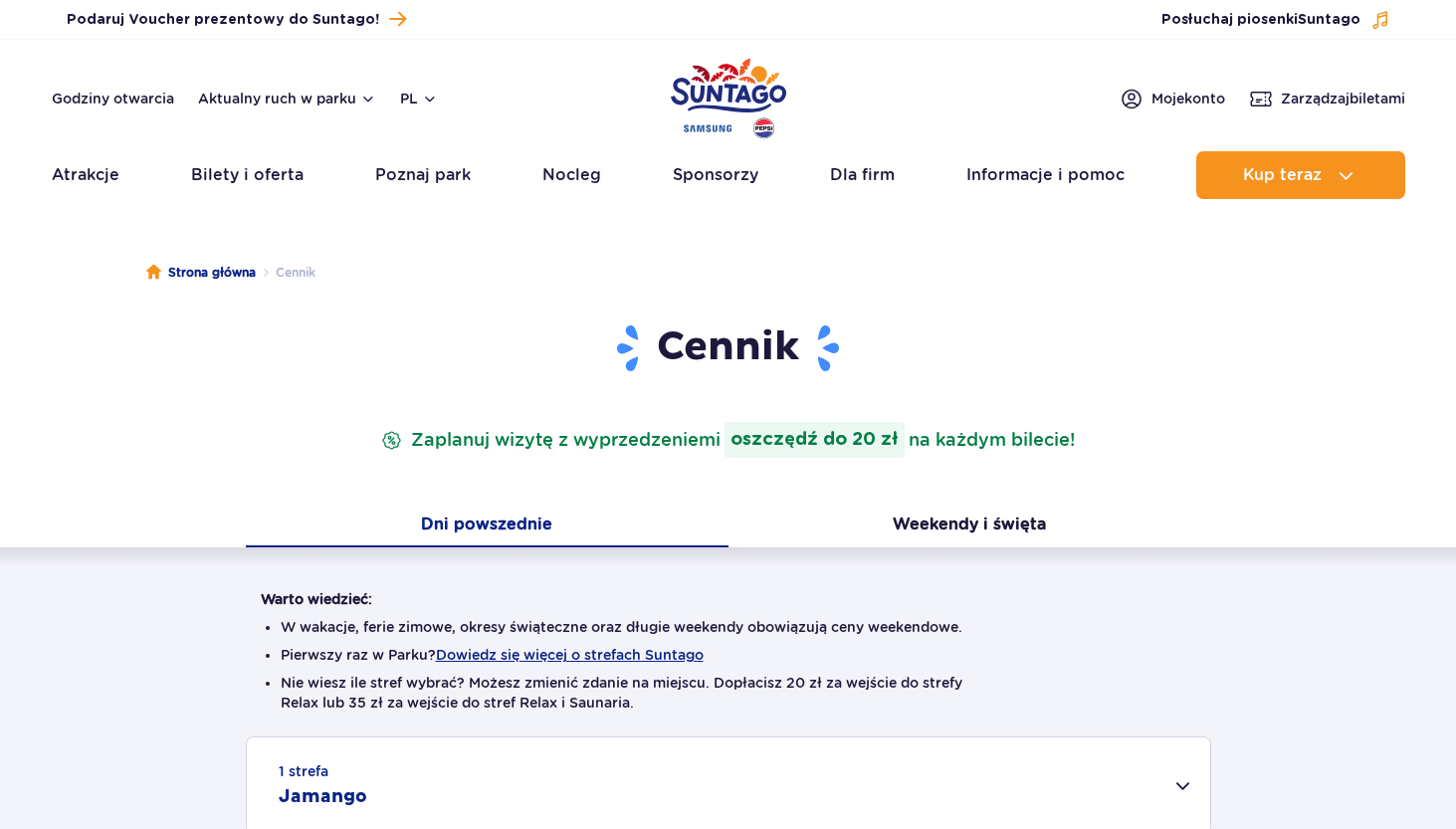 scroll, scrollTop: 0, scrollLeft: 0, axis: both 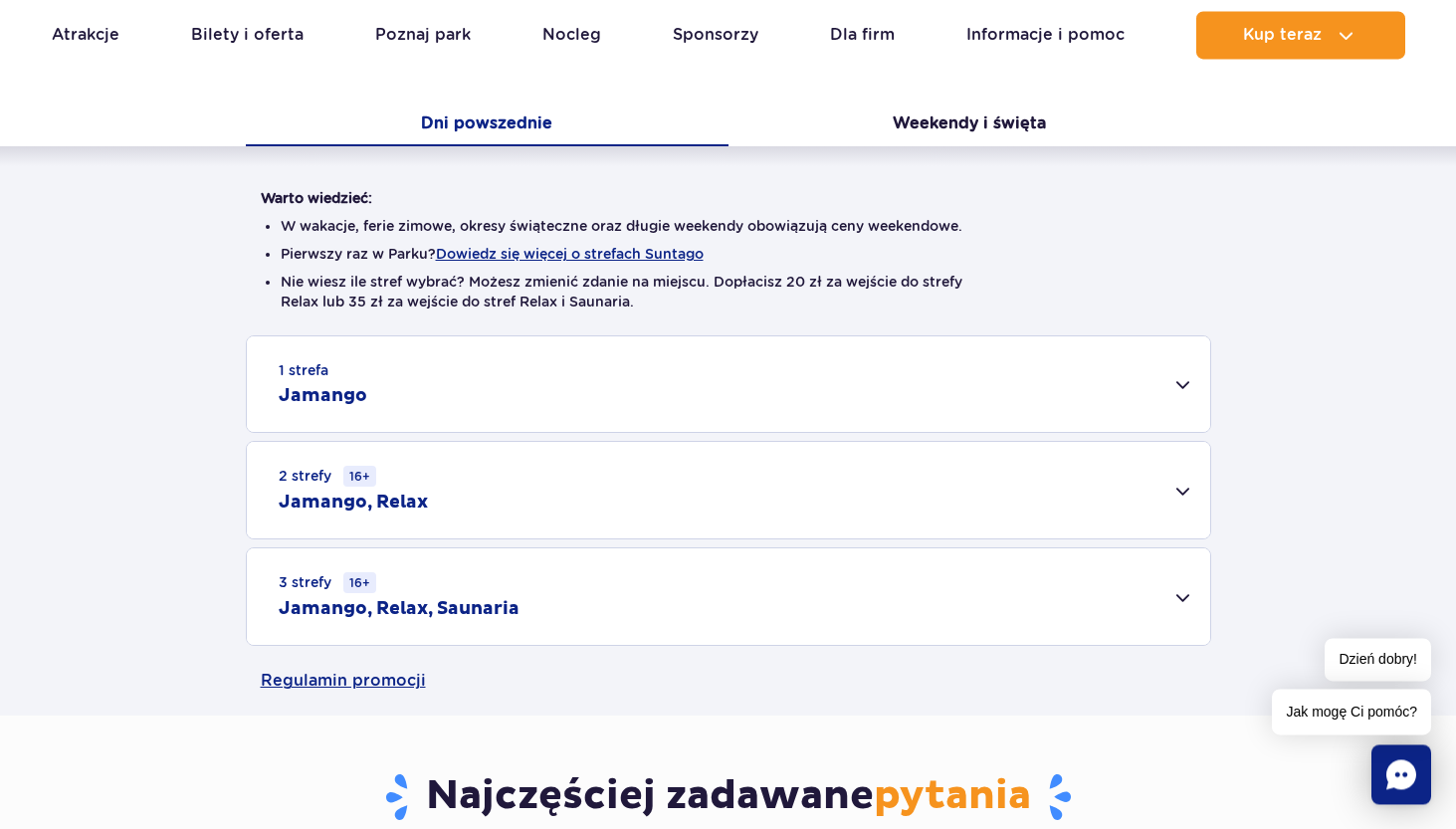 click on "1 strefa
Jamango" at bounding box center (728, 384) 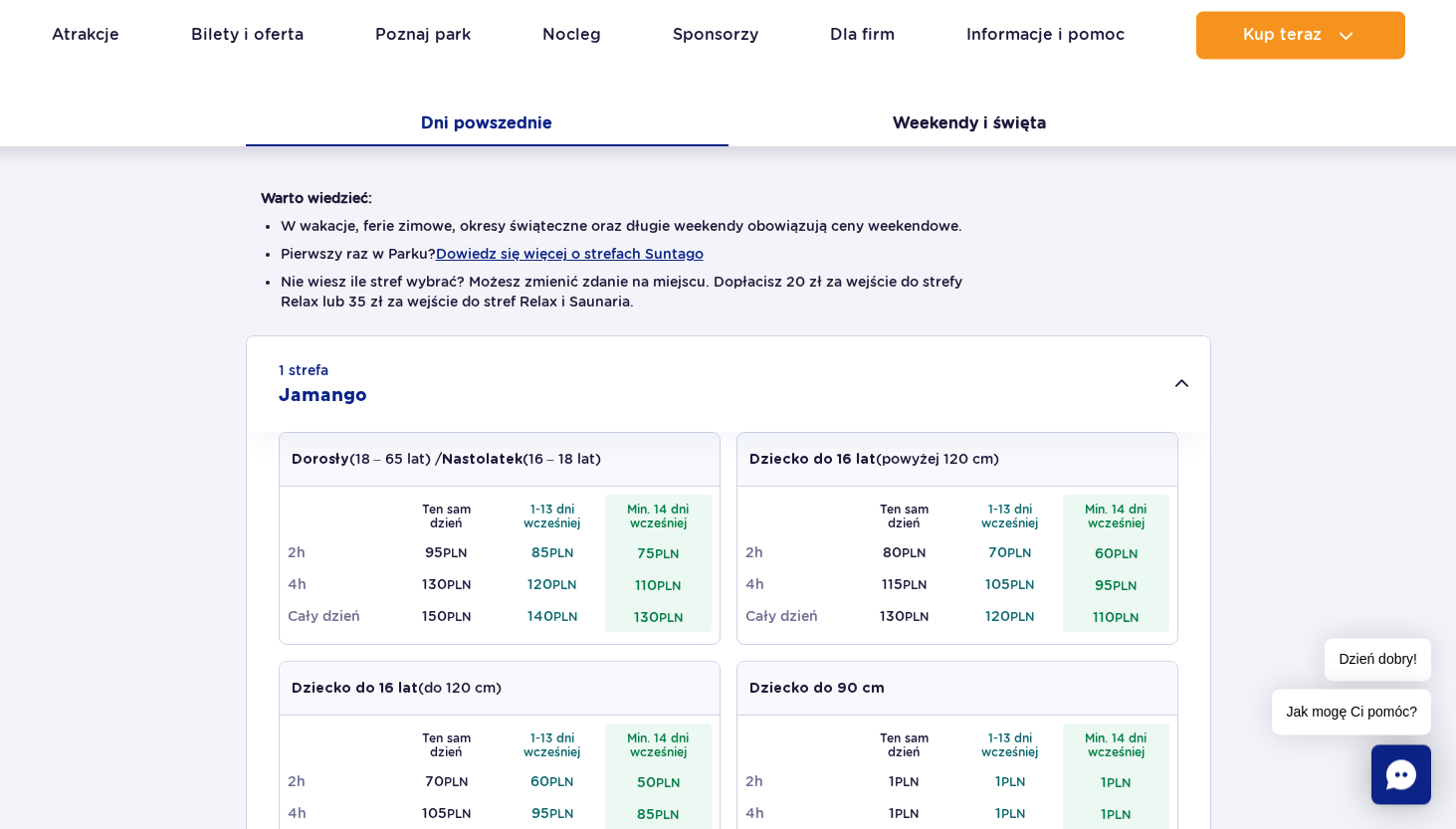 click on "1 strefa
Jamango" at bounding box center [728, 384] 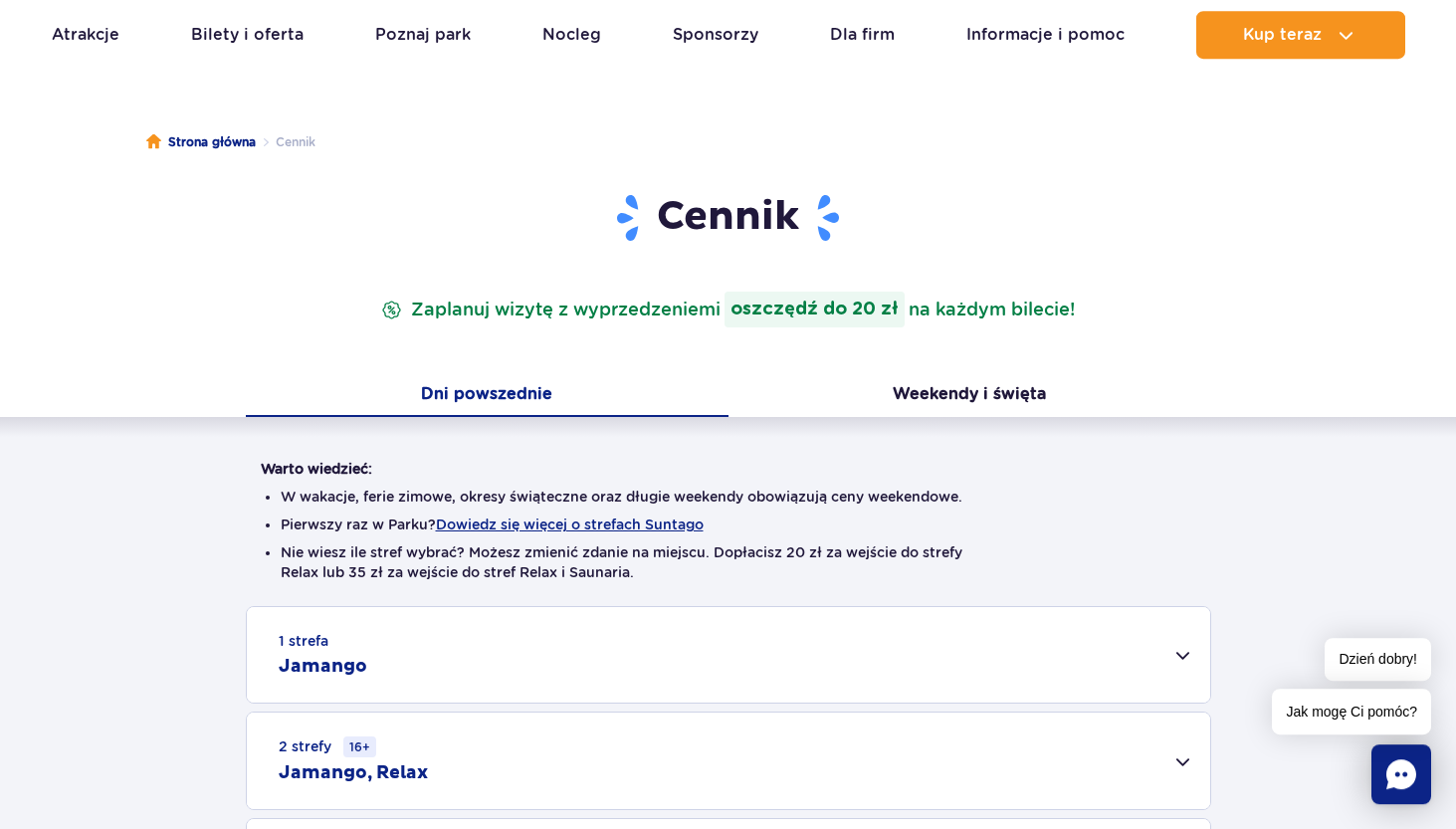 scroll, scrollTop: 0, scrollLeft: 0, axis: both 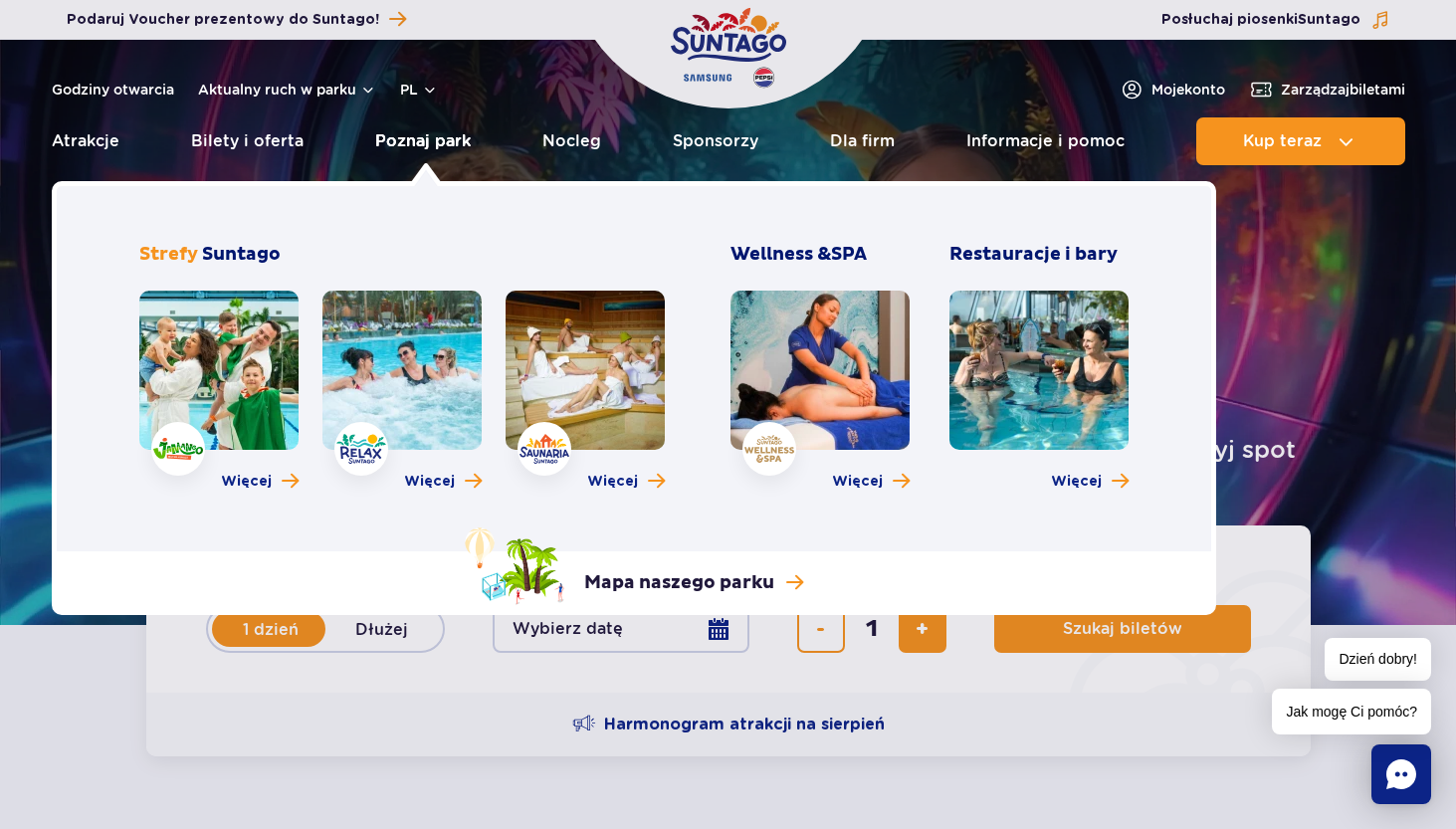 click on "Poznaj park" at bounding box center (423, 141) 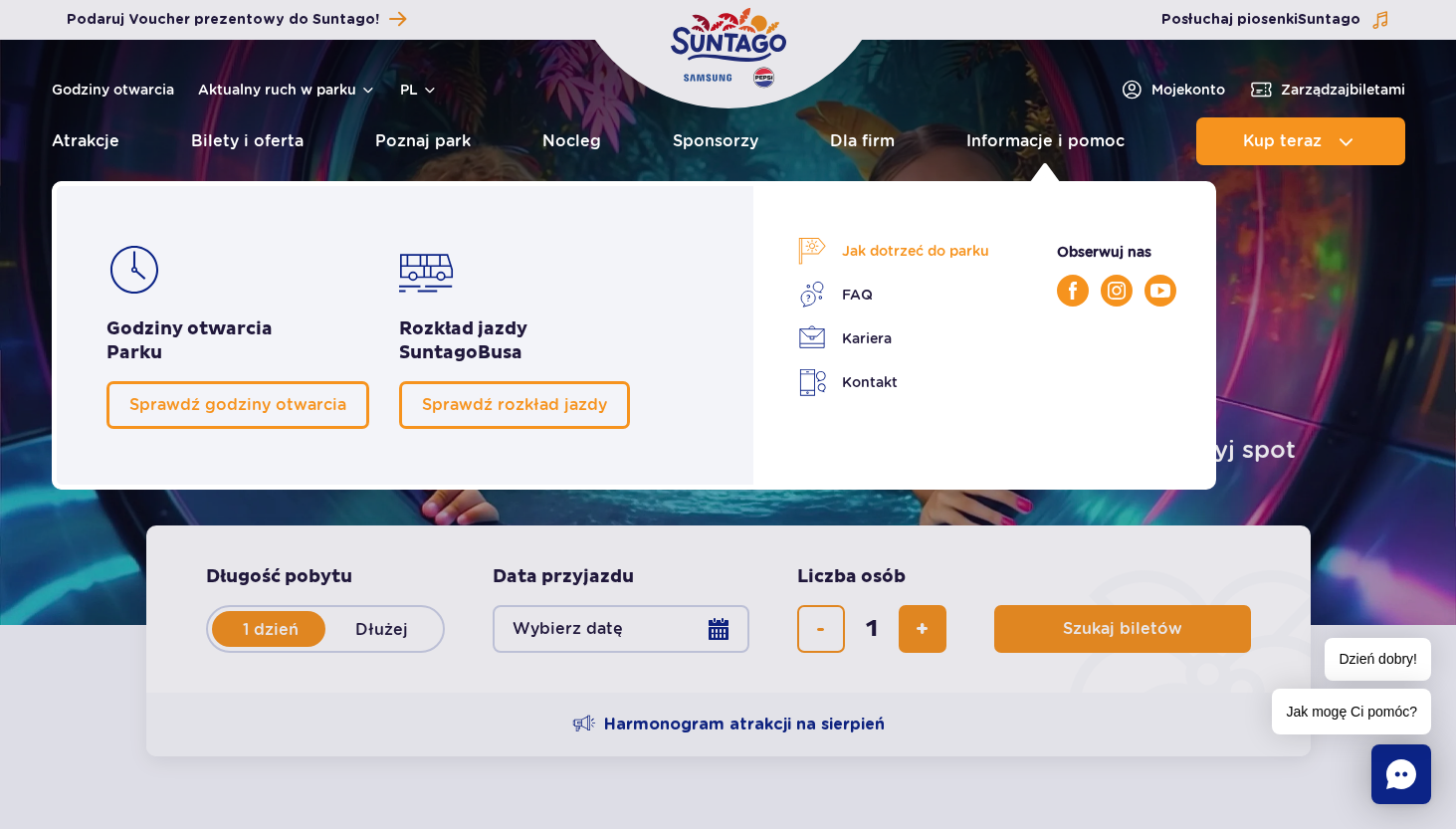 click on "Jak dotrzeć do parku" at bounding box center [894, 251] 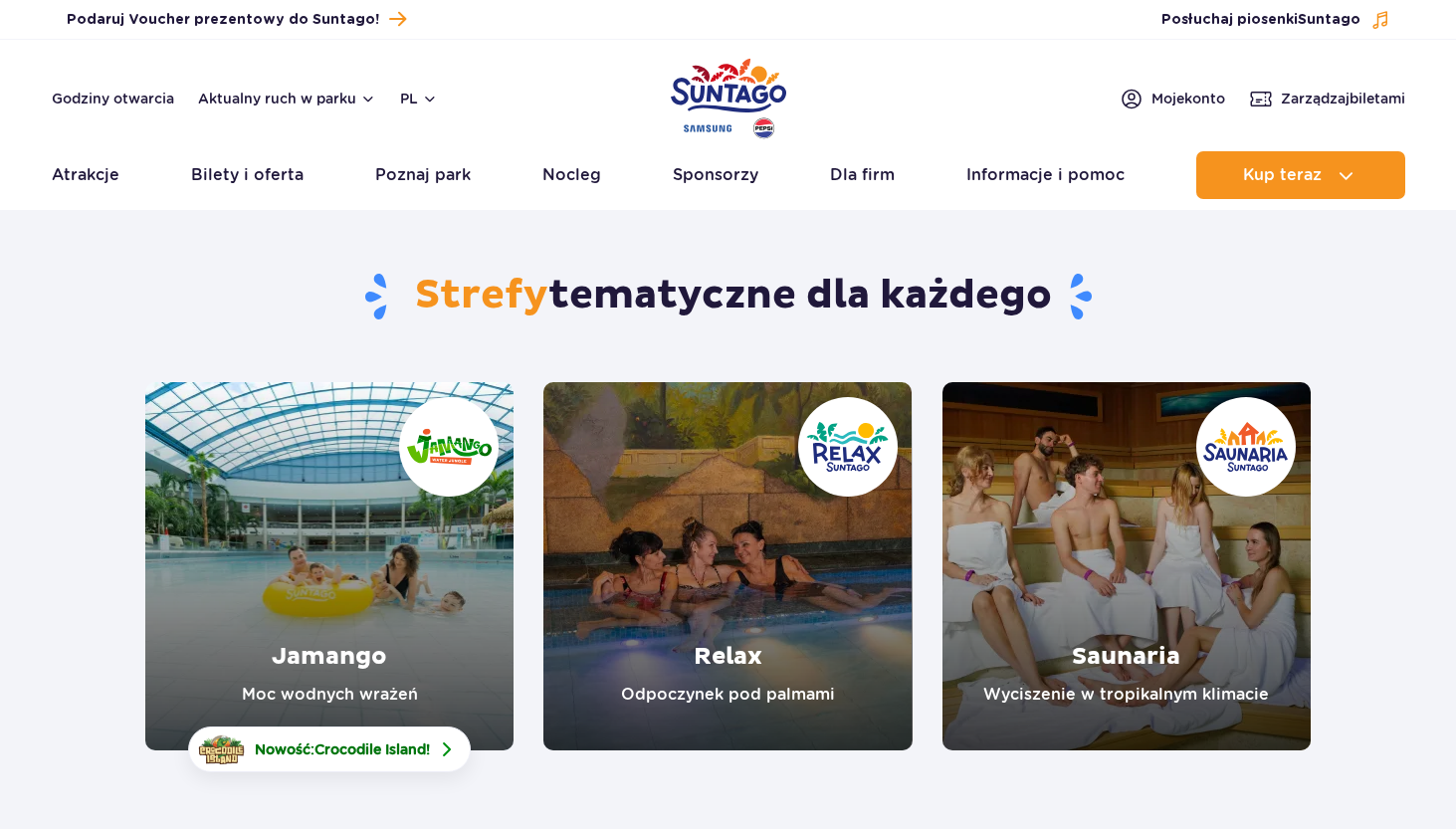 scroll, scrollTop: 0, scrollLeft: 0, axis: both 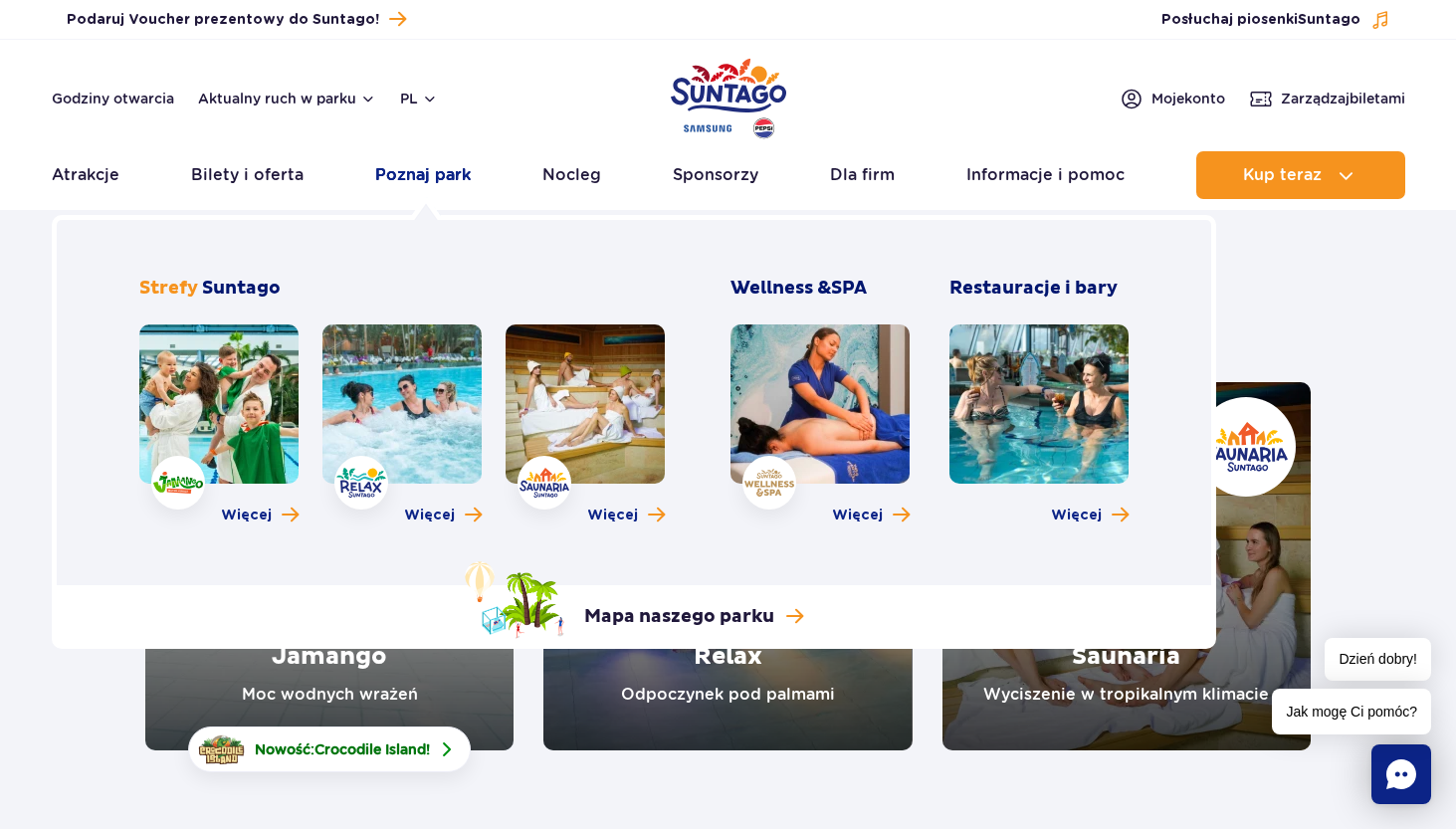 click on "Poznaj park" at bounding box center (423, 175) 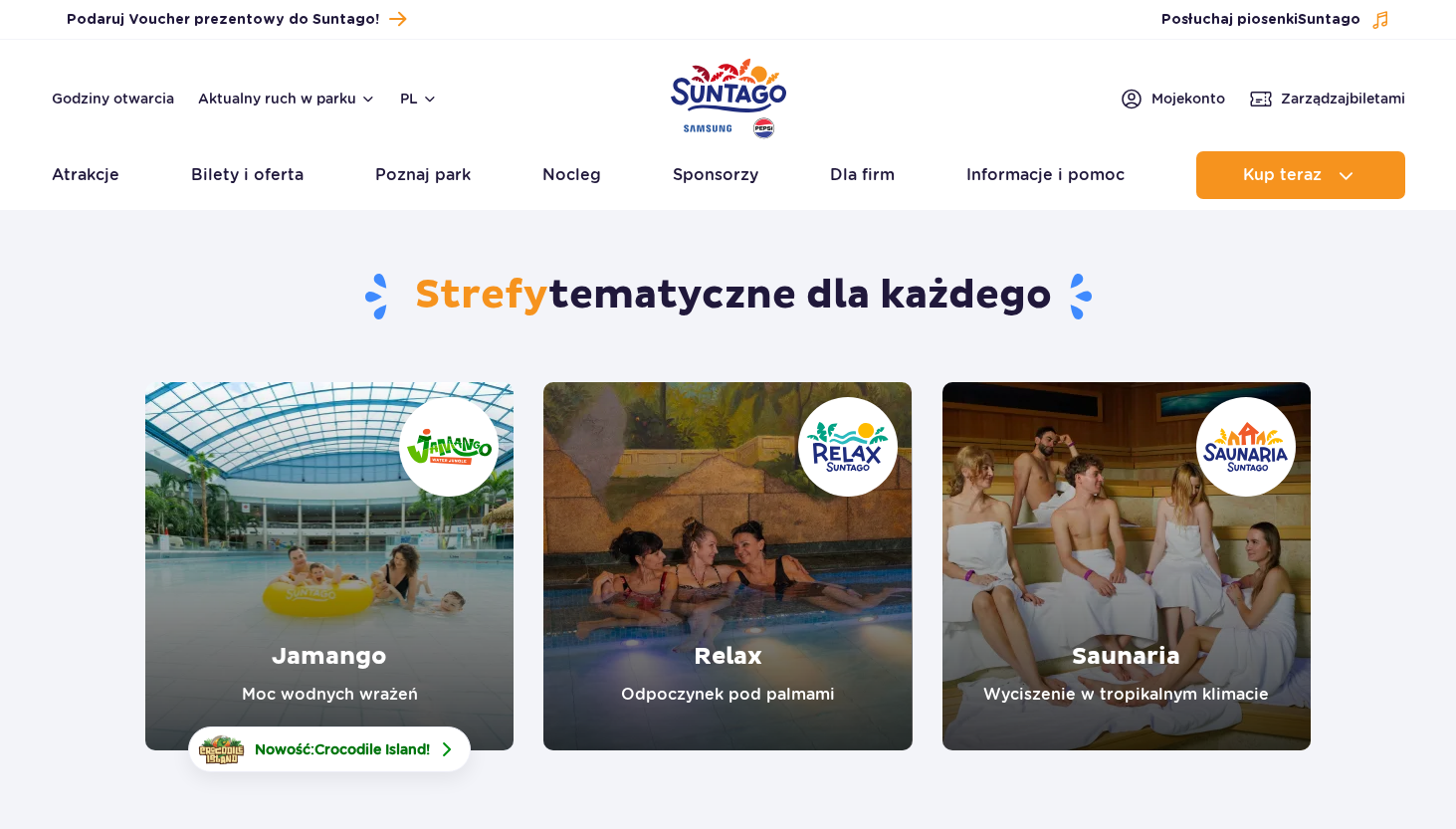 scroll, scrollTop: 0, scrollLeft: 0, axis: both 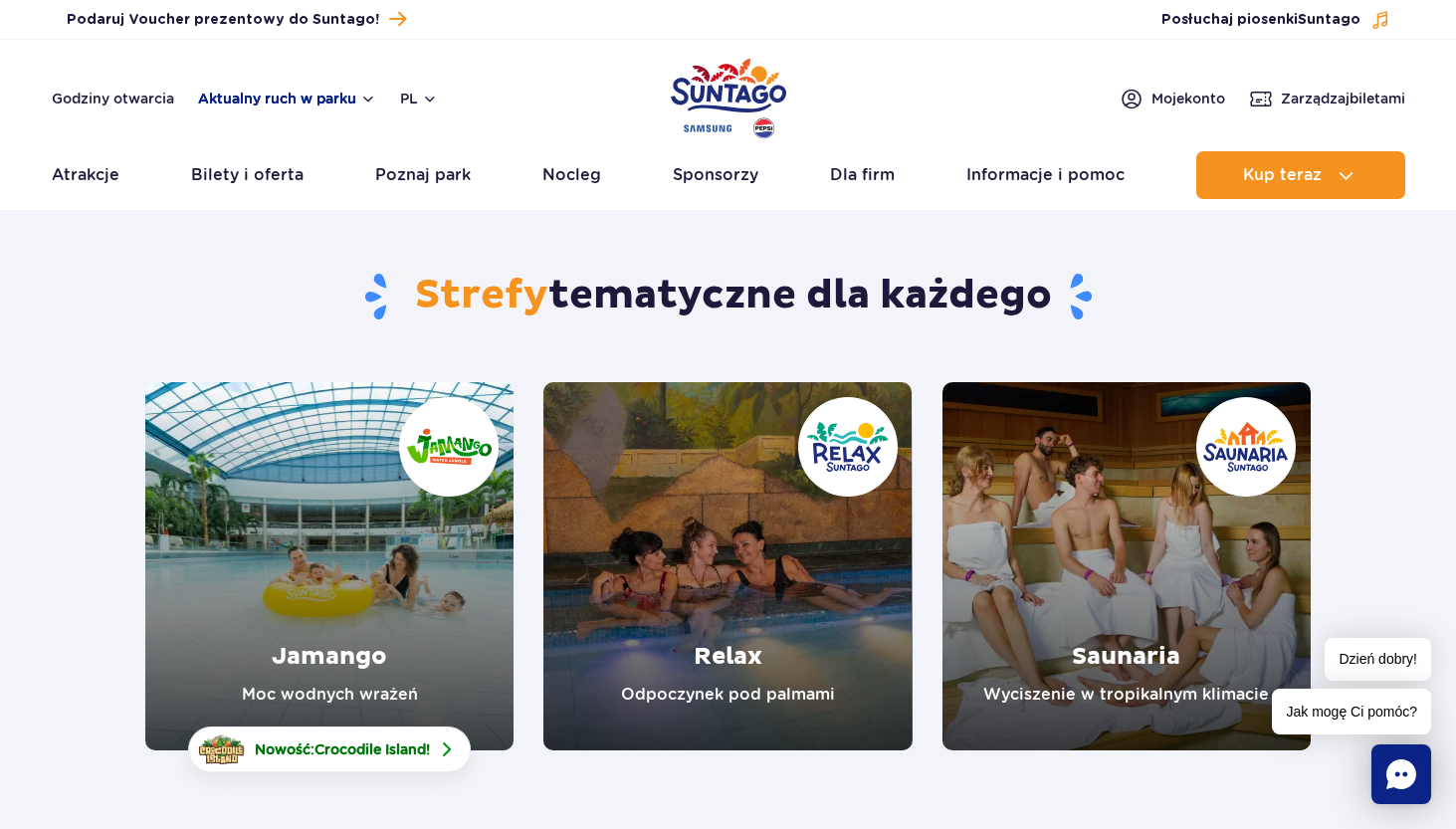 click on "Aktualny ruch w parku" at bounding box center (287, 99) 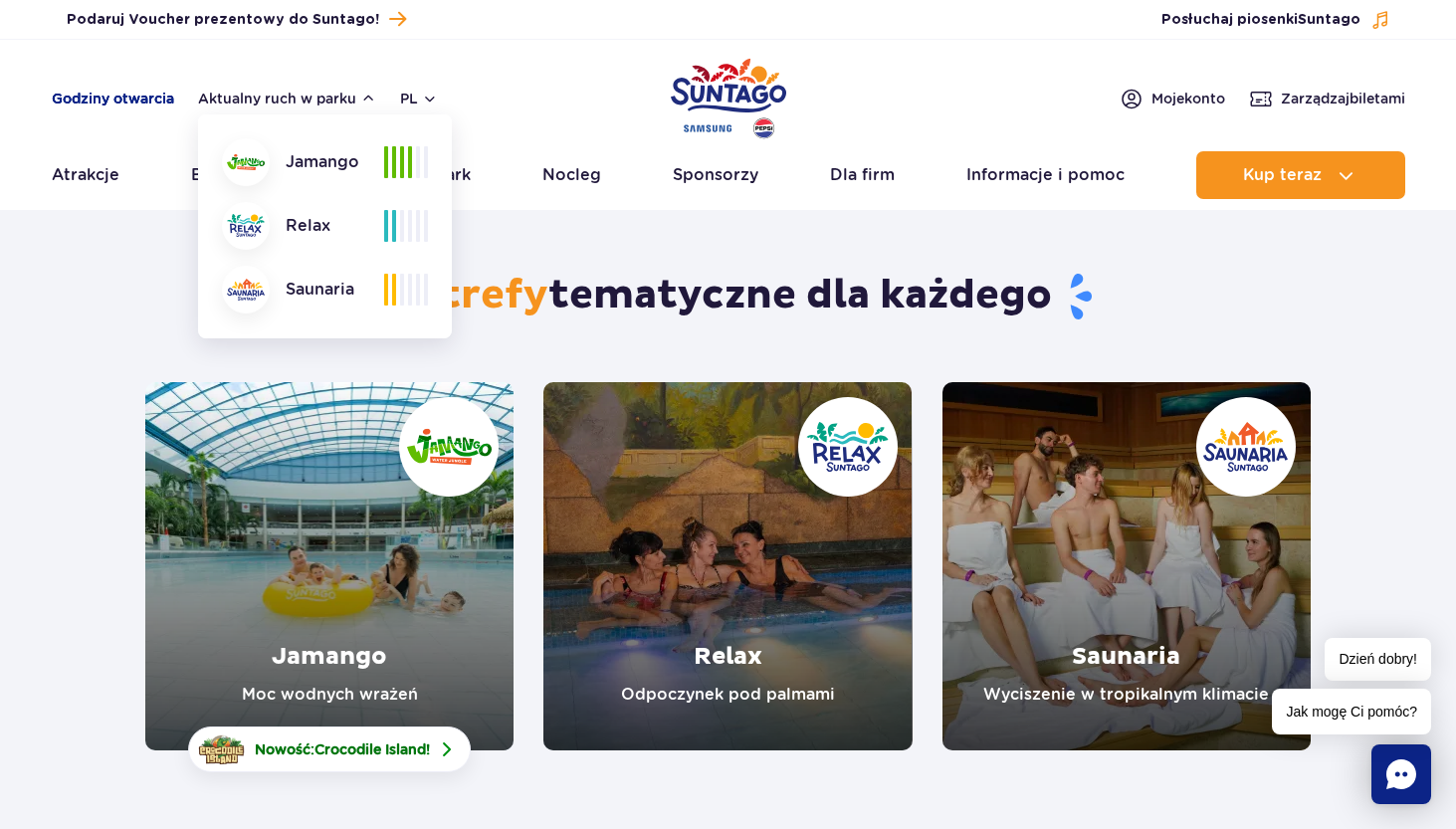 click on "Godziny otwarcia" at bounding box center [112, 99] 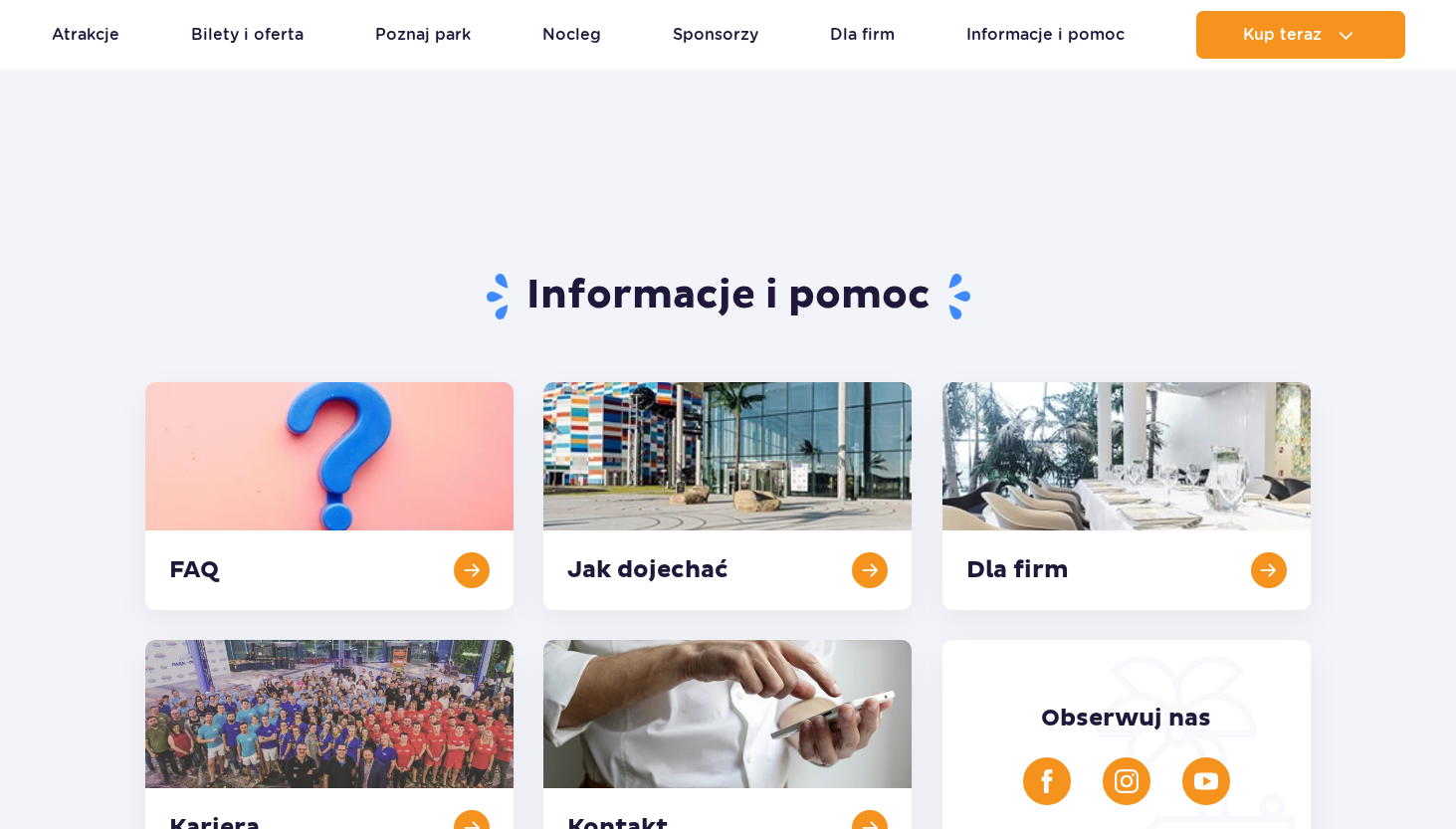 scroll, scrollTop: 823, scrollLeft: 0, axis: vertical 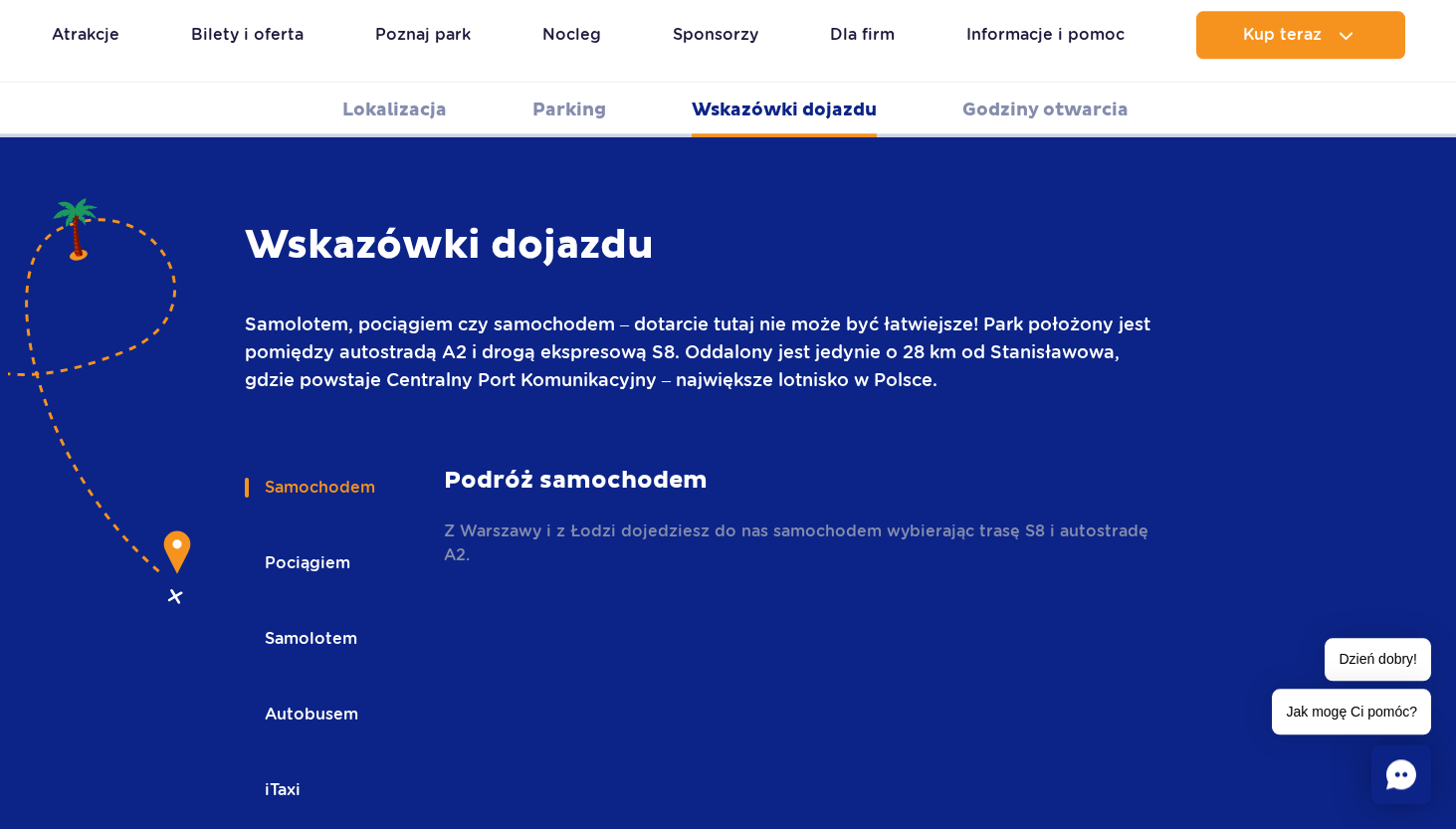 click on "Pociągiem" at bounding box center [306, 563] 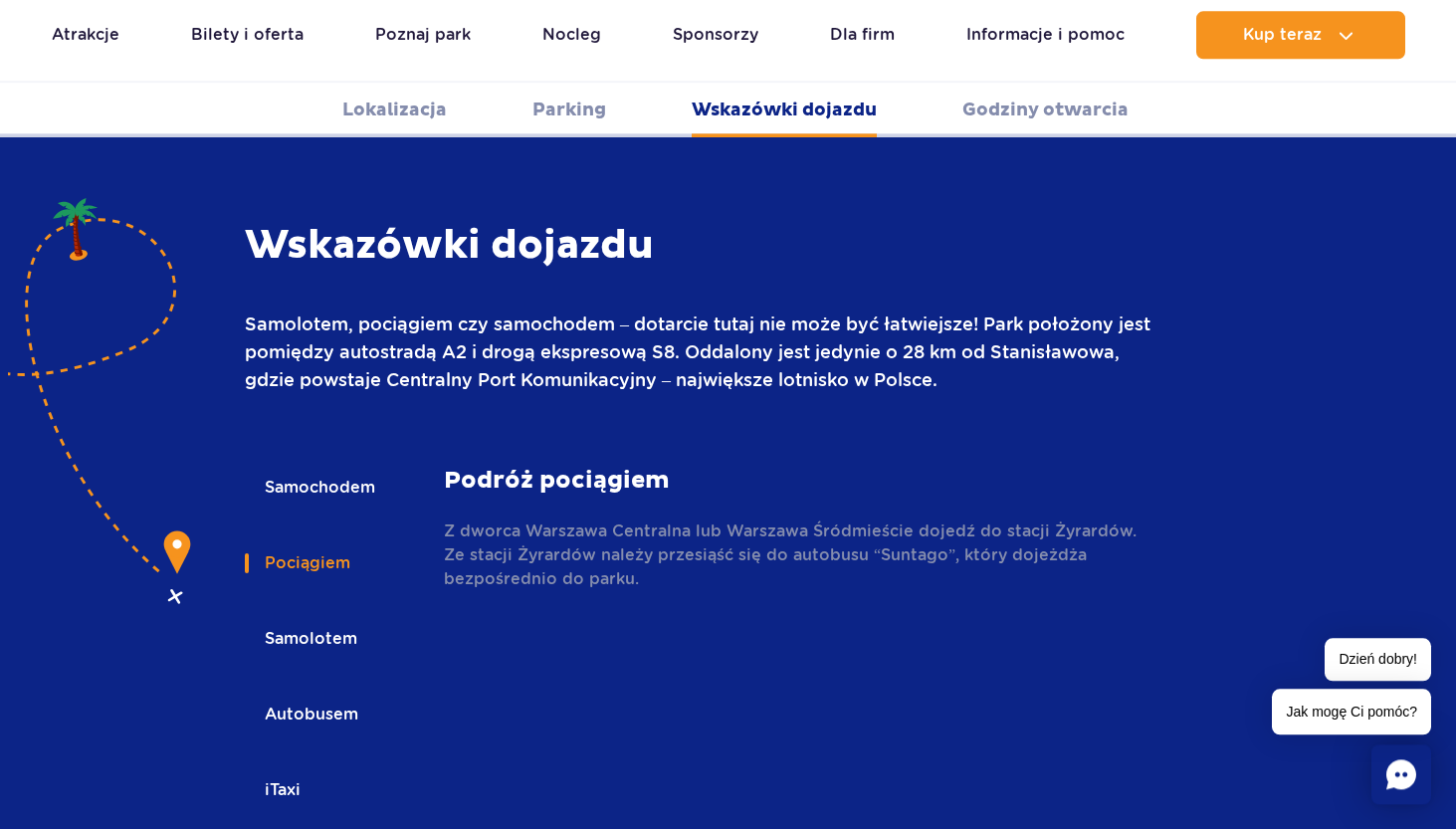 click on "Samolotem" at bounding box center [310, 639] 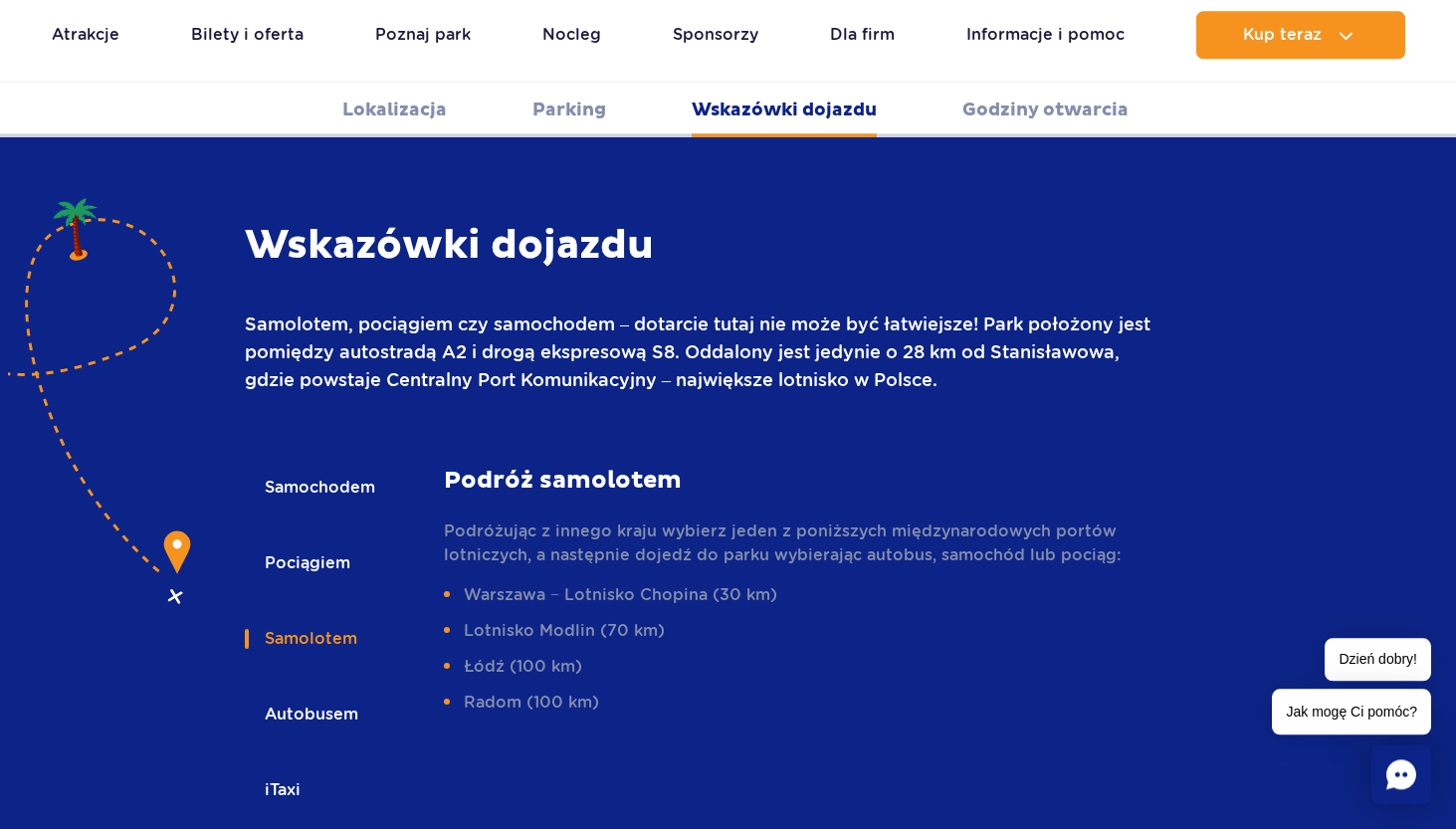 click on "Autobusem" at bounding box center (310, 715) 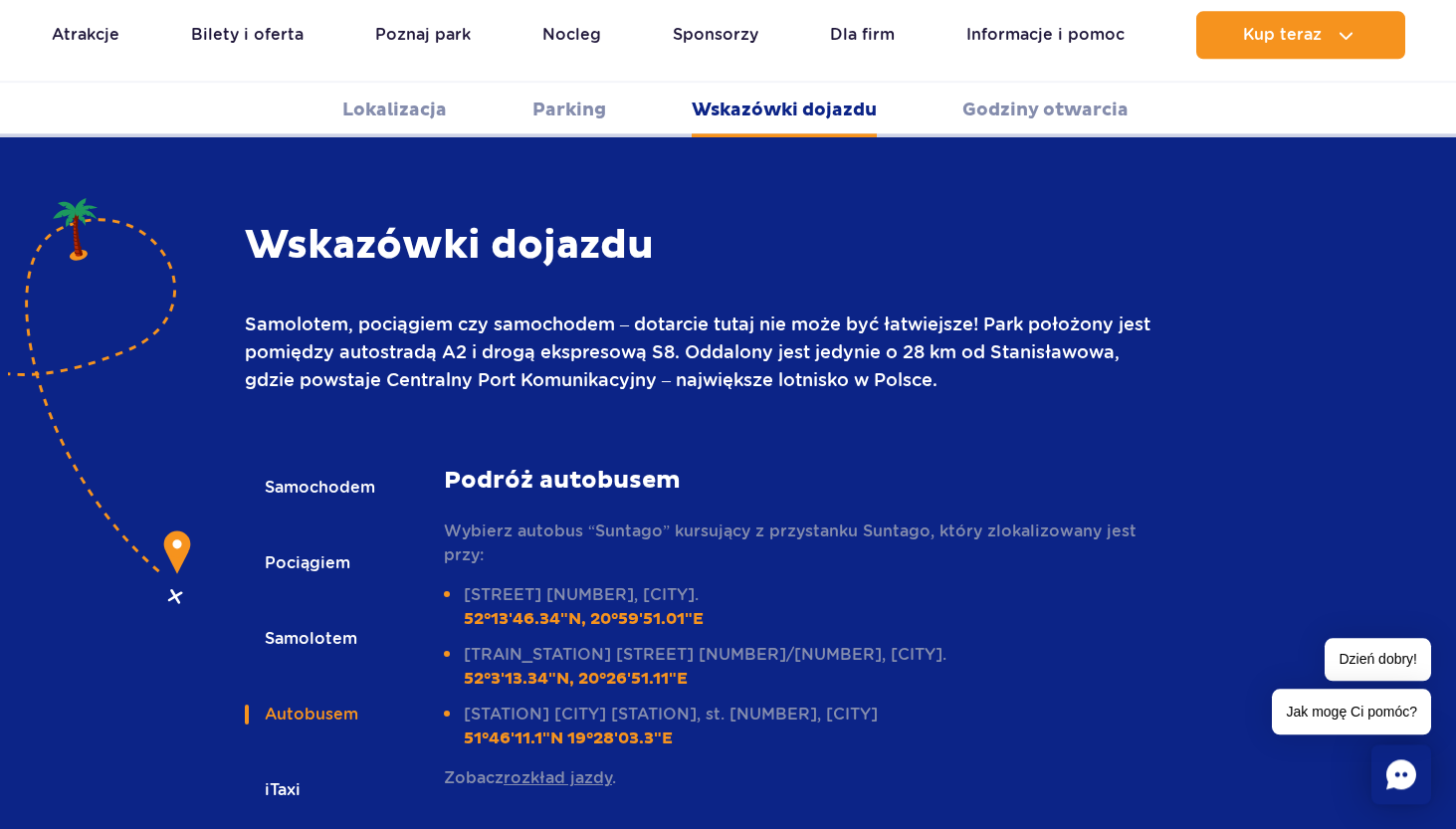 click on "iTaxi" at bounding box center (281, 790) 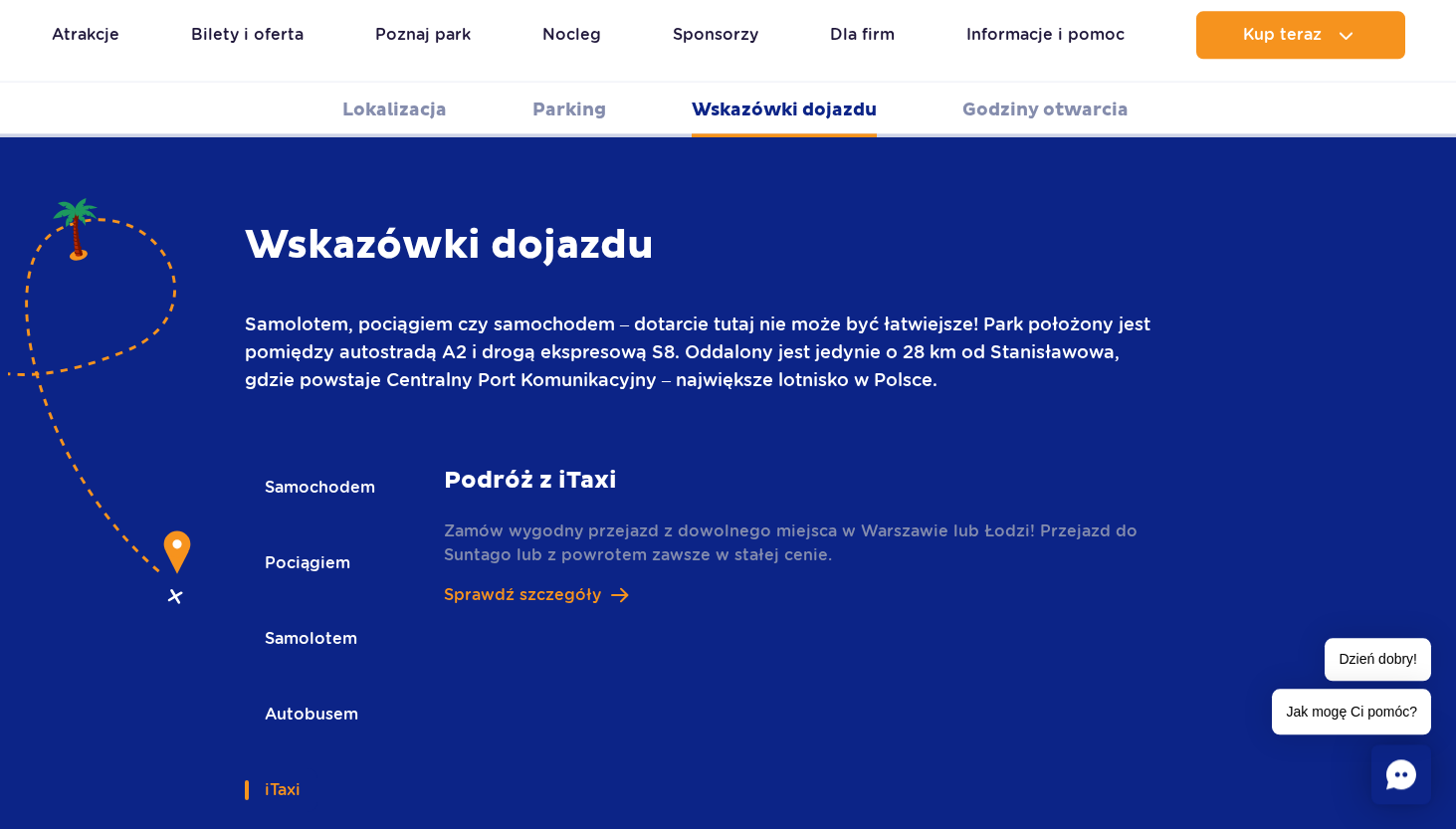 click on "Pociągiem" at bounding box center (306, 563) 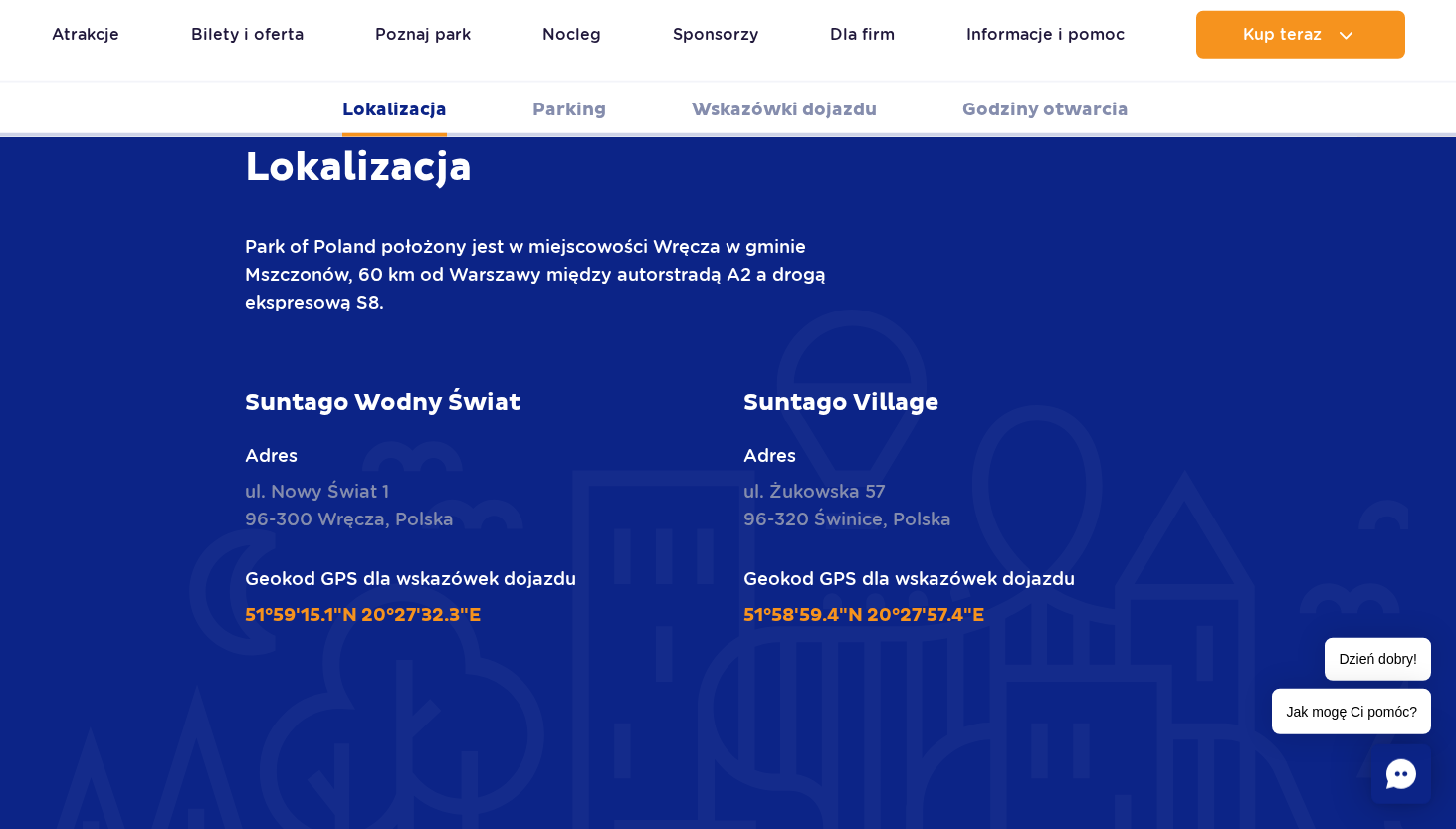 scroll, scrollTop: 525, scrollLeft: 0, axis: vertical 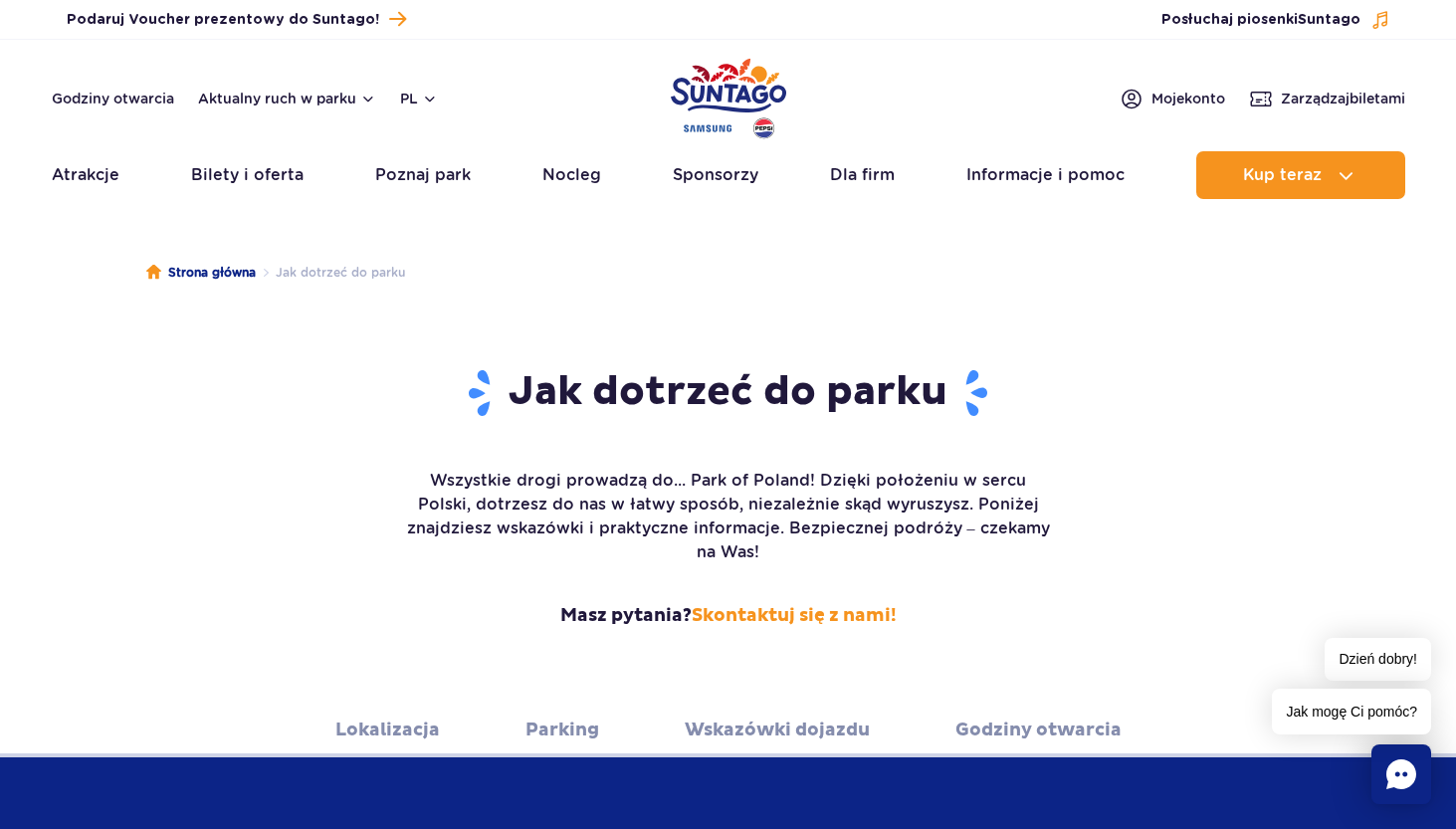 click on "Jak dotrzeć do parku" at bounding box center [330, 273] 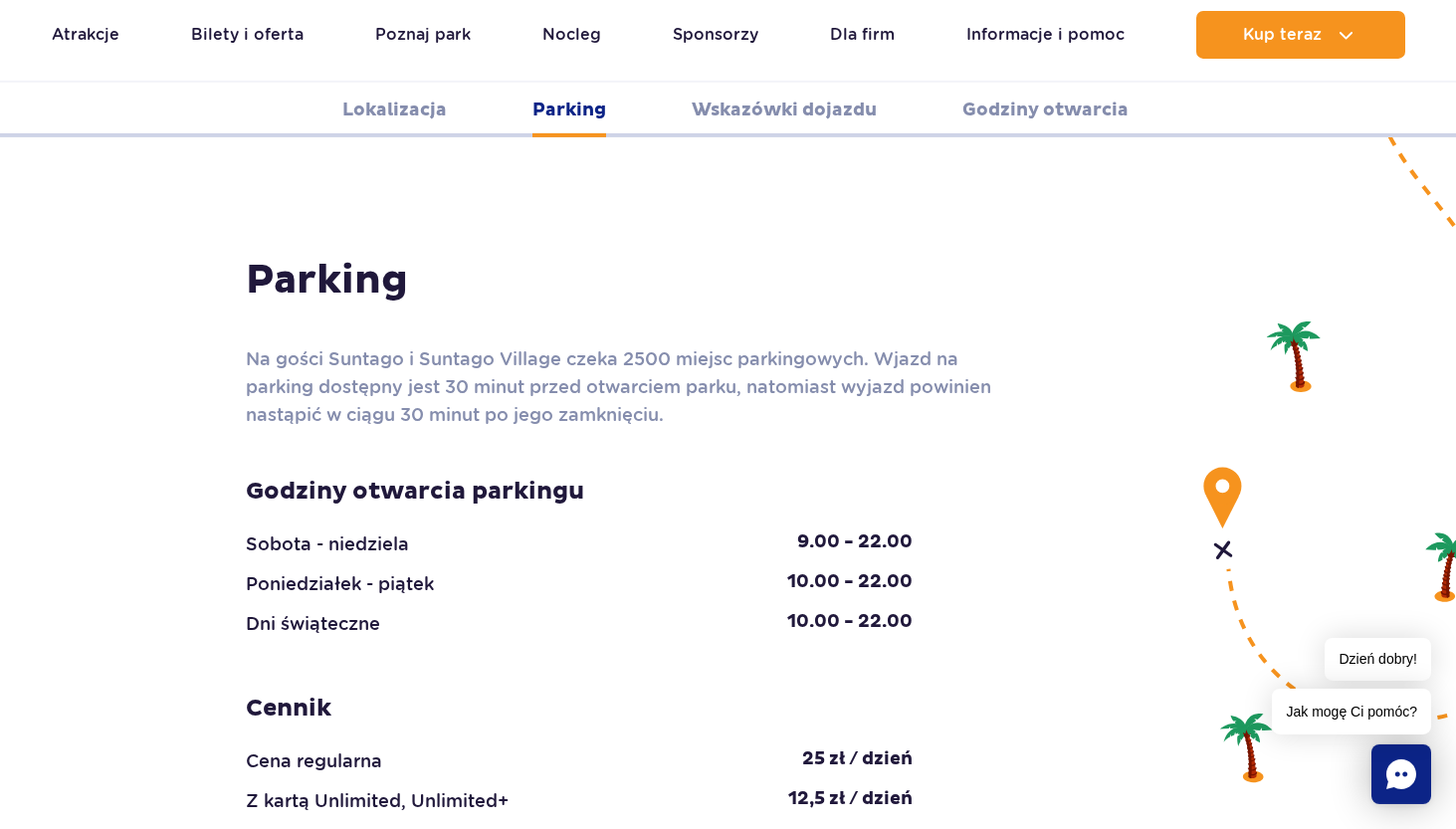 scroll, scrollTop: 1705, scrollLeft: 0, axis: vertical 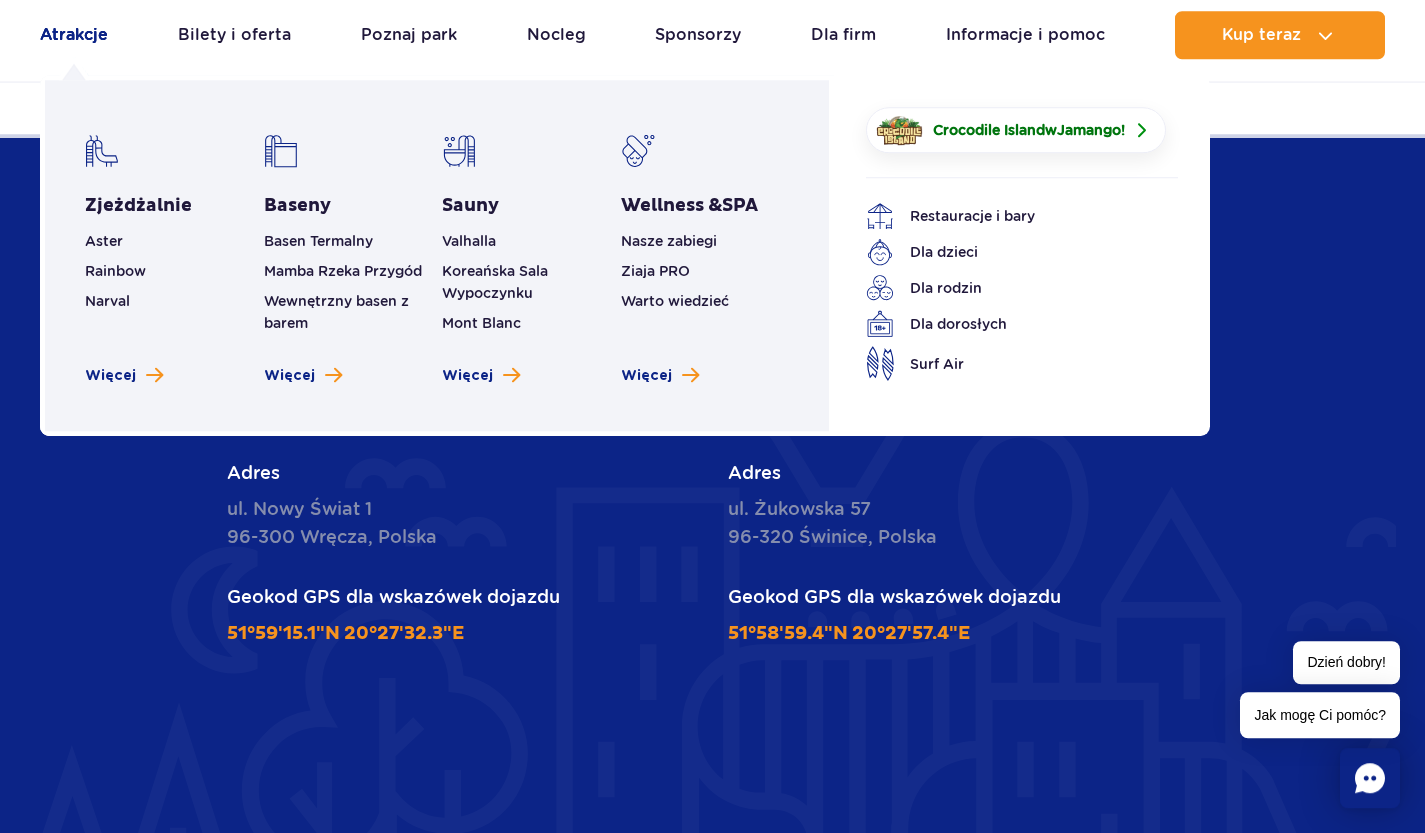 click on "Atrakcje" at bounding box center (74, 35) 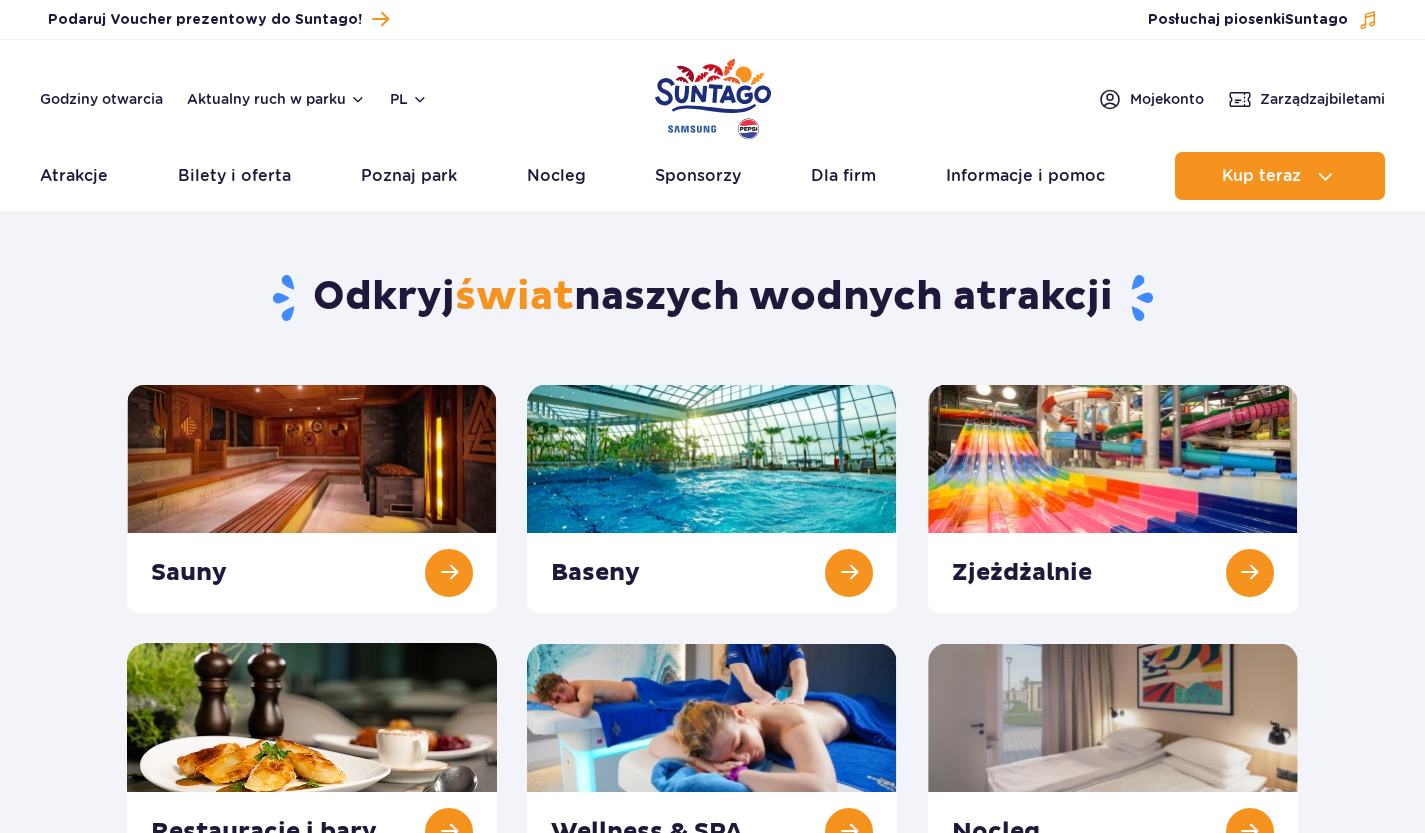 scroll, scrollTop: 0, scrollLeft: 0, axis: both 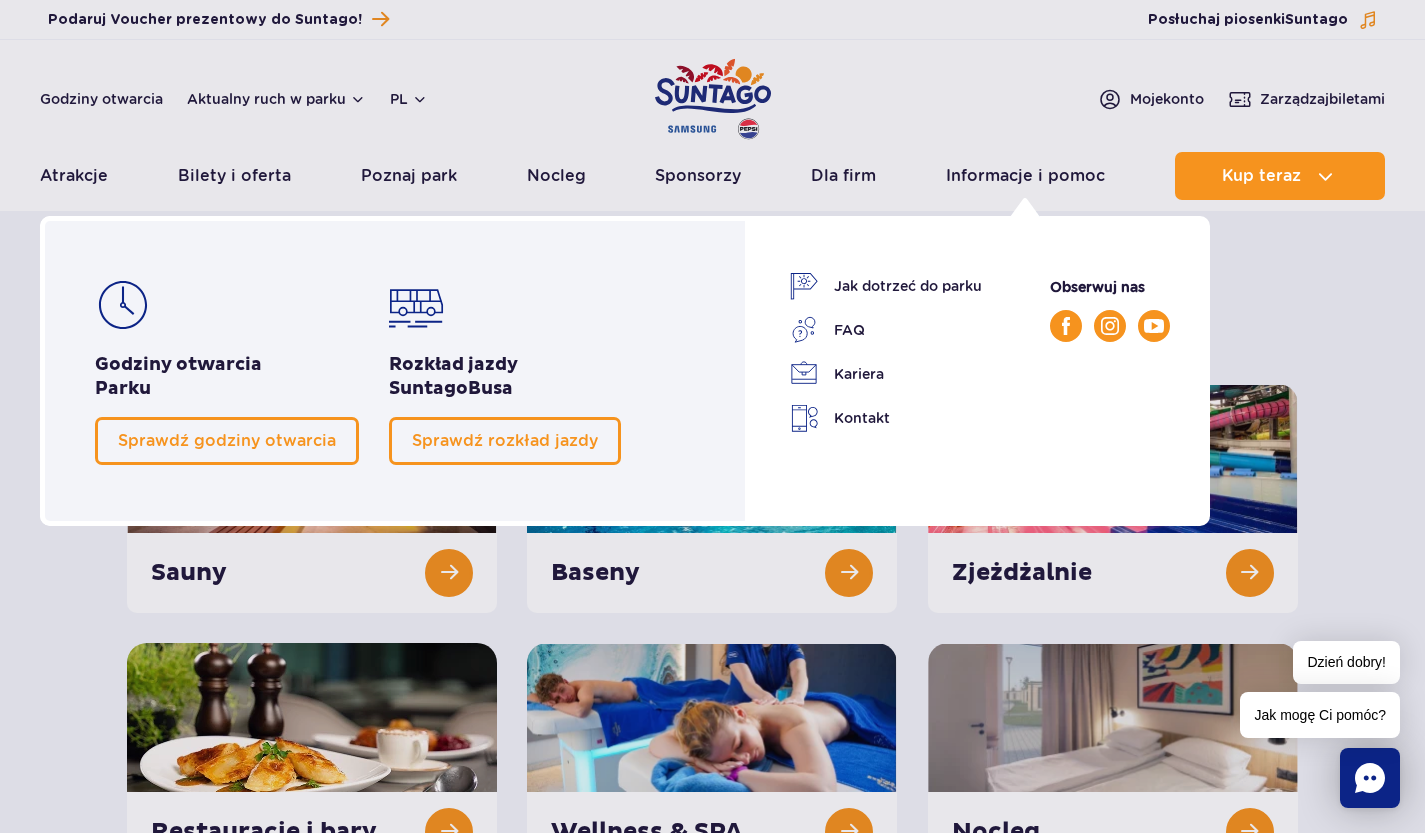 click on "Suntago" at bounding box center [428, 388] 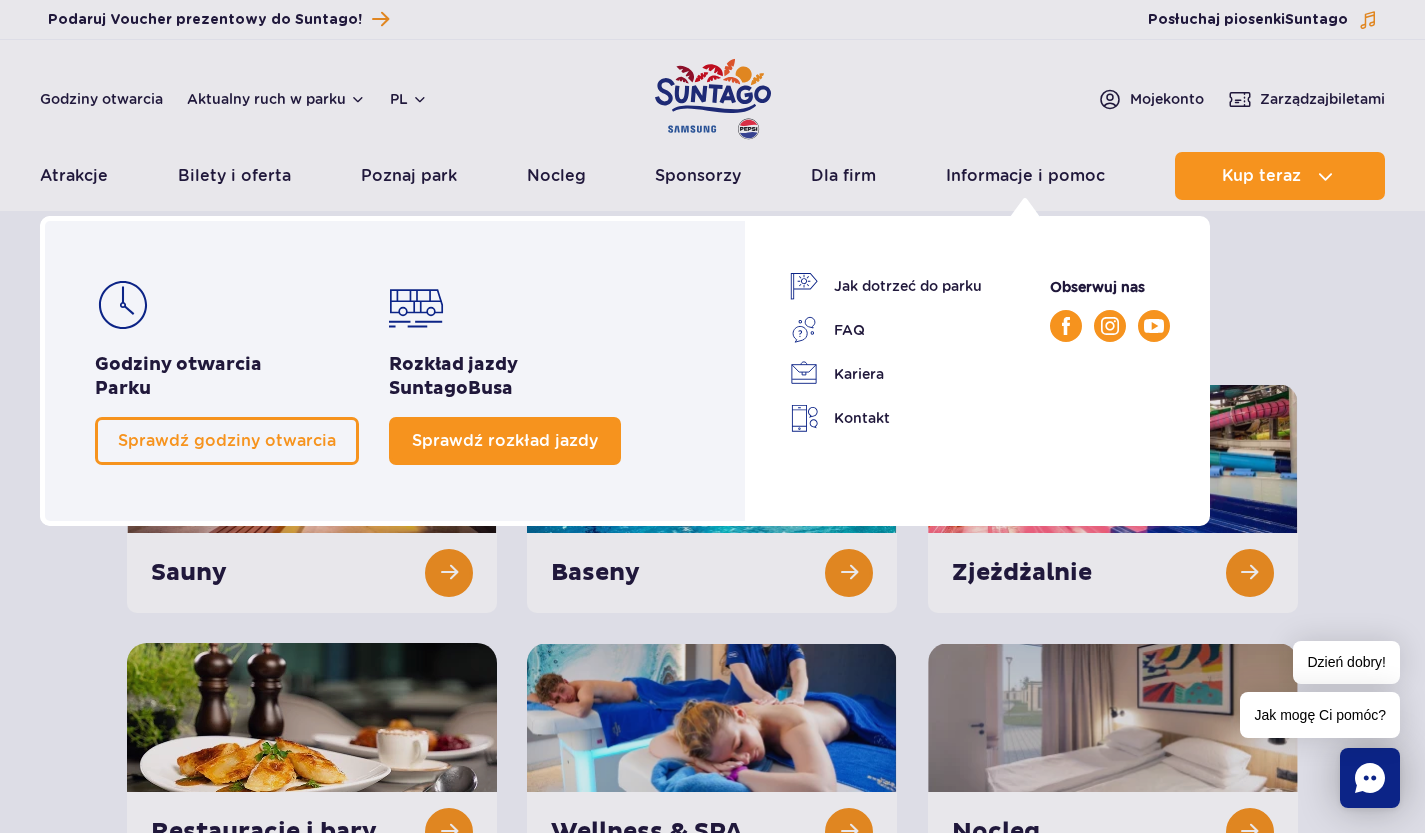 click on "Sprawdź rozkład jazdy" at bounding box center [505, 440] 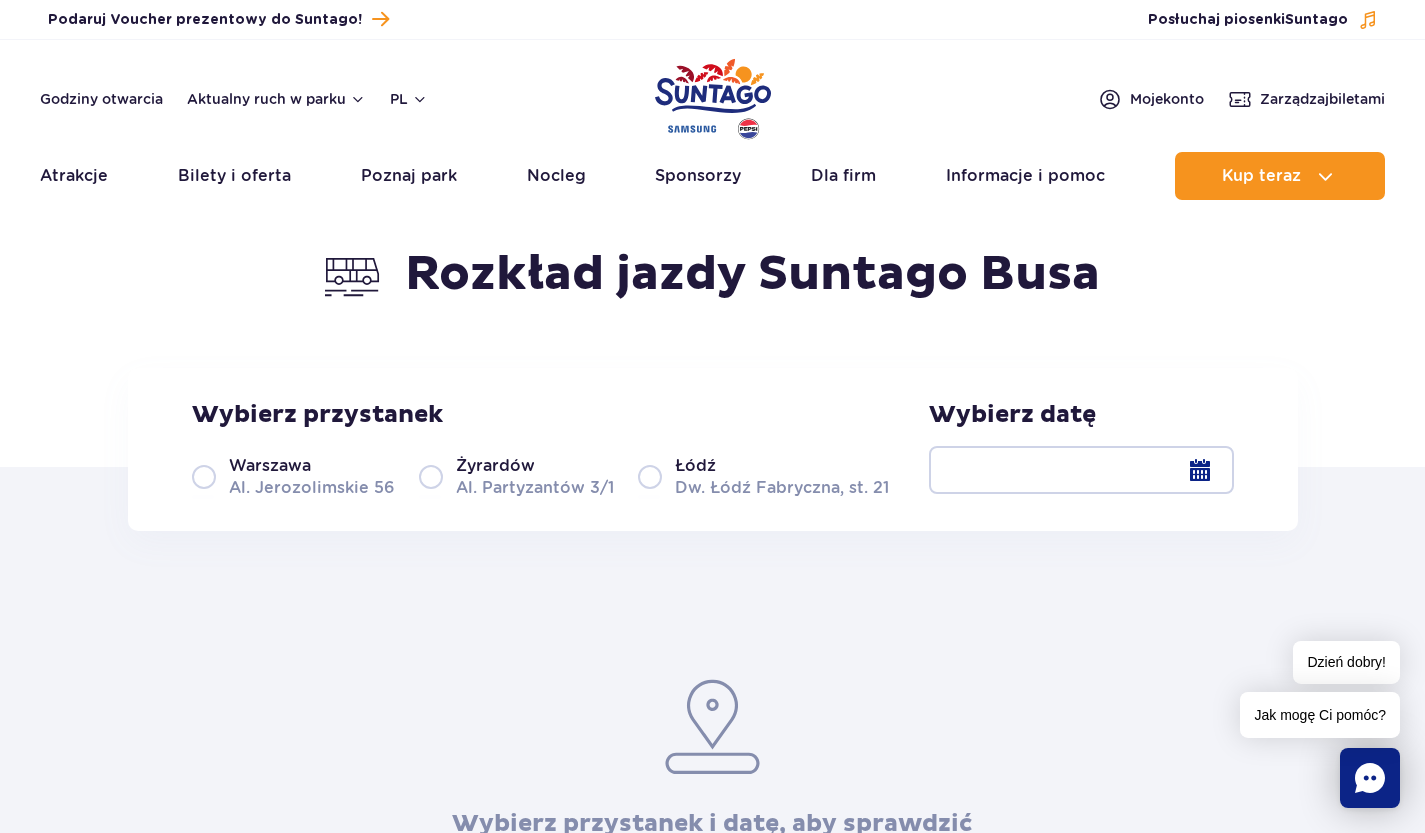 scroll, scrollTop: 102, scrollLeft: 0, axis: vertical 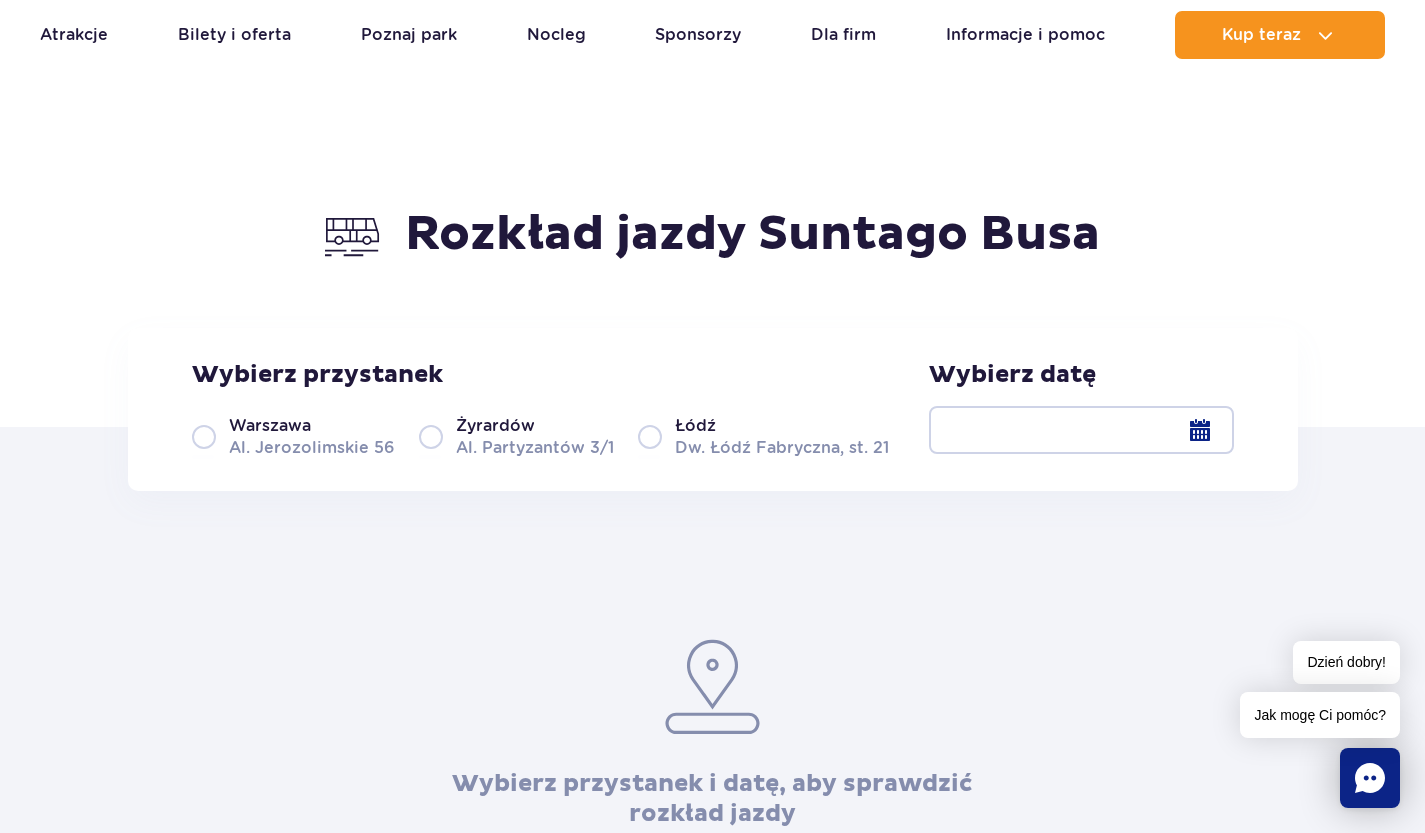click on "Warszawa" at bounding box center [270, 426] 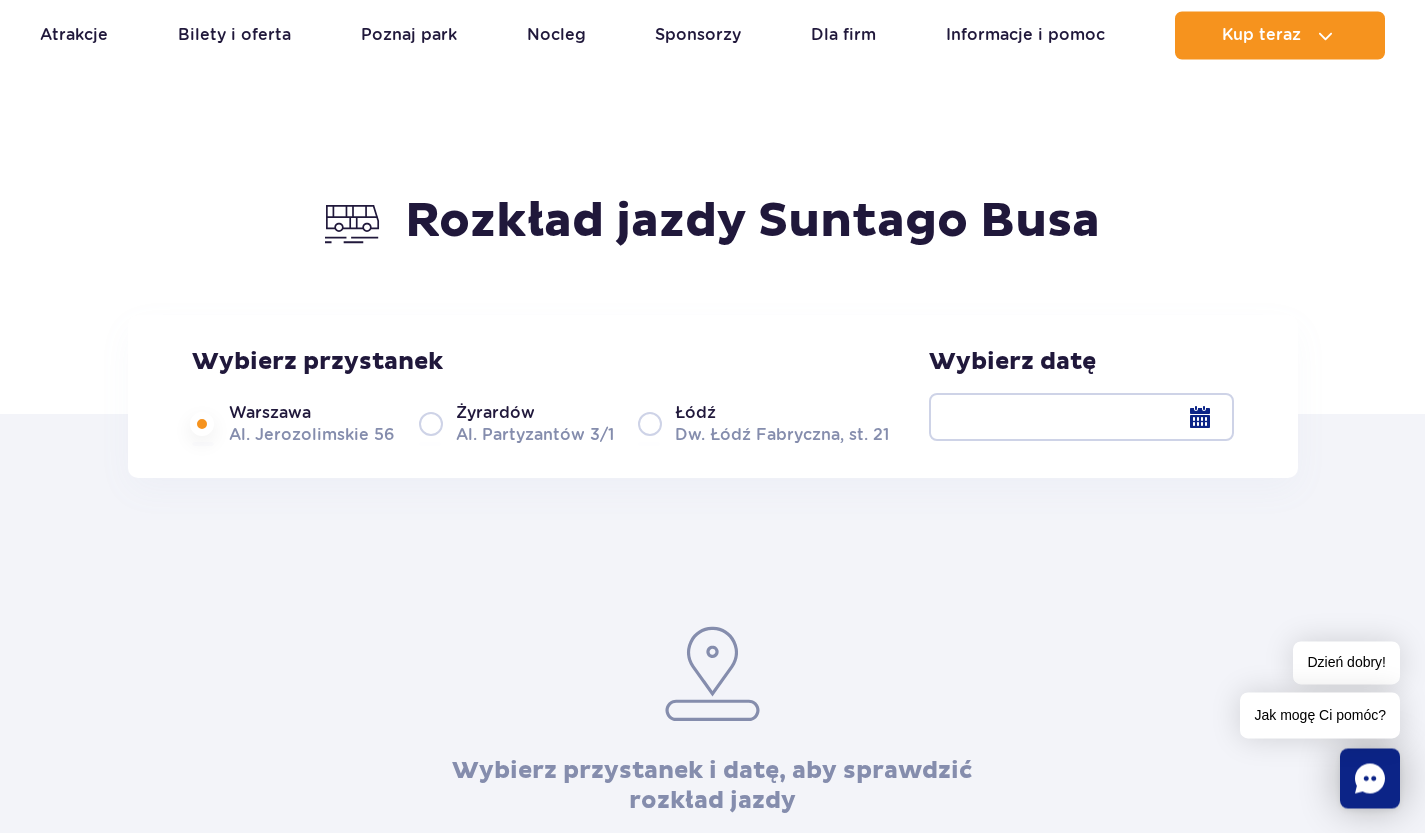 scroll, scrollTop: 102, scrollLeft: 0, axis: vertical 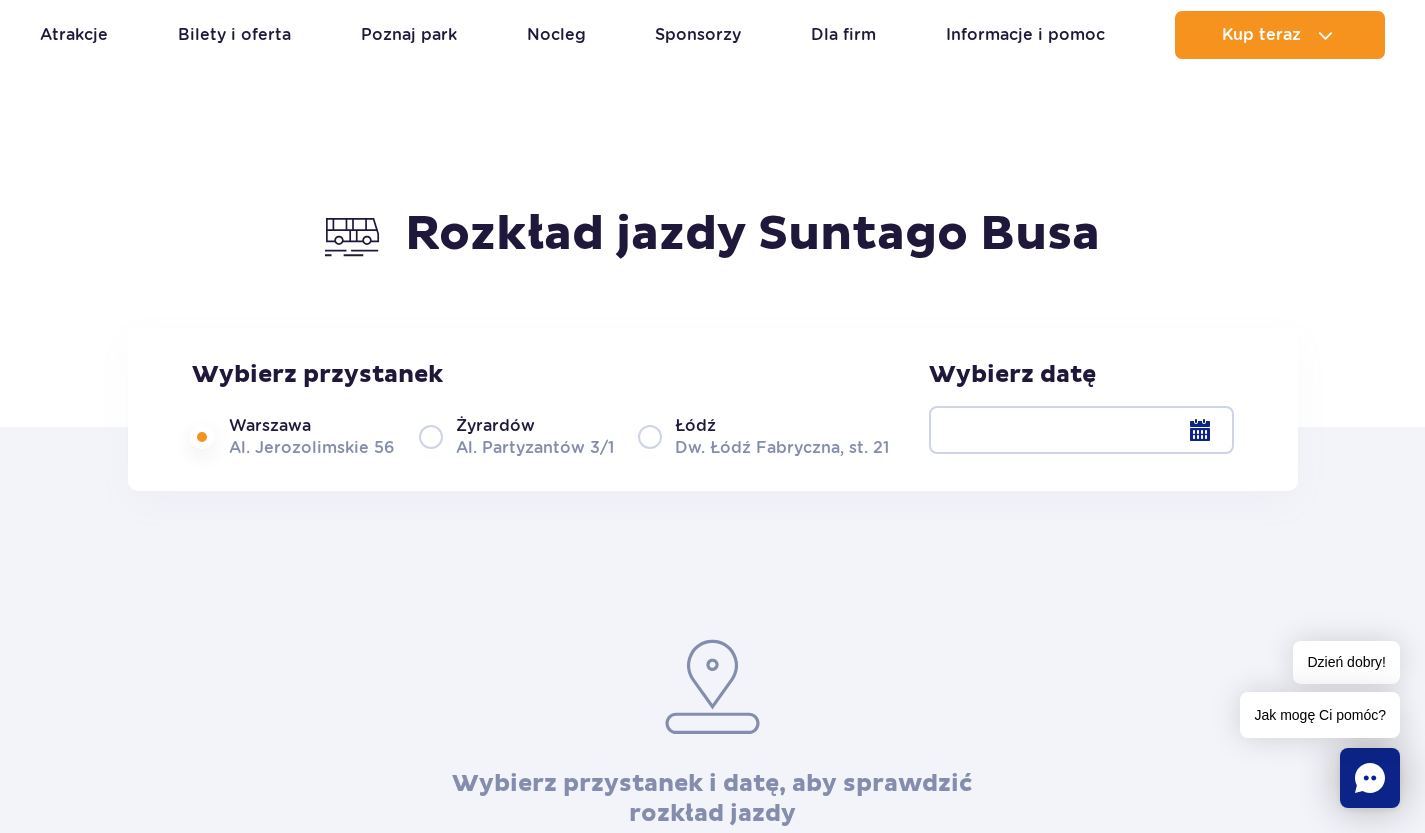 click at bounding box center (1081, 430) 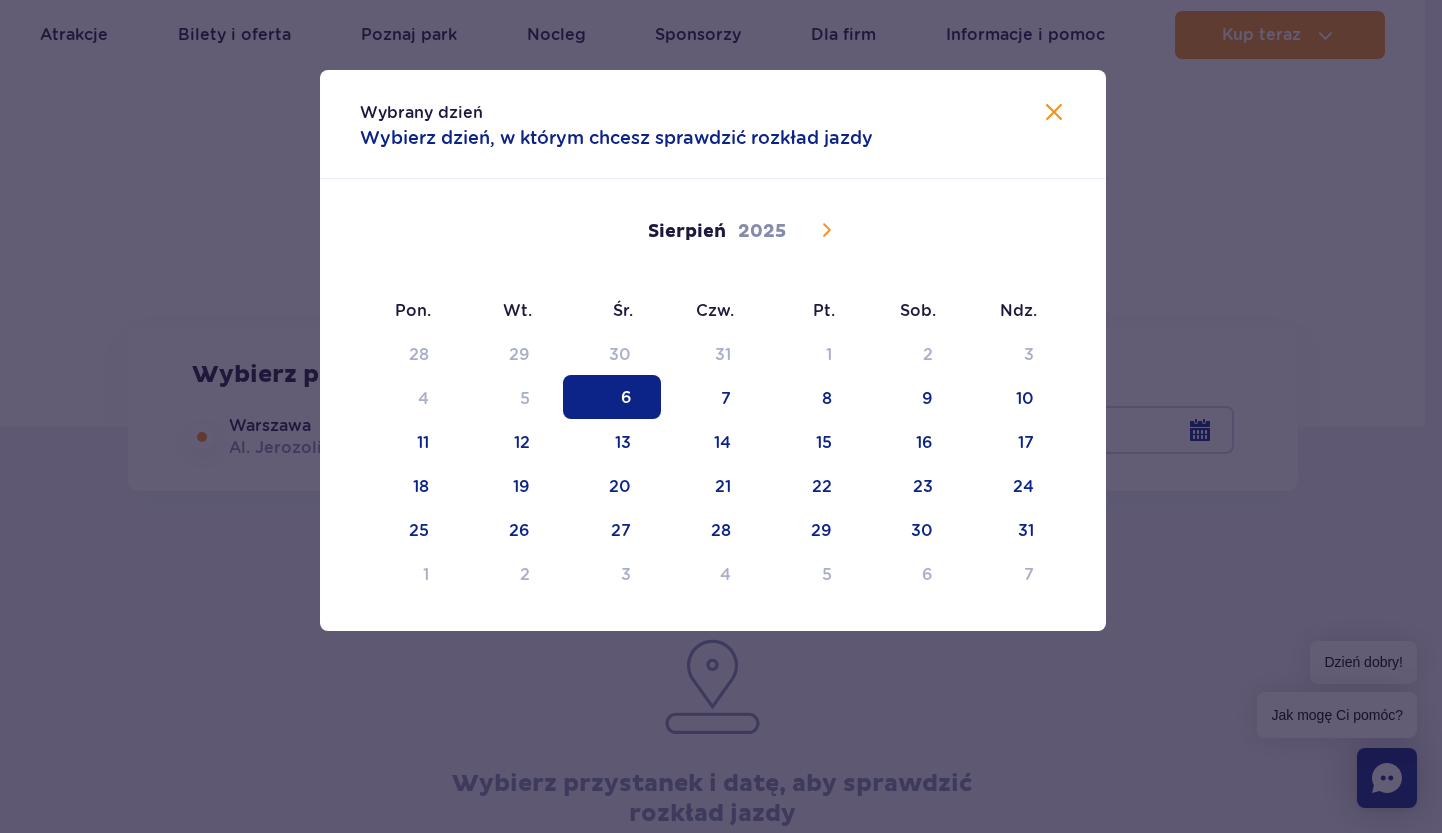 click 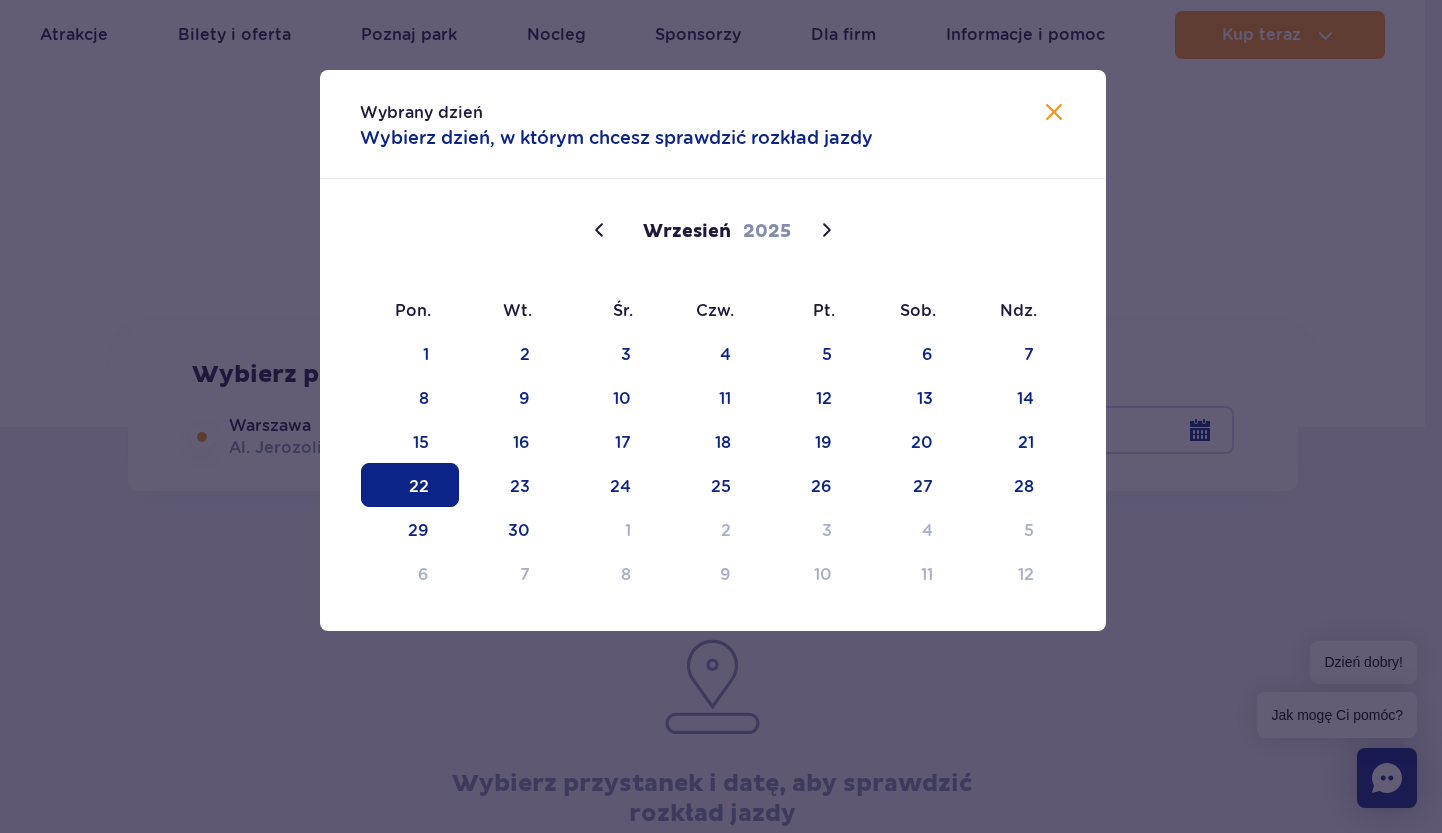 click on "22" at bounding box center (410, 485) 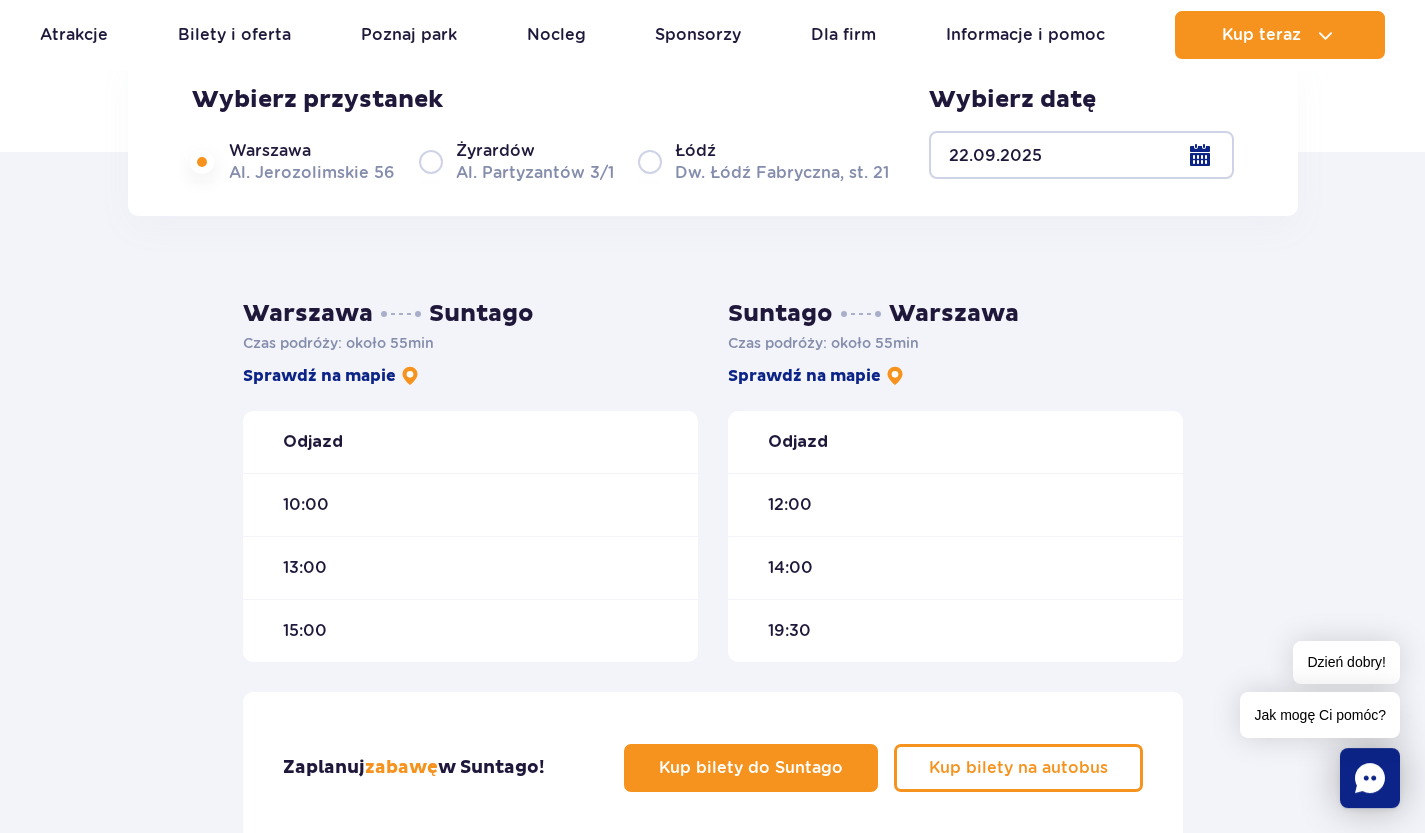 scroll, scrollTop: 358, scrollLeft: 0, axis: vertical 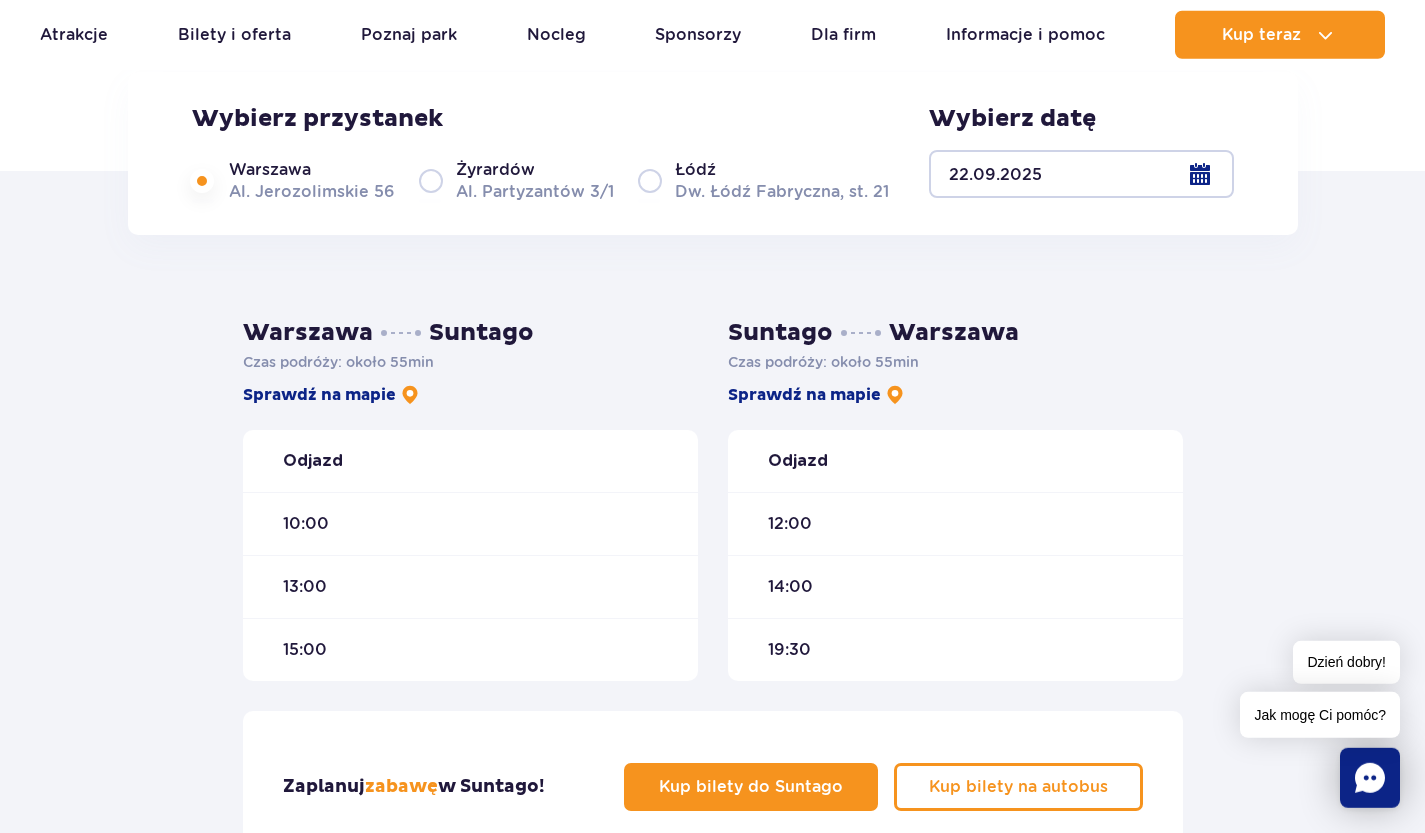 click on "Żyrardów Al. Partyzantów 3/1" at bounding box center (516, 180) 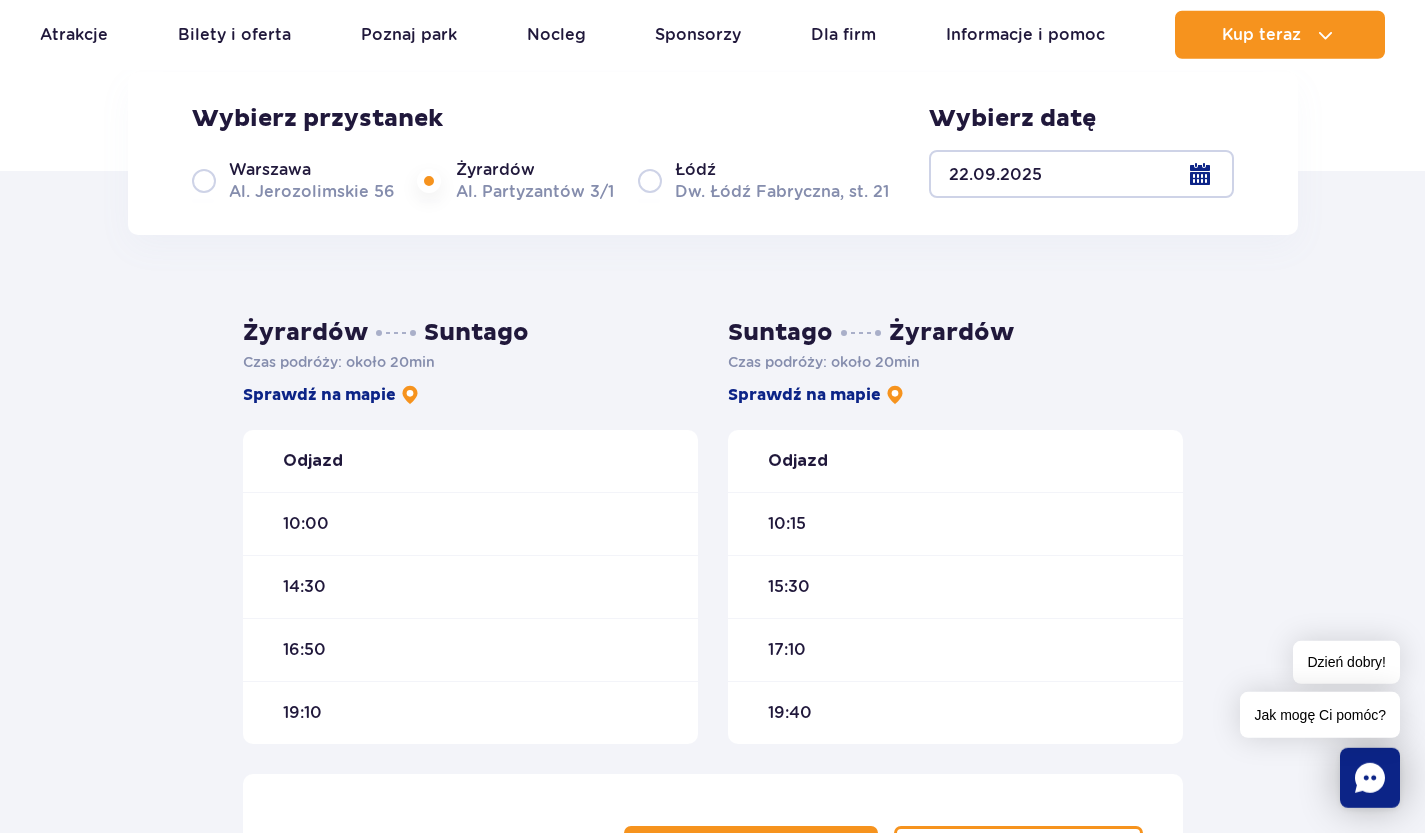 click on "Warszawa Al. Jerozolimskie 56" at bounding box center [293, 180] 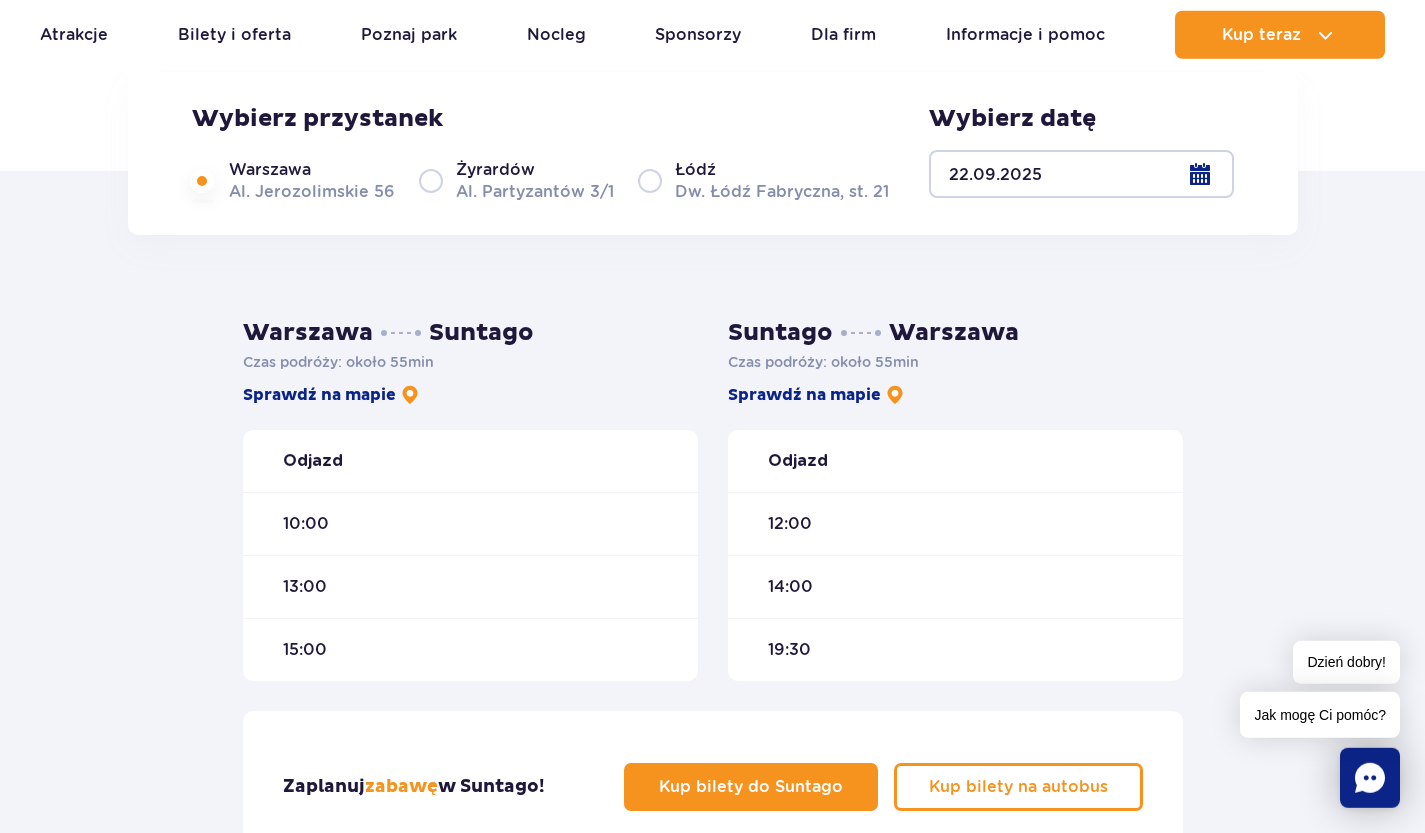 click on "Żyrardów" at bounding box center (495, 170) 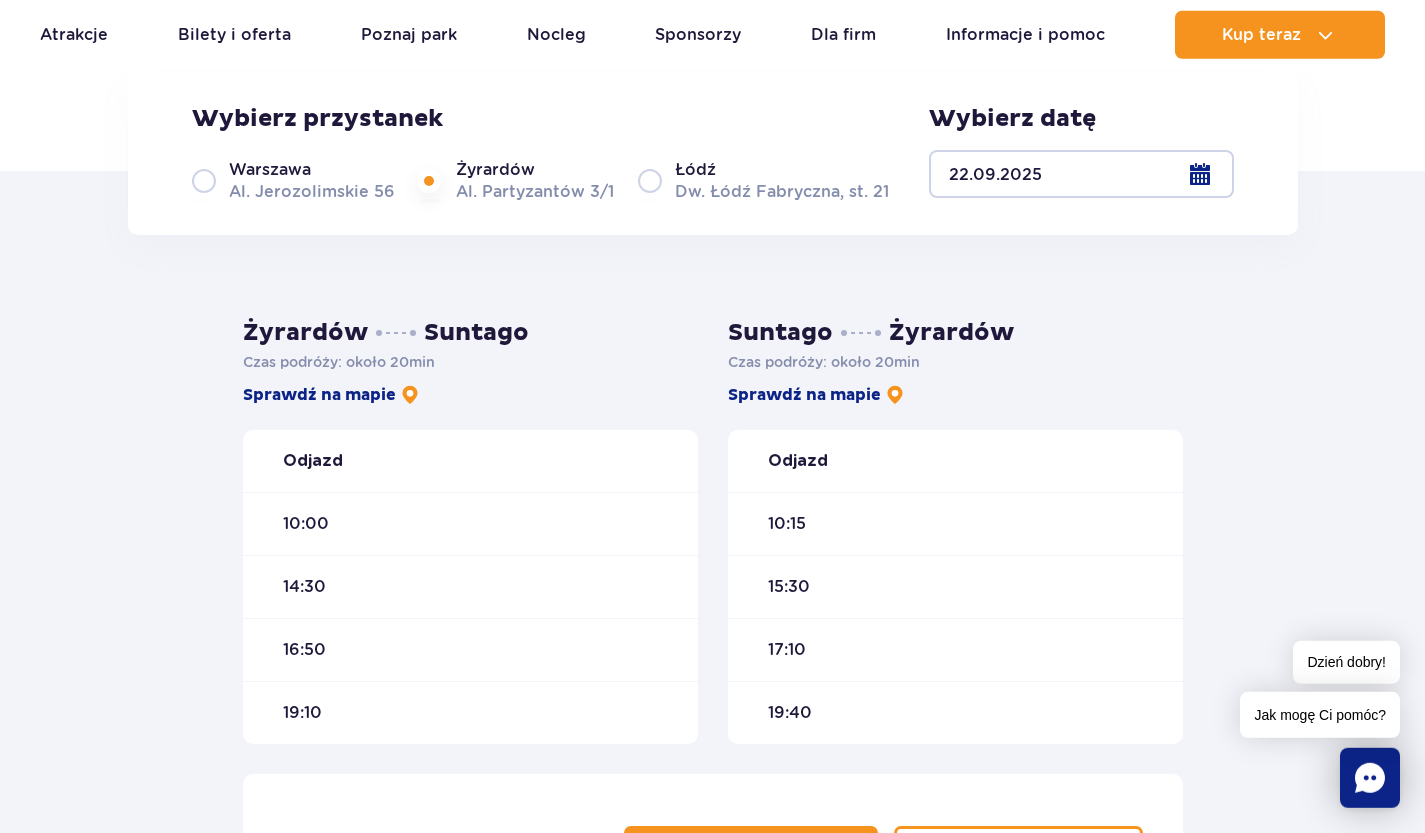 click on "Warszawa" at bounding box center [270, 170] 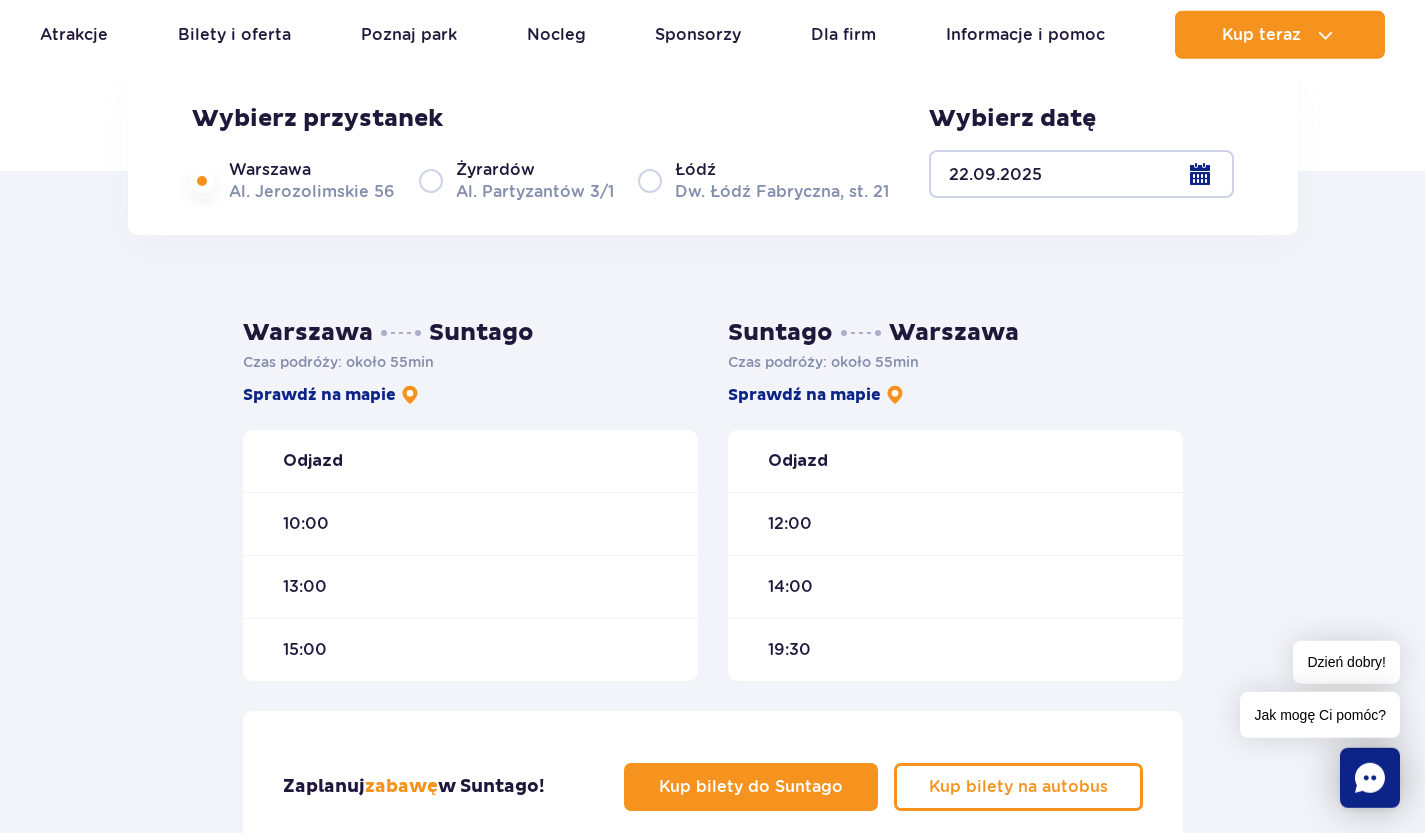 click on "Warszawa" at bounding box center (270, 170) 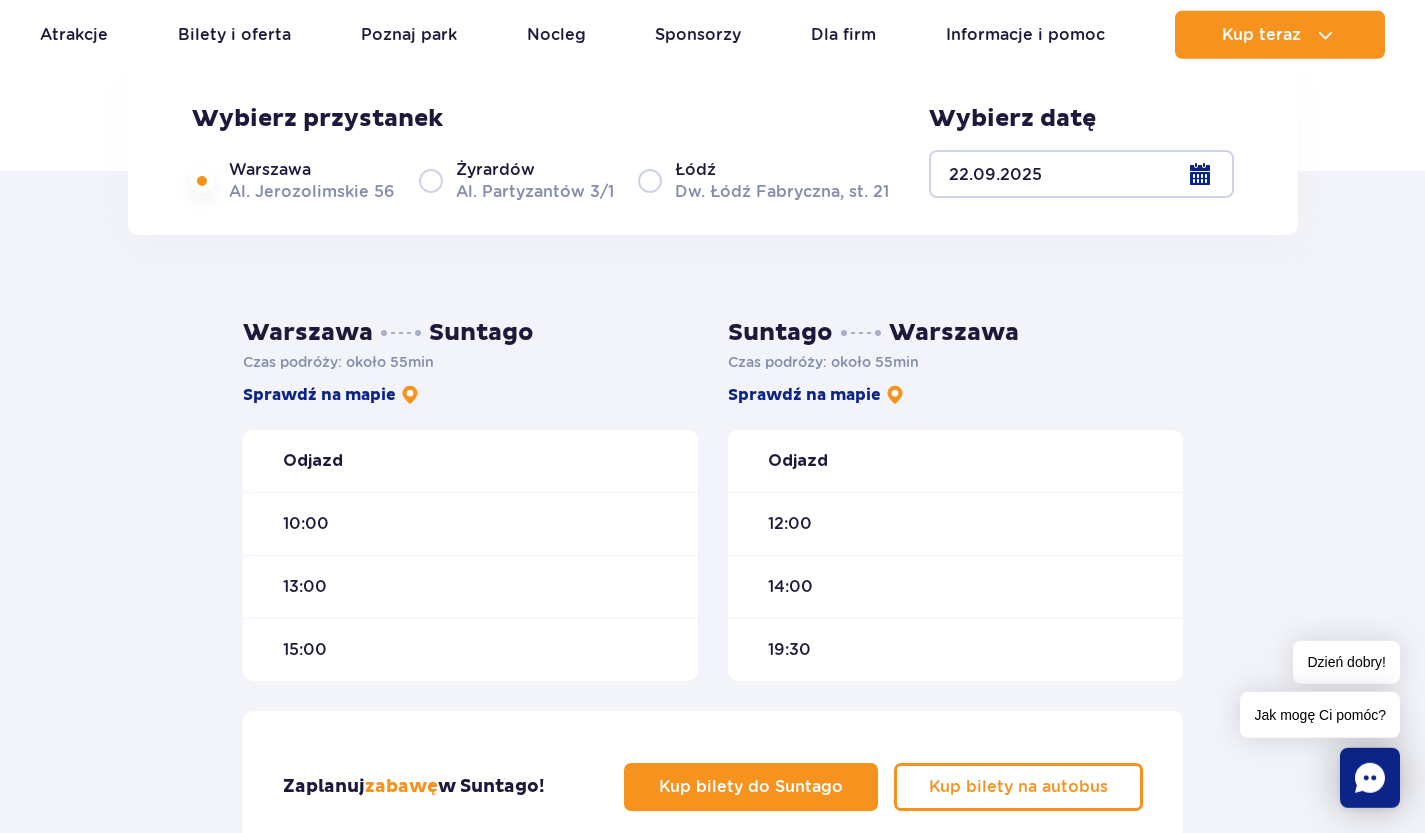 click on "Żyrardów" at bounding box center (495, 170) 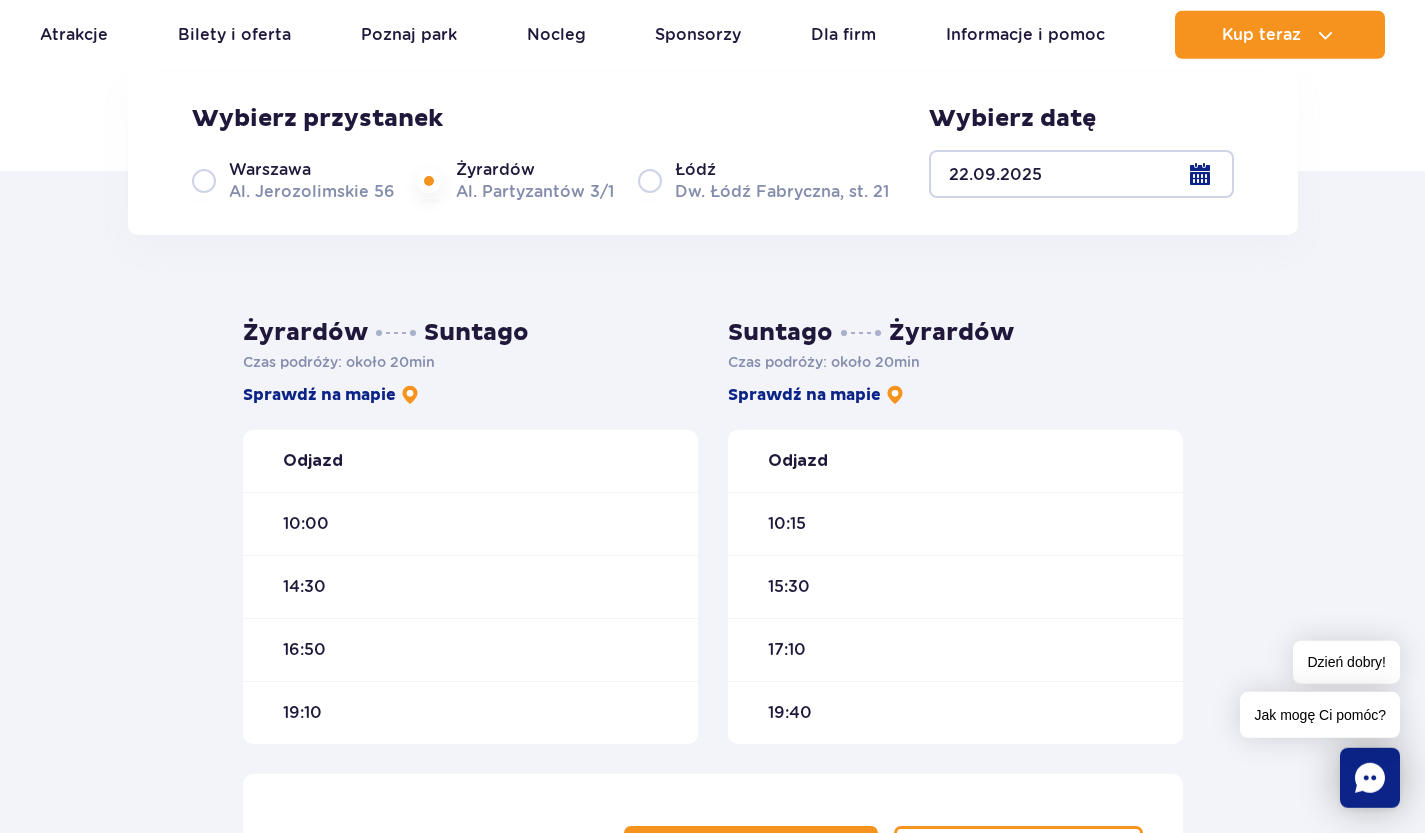 click on "Warszawa" at bounding box center (270, 170) 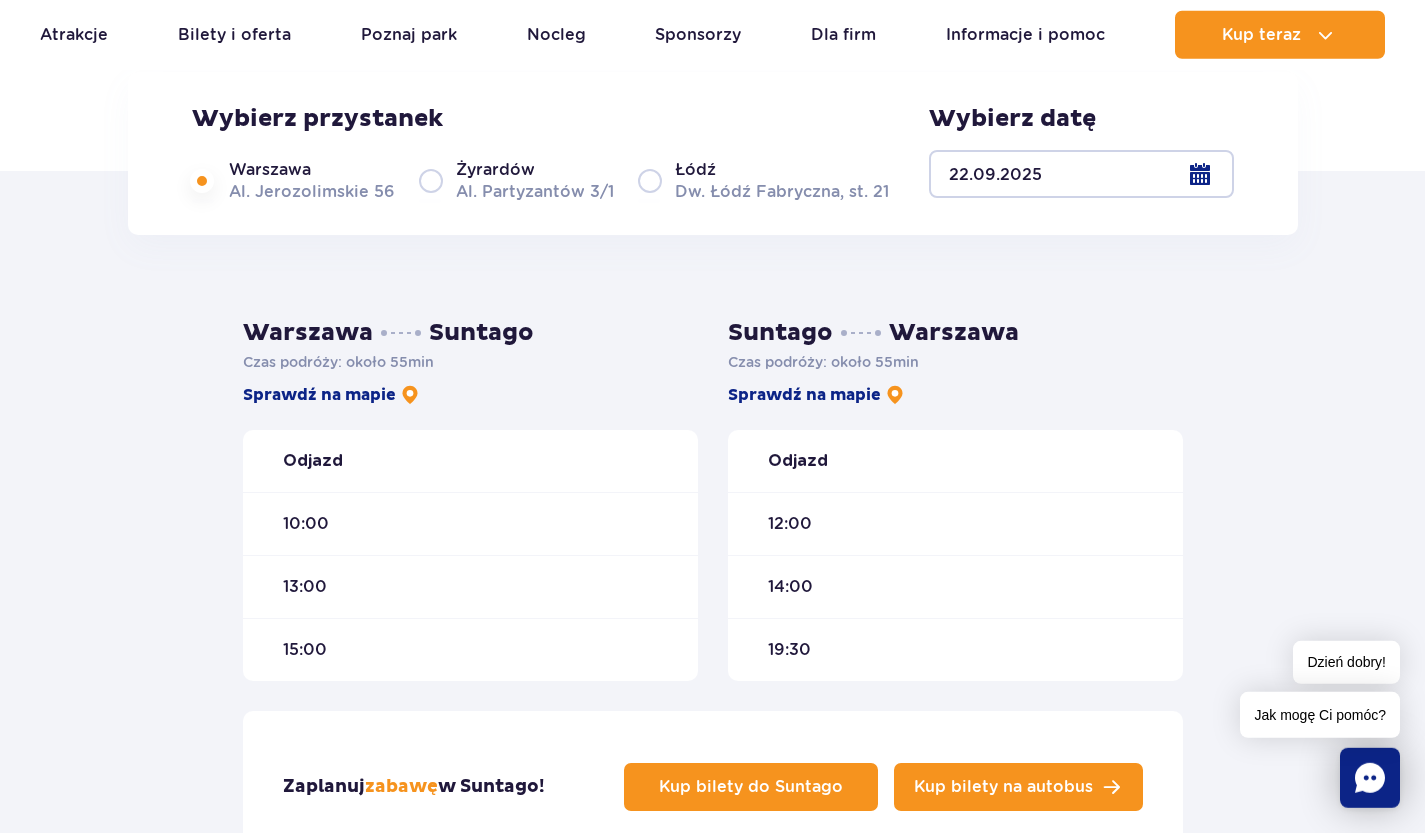 click on "Kup bilety na autobus" at bounding box center (1003, 787) 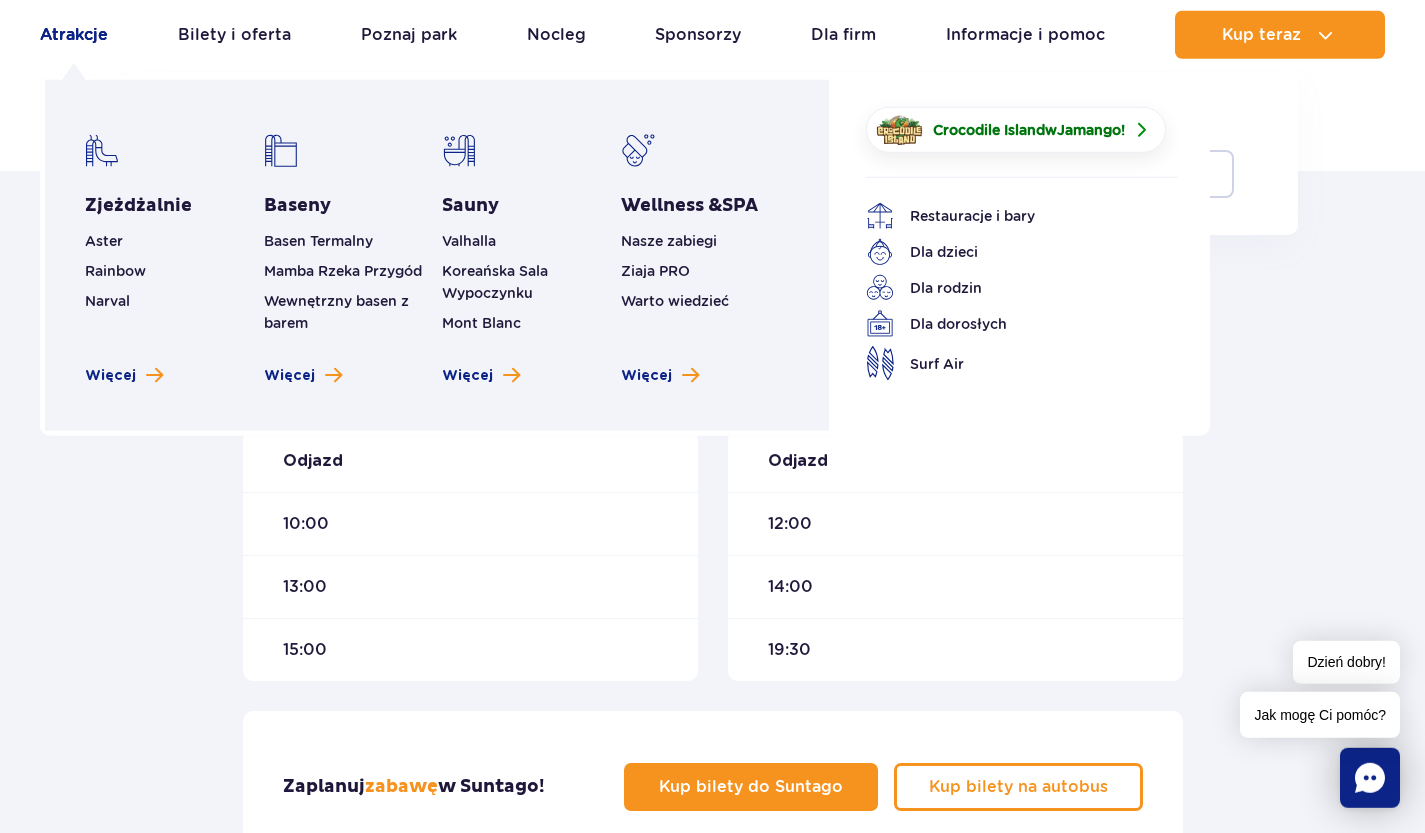 click on "Atrakcje" at bounding box center [74, 35] 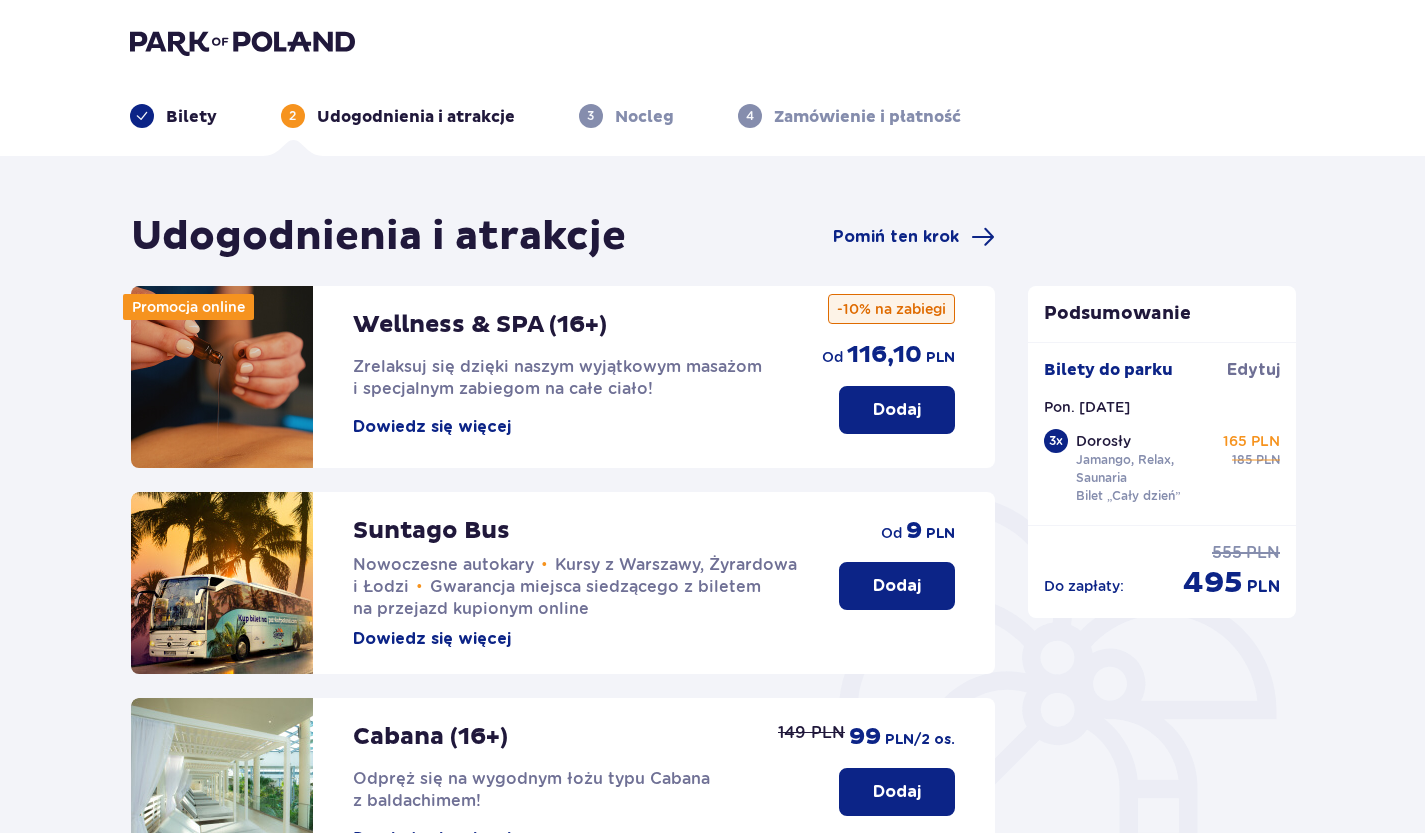 scroll, scrollTop: 0, scrollLeft: 0, axis: both 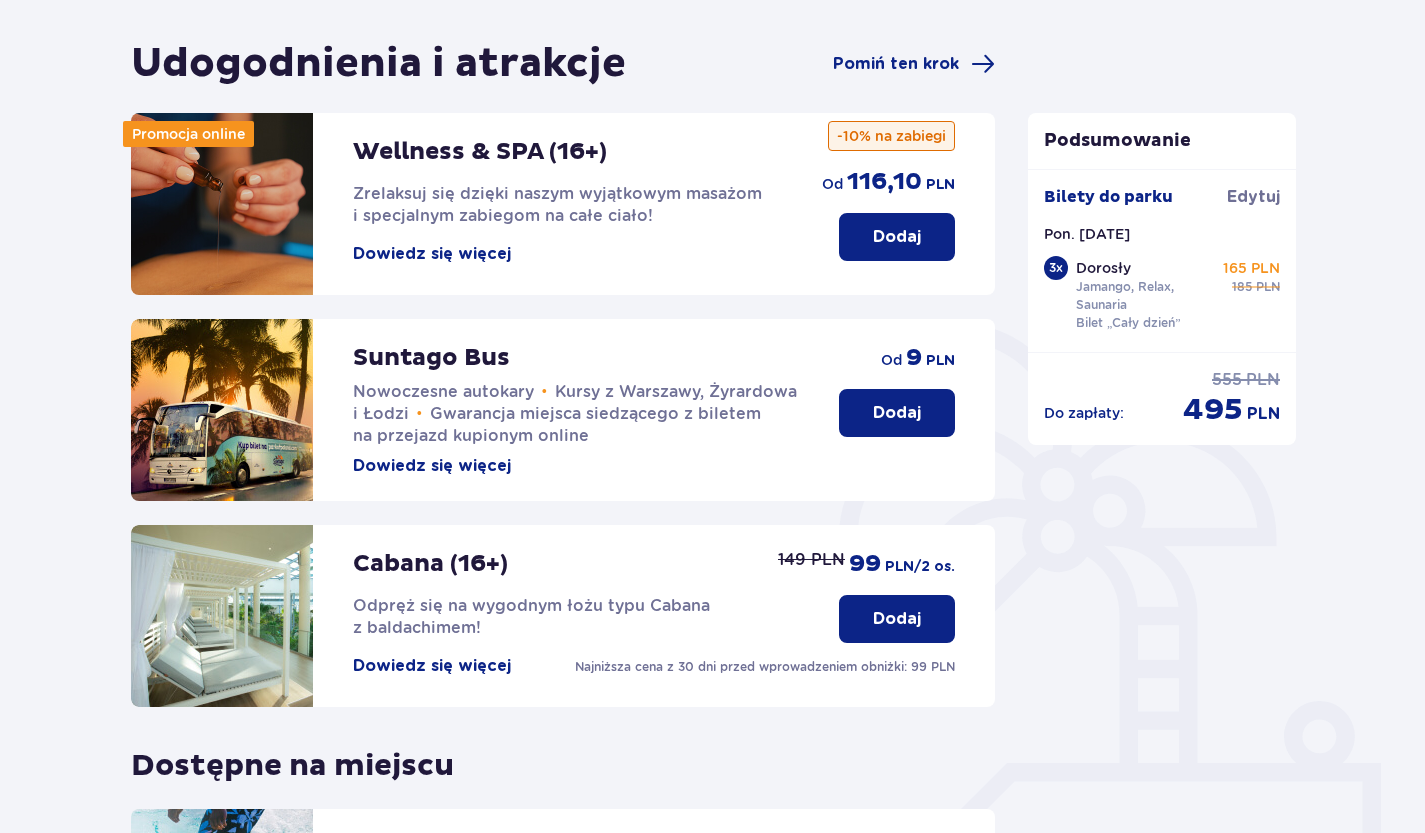 click on "Dowiedz się więcej" at bounding box center (432, 466) 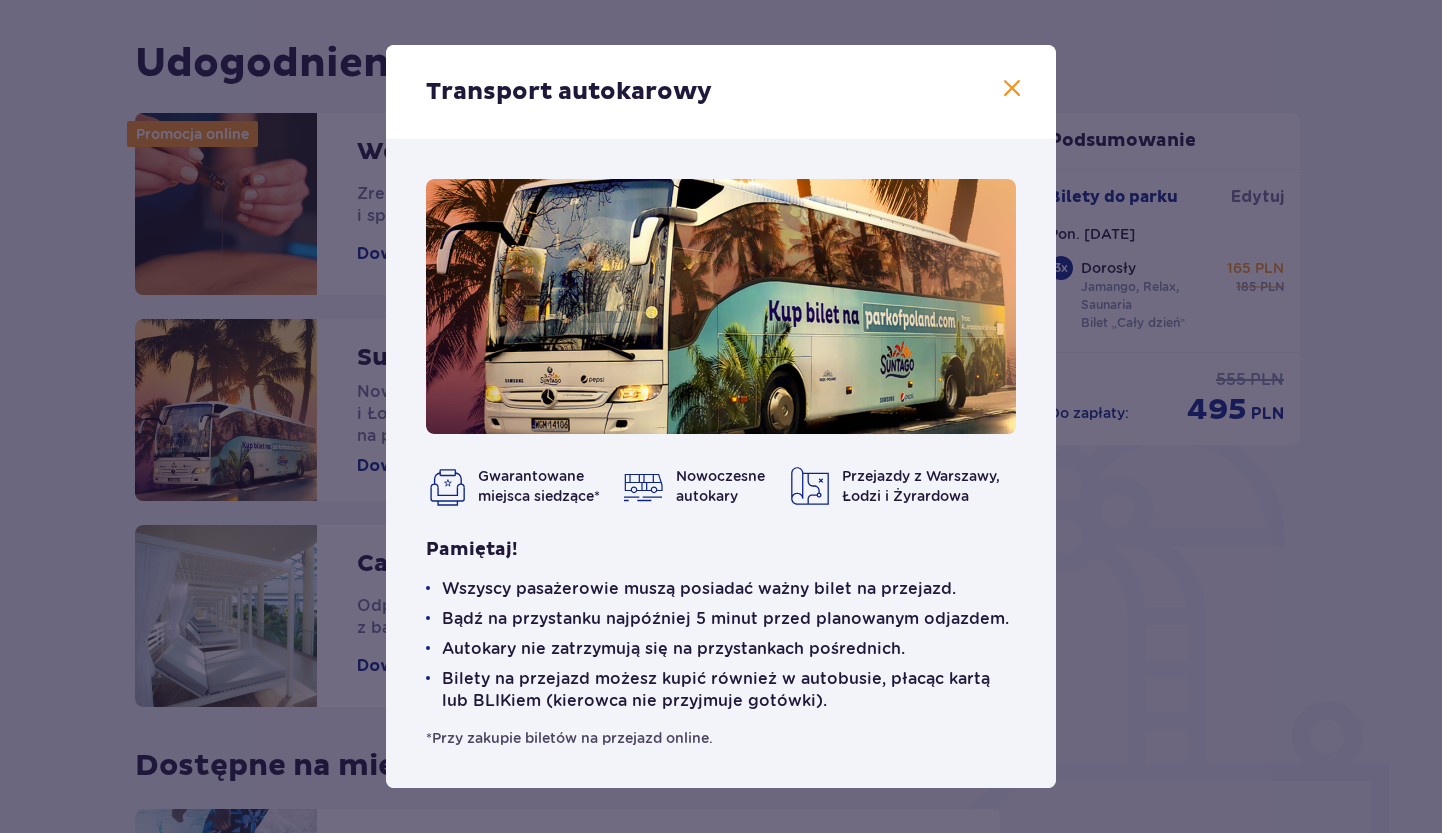 click at bounding box center (1012, 89) 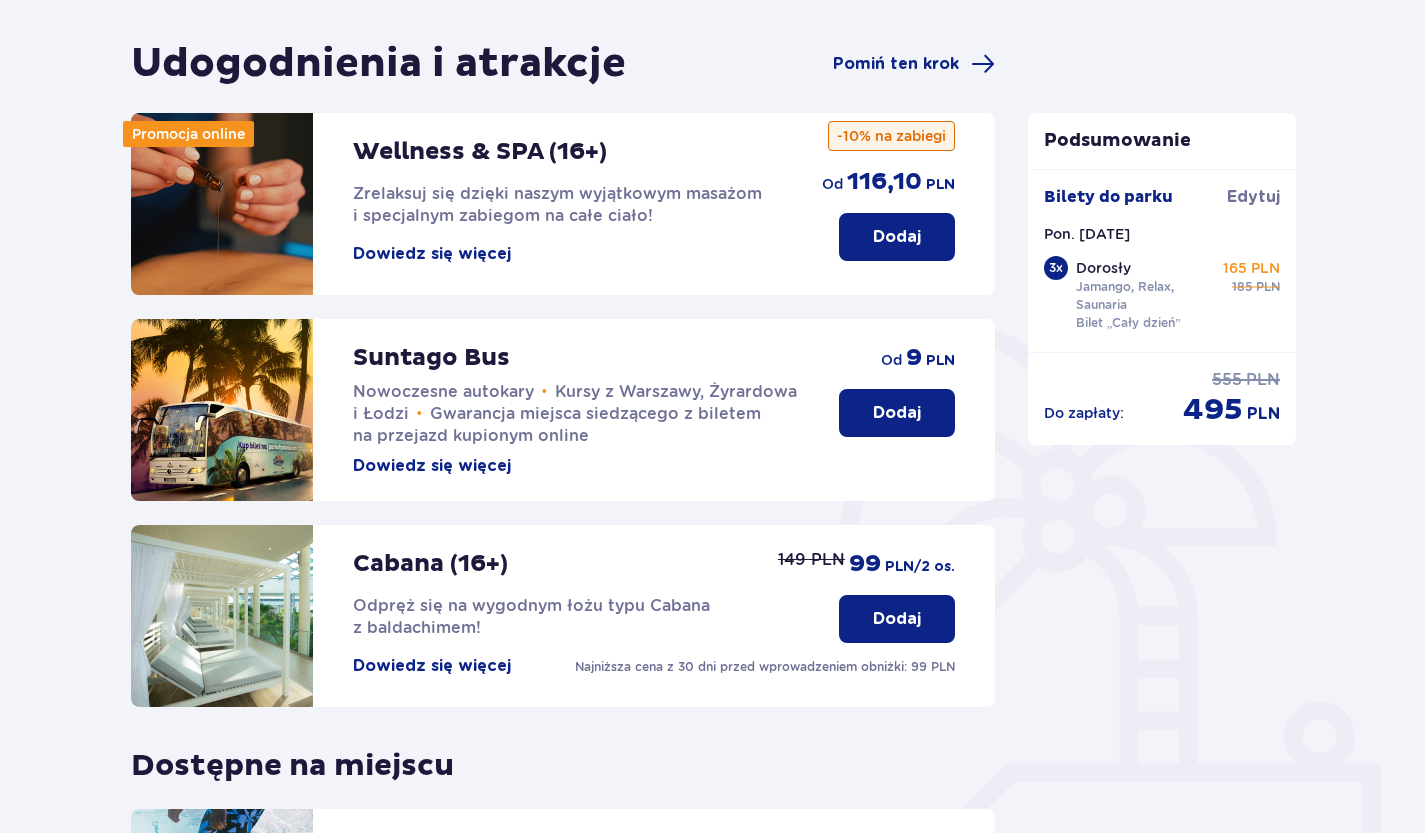 click on "Dodaj" at bounding box center (897, 413) 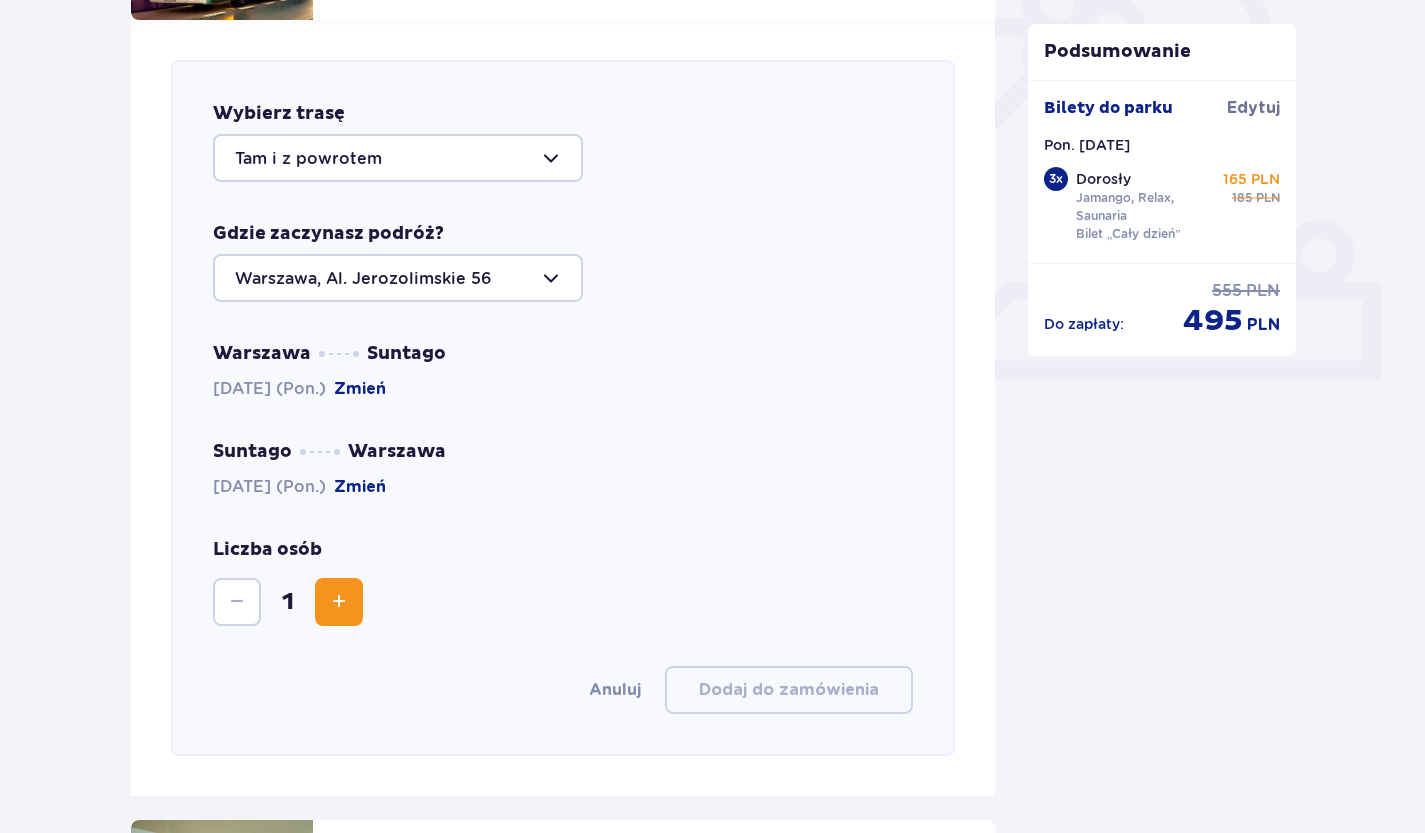 scroll, scrollTop: 690, scrollLeft: 0, axis: vertical 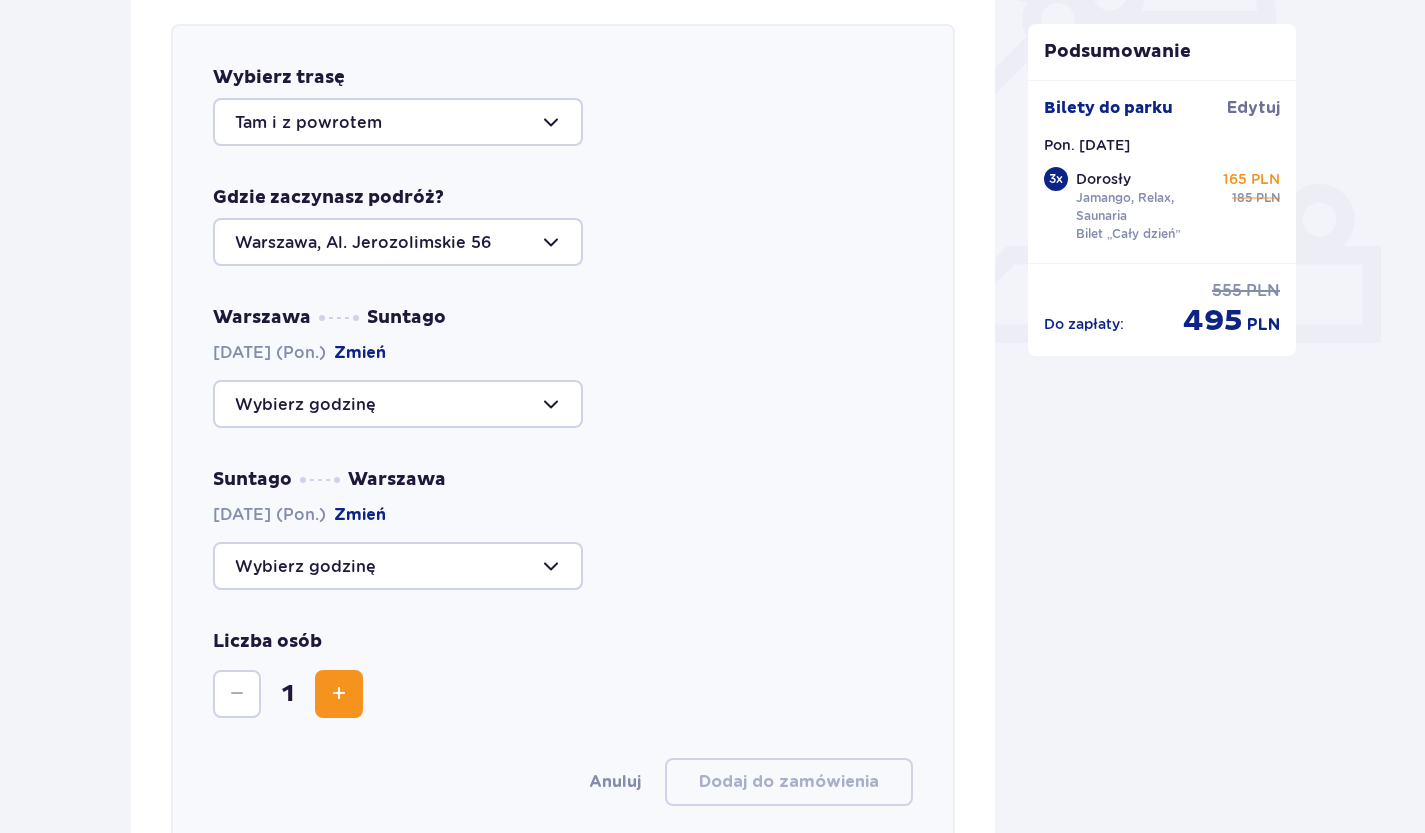 click at bounding box center (398, 404) 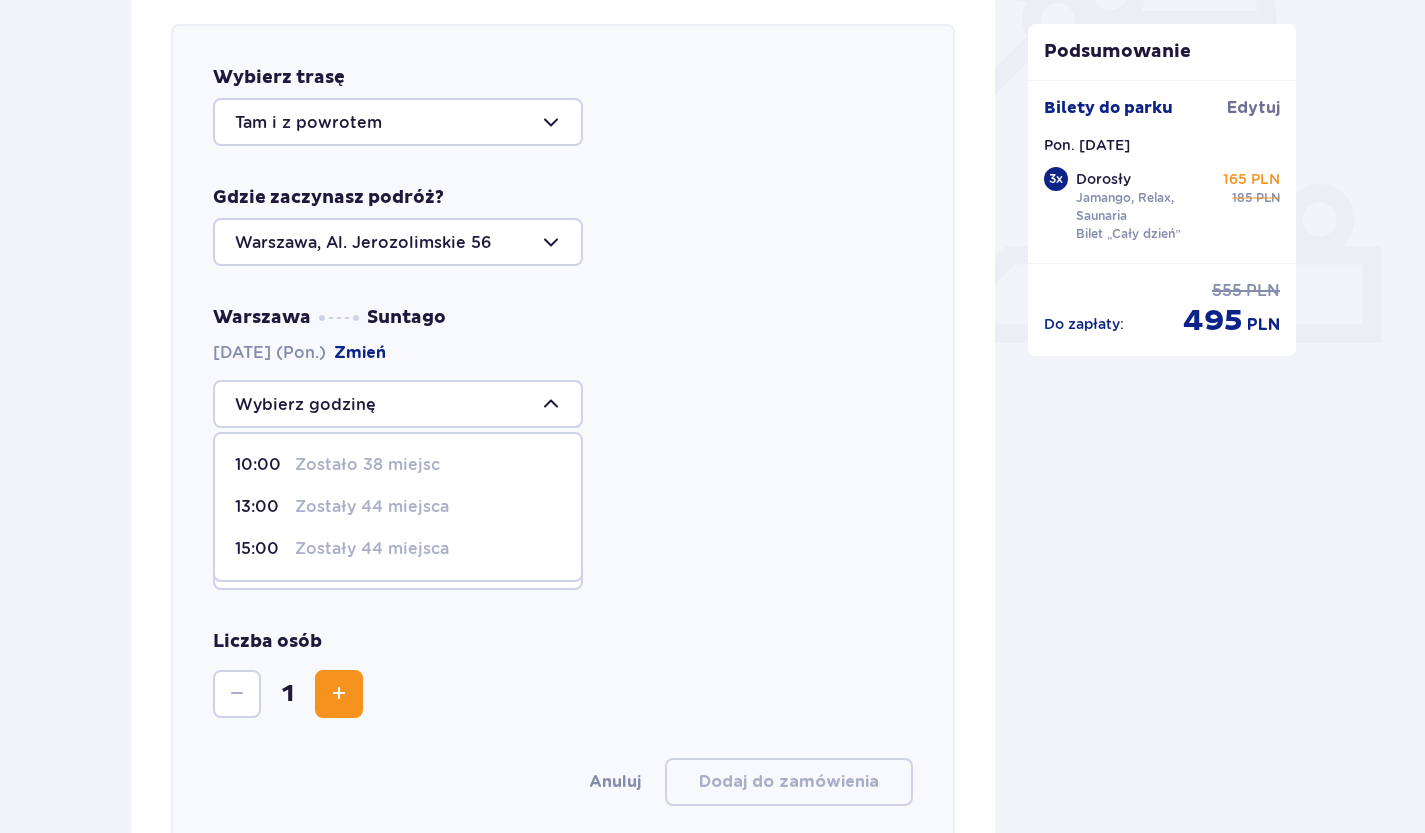 click on "Zostało 38 miejsc" at bounding box center (367, 465) 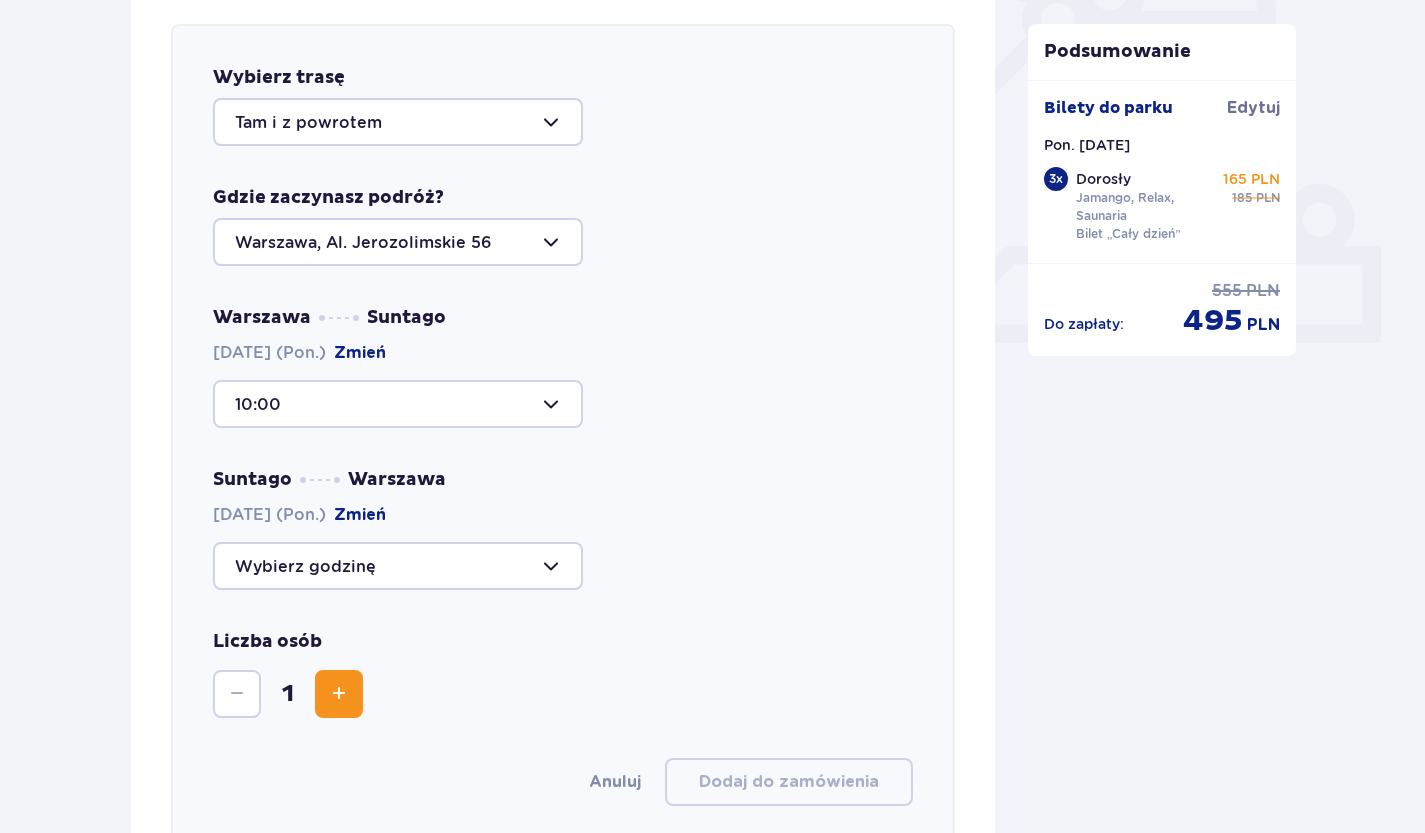 type on "10:00" 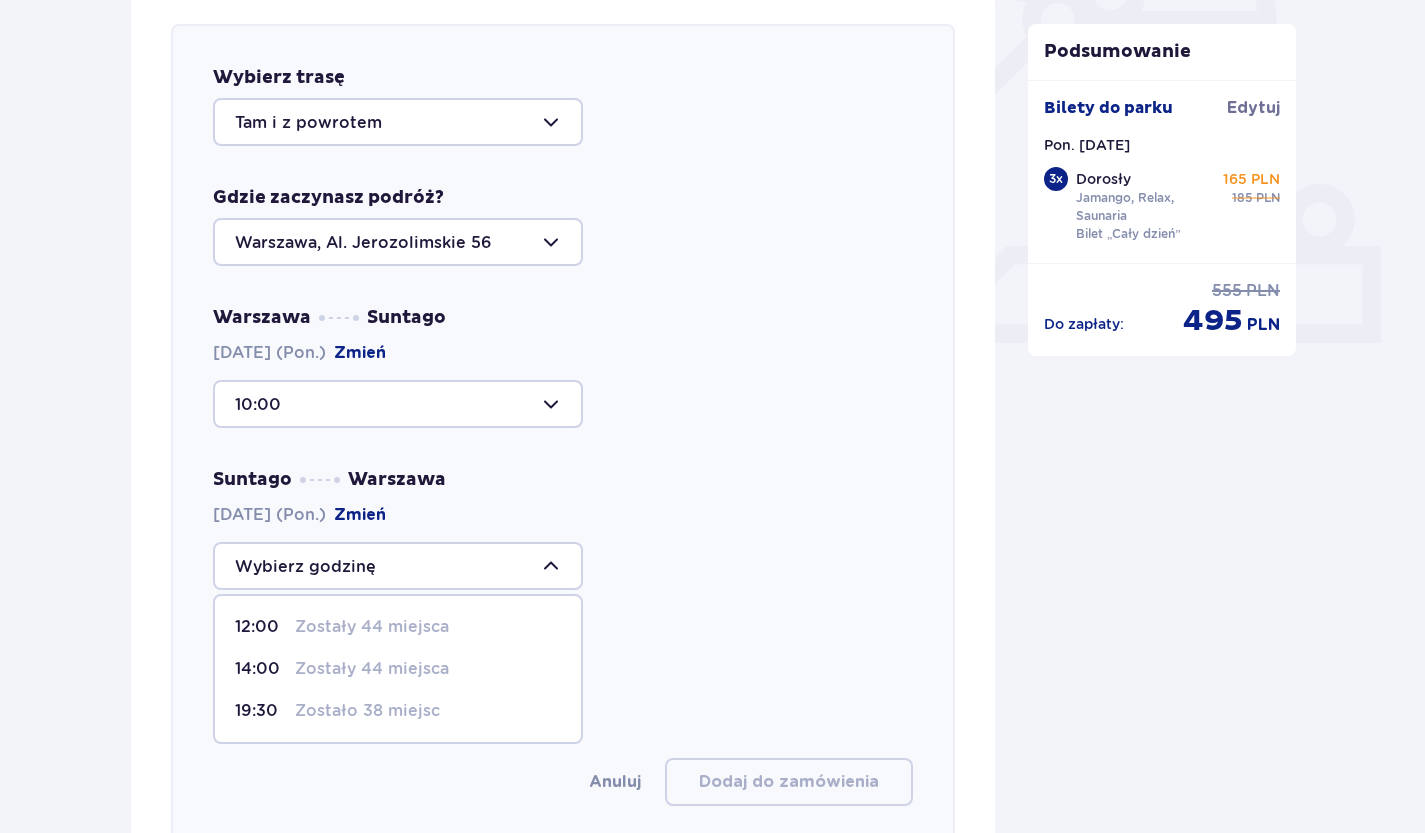 click on "Zostało 38 miejsc" at bounding box center [367, 711] 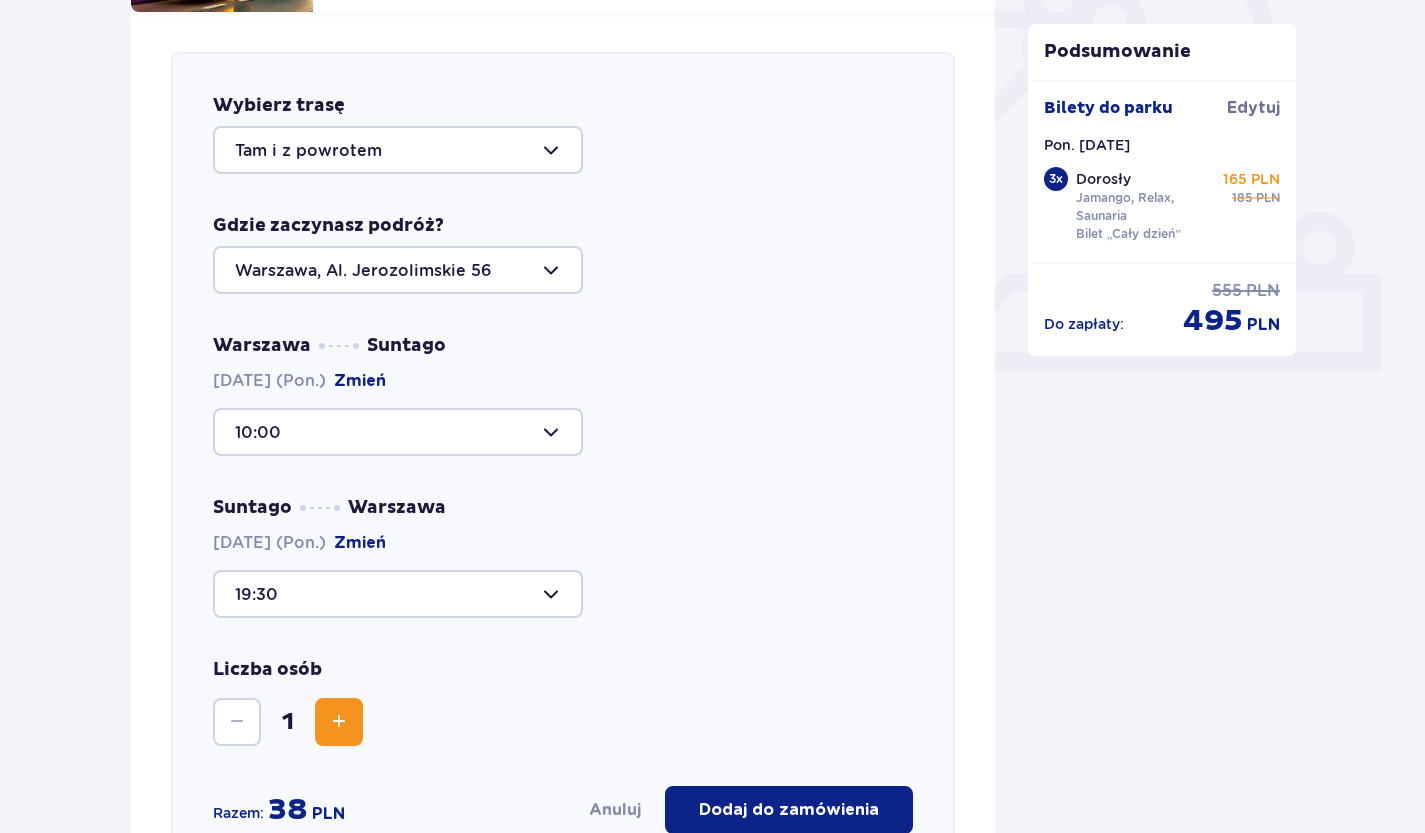 scroll, scrollTop: 653, scrollLeft: 0, axis: vertical 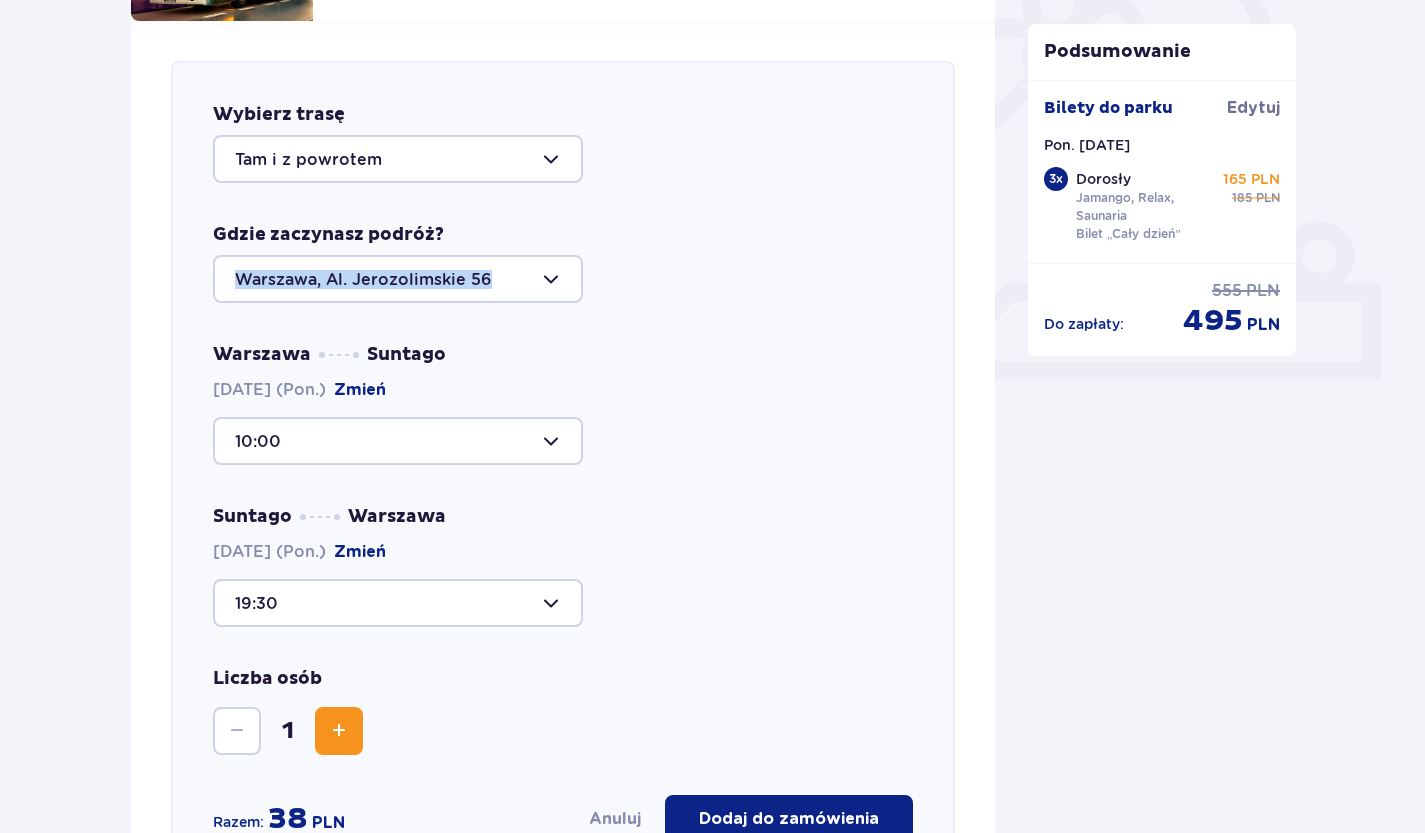 drag, startPoint x: 501, startPoint y: 273, endPoint x: 425, endPoint y: 304, distance: 82.07923 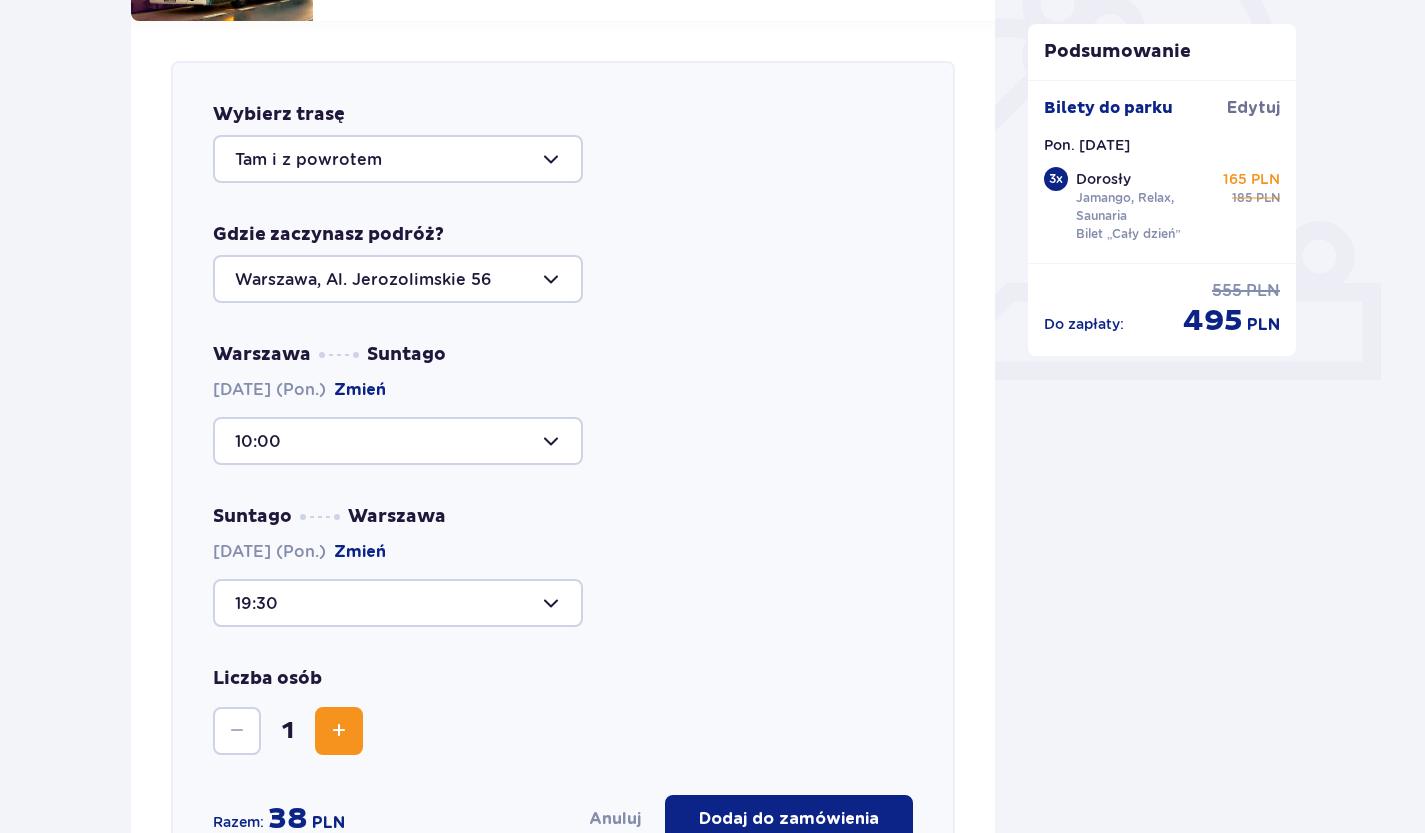 click at bounding box center [398, 279] 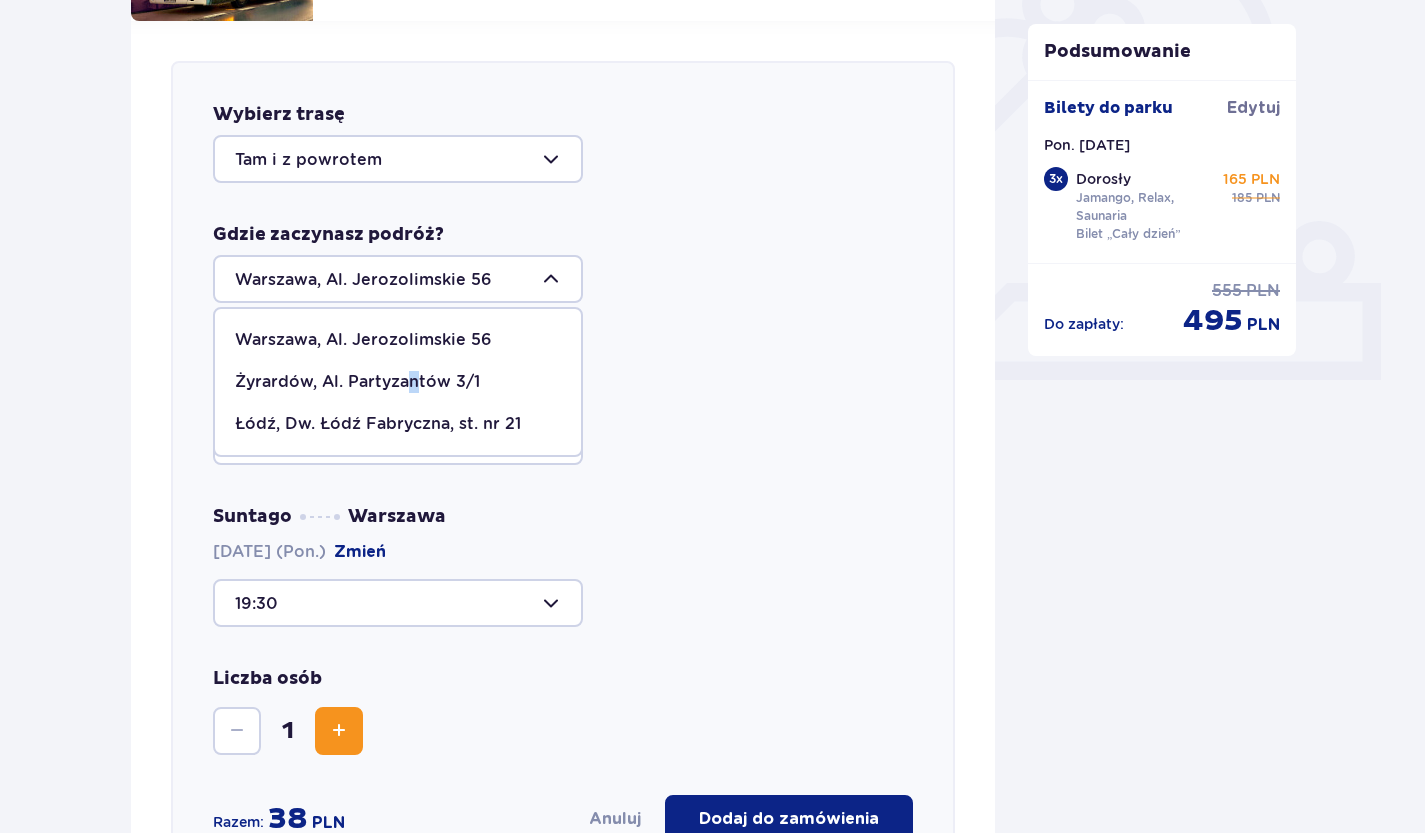 click on "Żyrardów, Al. Partyzantów 3/1" at bounding box center (357, 382) 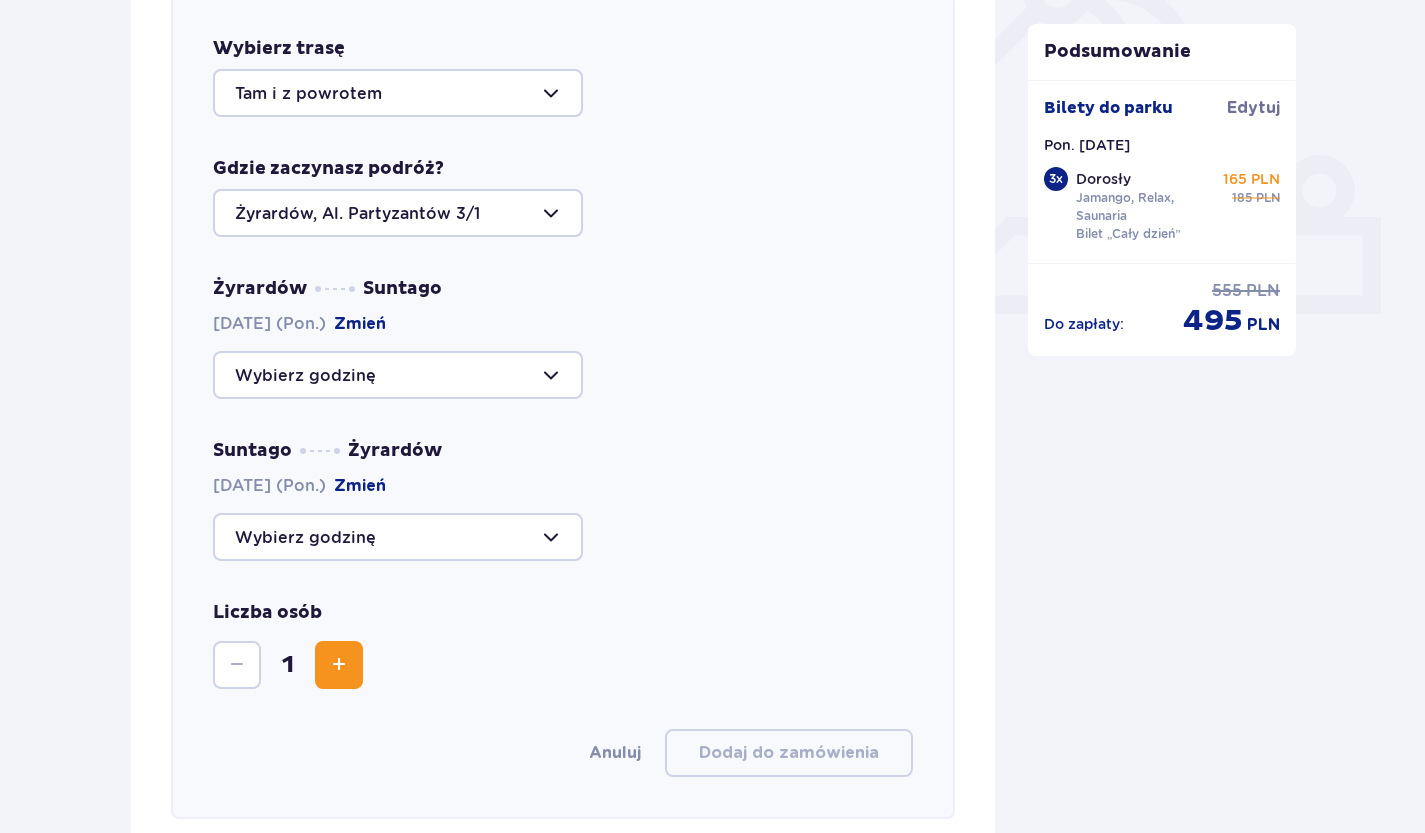 scroll, scrollTop: 699, scrollLeft: 0, axis: vertical 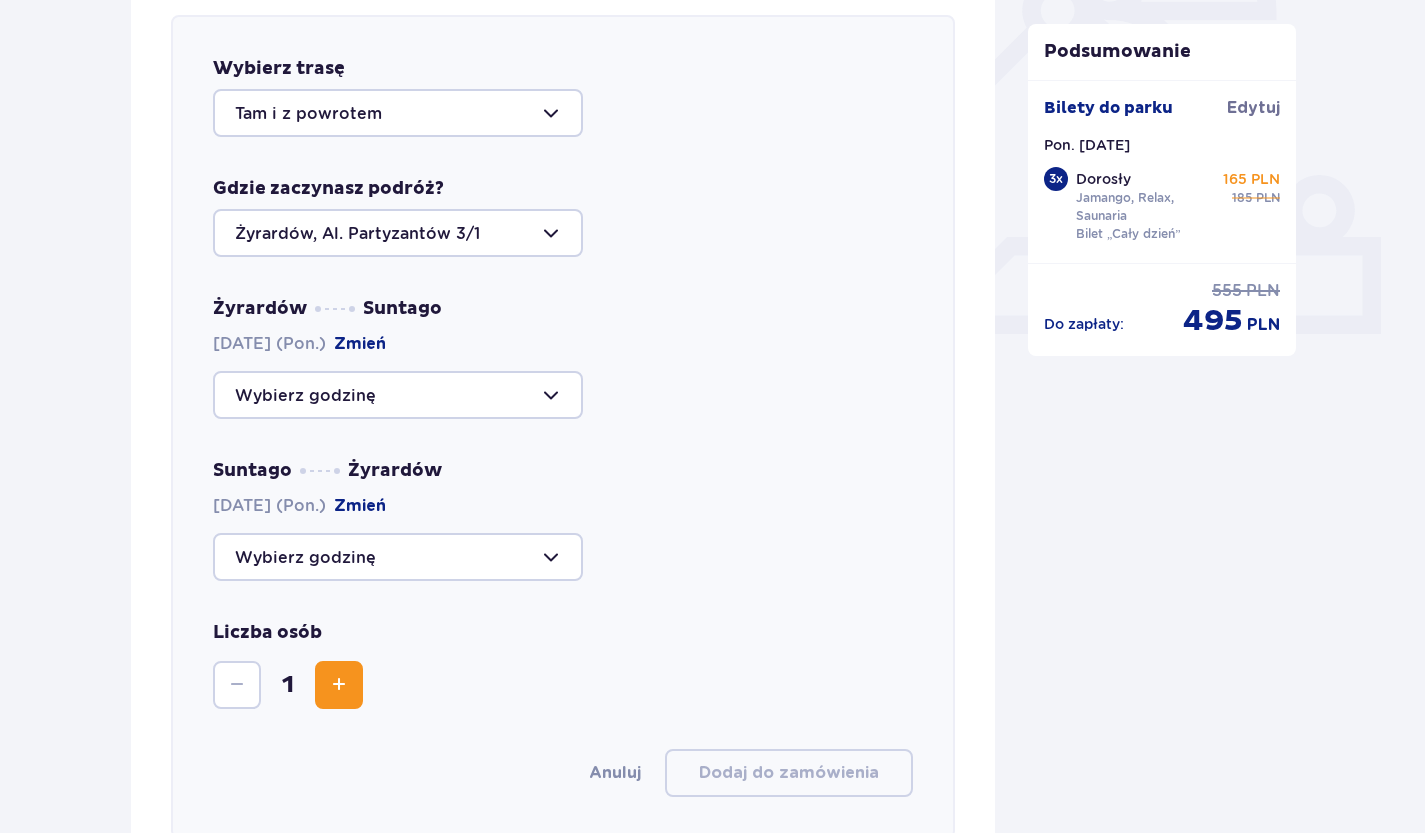 click at bounding box center [398, 233] 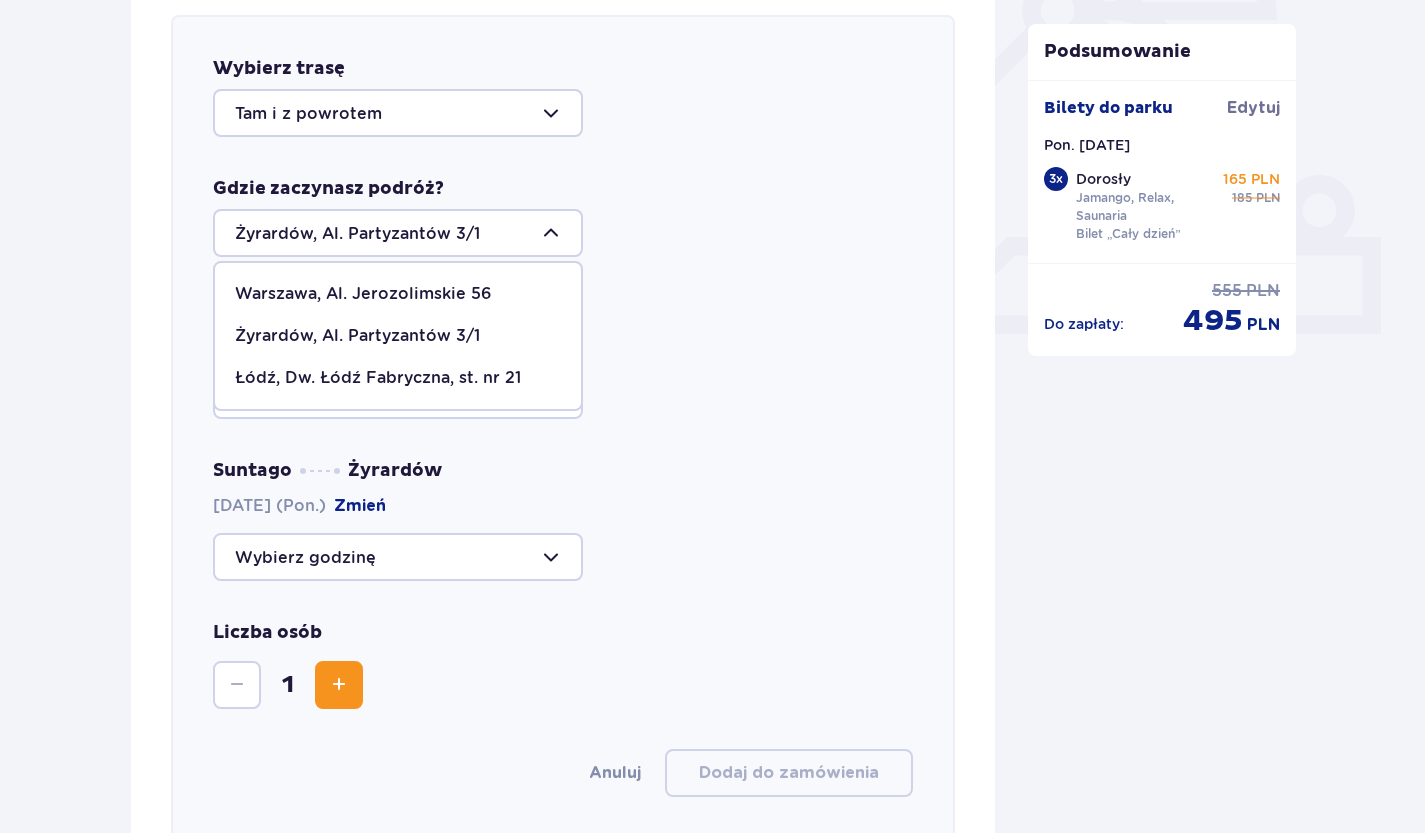 click on "Żyrardów, Al. Partyzantów 3/1" at bounding box center (357, 336) 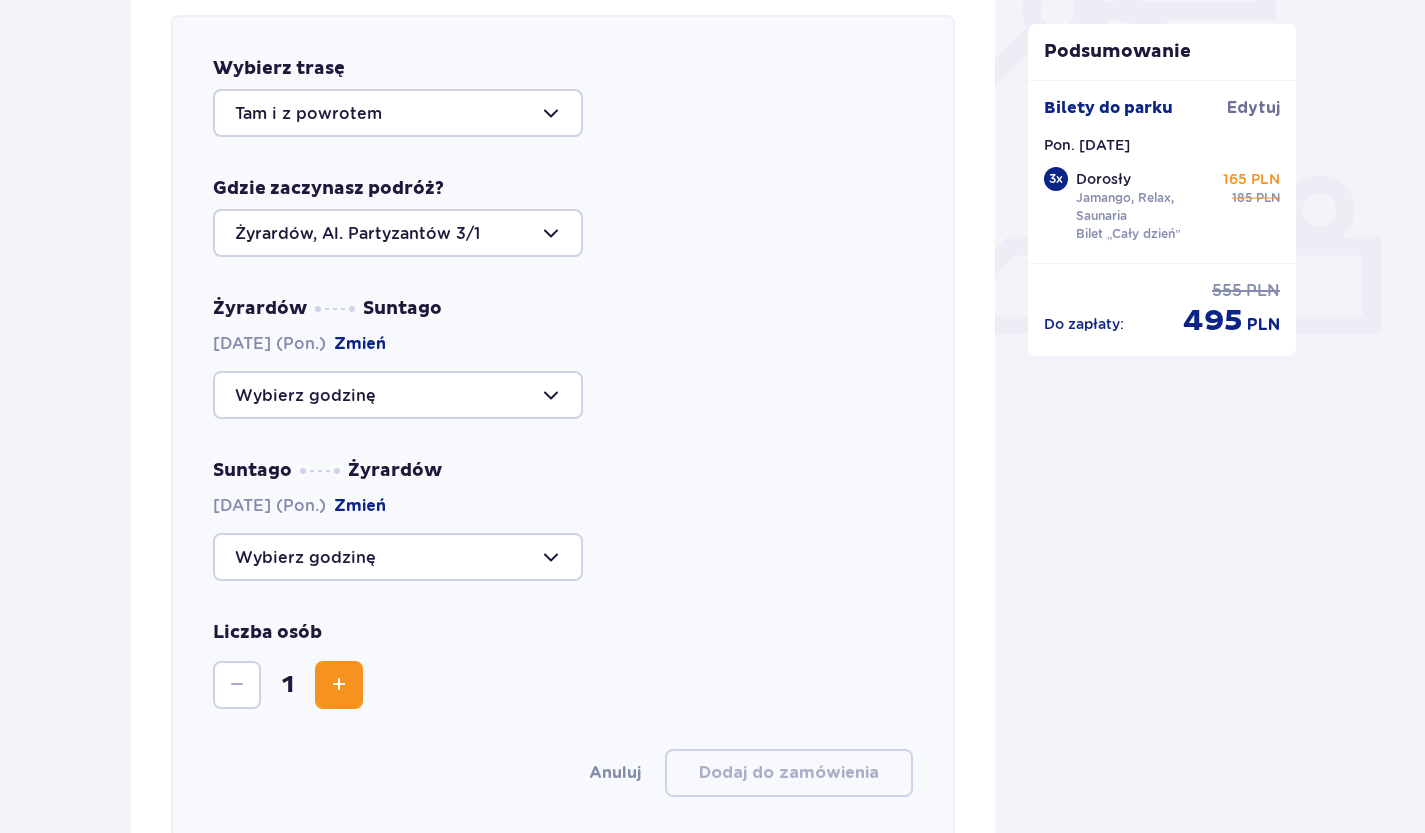 click at bounding box center [398, 395] 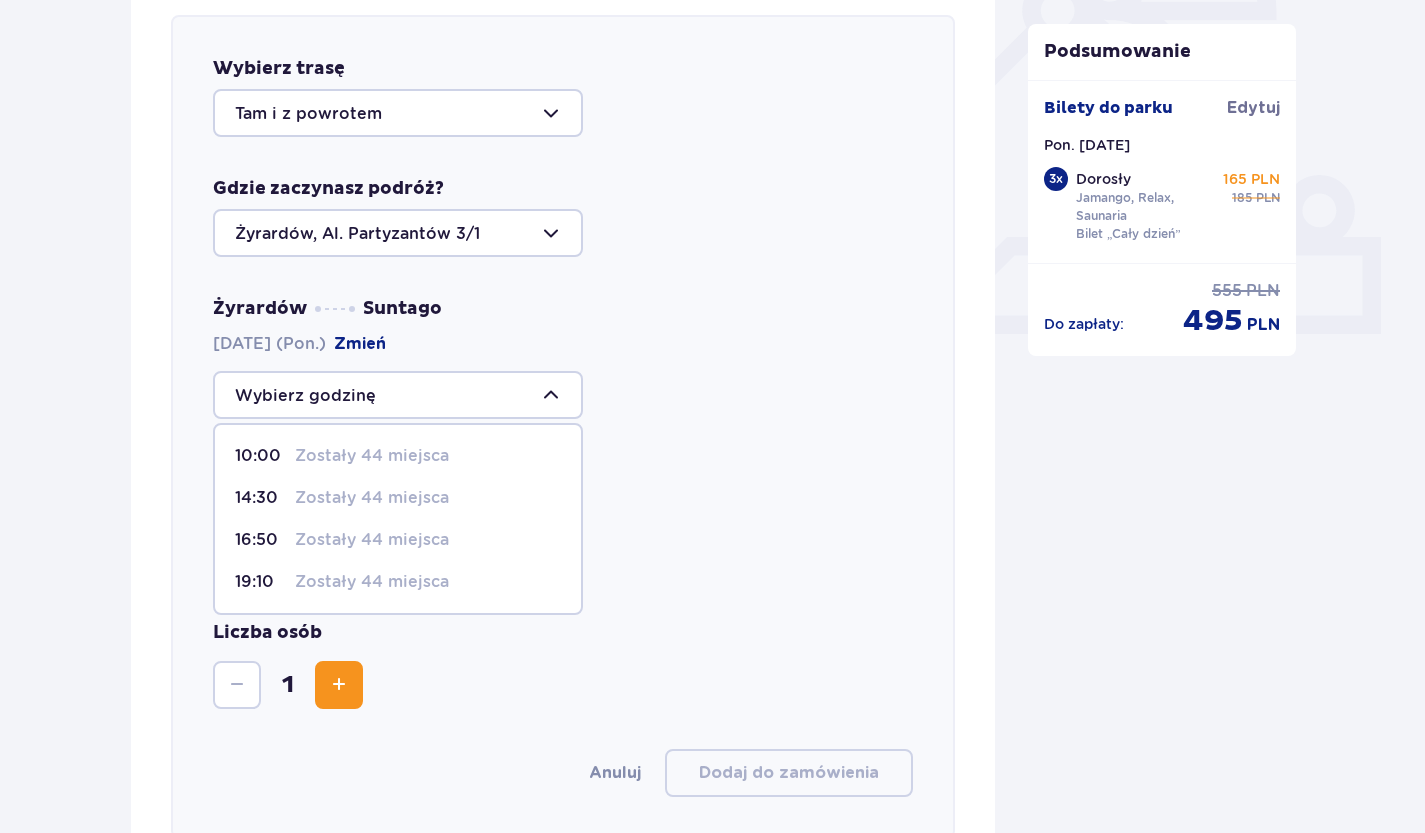 click on "10:00 Zostały 44 miejsca" at bounding box center (398, 456) 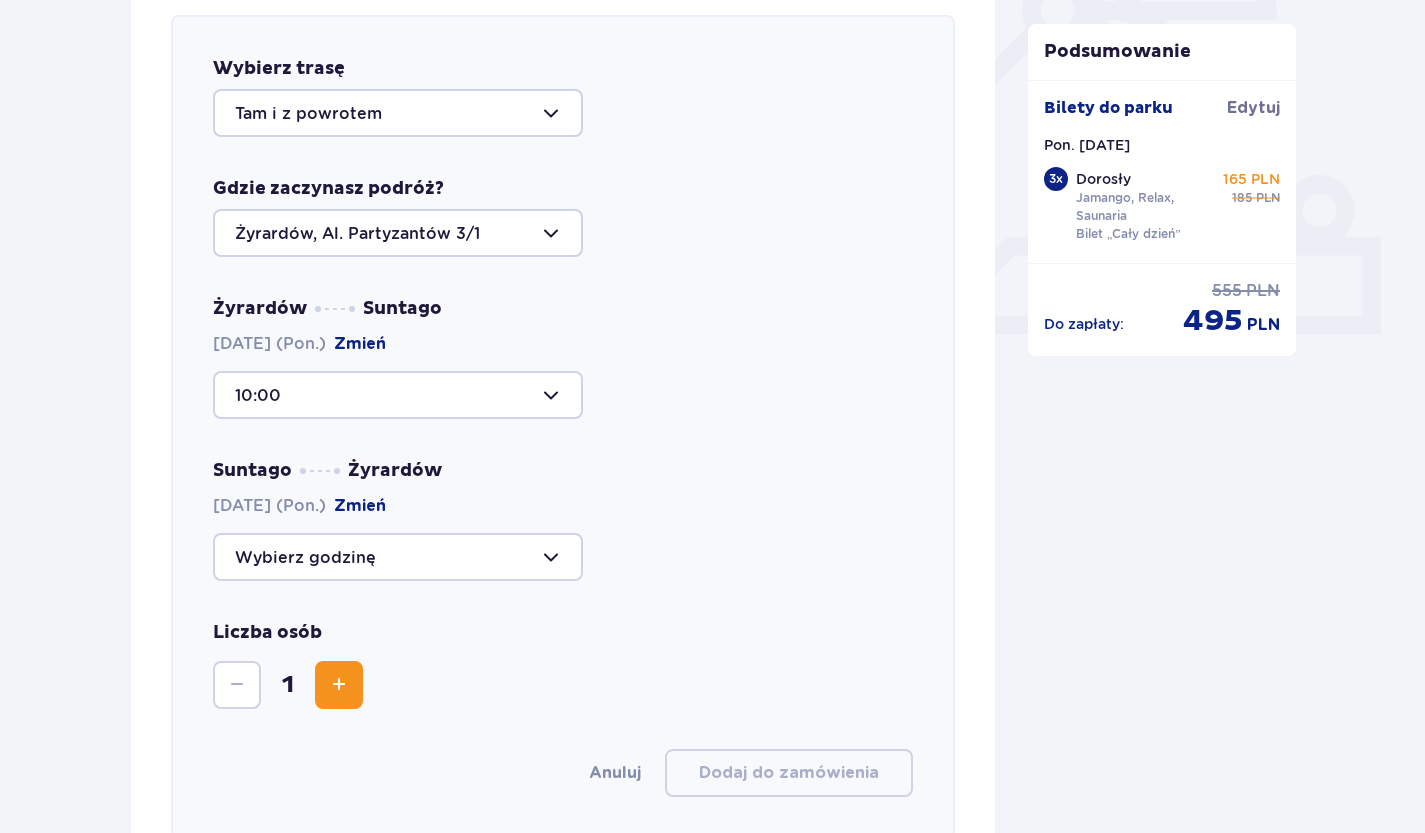 type on "10:00" 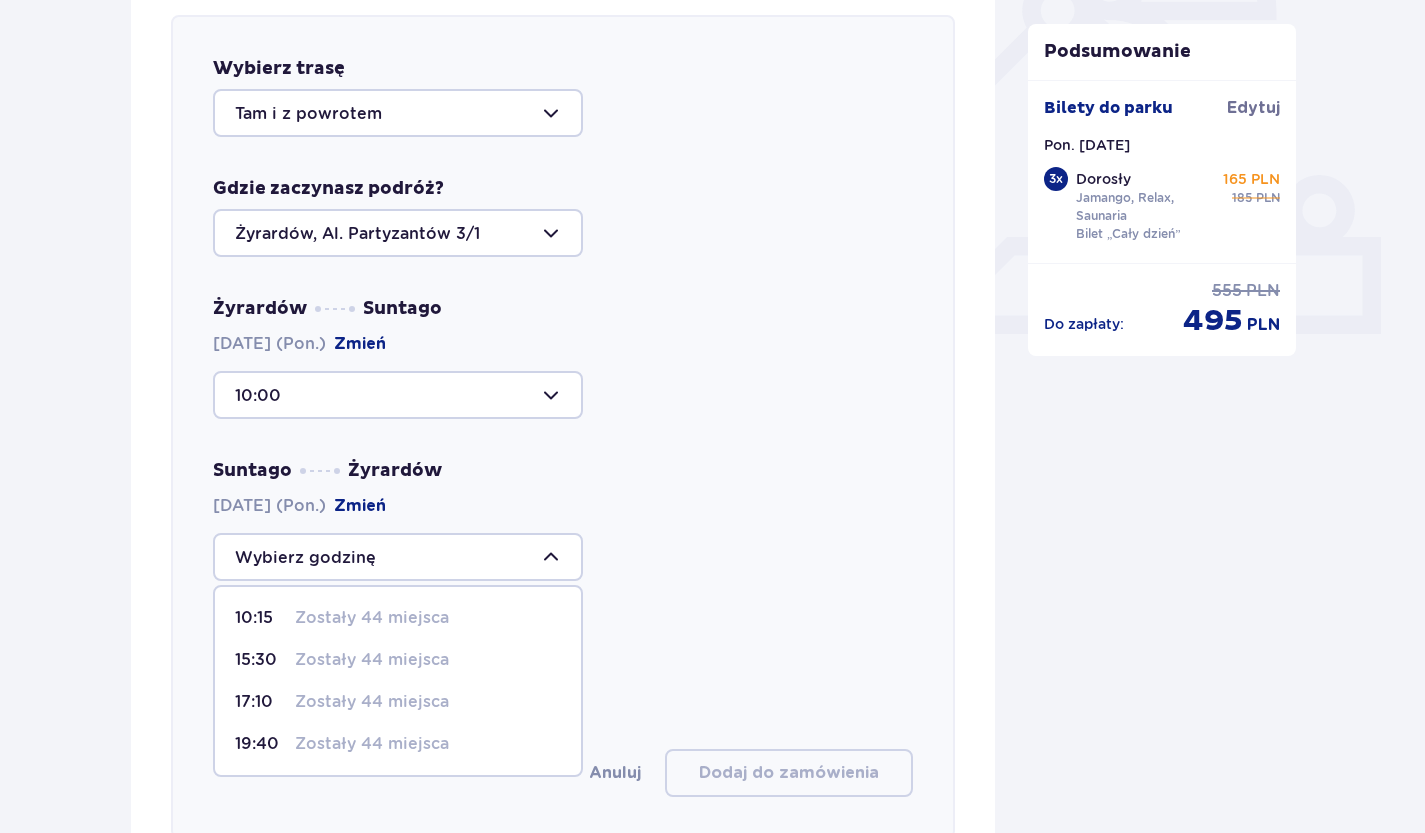 click on "Zostały 44 miejsca" at bounding box center [372, 618] 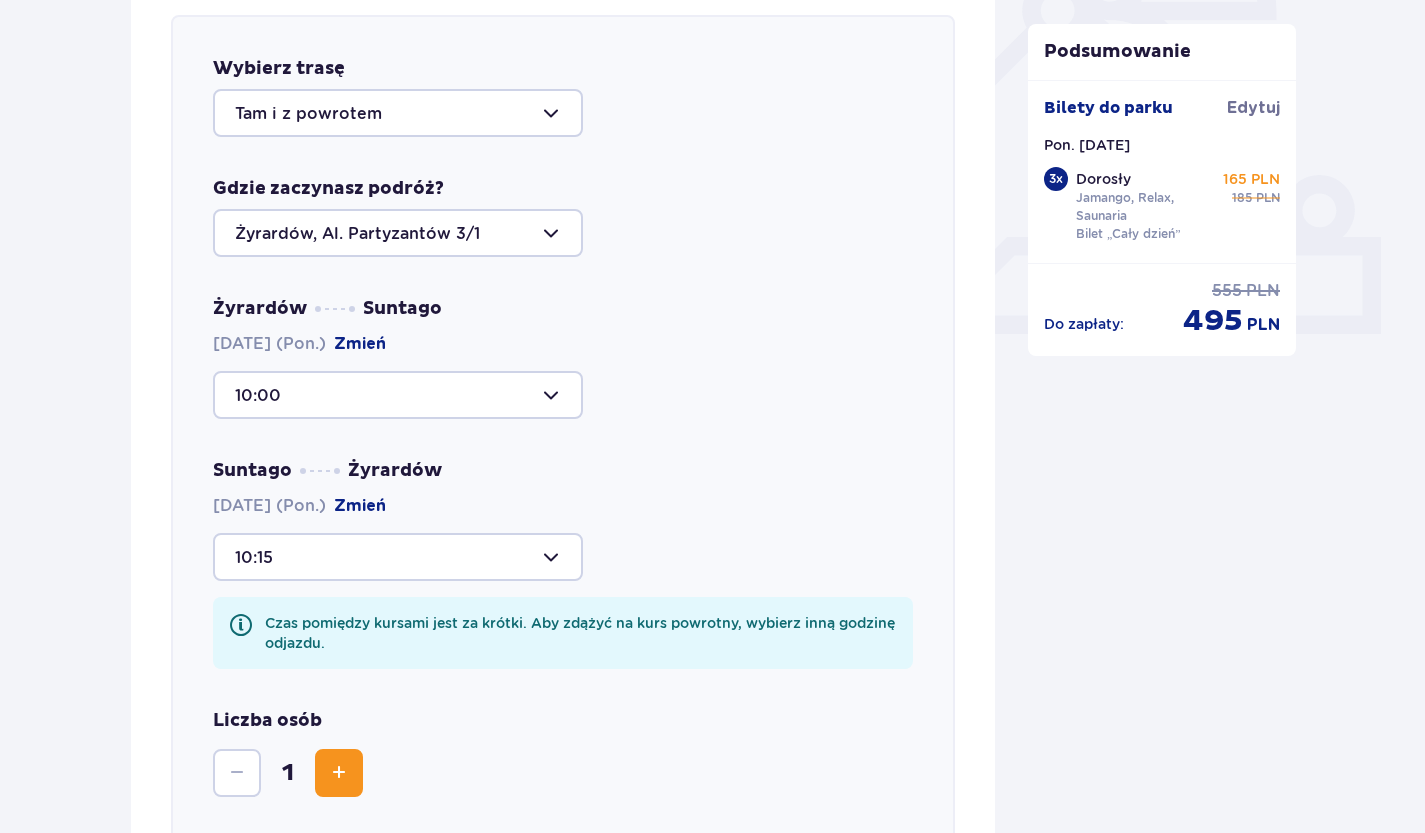 click at bounding box center [398, 557] 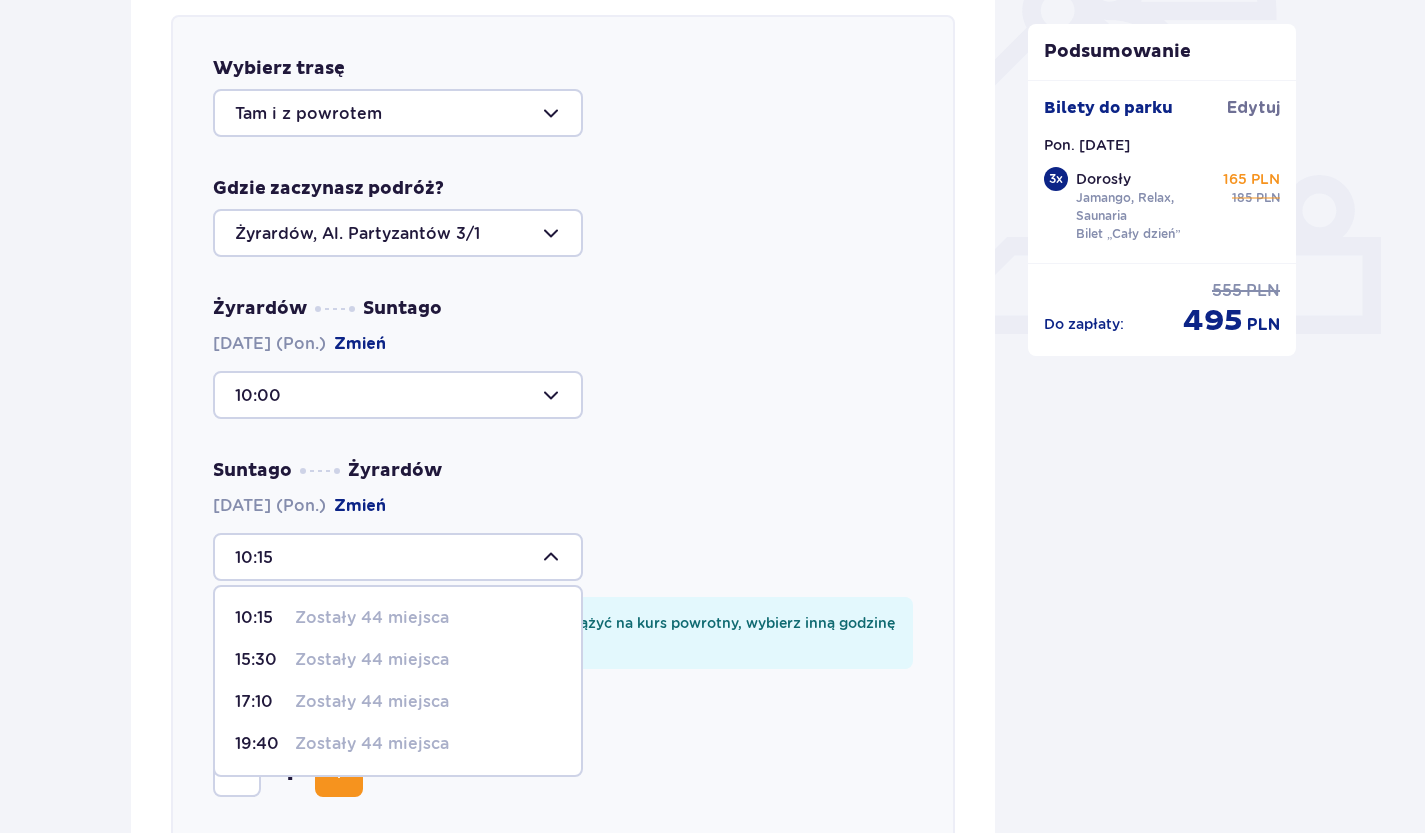 click on "19:40" at bounding box center [261, 744] 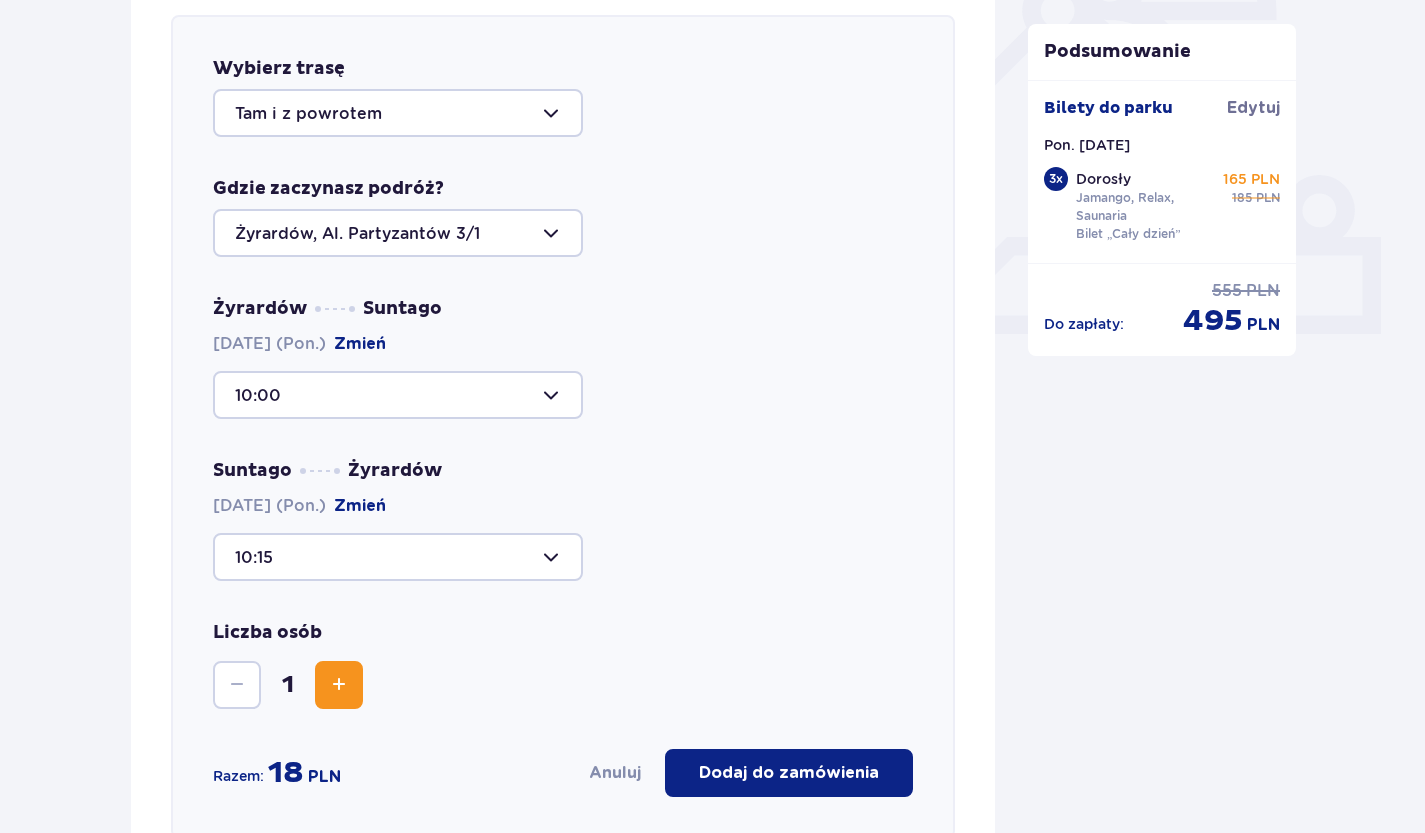 type on "19:40" 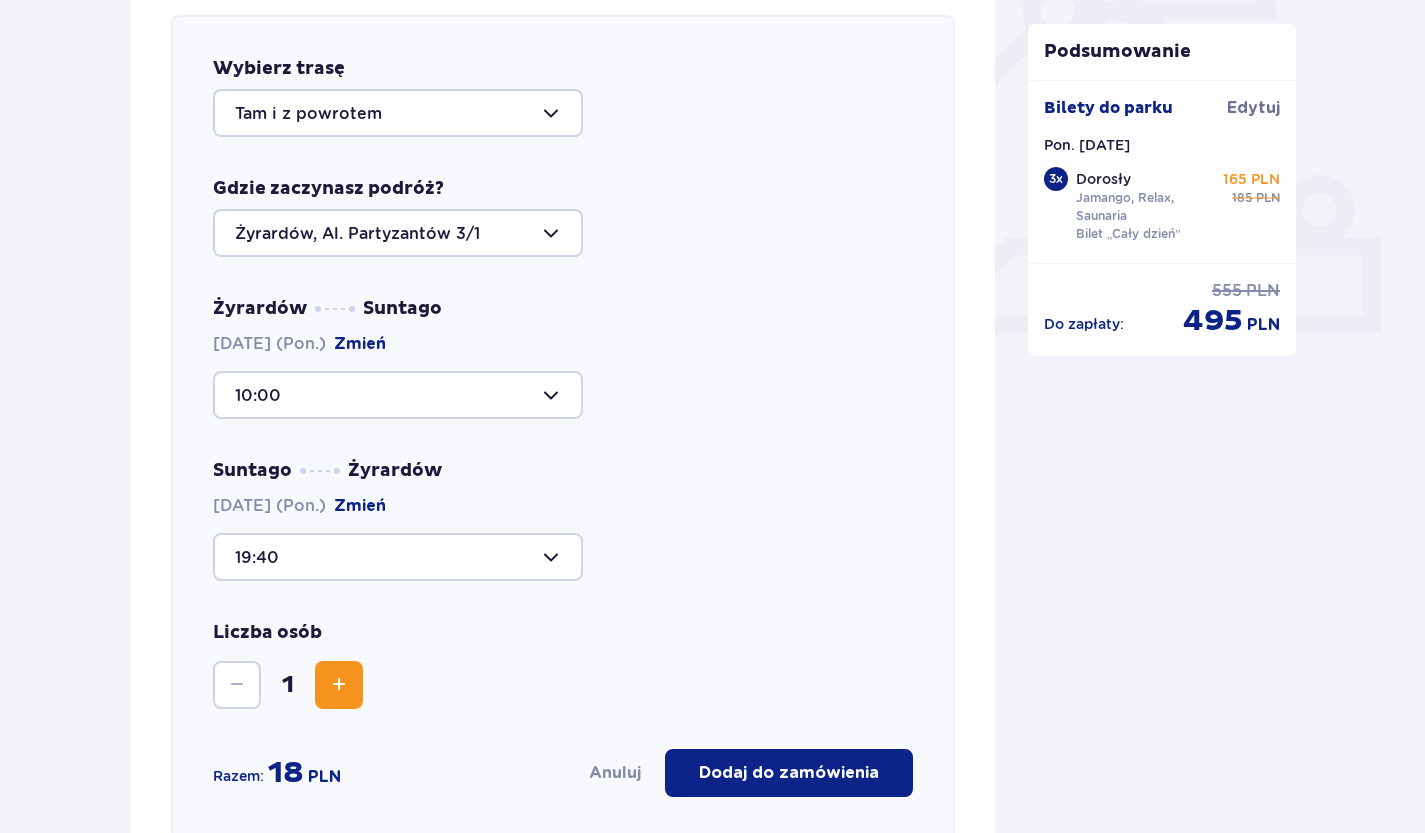 click at bounding box center (398, 233) 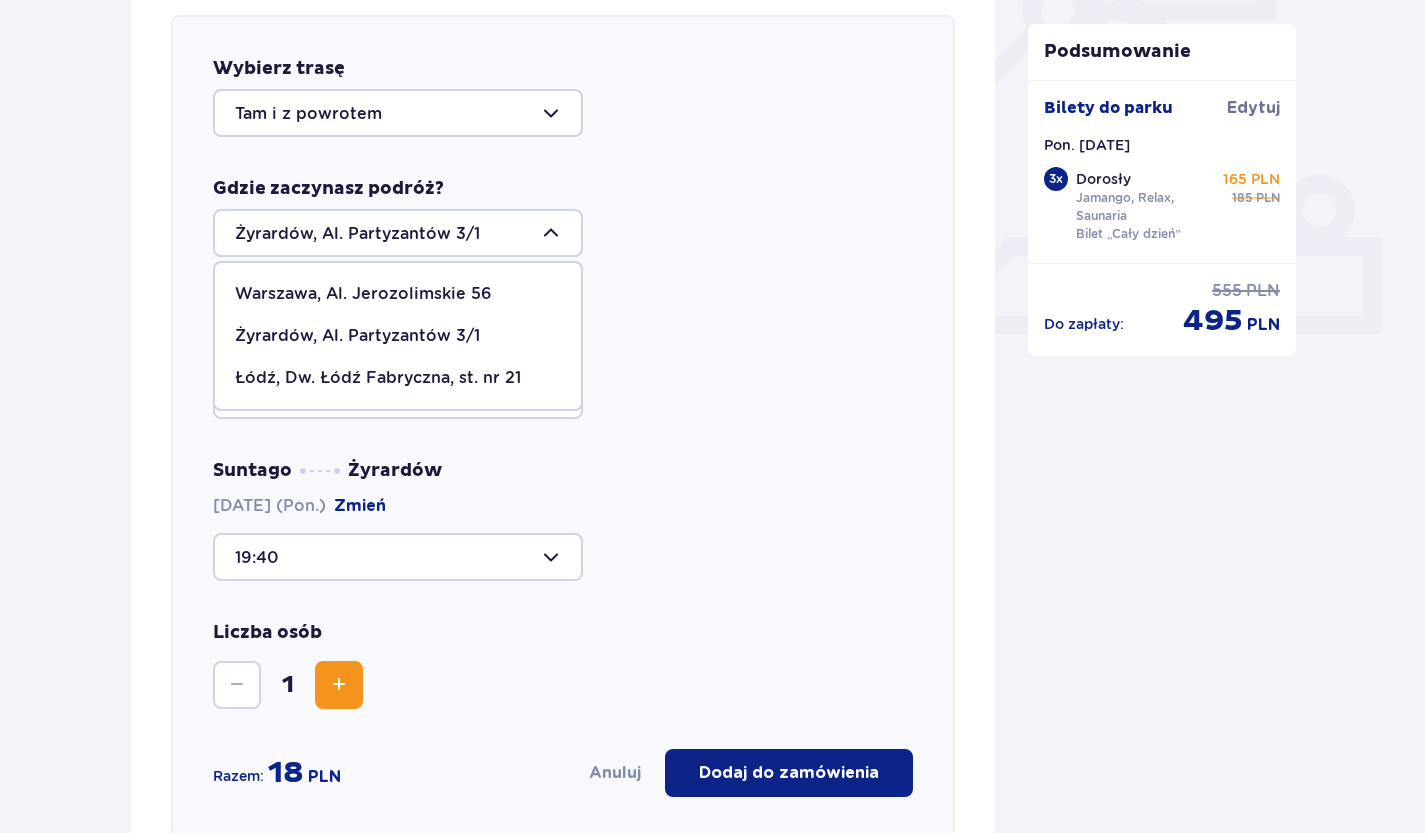 click on "Warszawa, Al. Jerozolimskie 56" at bounding box center [363, 294] 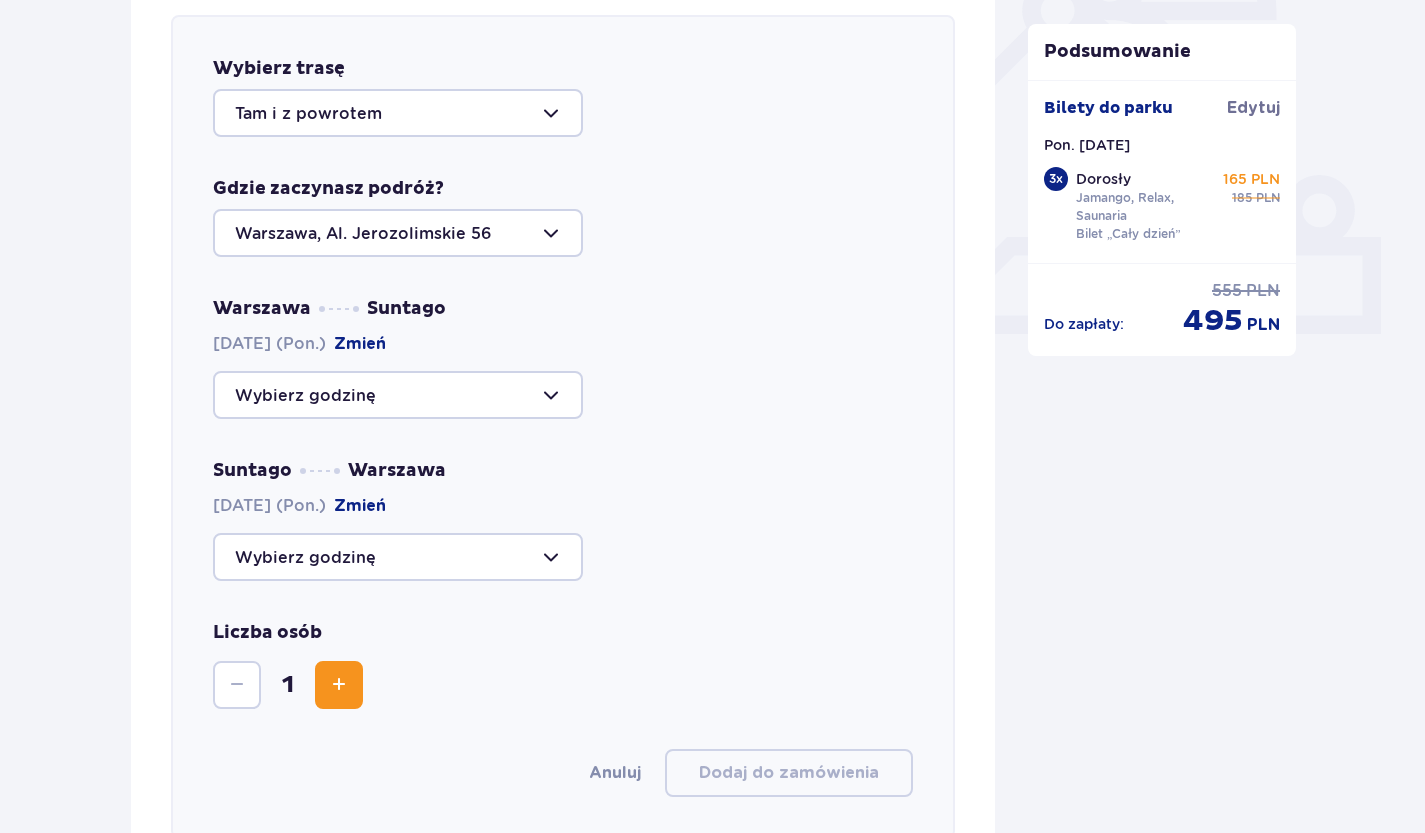 drag, startPoint x: 509, startPoint y: 228, endPoint x: 263, endPoint y: 245, distance: 246.5867 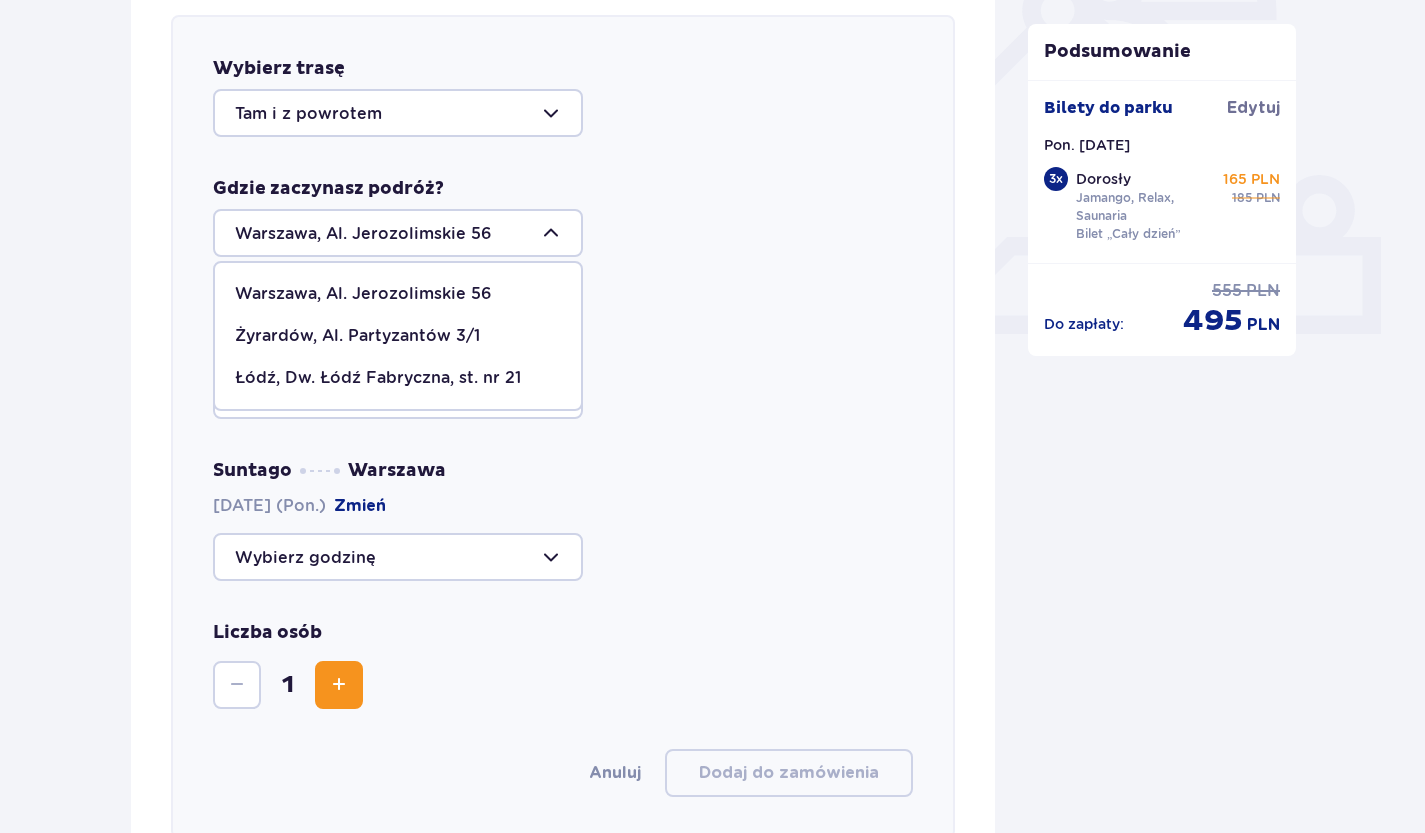 drag, startPoint x: 751, startPoint y: 352, endPoint x: 740, endPoint y: 352, distance: 11 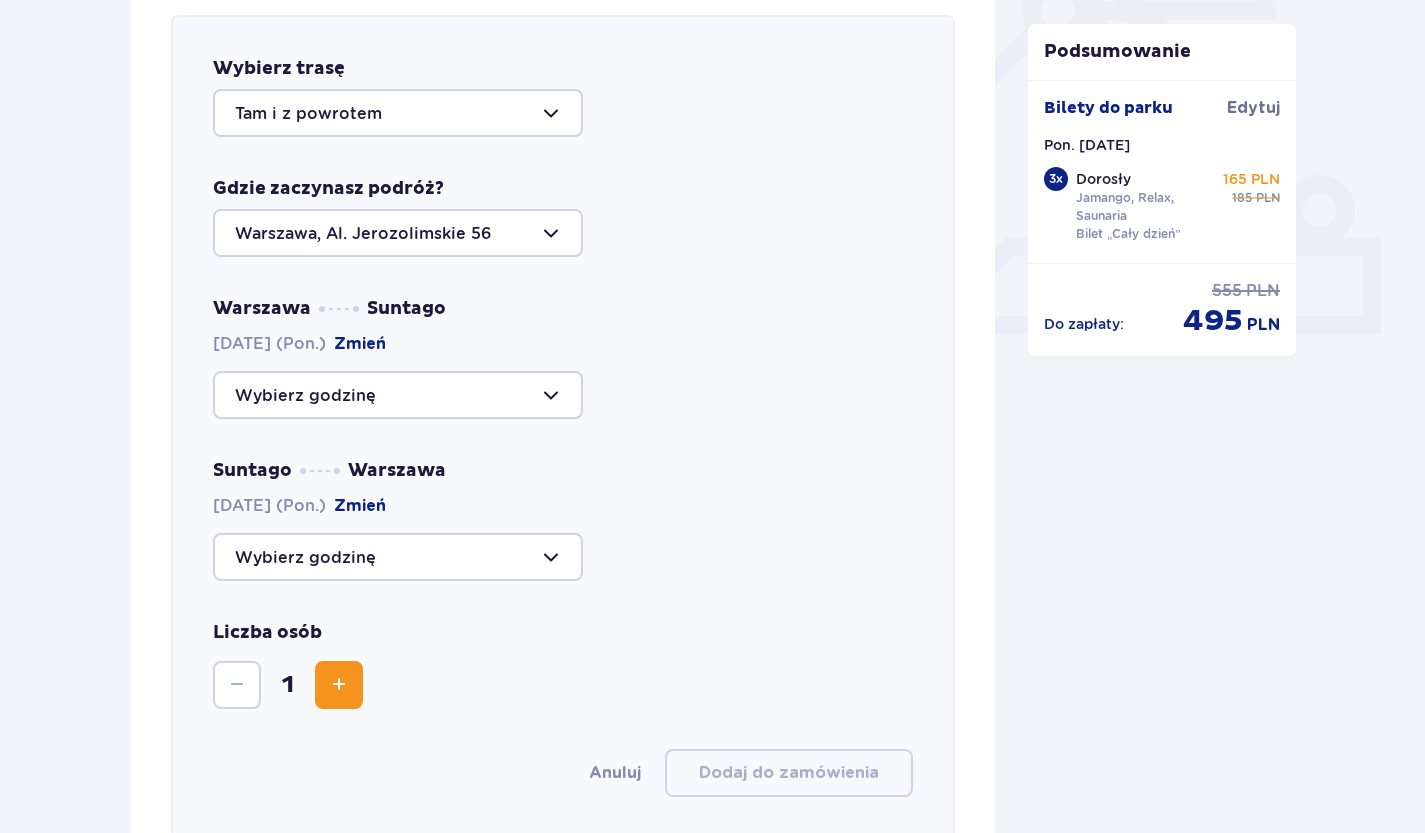 click at bounding box center [398, 395] 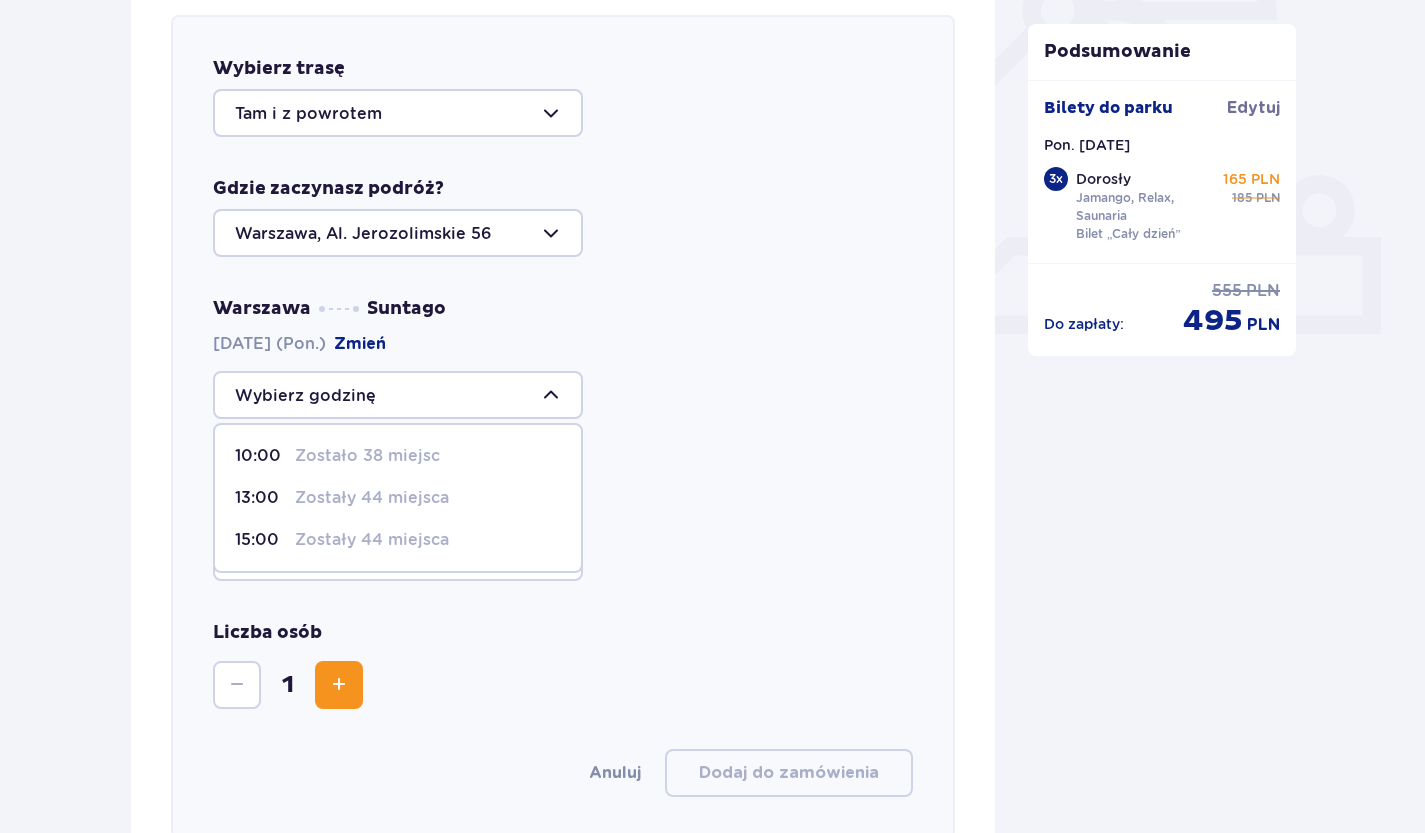 click on "Zostało 38 miejsc" at bounding box center [367, 456] 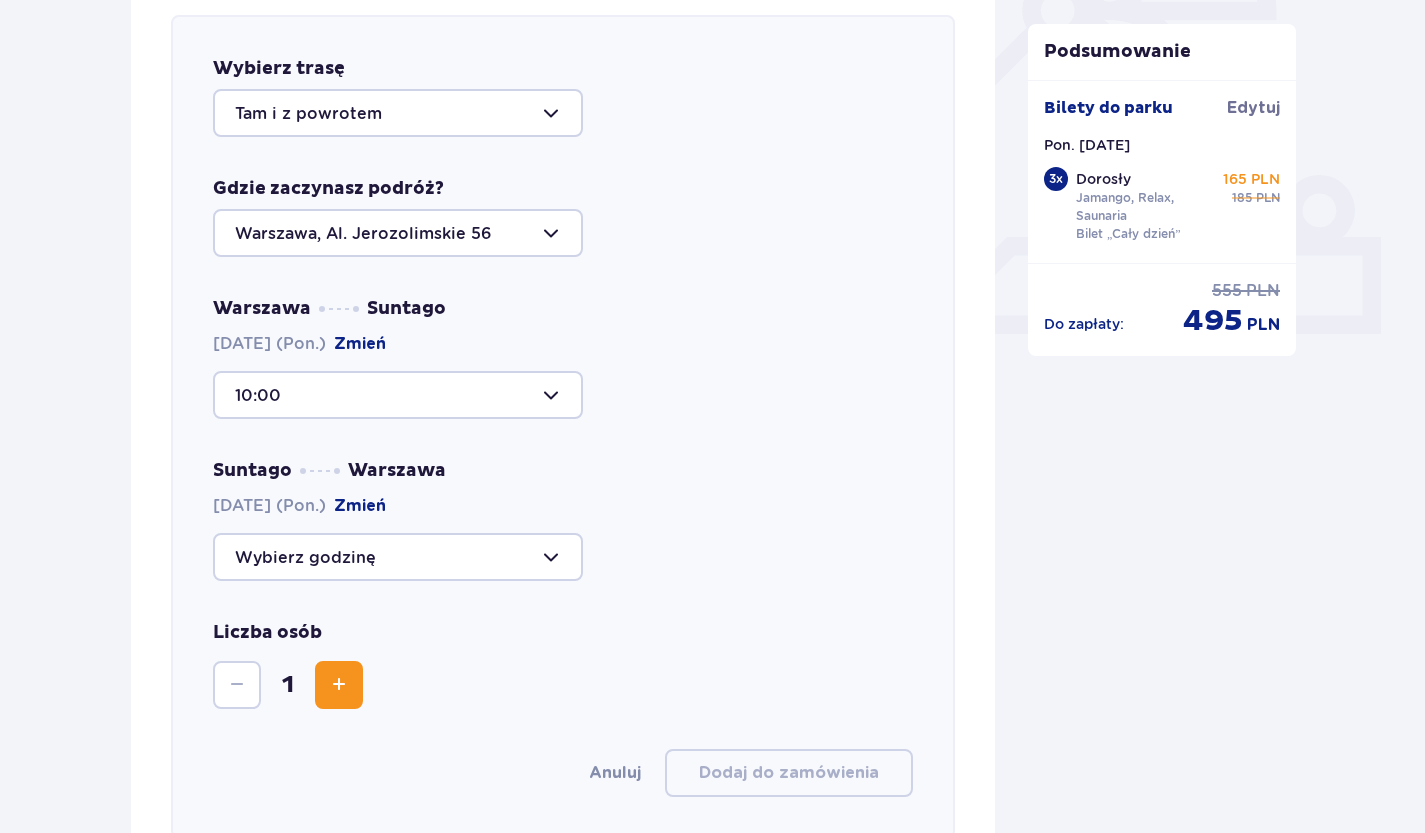 click at bounding box center [398, 557] 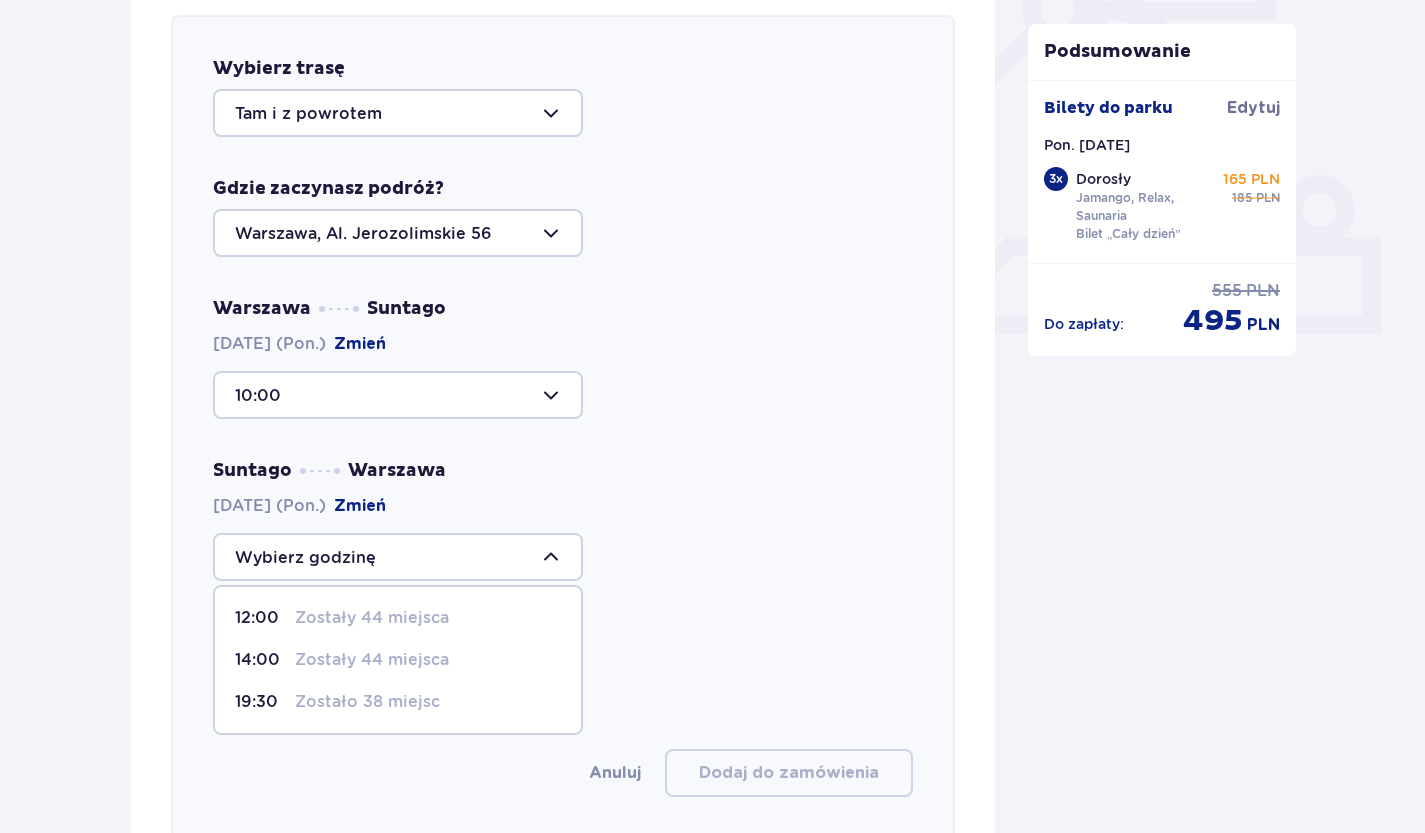 click on "Zostało 38 miejsc" at bounding box center [367, 702] 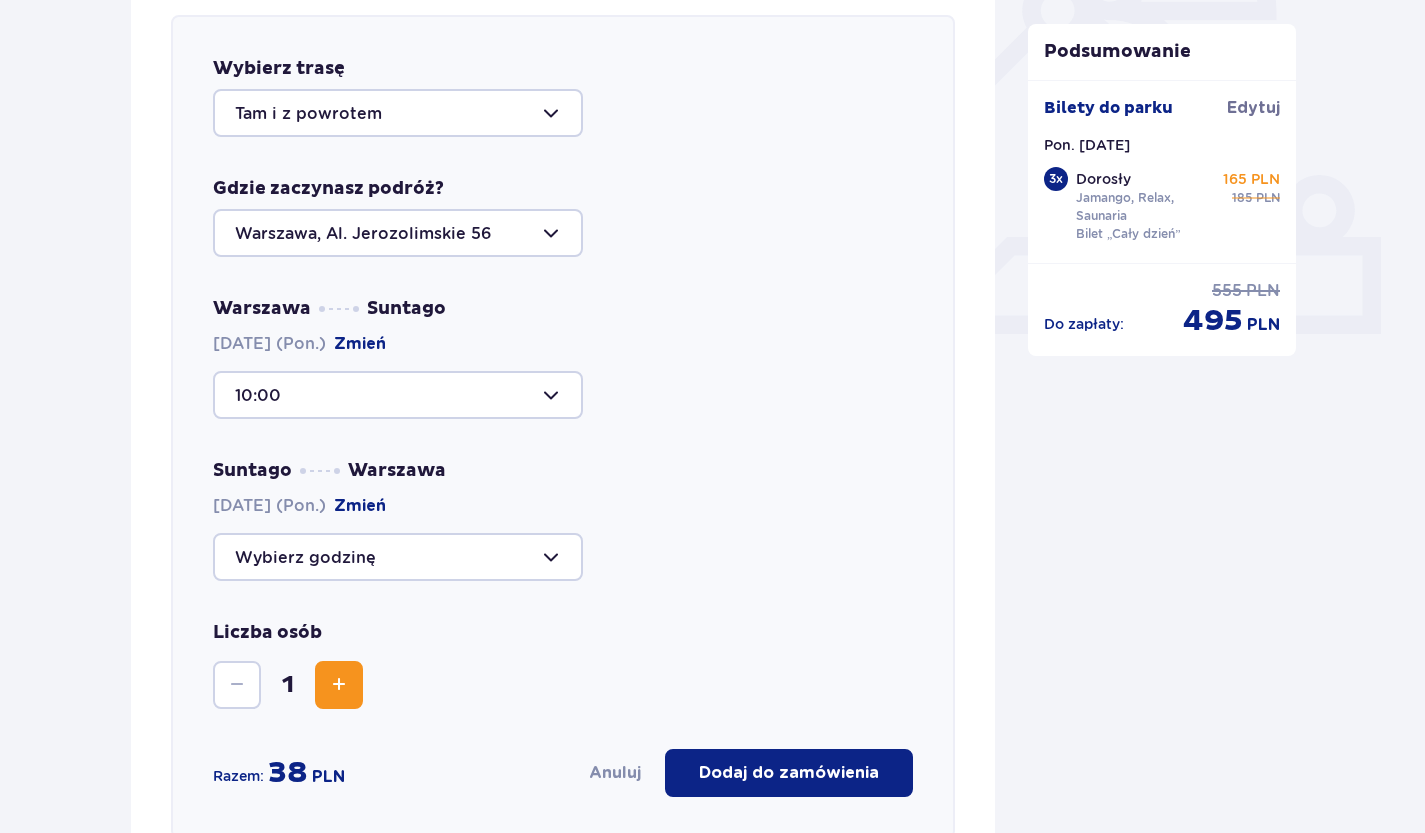 type on "19:30" 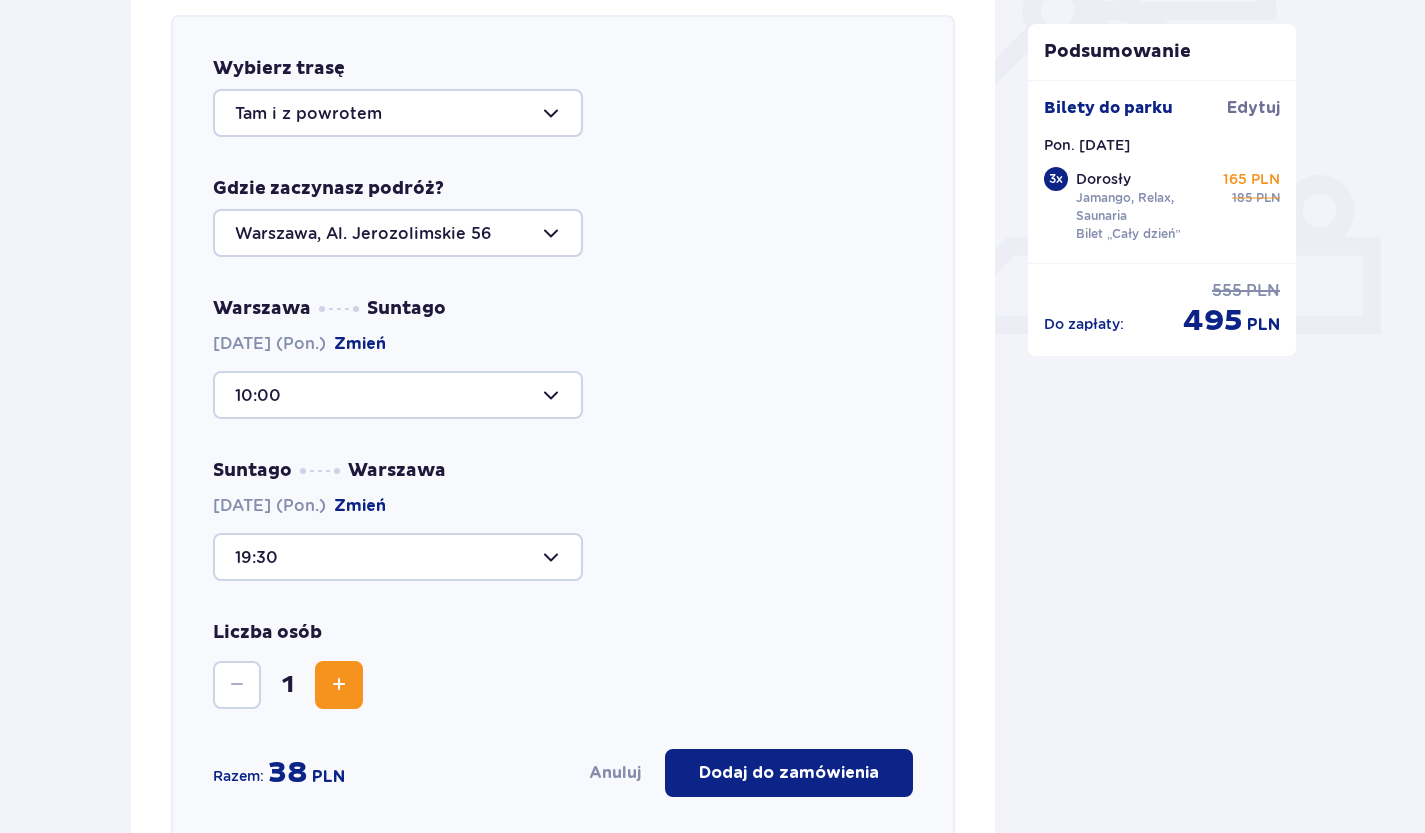 drag, startPoint x: 1423, startPoint y: 424, endPoint x: 1395, endPoint y: 371, distance: 59.94164 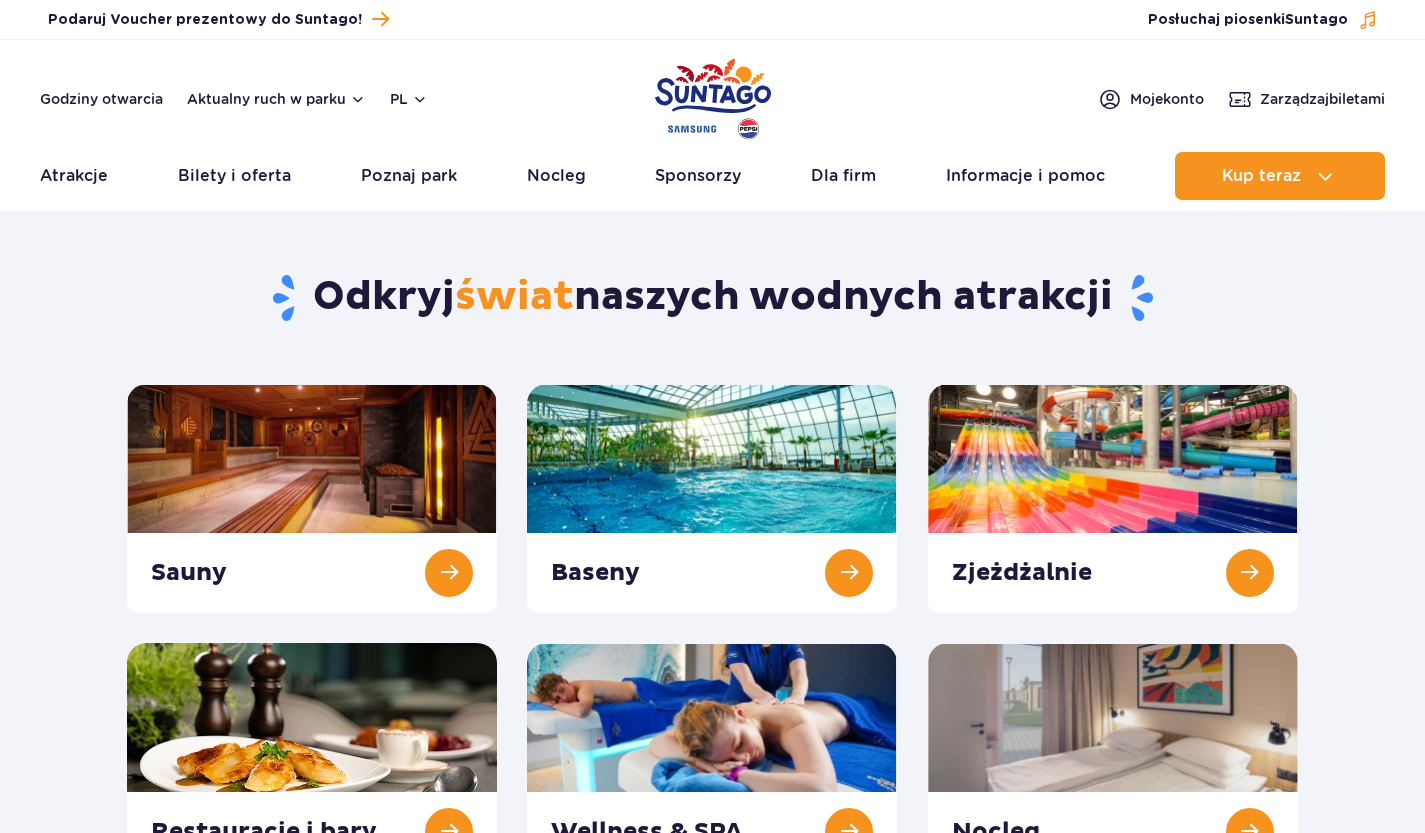 scroll, scrollTop: 0, scrollLeft: 0, axis: both 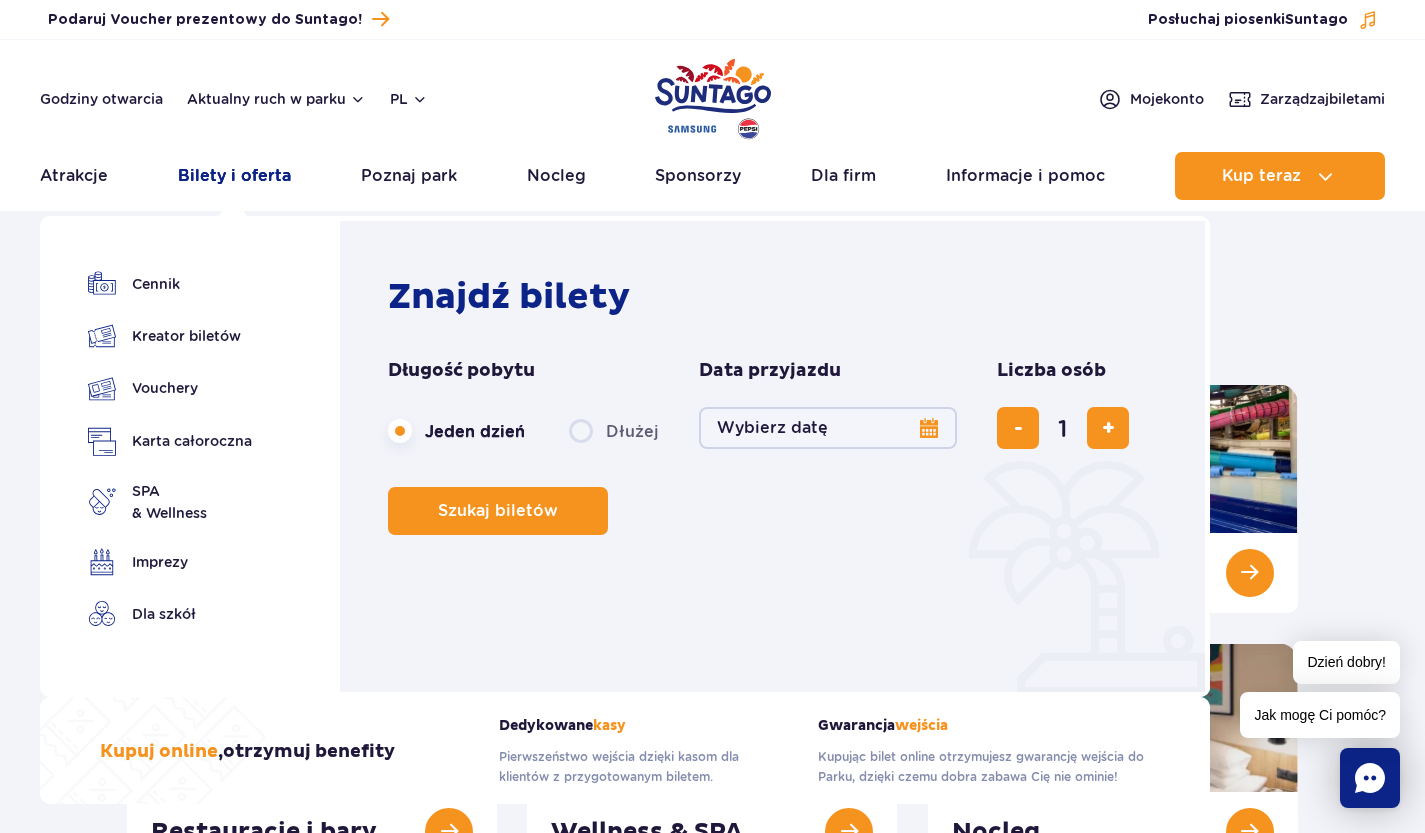 click on "Bilety i oferta" at bounding box center (234, 176) 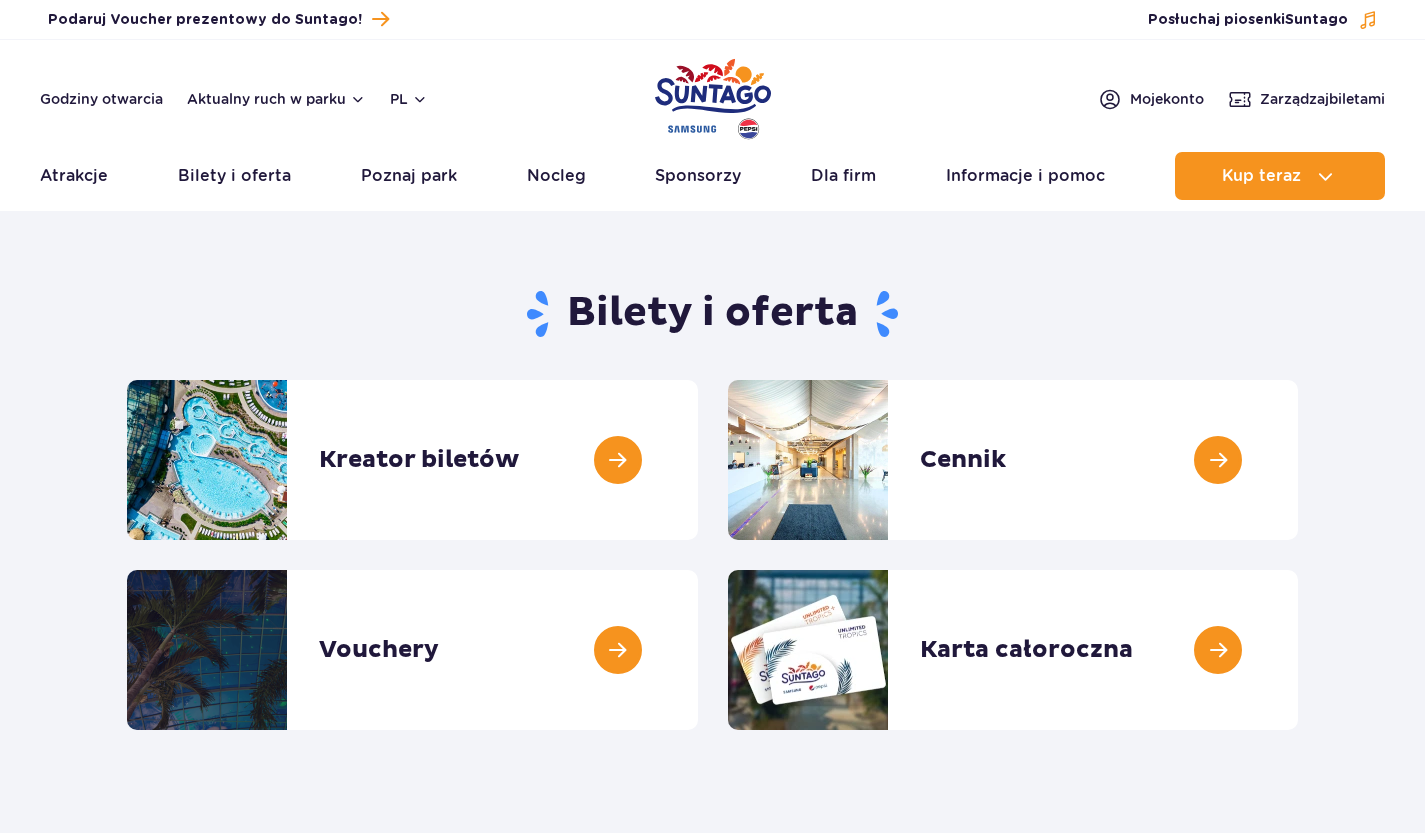 scroll, scrollTop: 0, scrollLeft: 0, axis: both 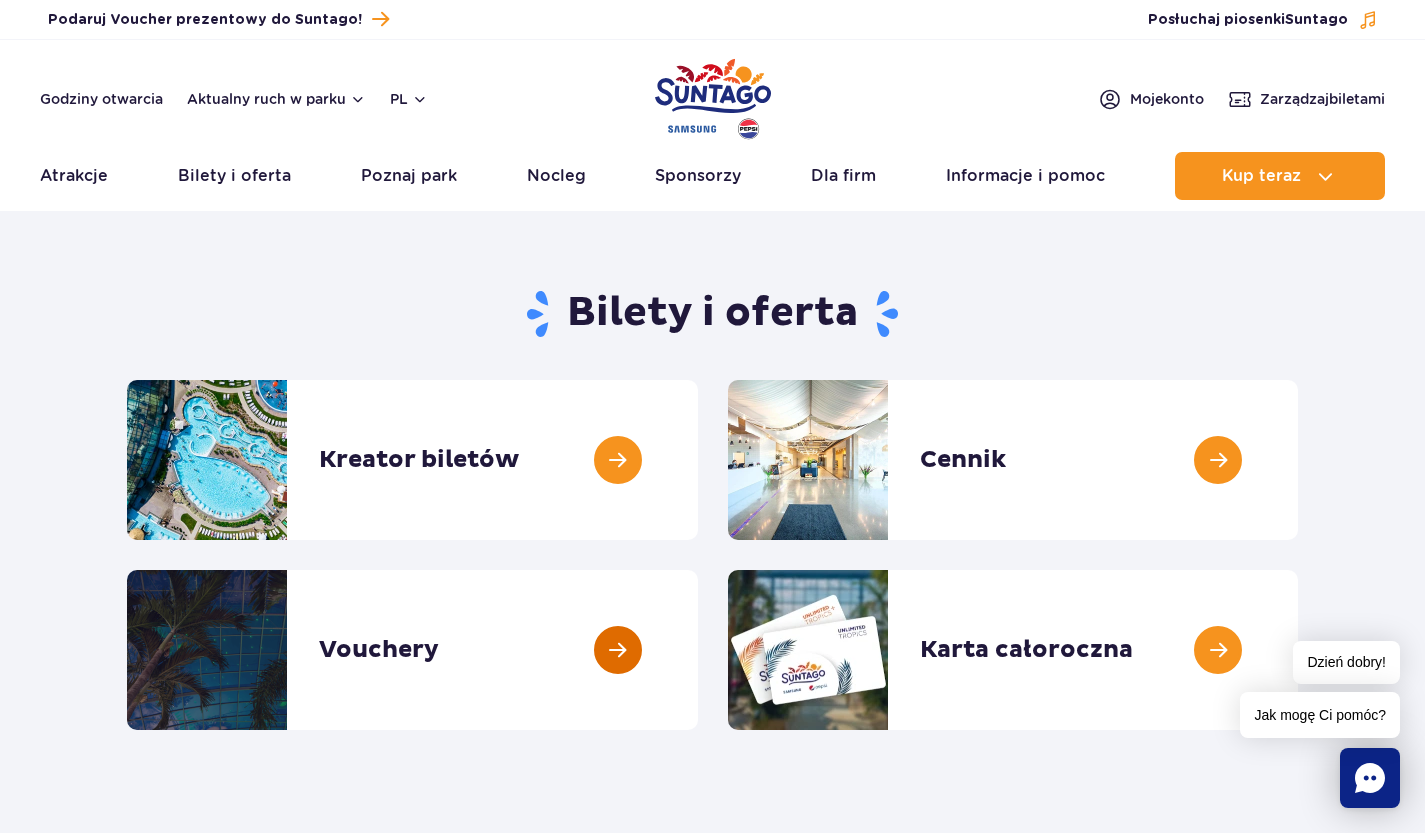click at bounding box center [698, 650] 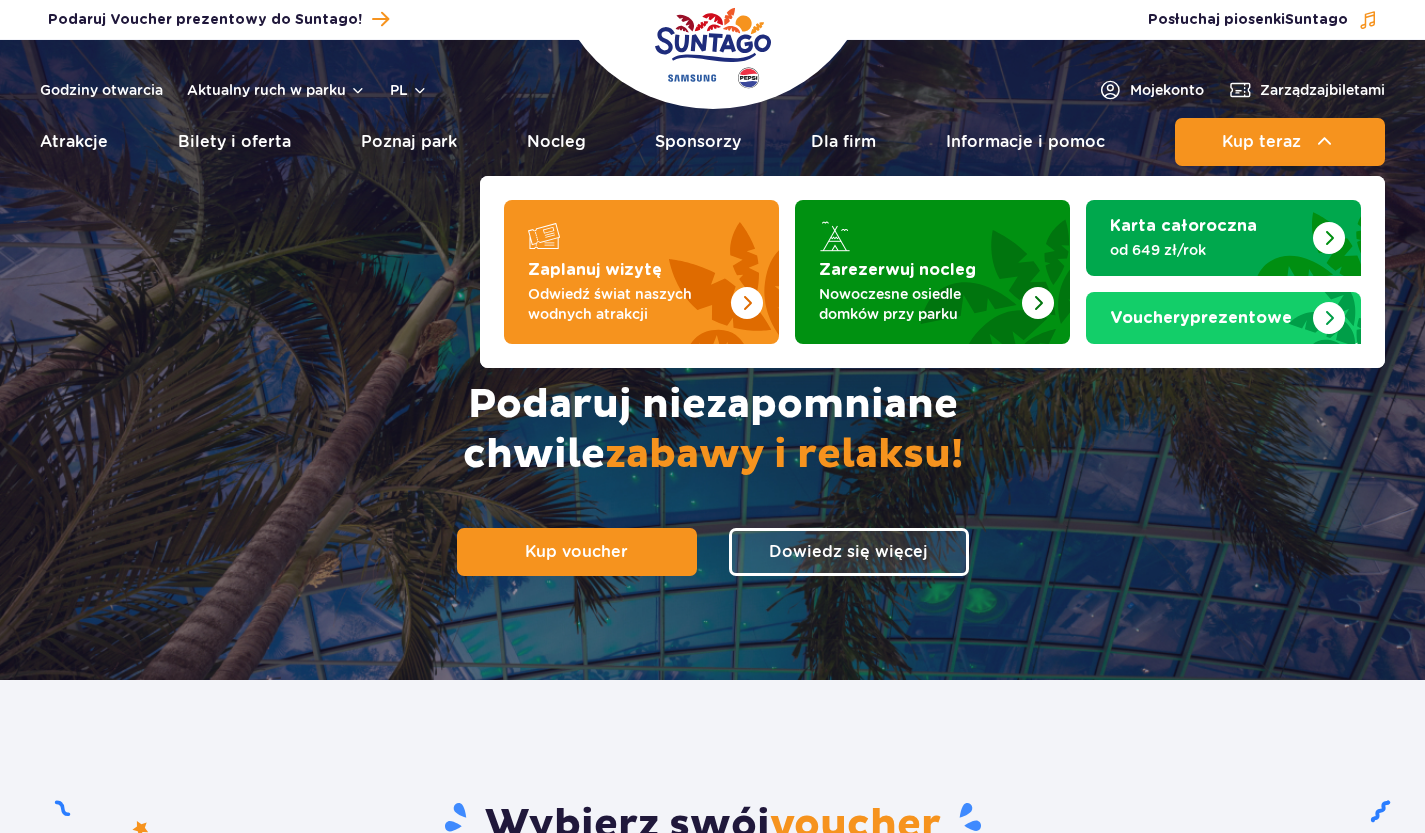scroll, scrollTop: 0, scrollLeft: 0, axis: both 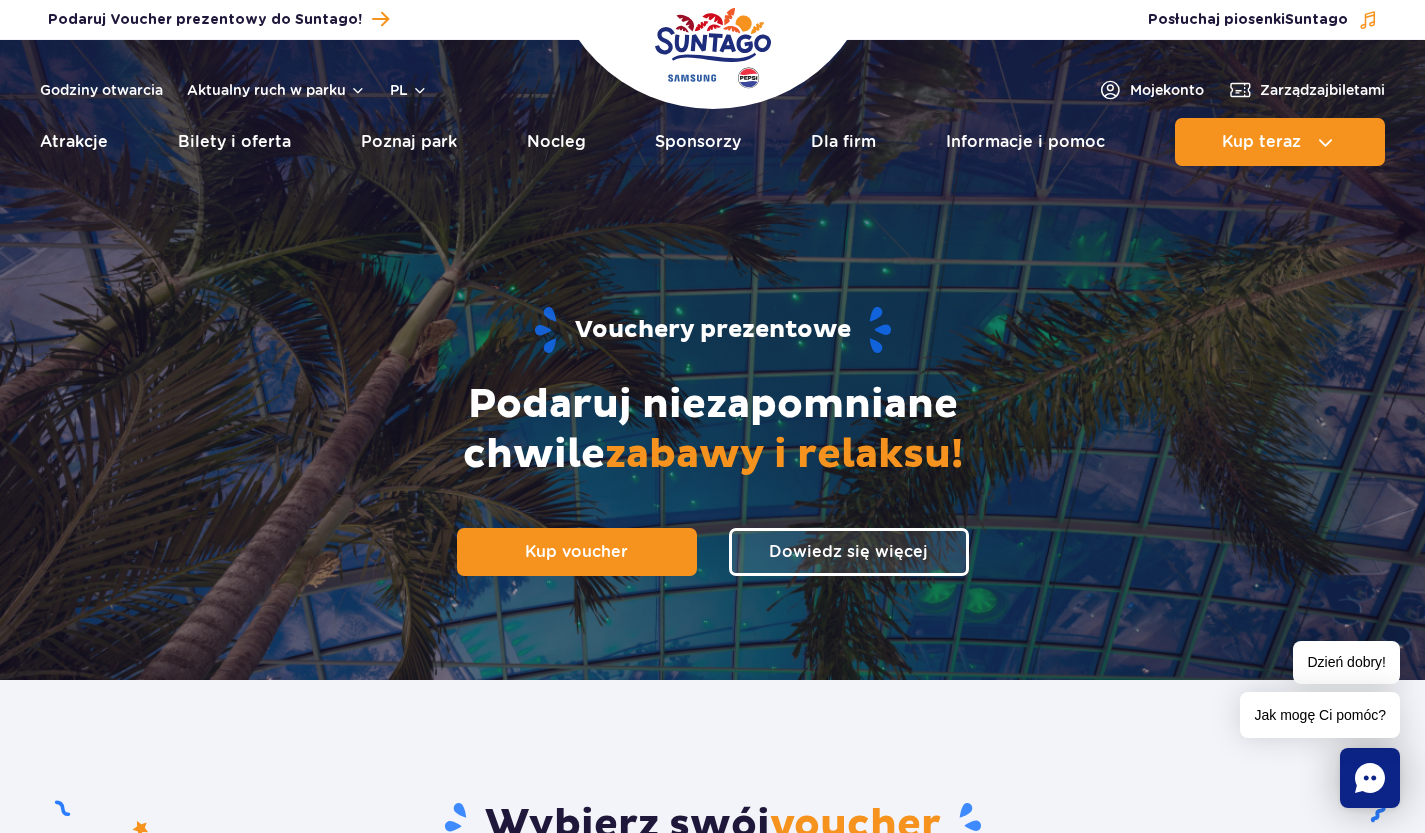 click on "Vouchery prezentowe
Podaruj niezapomniane chwile  zabawy i relaksu!
Kup voucher
Dowiedz się więcej" at bounding box center [713, 440] 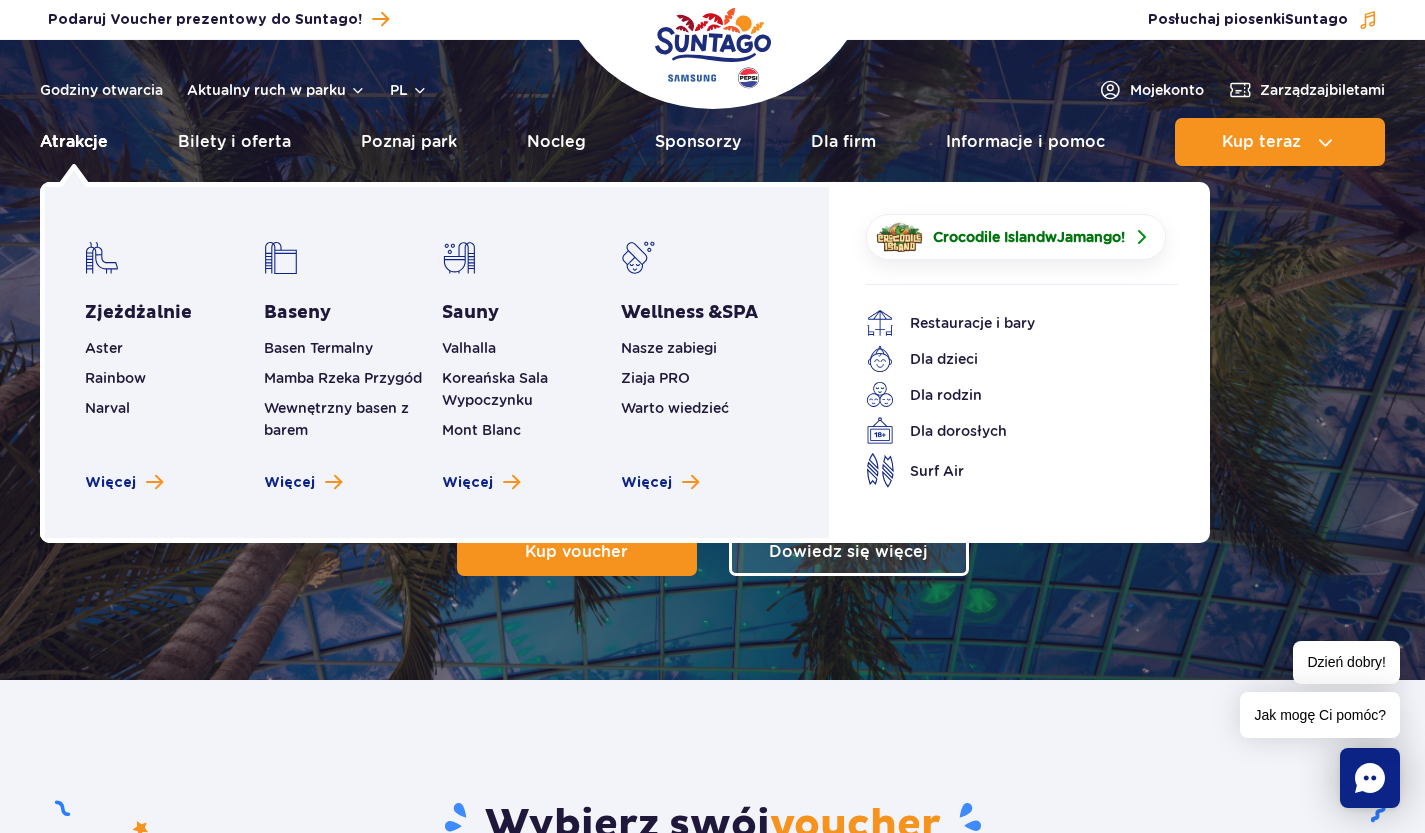 click on "Atrakcje" at bounding box center [74, 142] 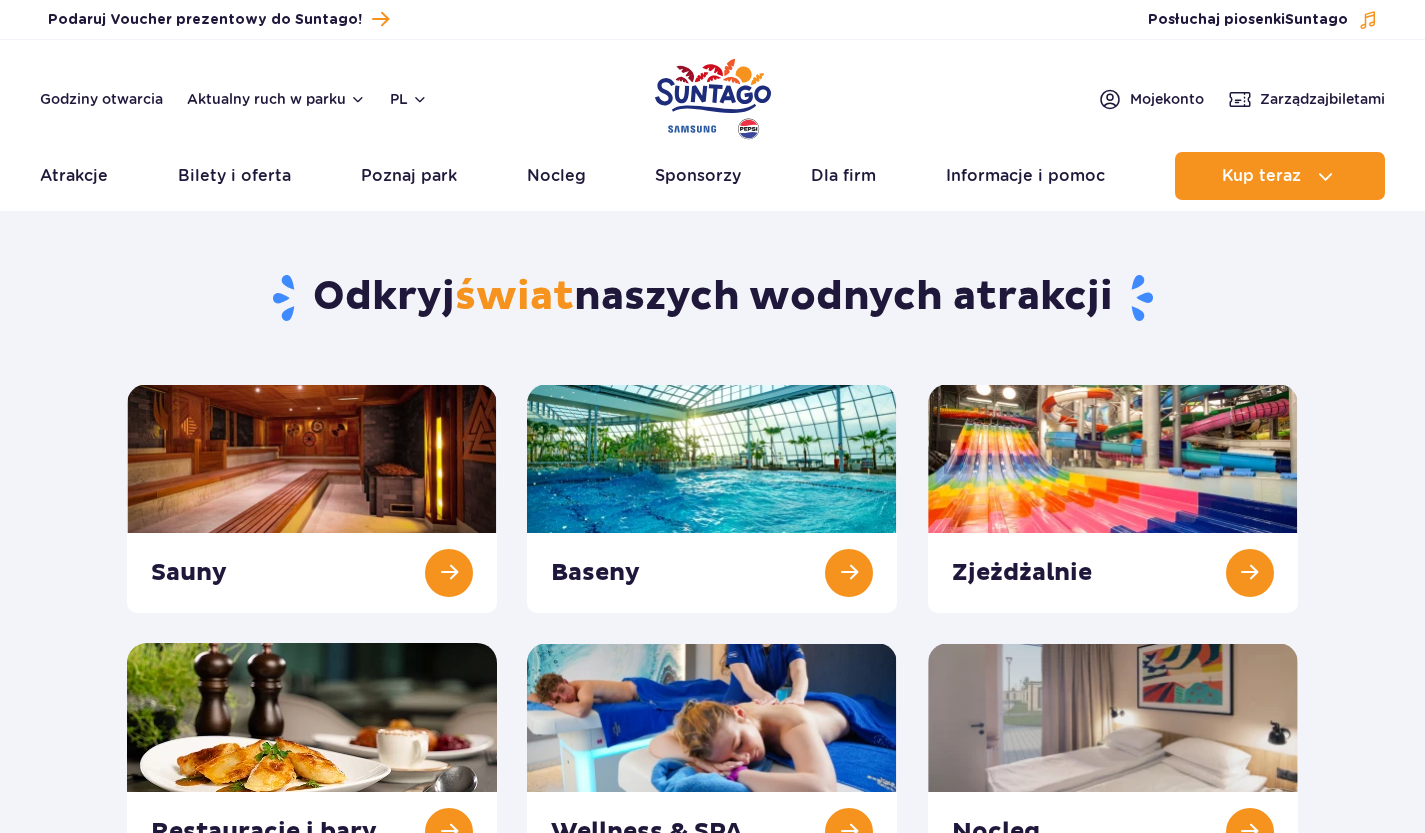 scroll, scrollTop: 0, scrollLeft: 0, axis: both 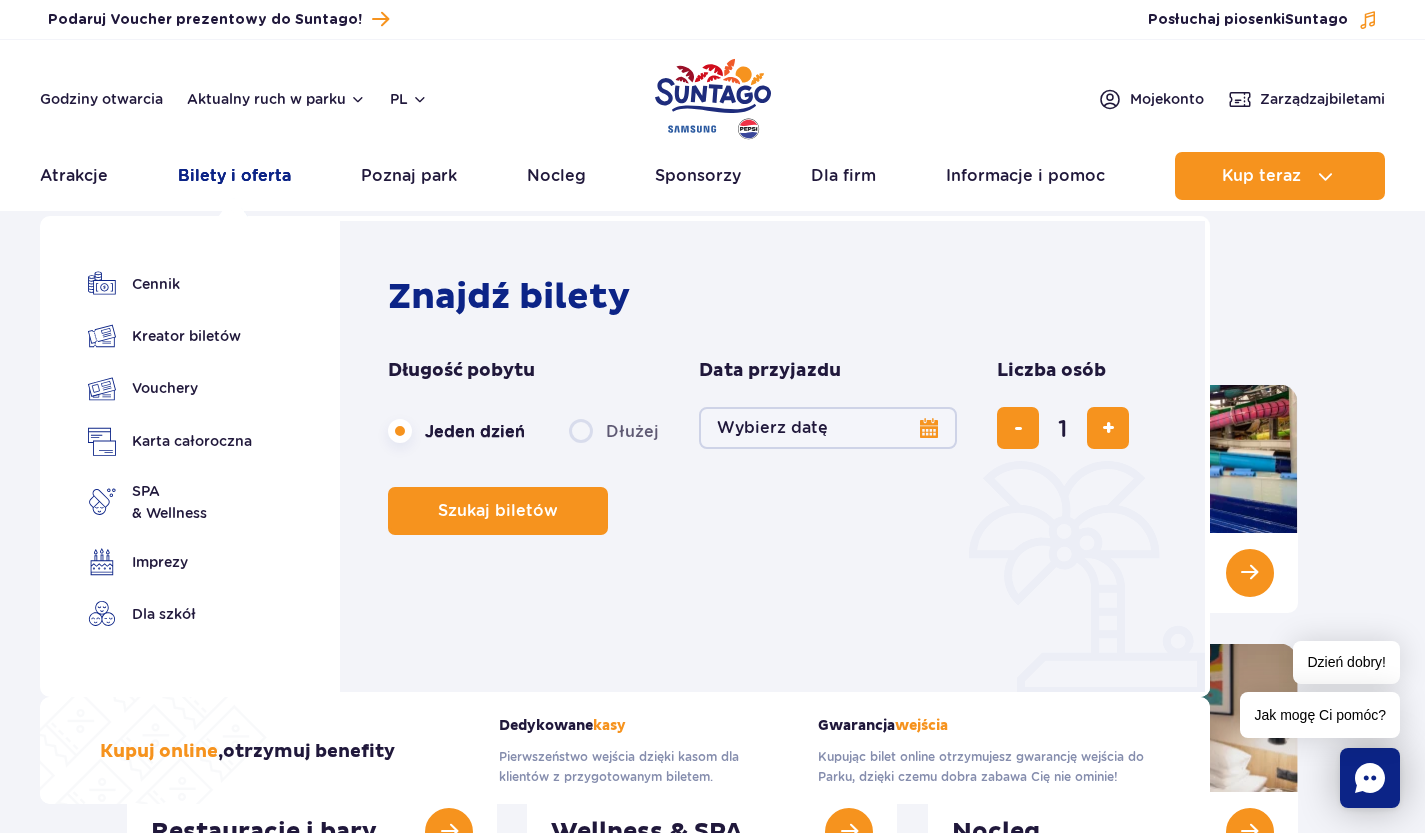 click on "Bilety i oferta" at bounding box center (234, 176) 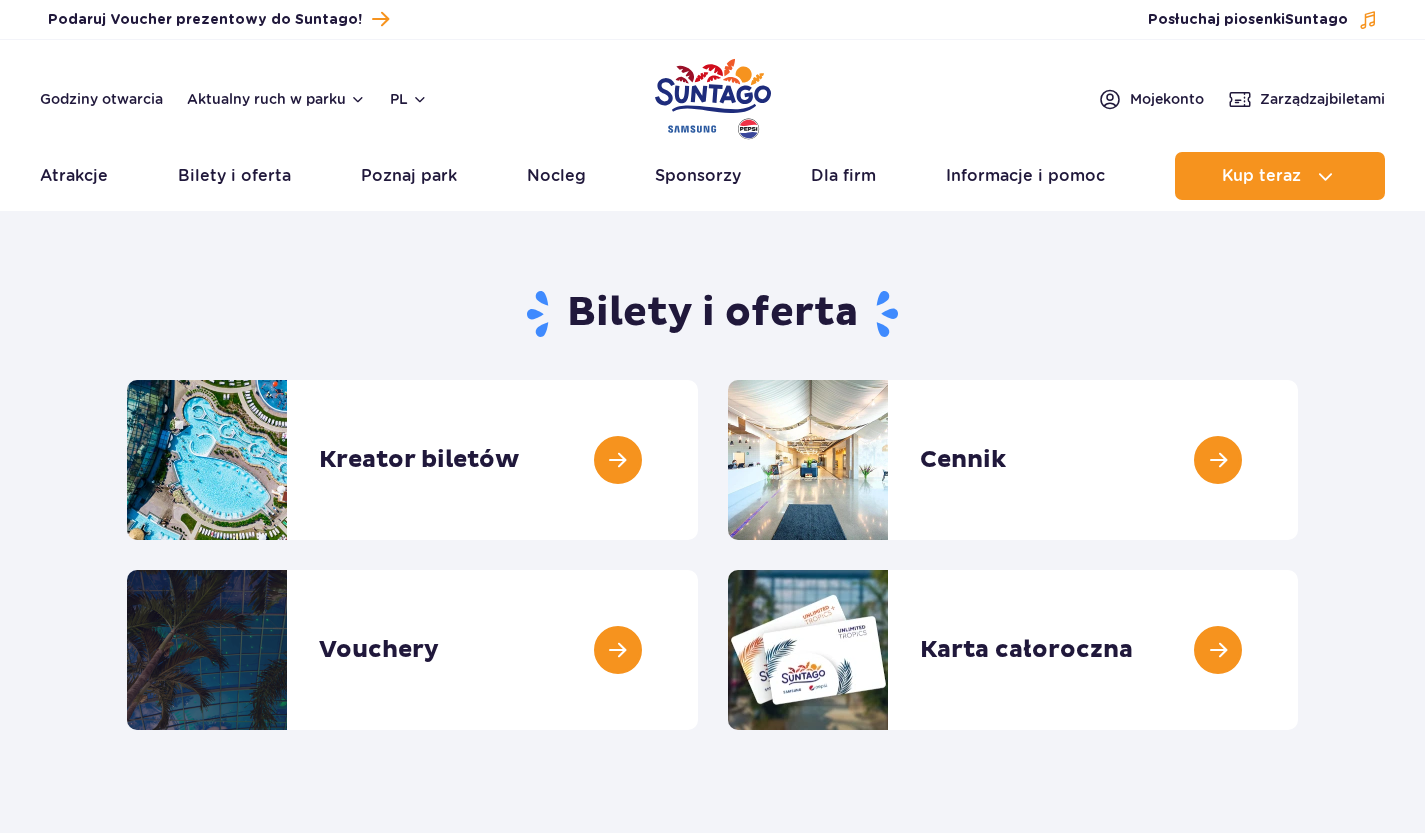 scroll, scrollTop: 0, scrollLeft: 0, axis: both 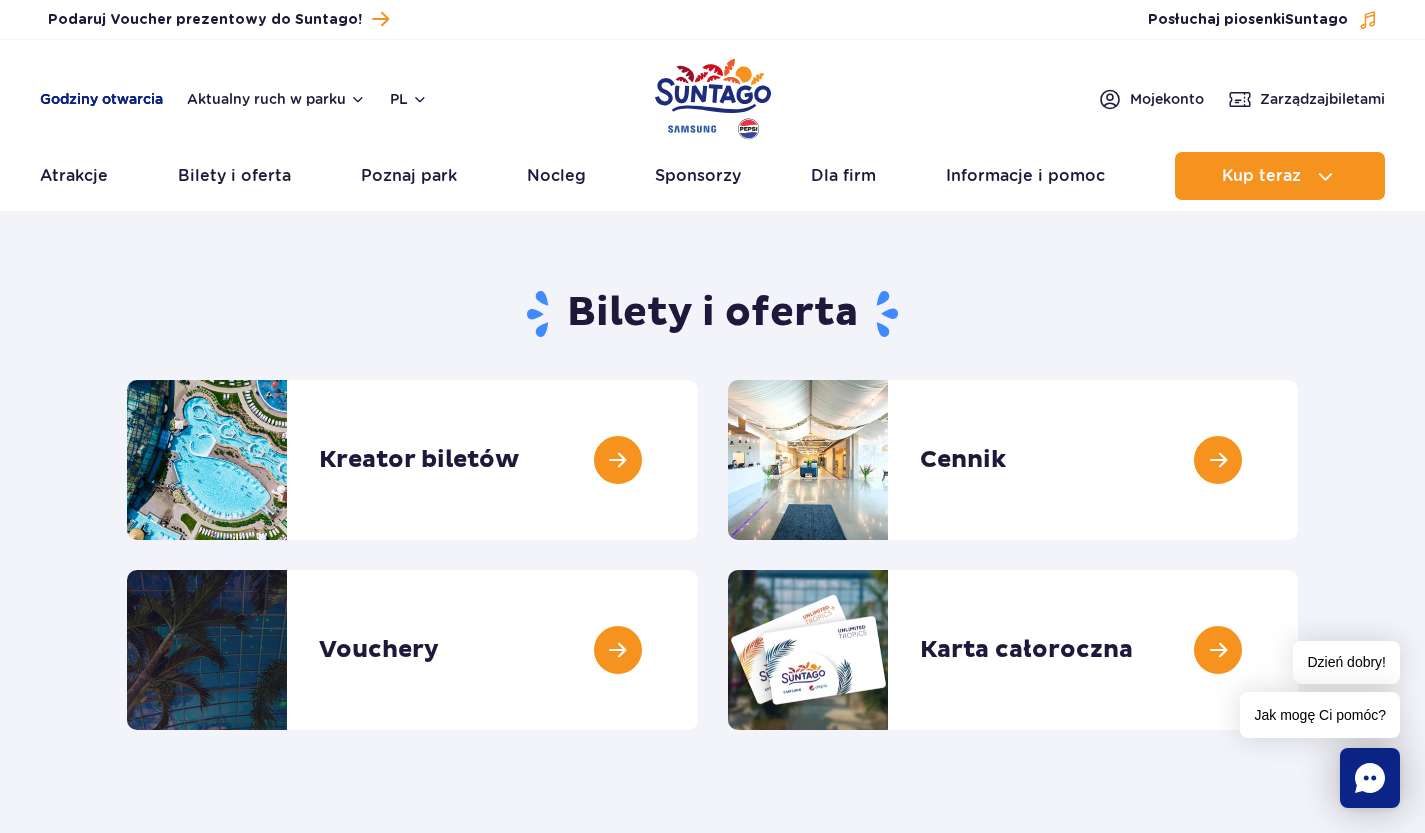 click on "Godziny otwarcia" at bounding box center (101, 99) 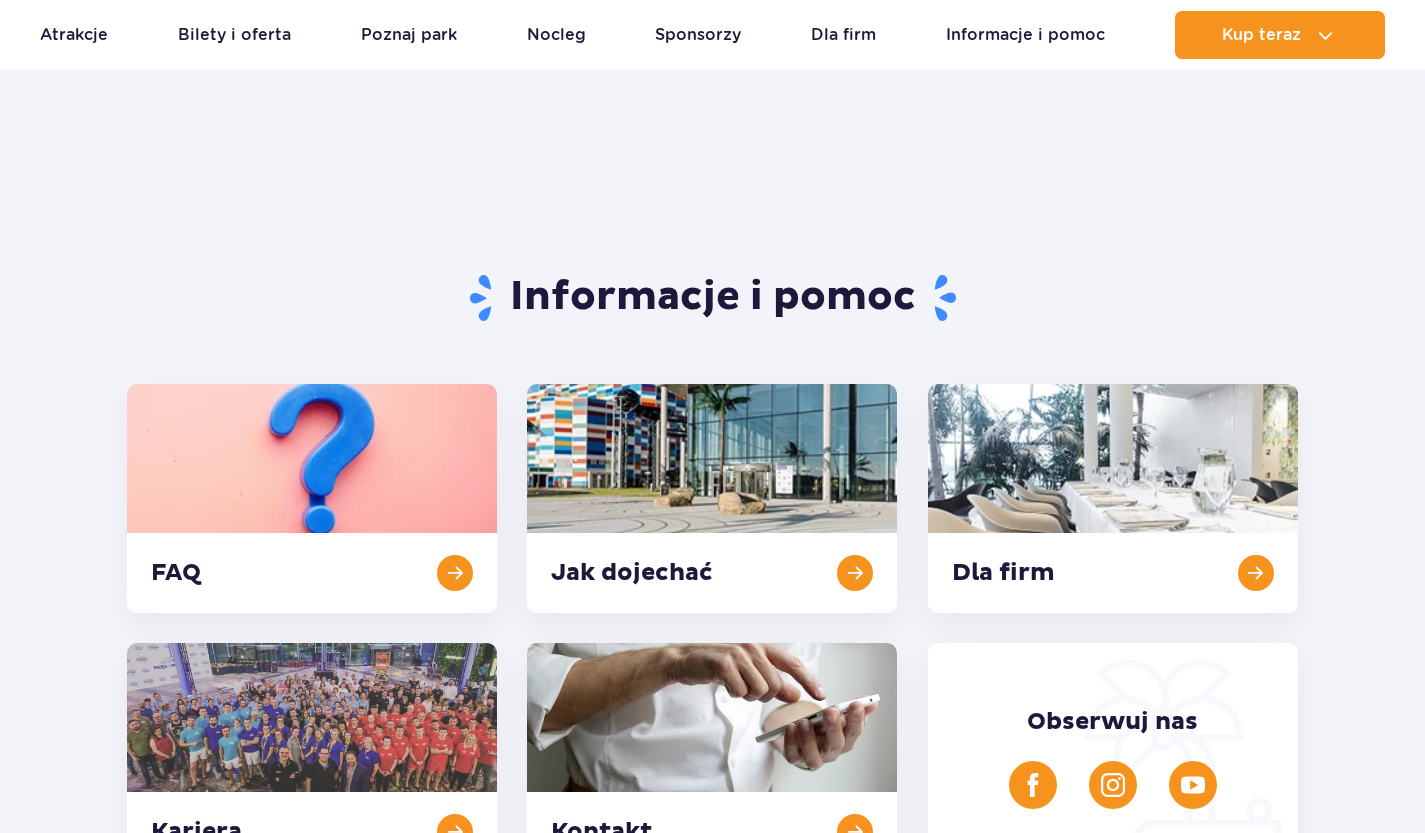 scroll, scrollTop: 827, scrollLeft: 0, axis: vertical 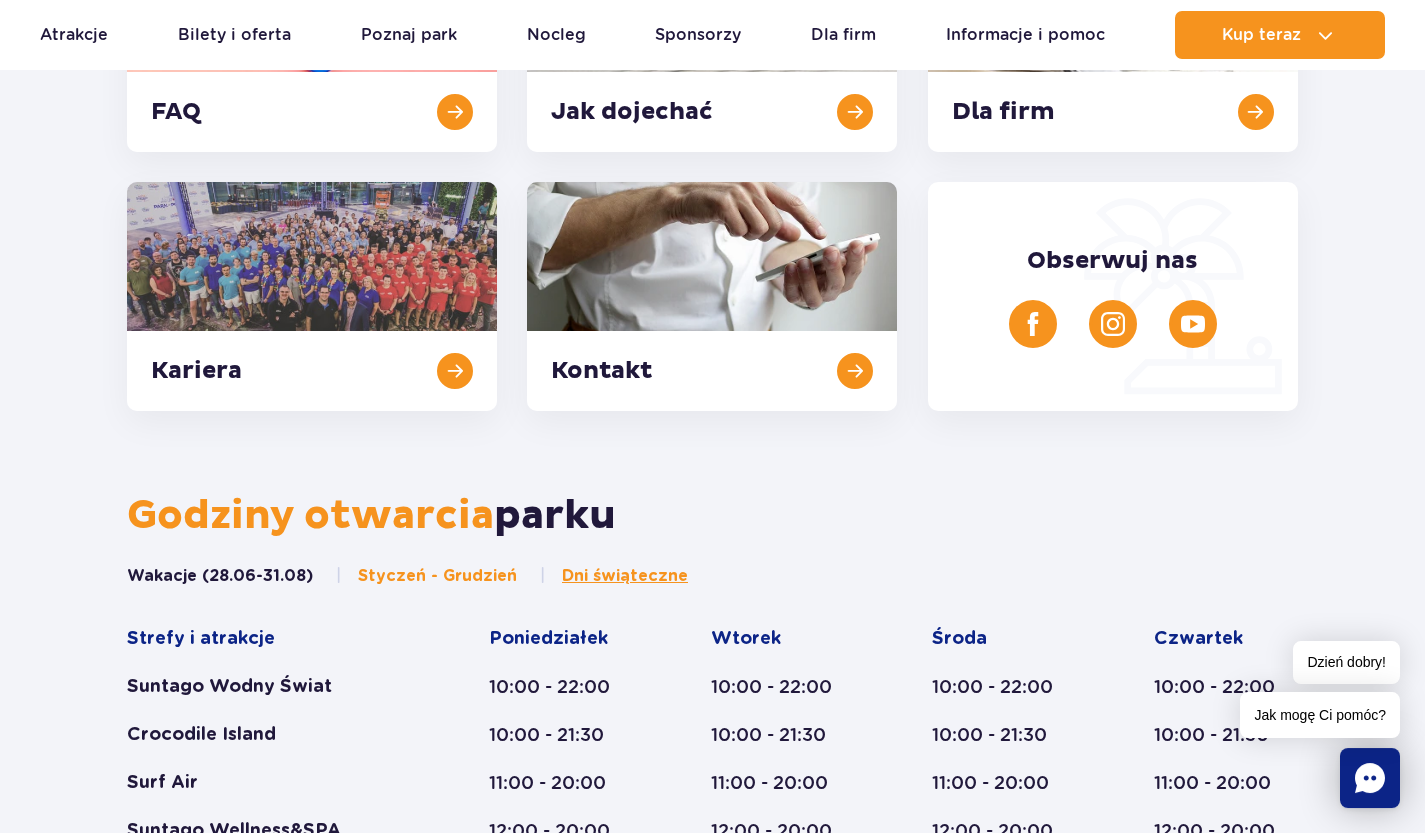 click on "Styczeń - Grudzień" at bounding box center (426, 576) 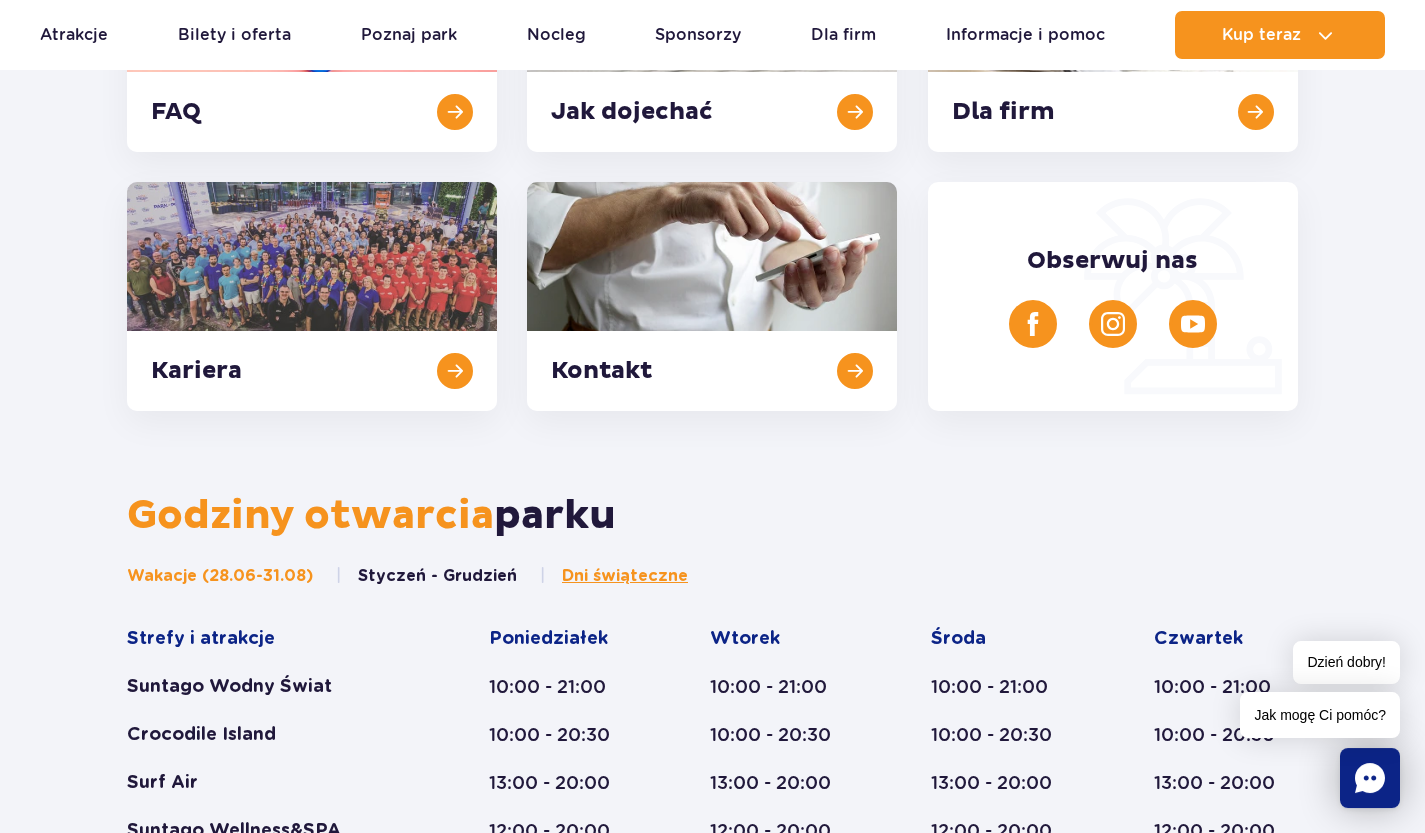 click on "Wakacje (28.06-31.08)" at bounding box center (220, 576) 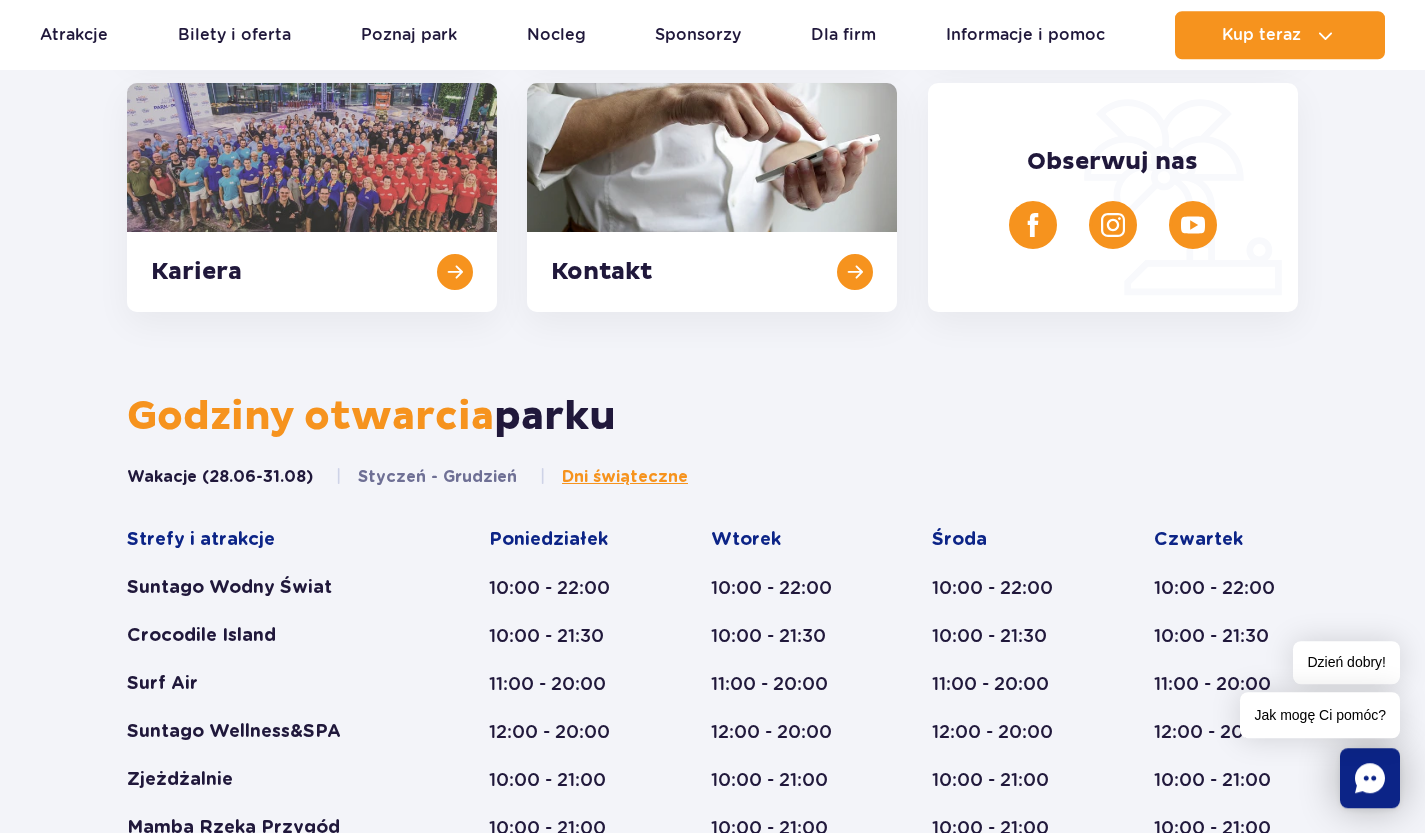 scroll, scrollTop: 566, scrollLeft: 0, axis: vertical 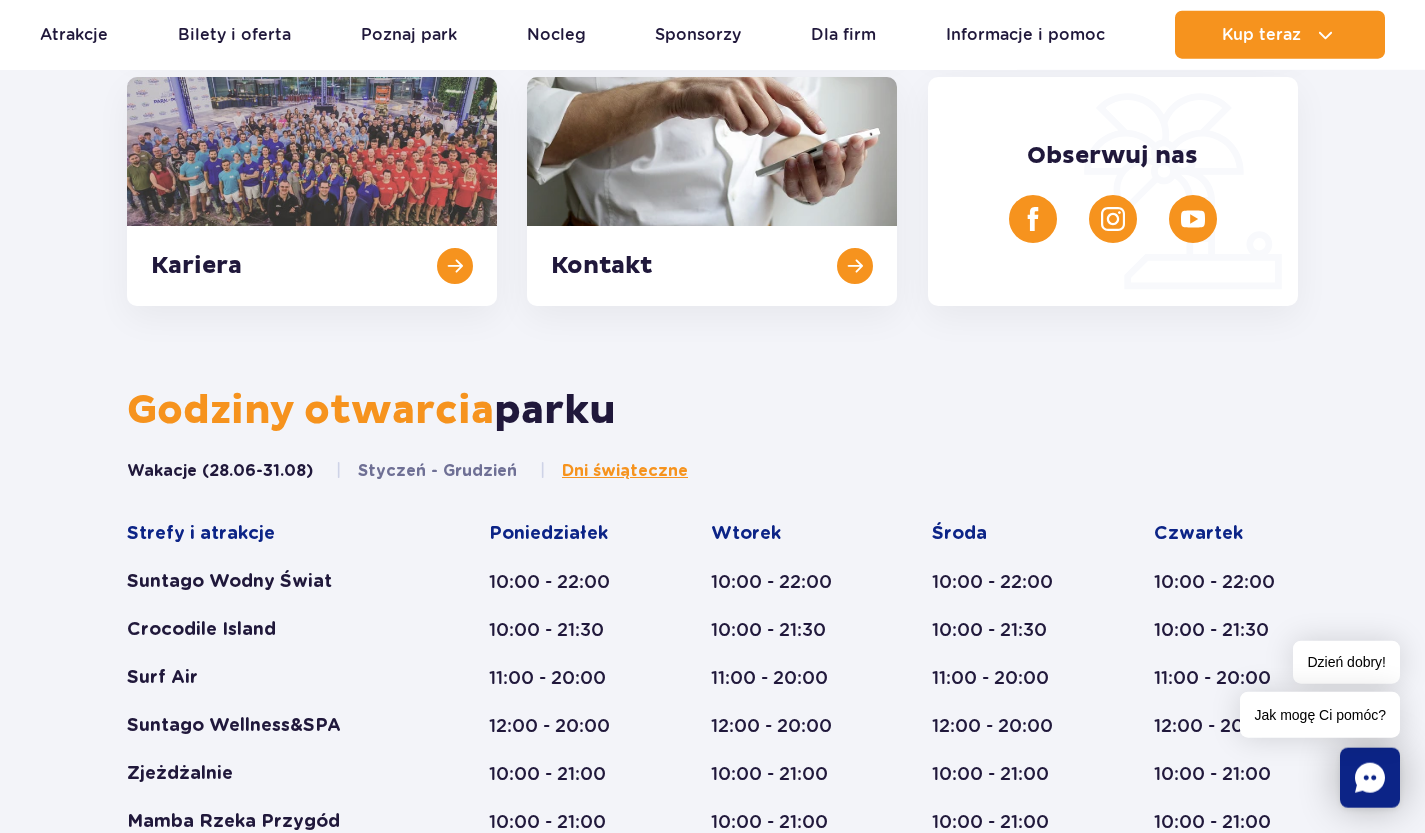 click on "Godziny otwarcia" at bounding box center (310, 411) 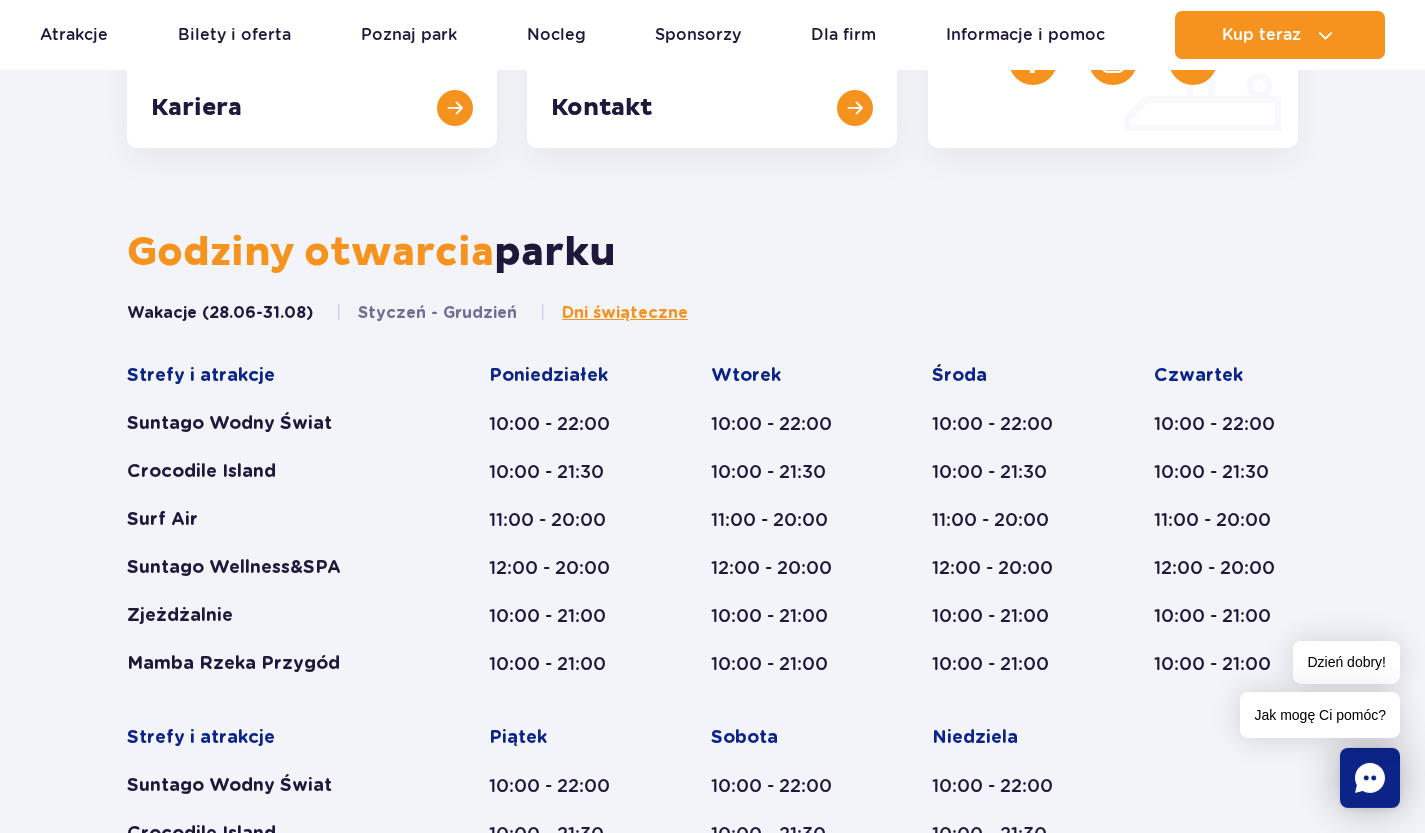 scroll, scrollTop: 770, scrollLeft: 0, axis: vertical 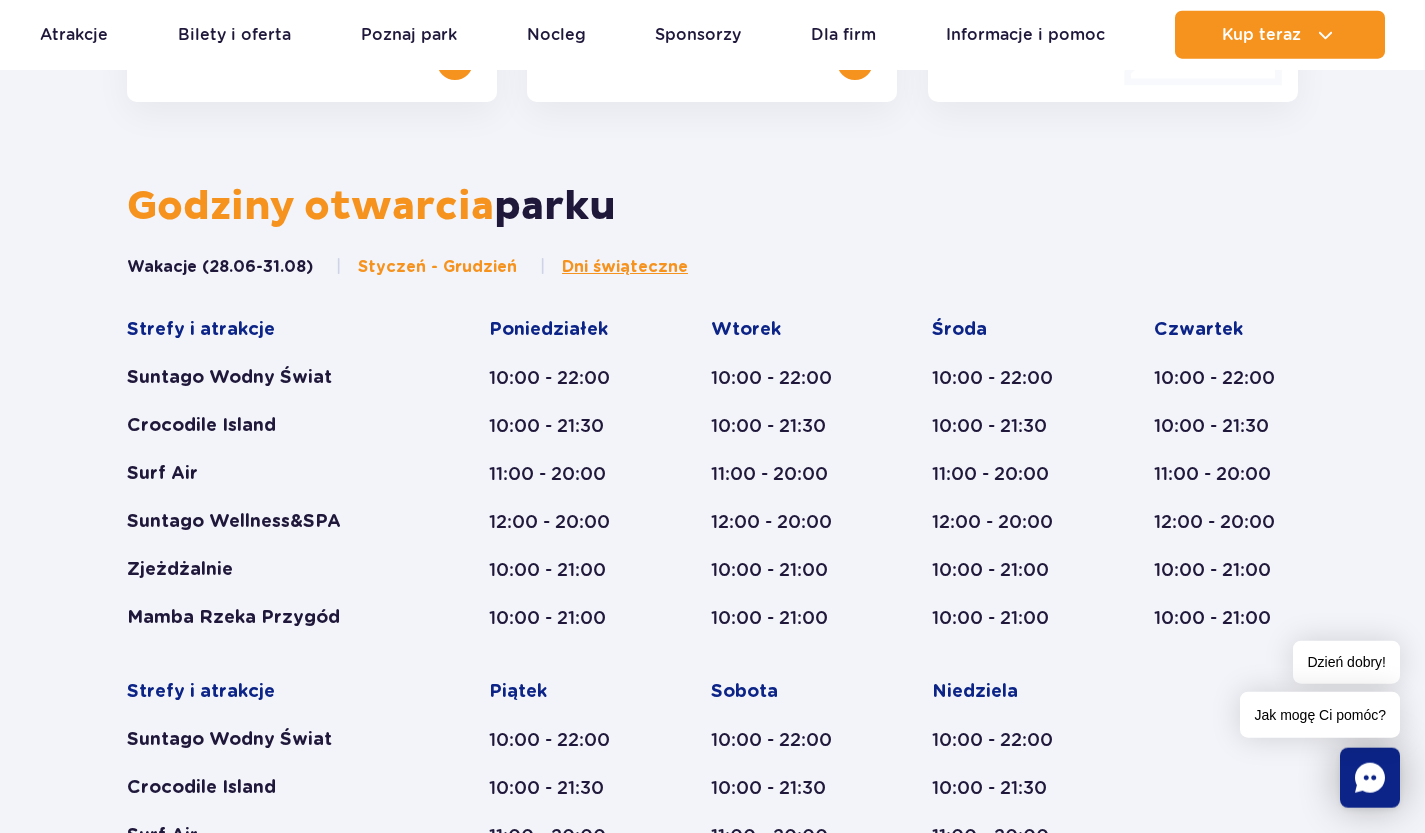 click on "Styczeń - Grudzień" at bounding box center [426, 267] 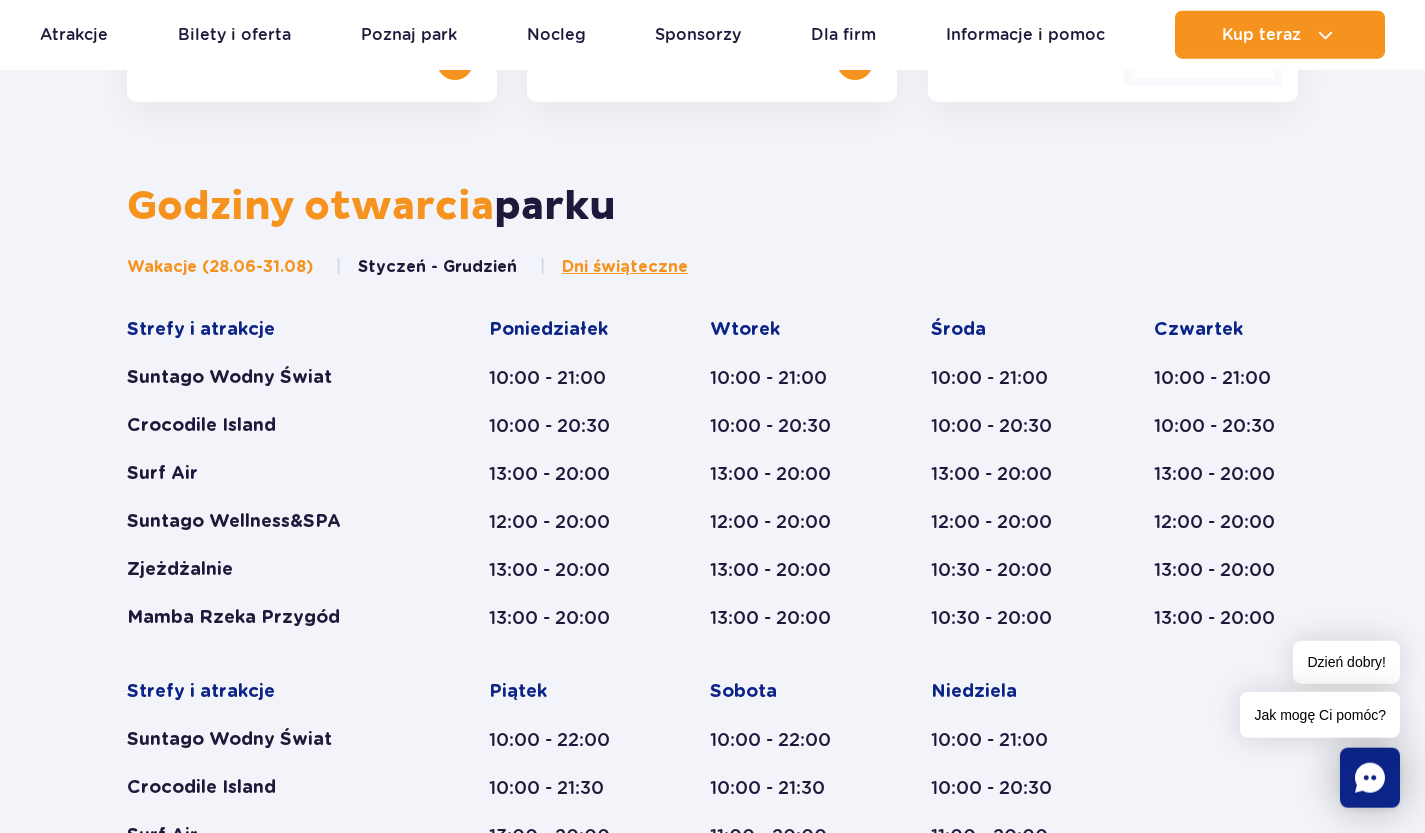 click on "Wakacje (28.06-31.08)" at bounding box center [220, 267] 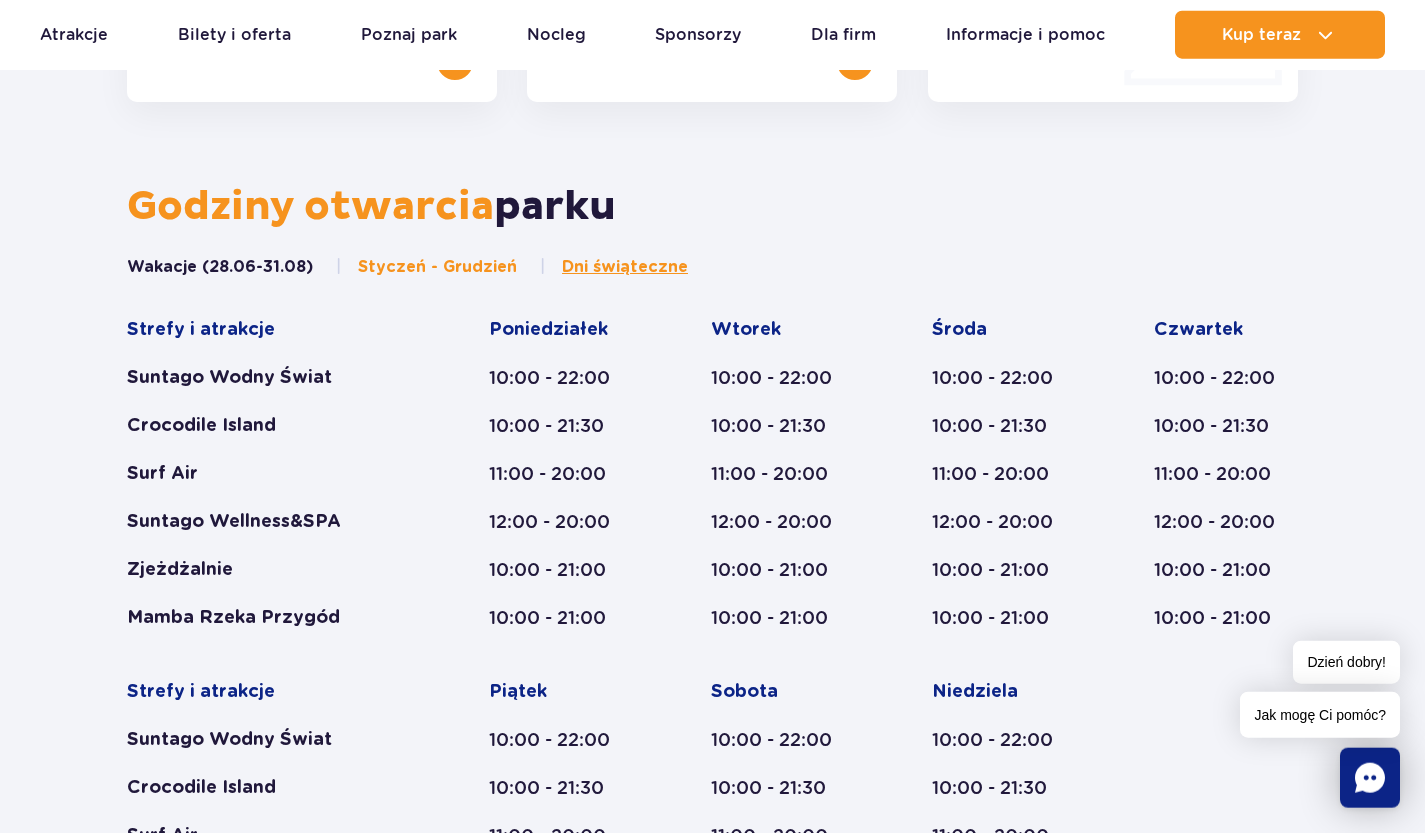 click on "Styczeń - Grudzień" at bounding box center [426, 267] 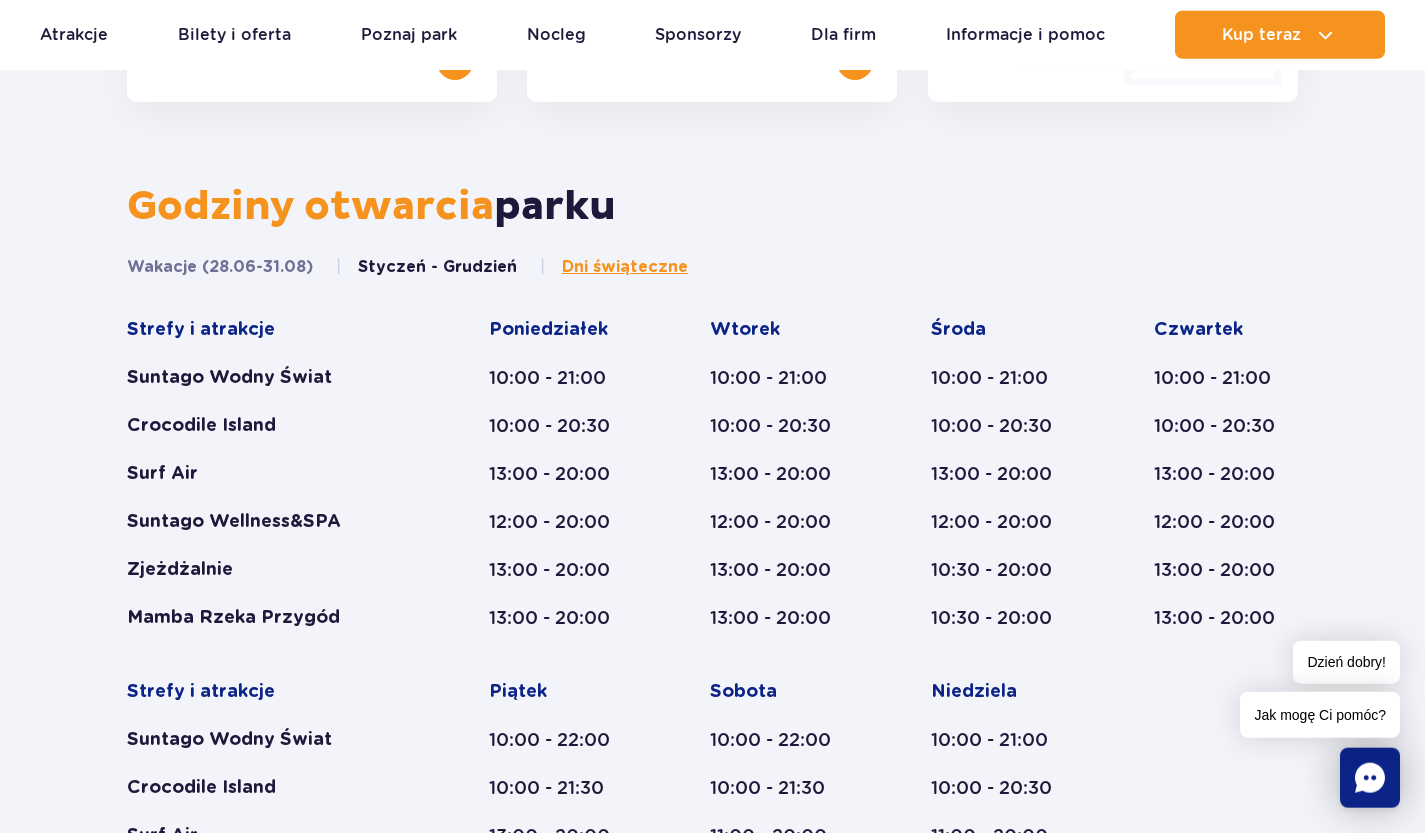 click on "Dni świąteczne" at bounding box center [625, 267] 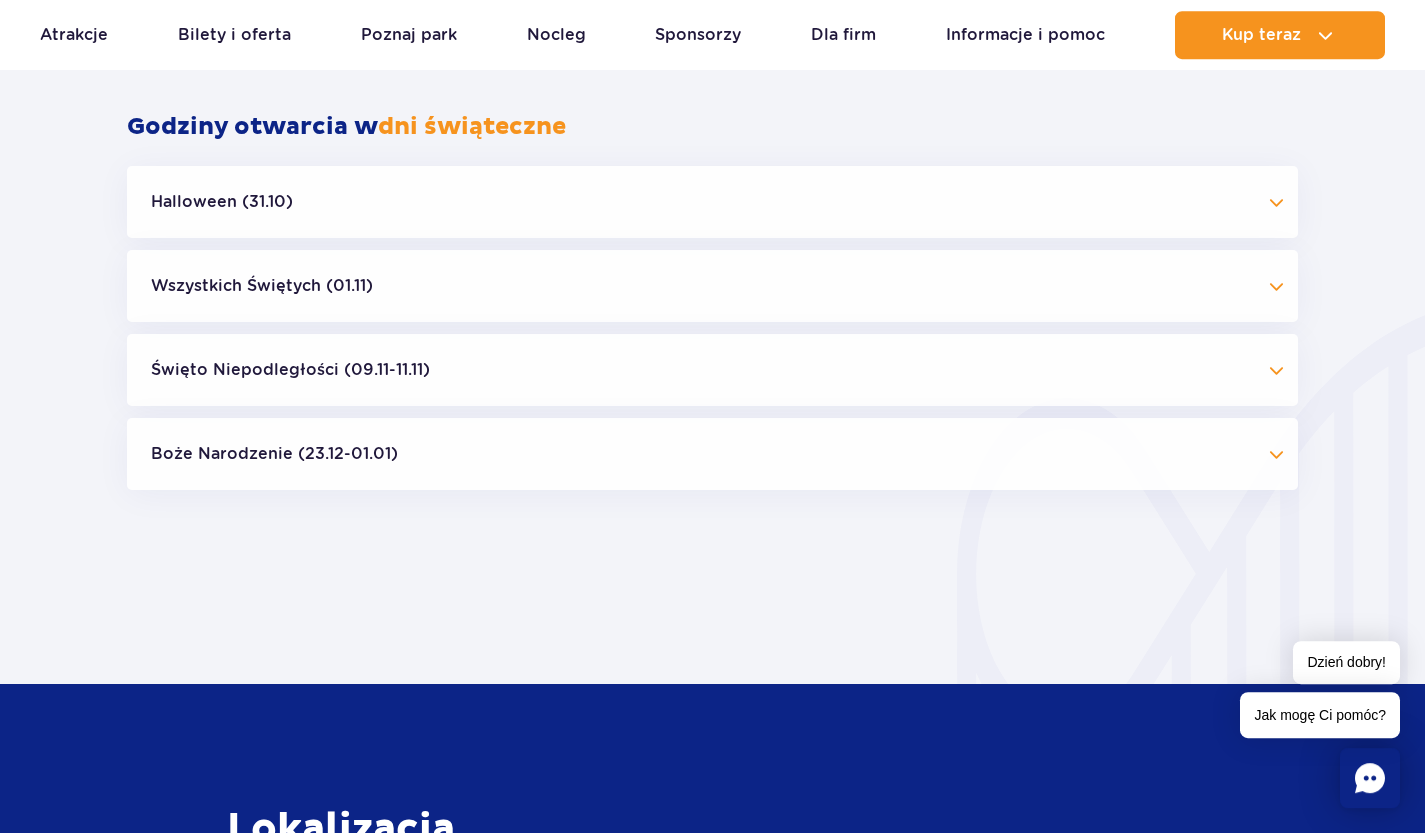 scroll, scrollTop: 1702, scrollLeft: 0, axis: vertical 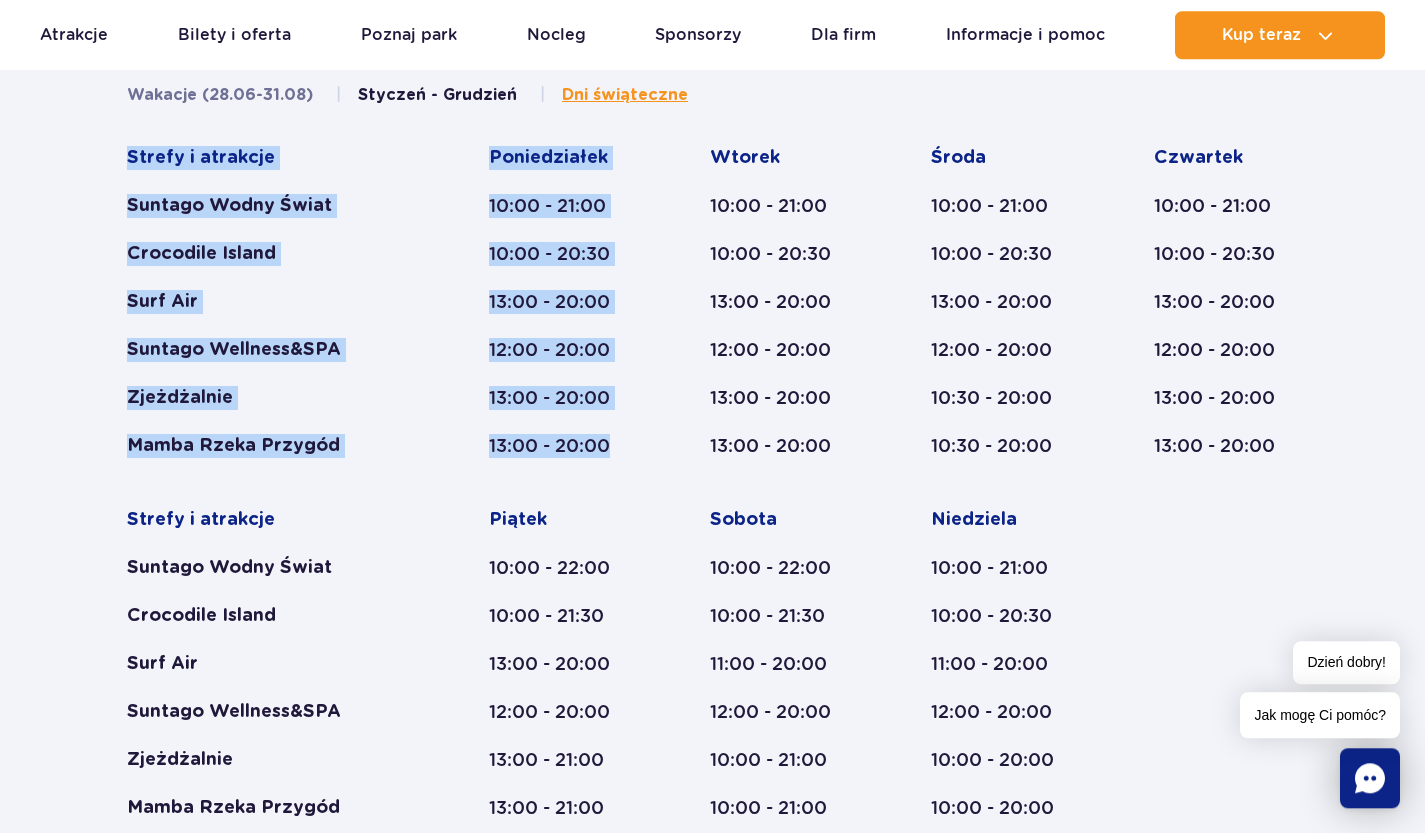 drag, startPoint x: 132, startPoint y: 153, endPoint x: 620, endPoint y: 455, distance: 573.8885 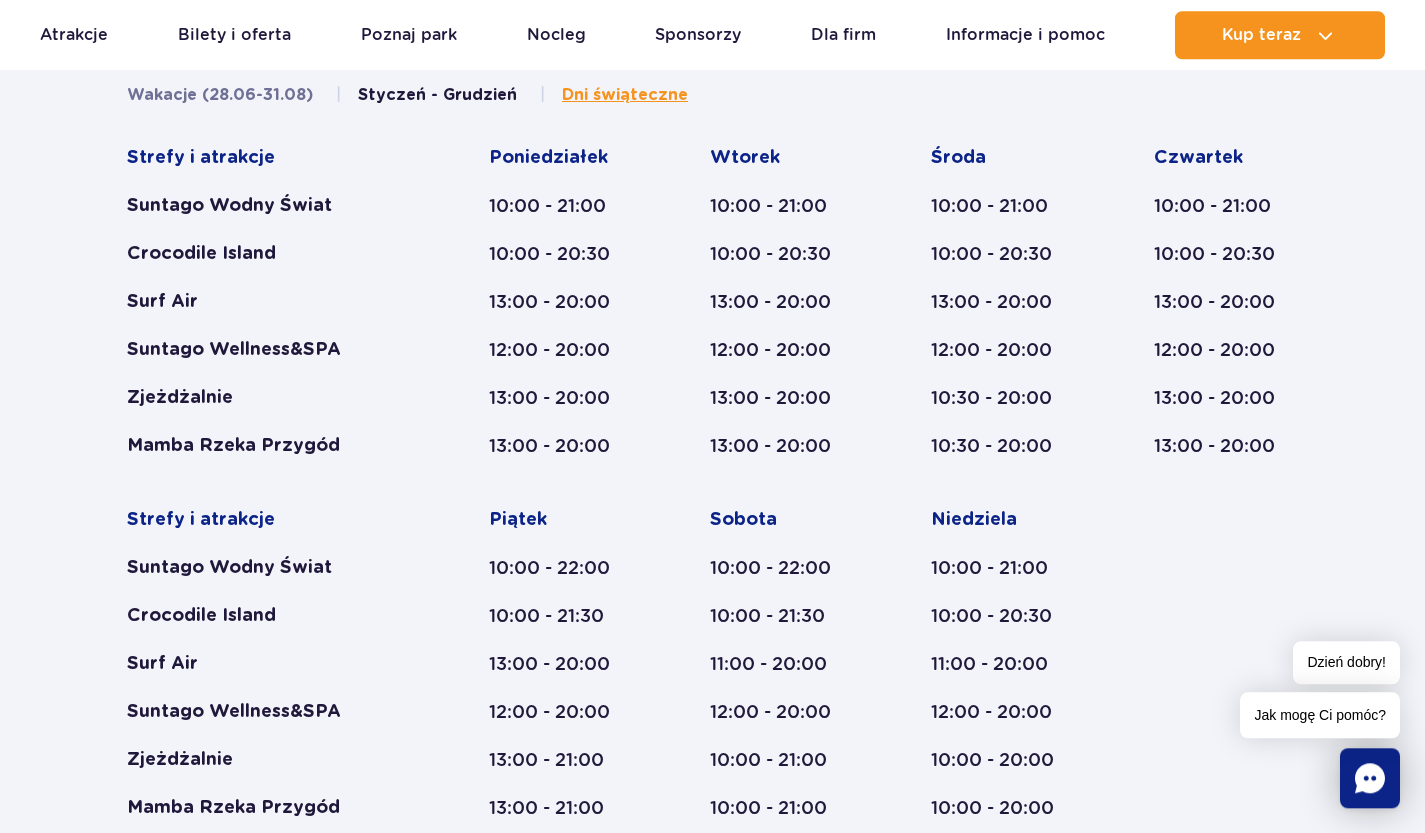 click on "Strefy i atrakcje" at bounding box center (269, 520) 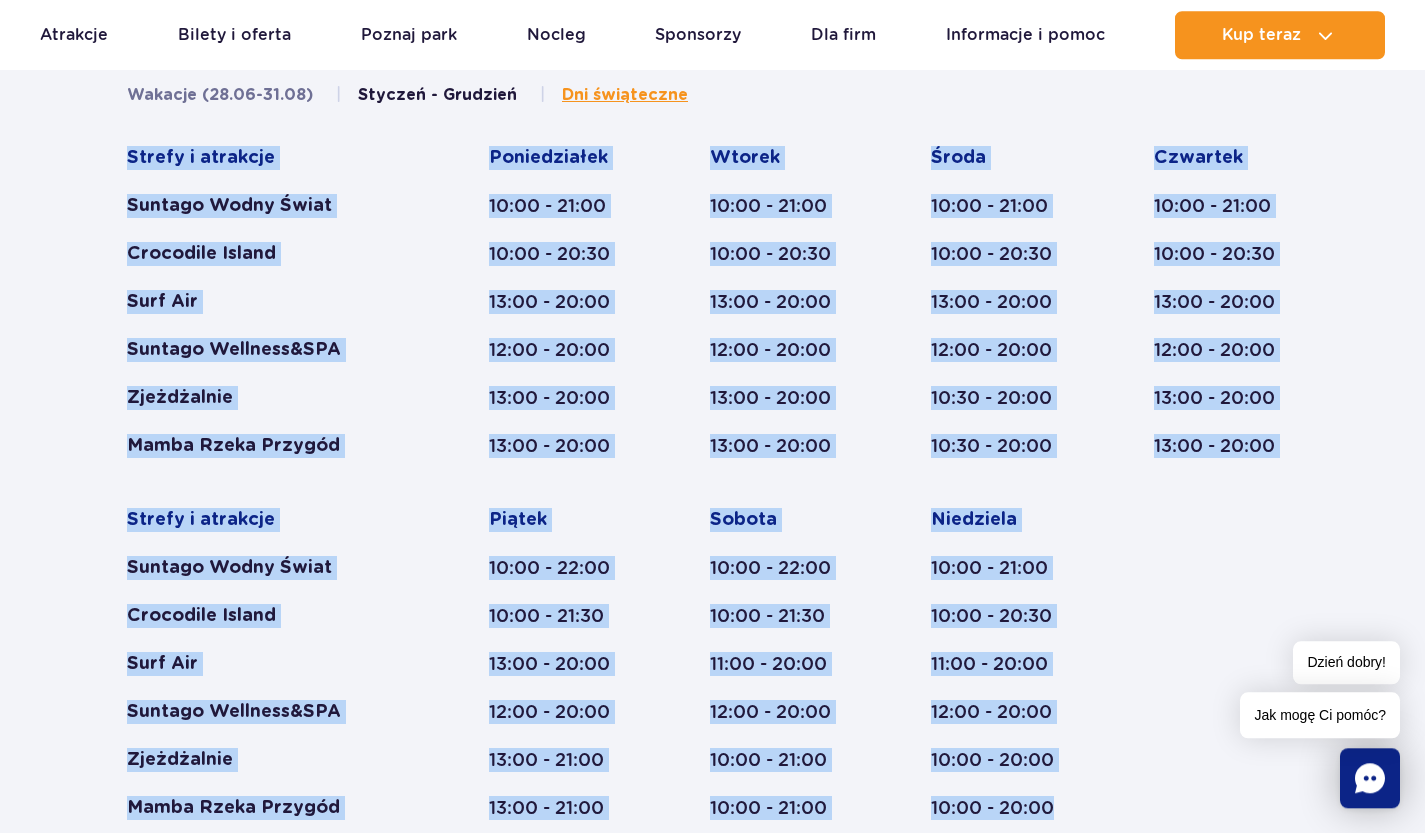 drag, startPoint x: 130, startPoint y: 155, endPoint x: 1050, endPoint y: 801, distance: 1124.1512 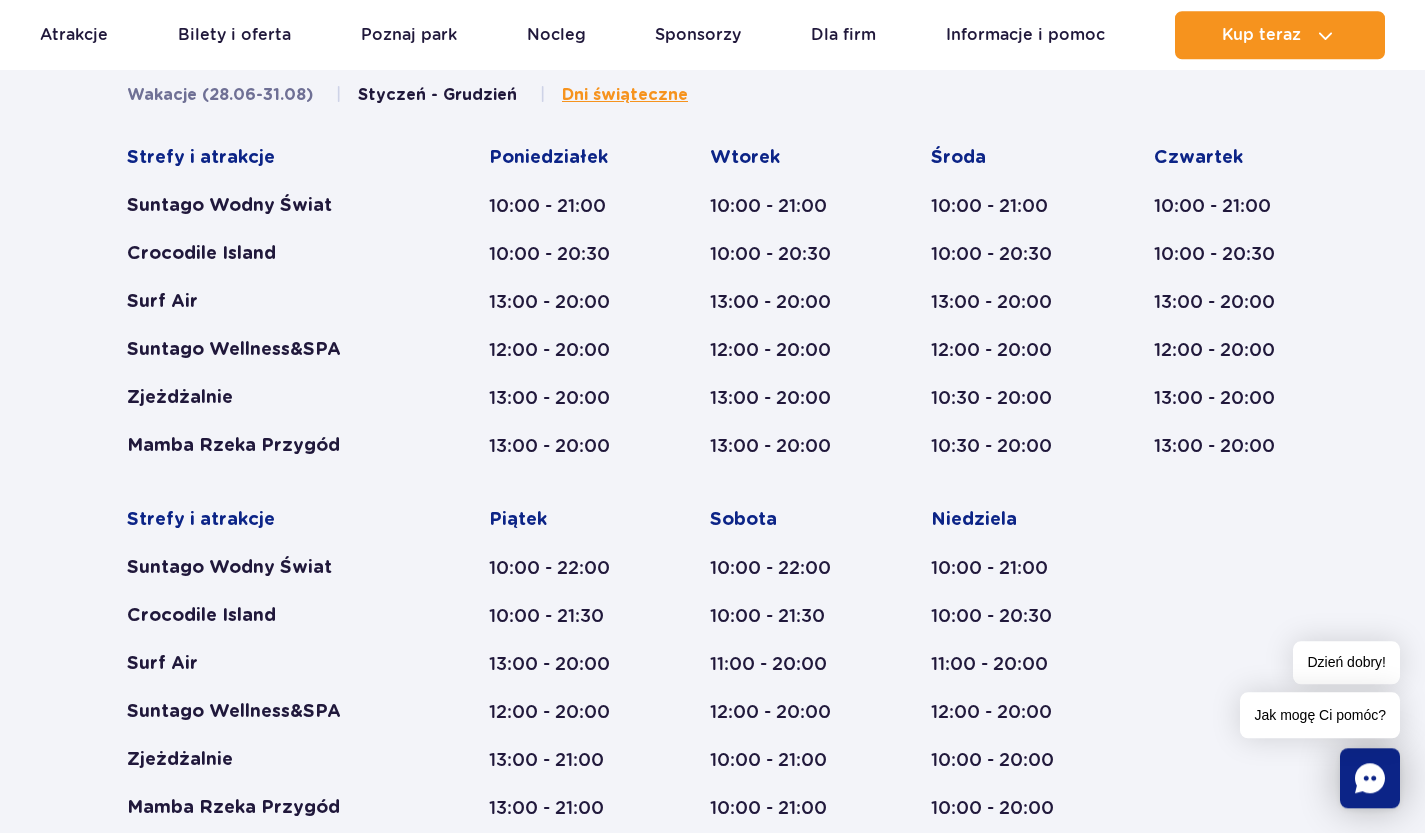 click on "Wakacje ([MONTH] - [MONTH])
[MONTH] - [MONTH]
Dni świąteczne
Strefy i atrakcje
Suntago Wodny Świat
Crocodile Island
Surf Air
Suntago Wellness&SPA" at bounding box center (712, 477) 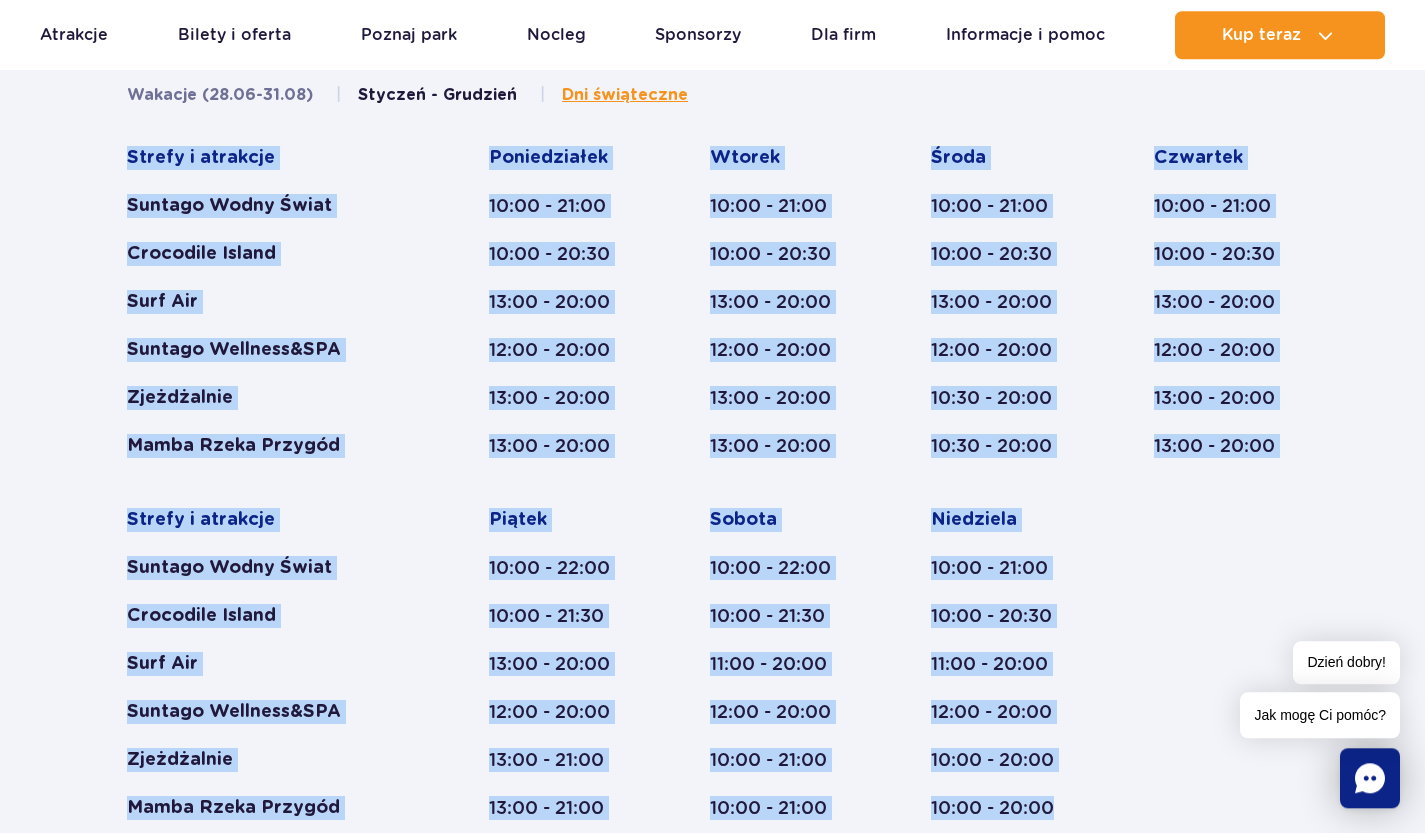 drag, startPoint x: 128, startPoint y: 158, endPoint x: 1095, endPoint y: 827, distance: 1175.8613 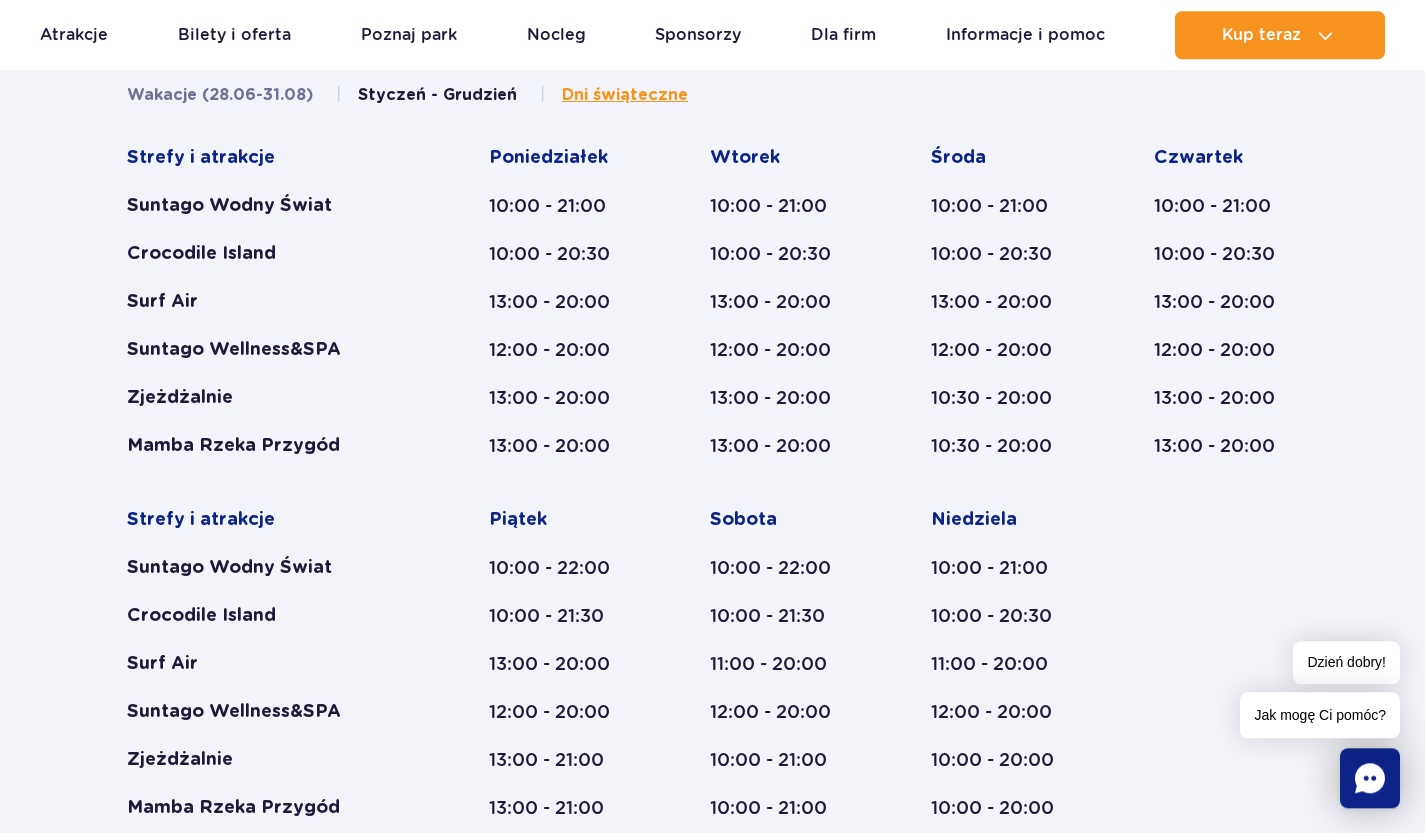click on "Wakacje ([MONTH] - [MONTH])
[MONTH] - [MONTH]
Dni świąteczne
Strefy i atrakcje
Suntago Wodny Świat
Crocodile Island
Surf Air
Suntago Wellness&SPA" at bounding box center (712, 477) 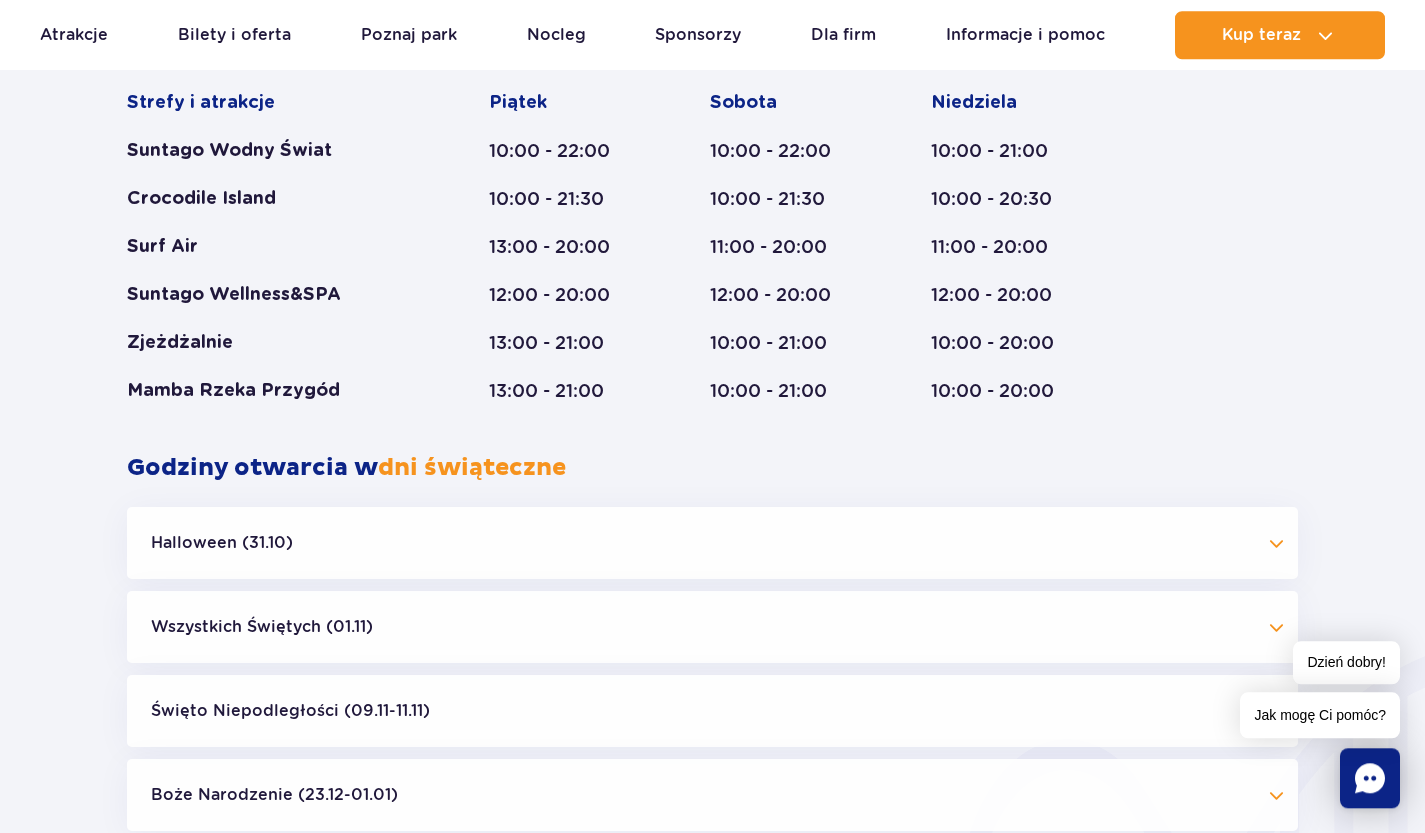 scroll, scrollTop: 1451, scrollLeft: 0, axis: vertical 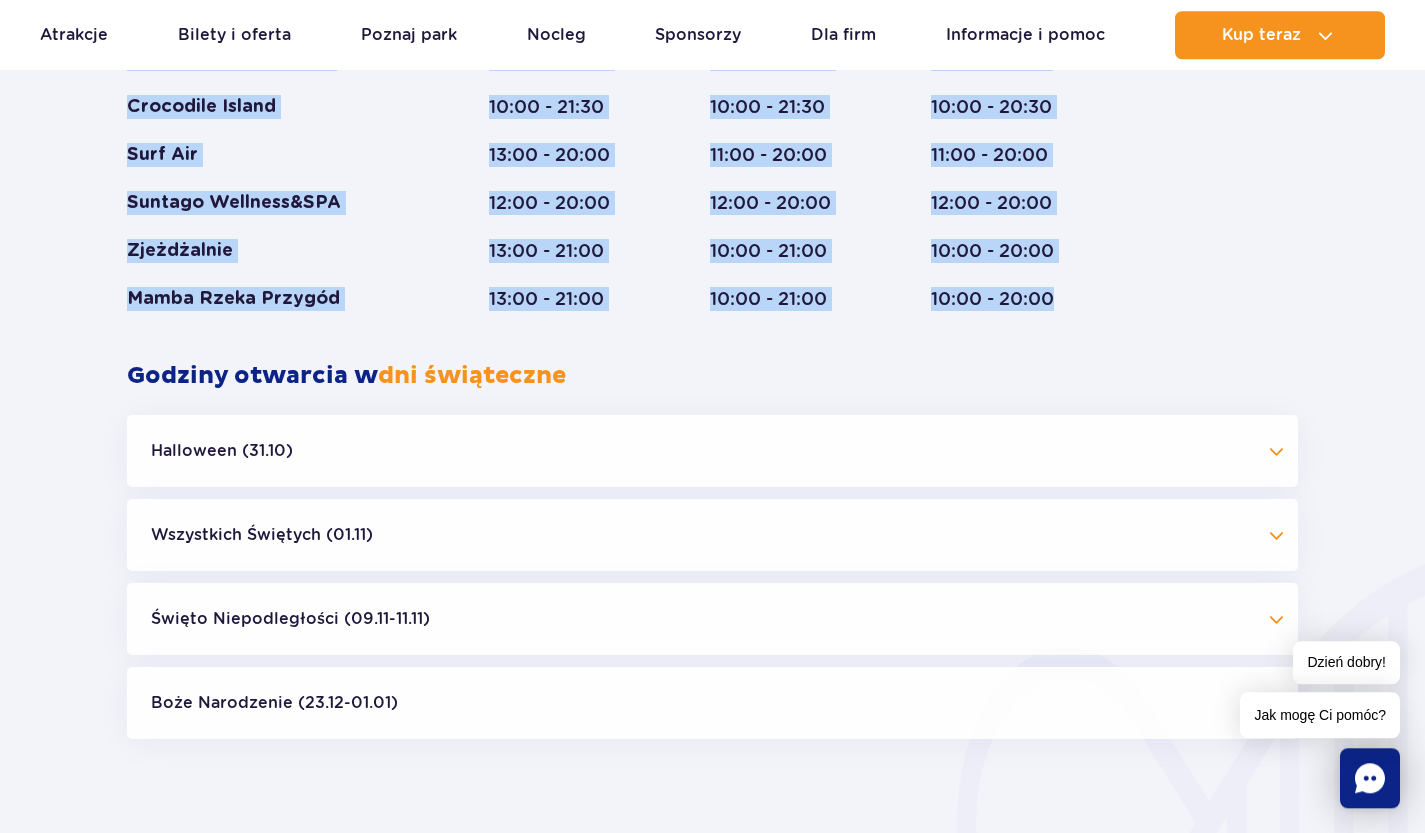 drag, startPoint x: 125, startPoint y: 152, endPoint x: 1078, endPoint y: 330, distance: 969.4808 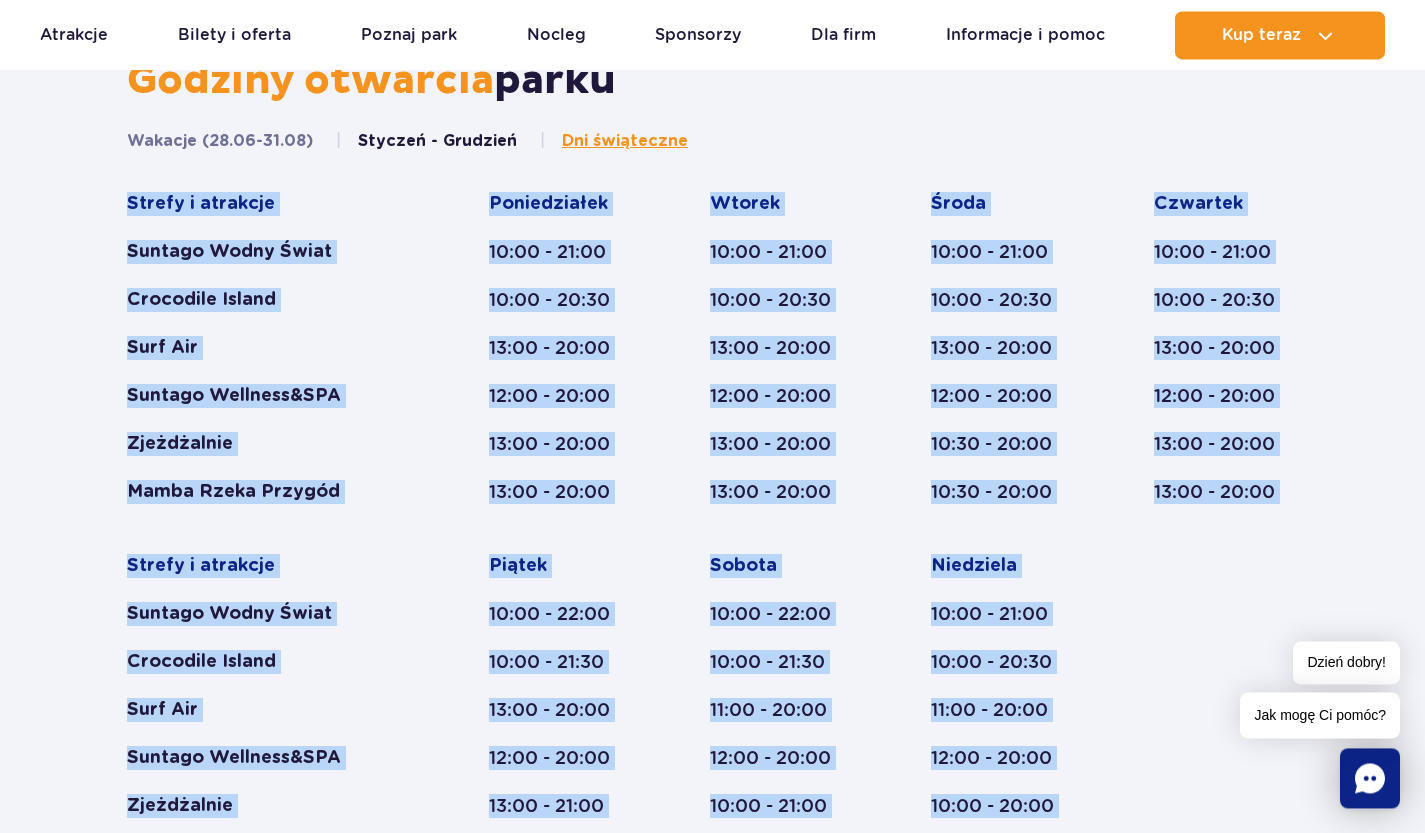 scroll, scrollTop: 935, scrollLeft: 0, axis: vertical 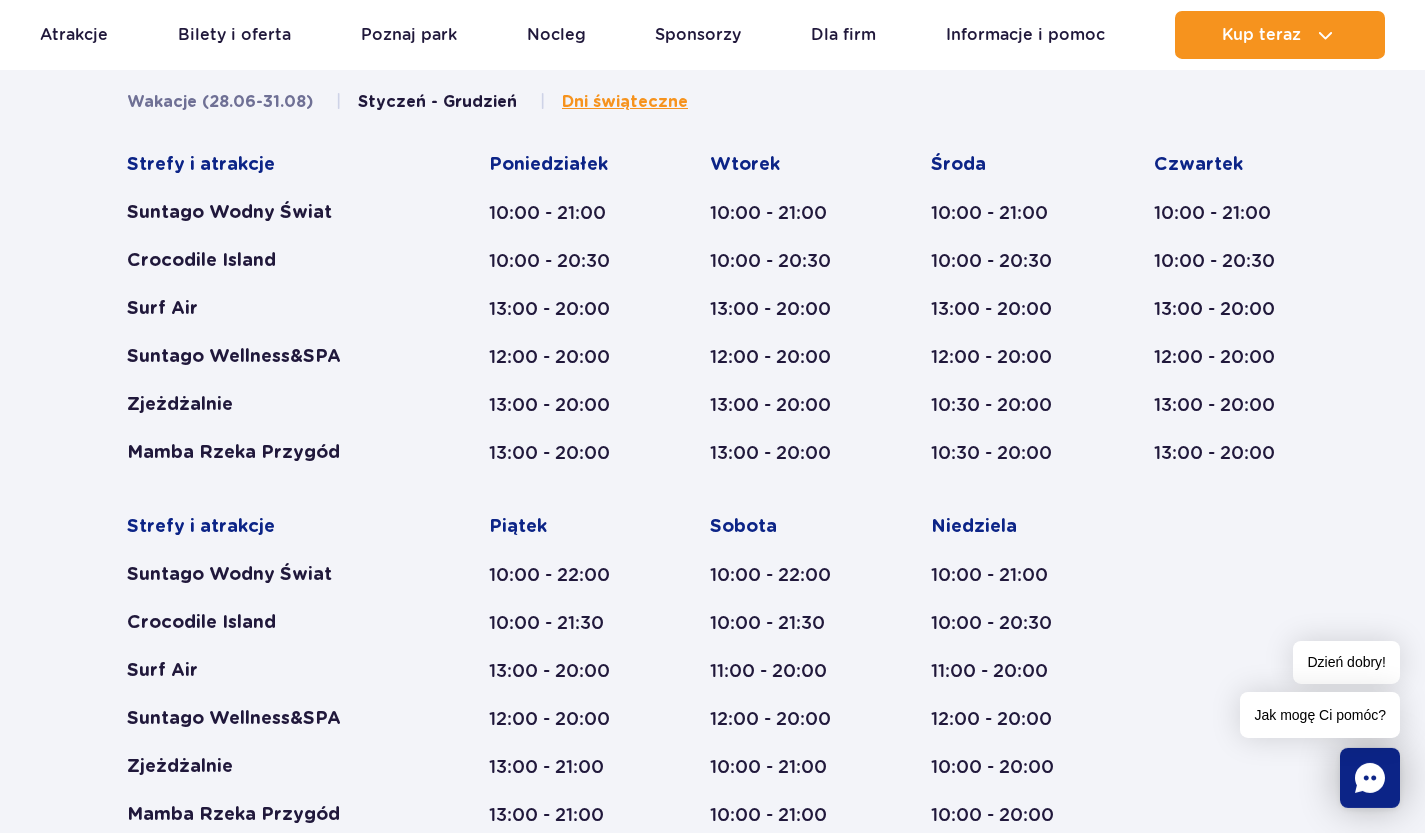 click on "Wakacje ([MONTH] - [MONTH])
[MONTH] - [MONTH]
Dni świąteczne
Strefy i atrakcje
Suntago Wodny Świat
Crocodile Island
Surf Air
Suntago Wellness&SPA" at bounding box center (712, 484) 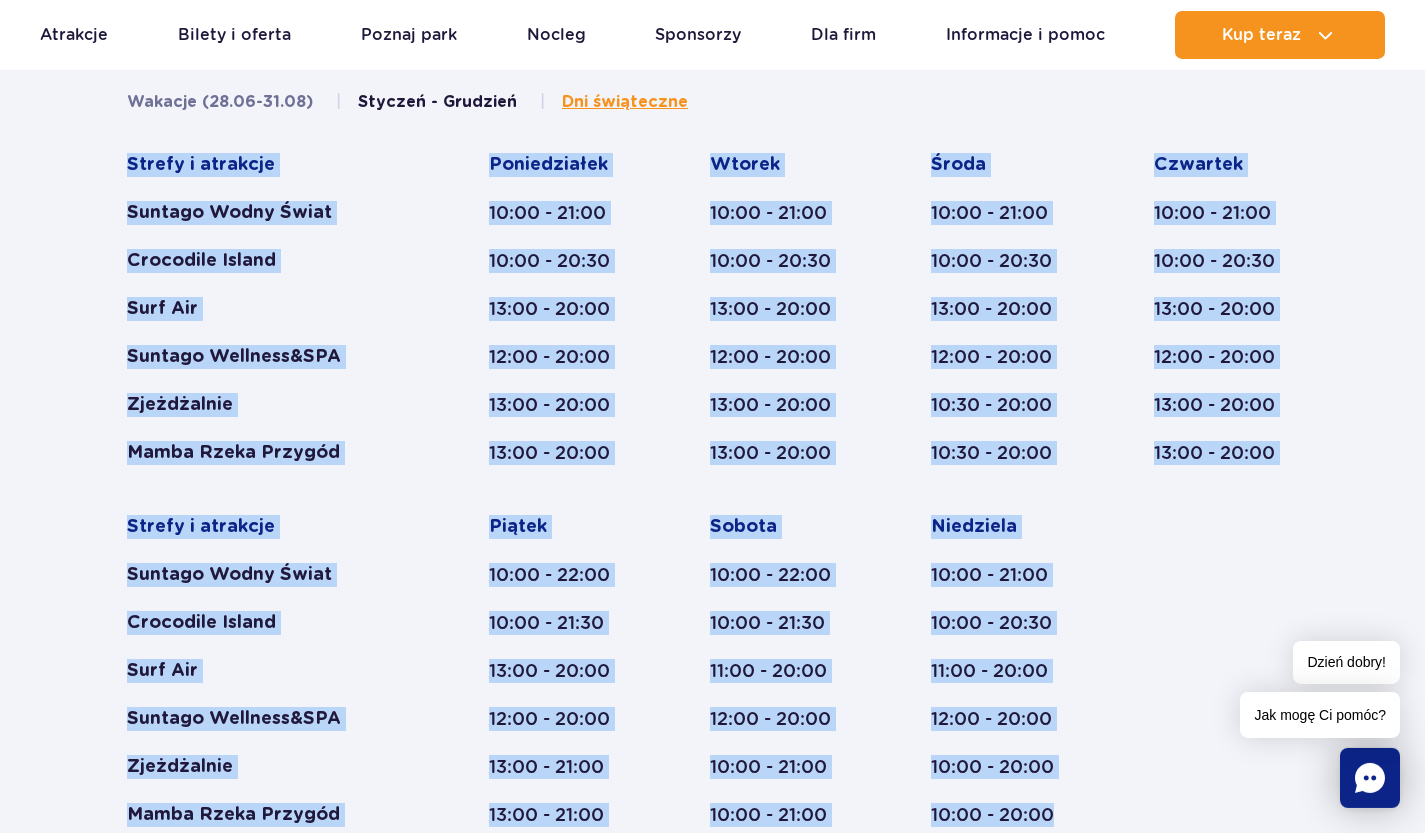 drag, startPoint x: 126, startPoint y: 166, endPoint x: 1075, endPoint y: 824, distance: 1154.8009 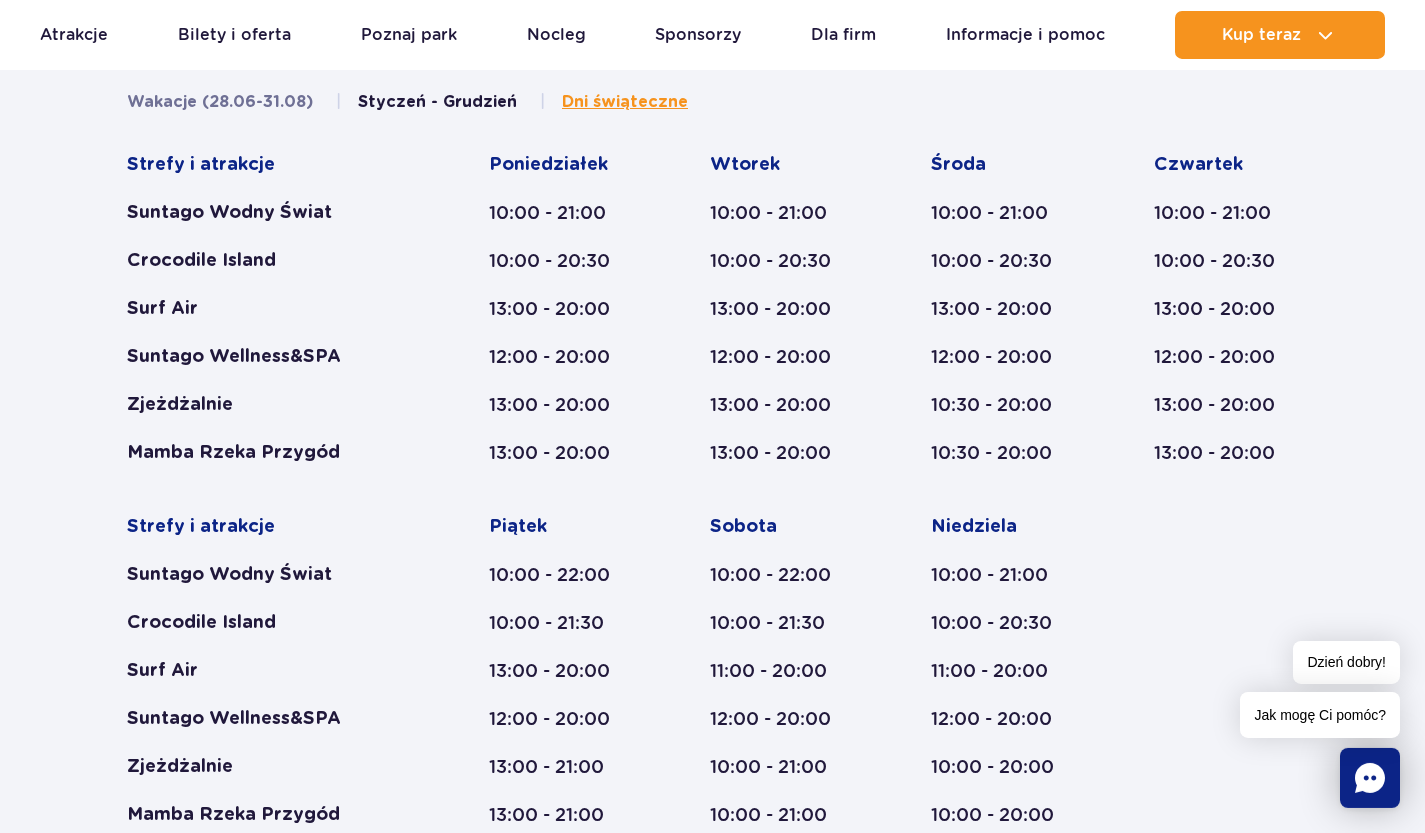 click on "Wakacje ([MONTH] - [MONTH])
[MONTH] - [MONTH]
Dni świąteczne
Strefy i atrakcje
Suntago Wodny Świat
Crocodile Island
Surf Air
Suntago Wellness&SPA" at bounding box center (712, 484) 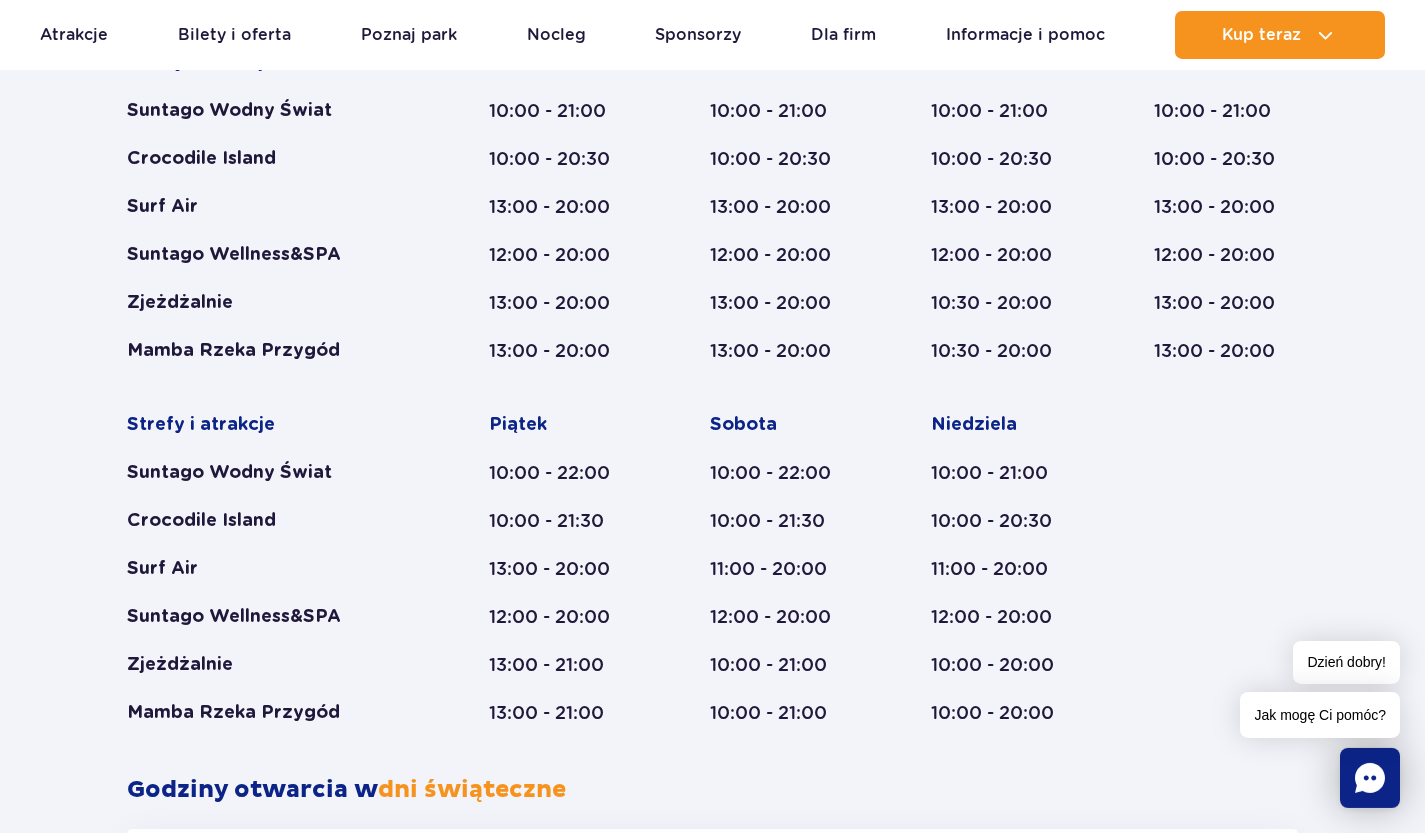 scroll, scrollTop: 935, scrollLeft: 0, axis: vertical 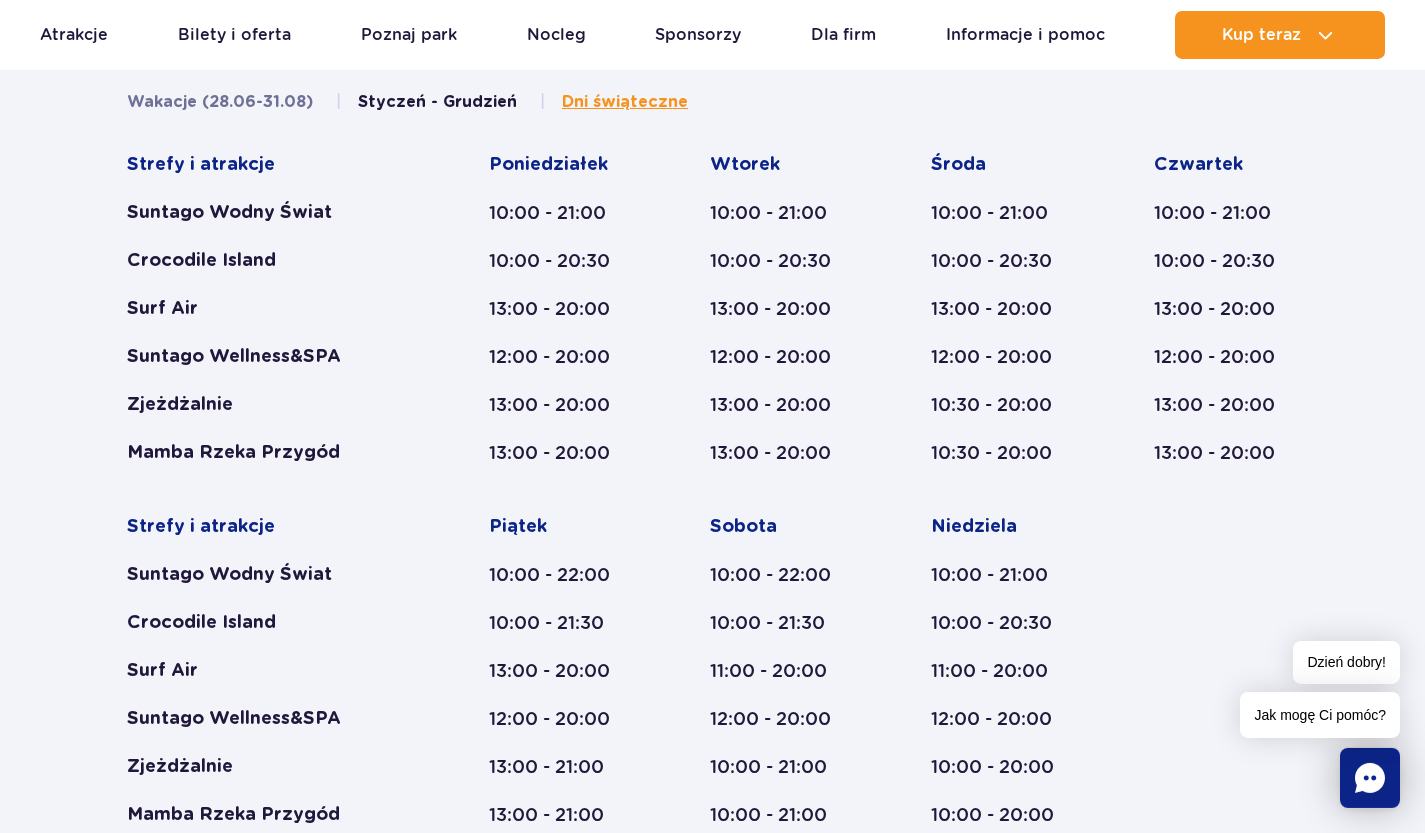 click on "Styczeń - Grudzień" at bounding box center (426, 102) 